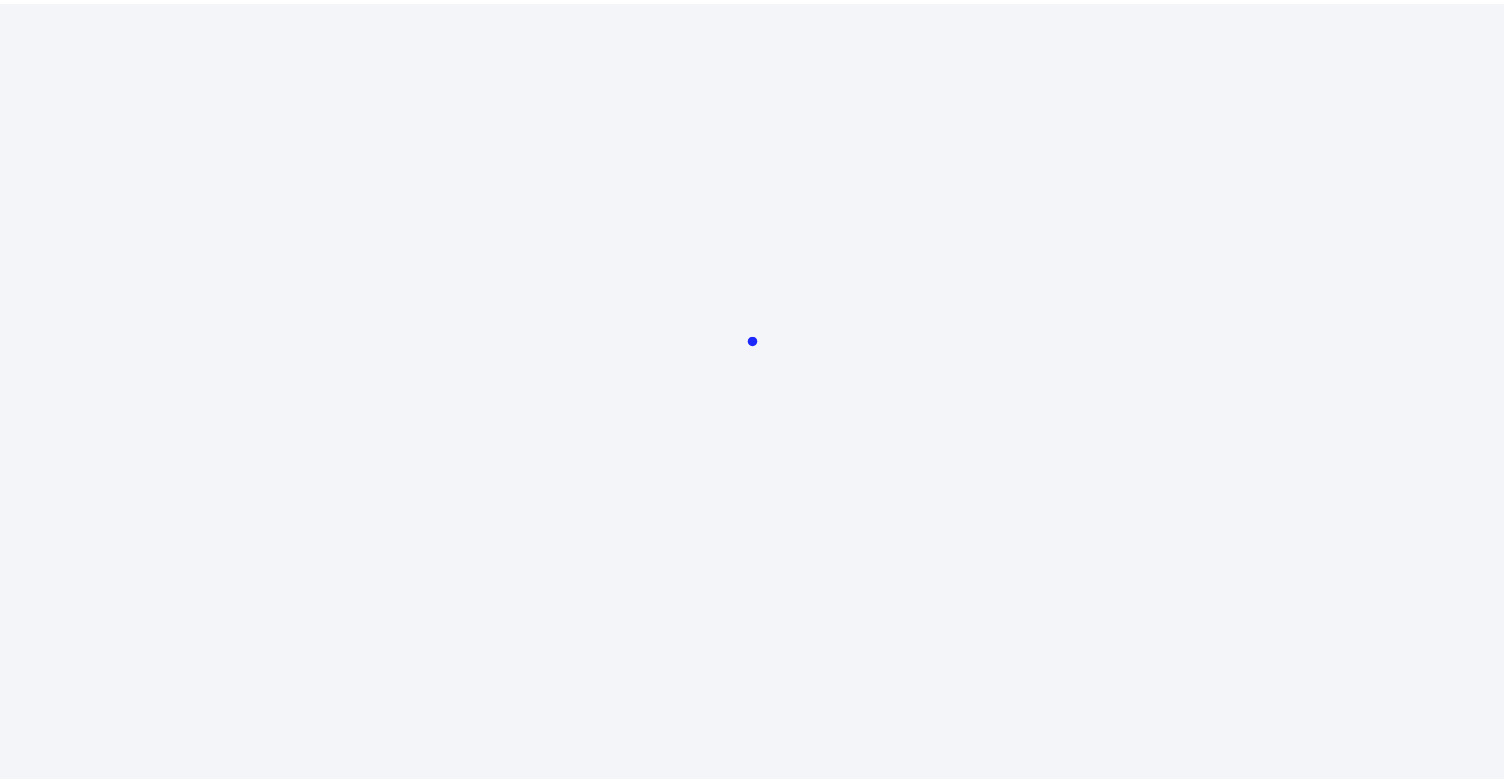 scroll, scrollTop: 0, scrollLeft: 0, axis: both 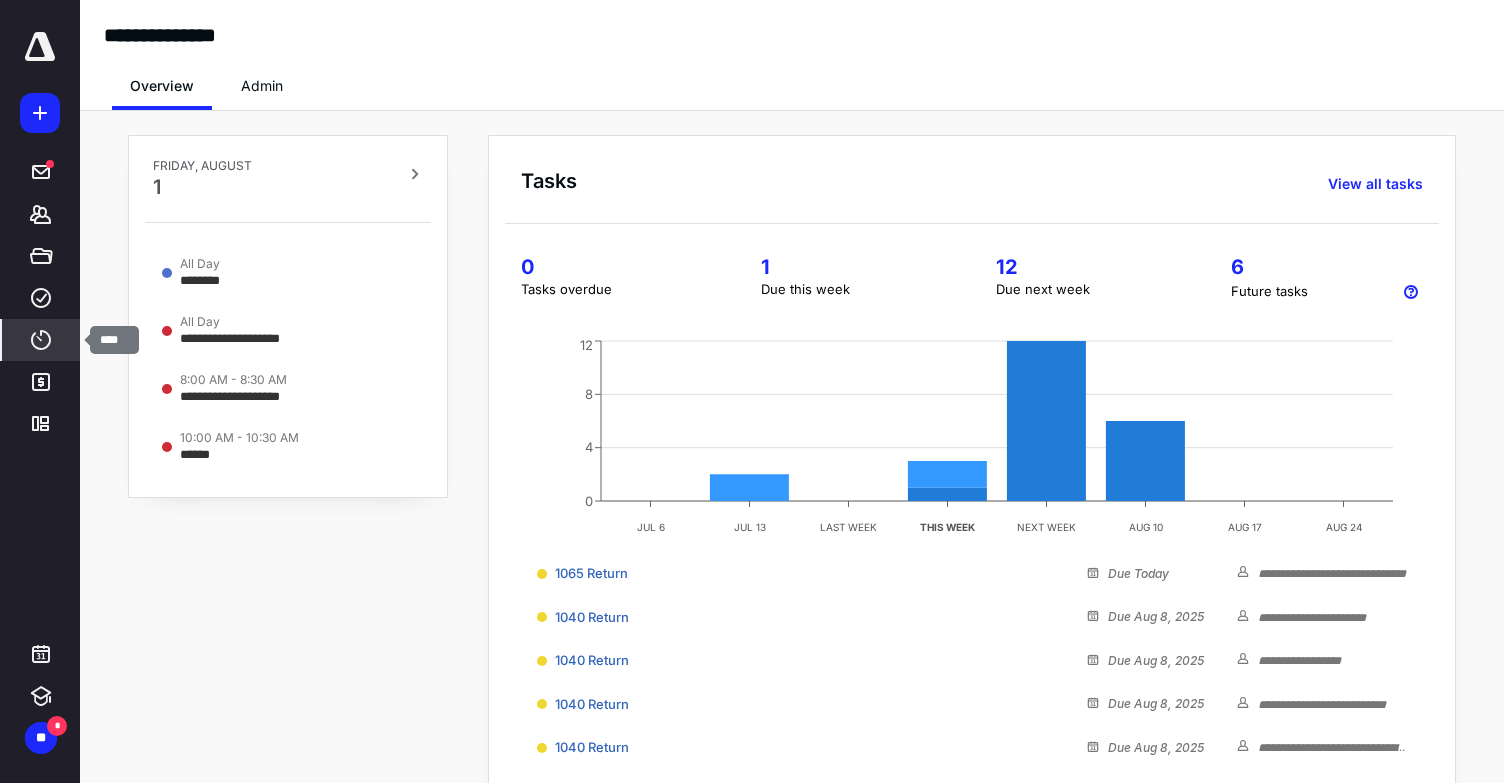 click 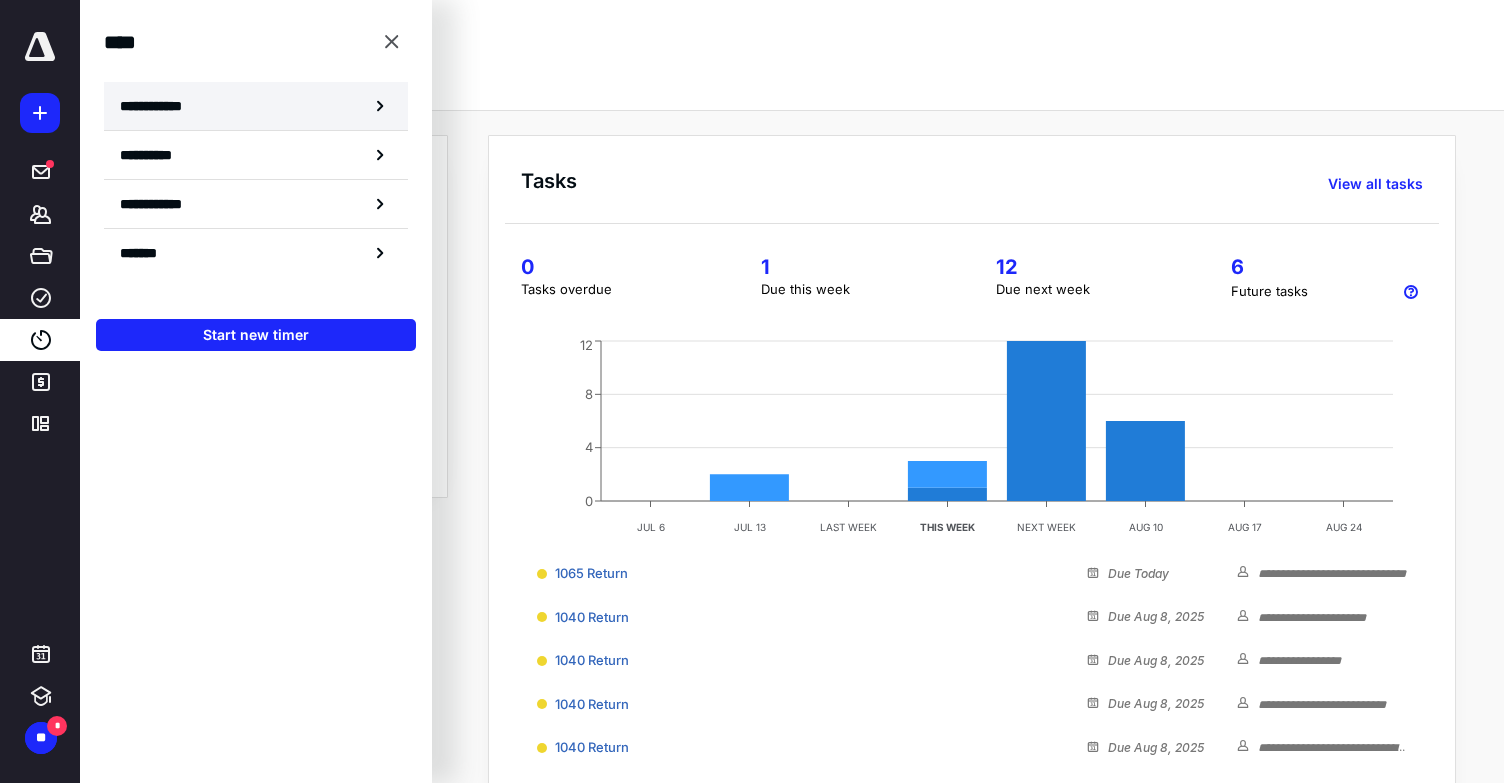 click on "**********" at bounding box center (256, 106) 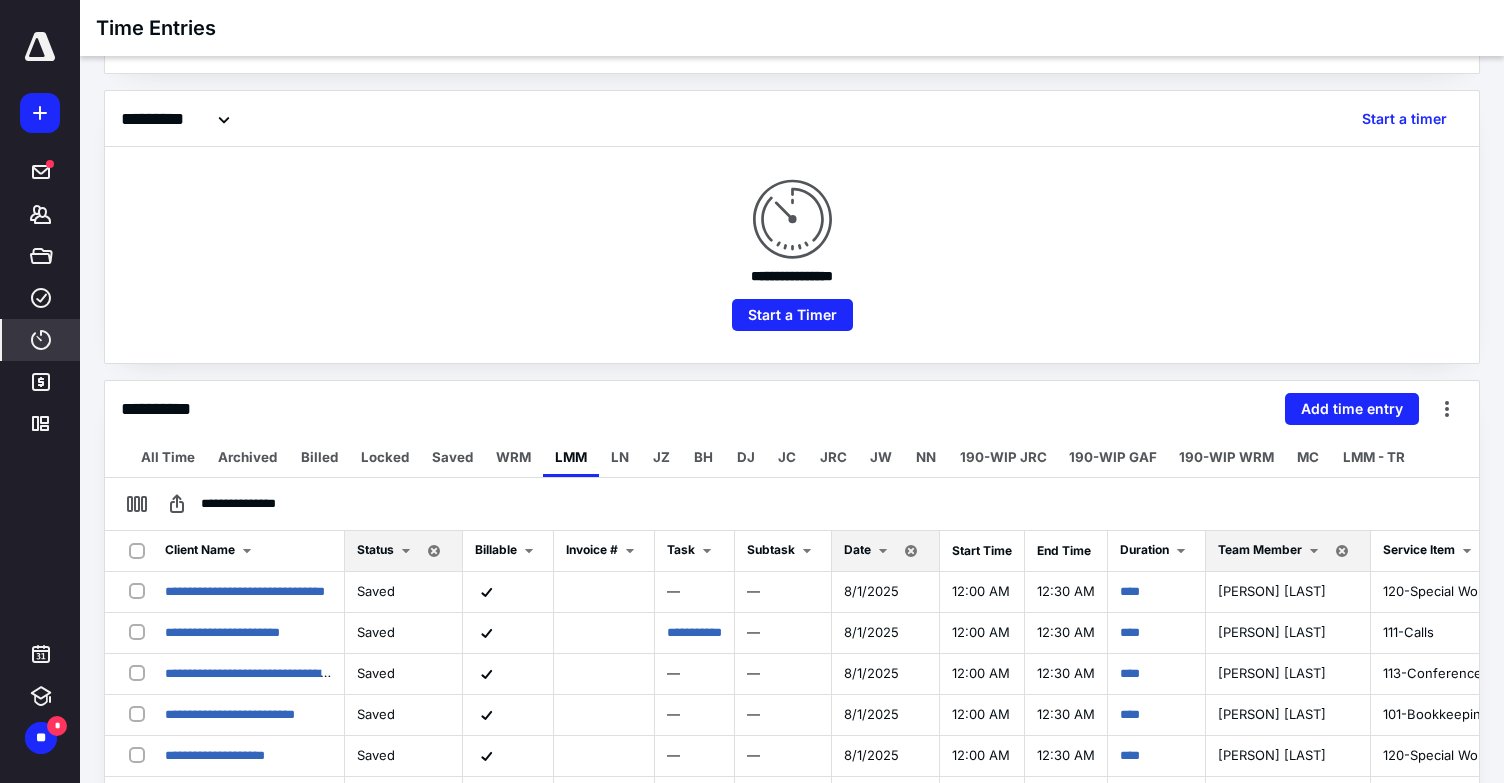 scroll, scrollTop: 0, scrollLeft: 0, axis: both 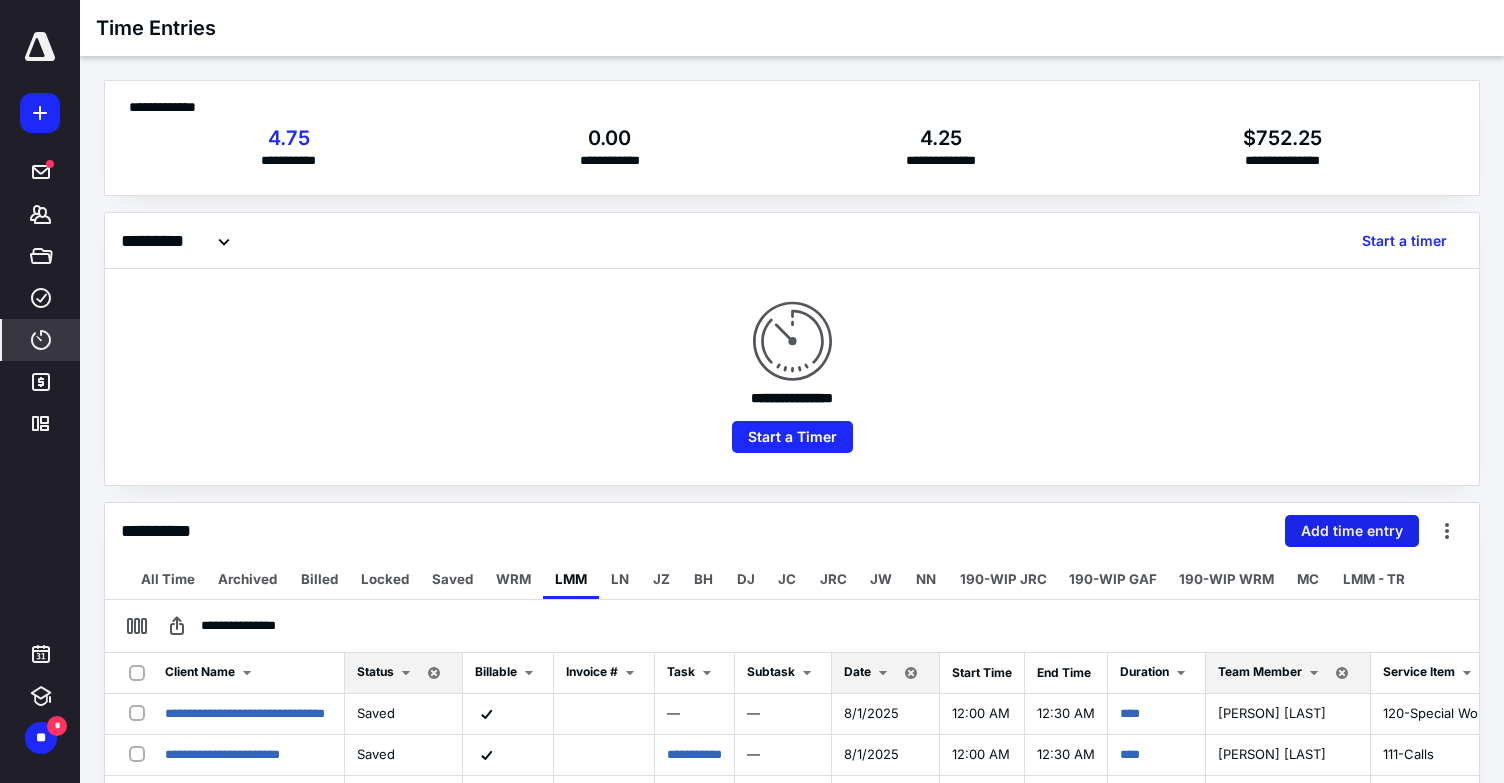click on "Add time entry" at bounding box center (1352, 531) 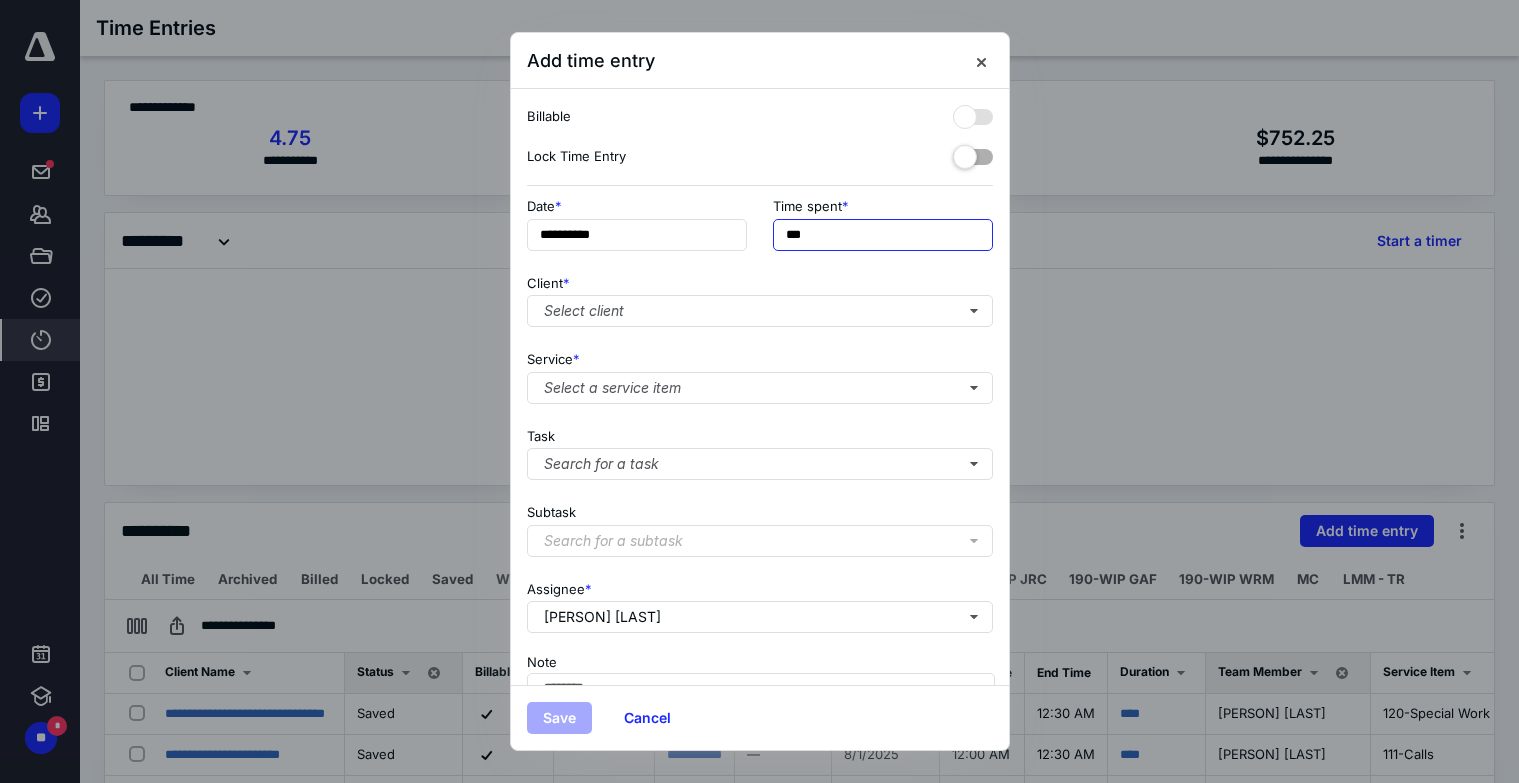 drag, startPoint x: 856, startPoint y: 235, endPoint x: 454, endPoint y: 207, distance: 402.97394 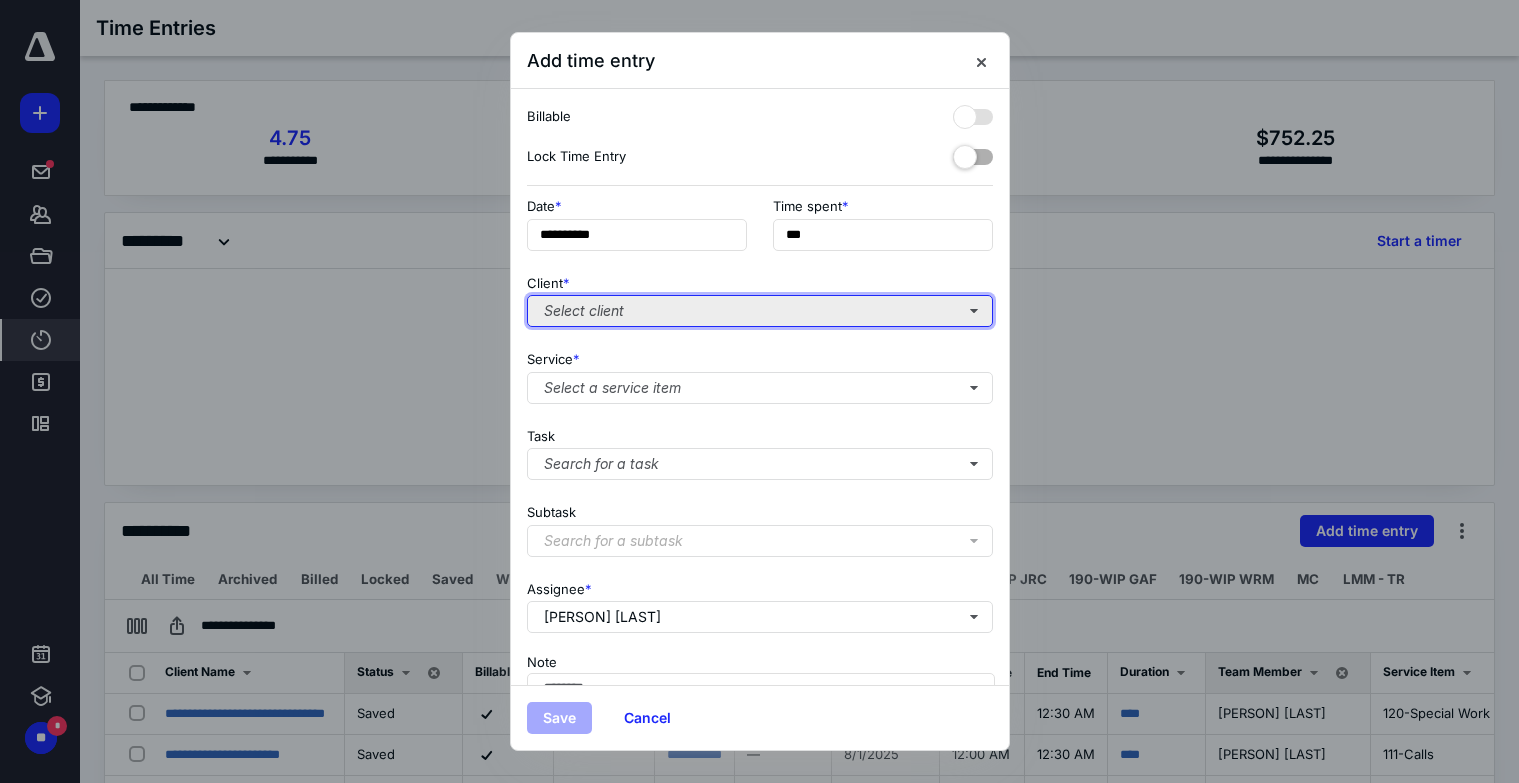 type on "***" 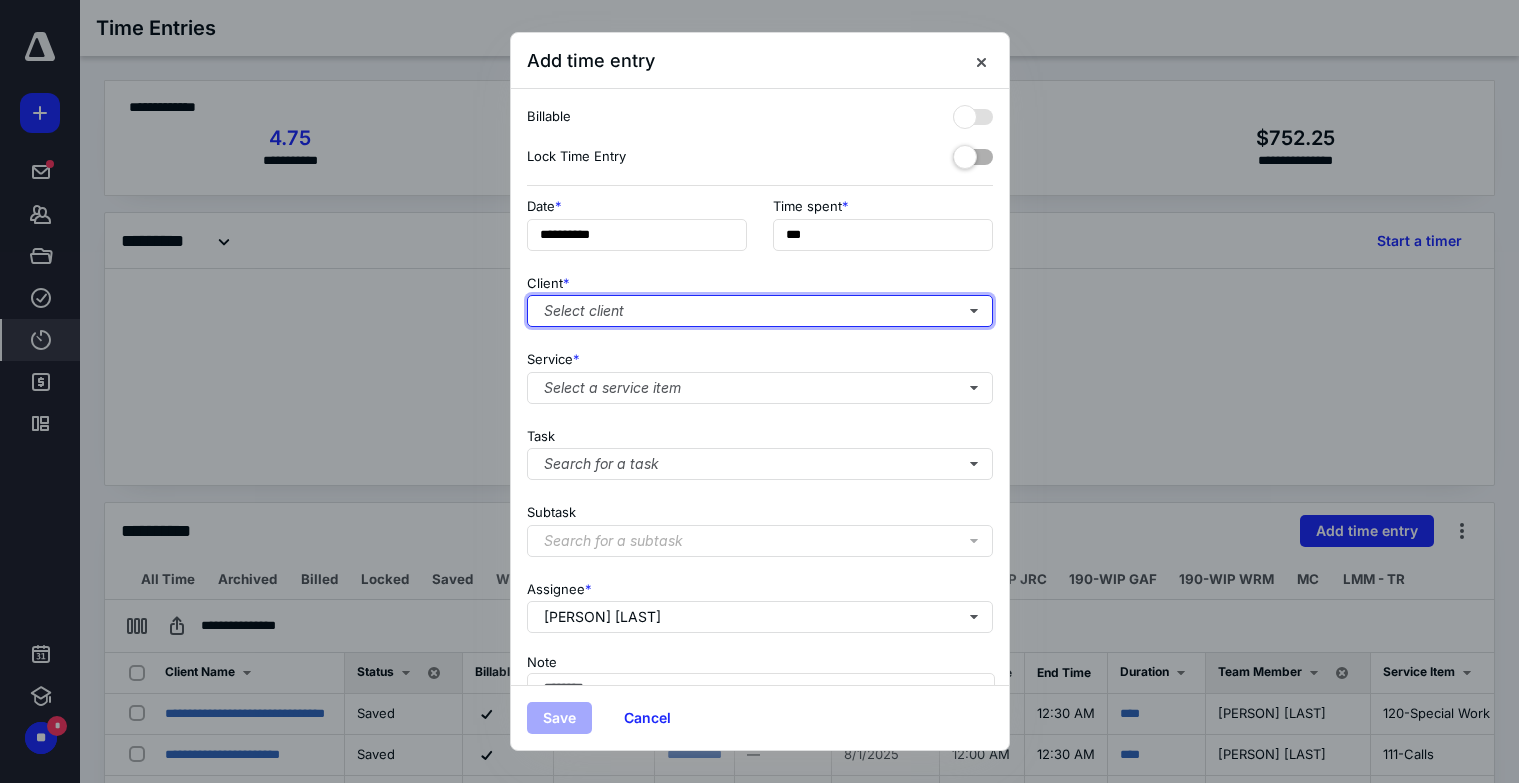 drag, startPoint x: 647, startPoint y: 298, endPoint x: 620, endPoint y: 292, distance: 27.658634 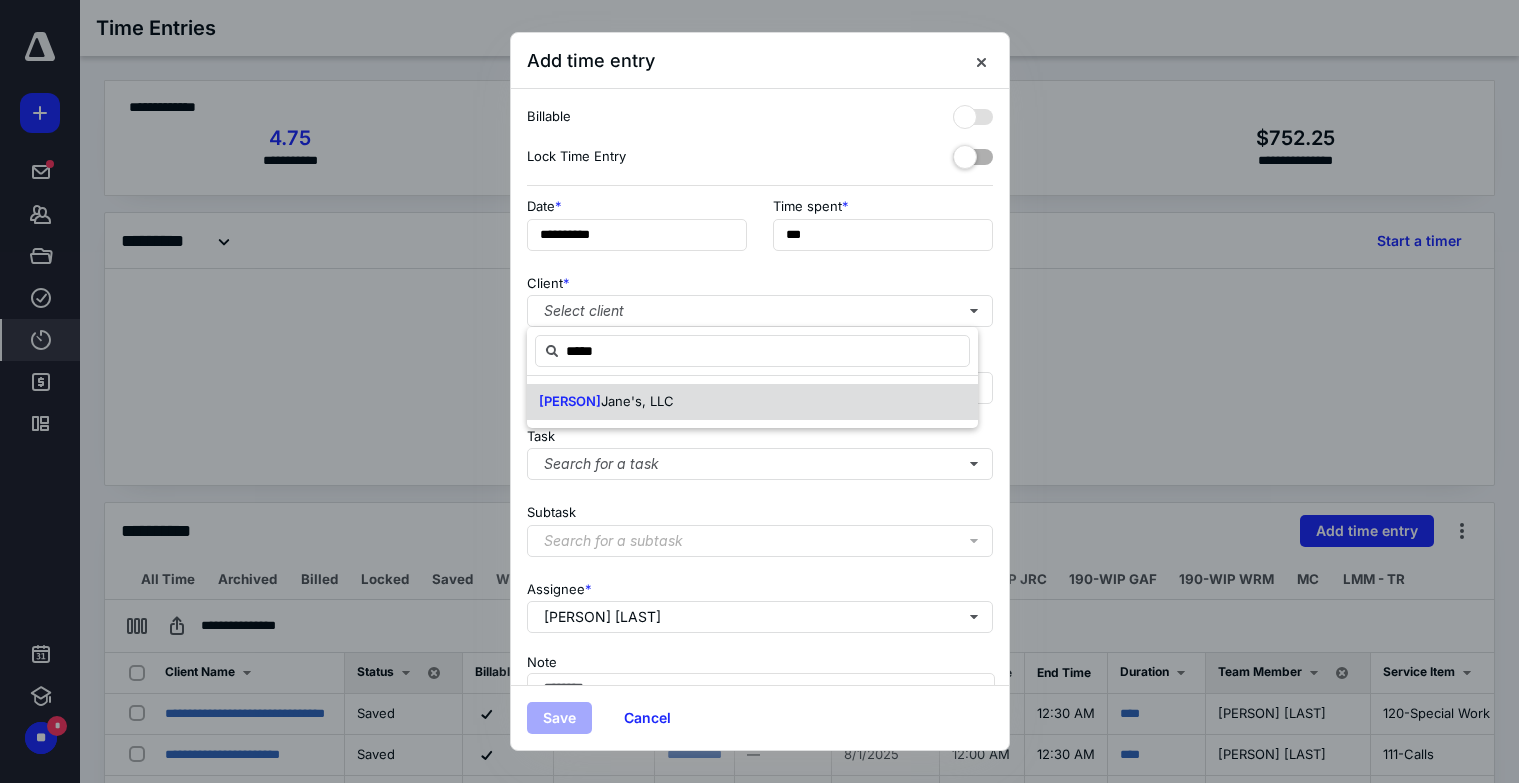 click on "[PERSON]'s, LLC" at bounding box center (752, 402) 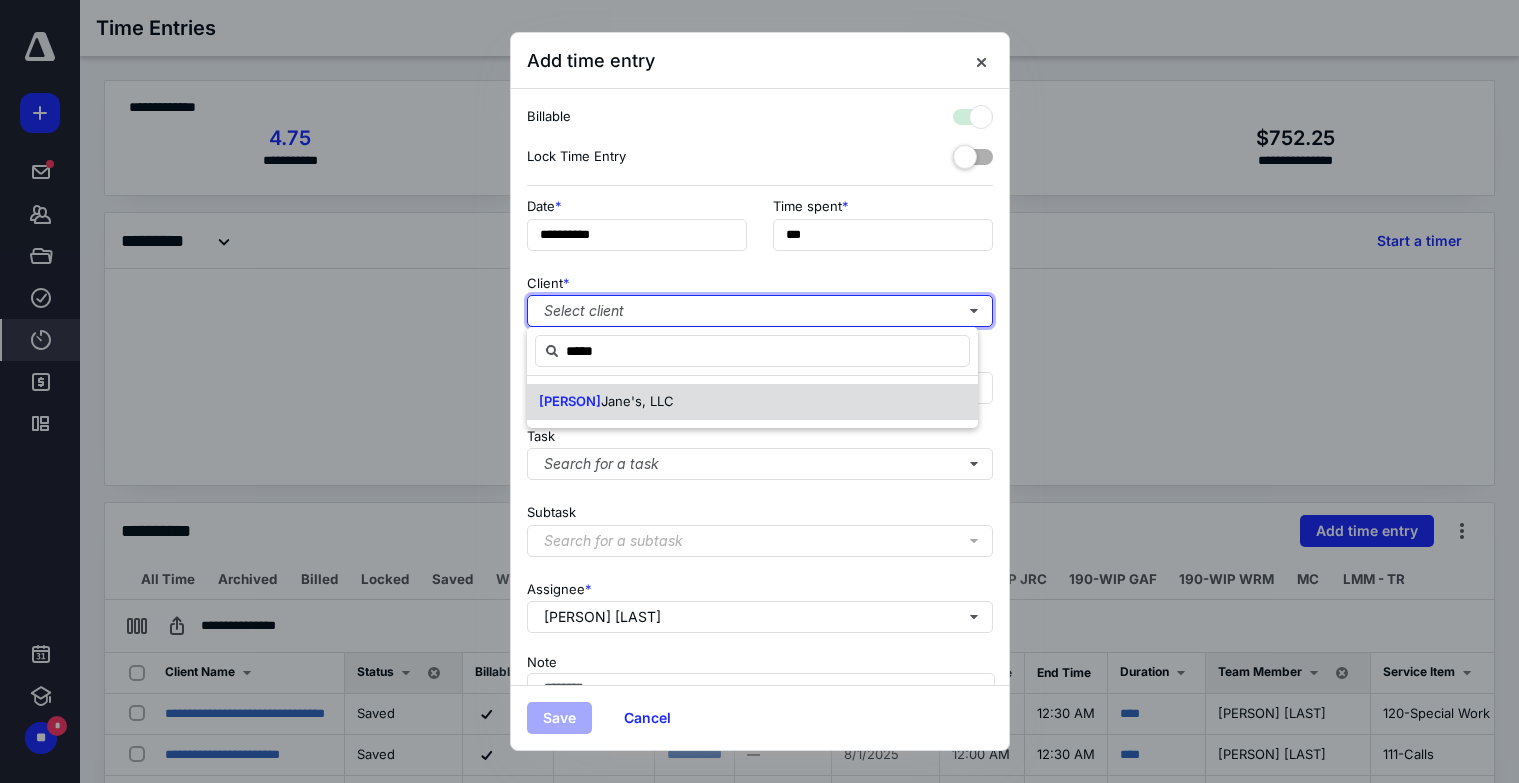 checkbox on "true" 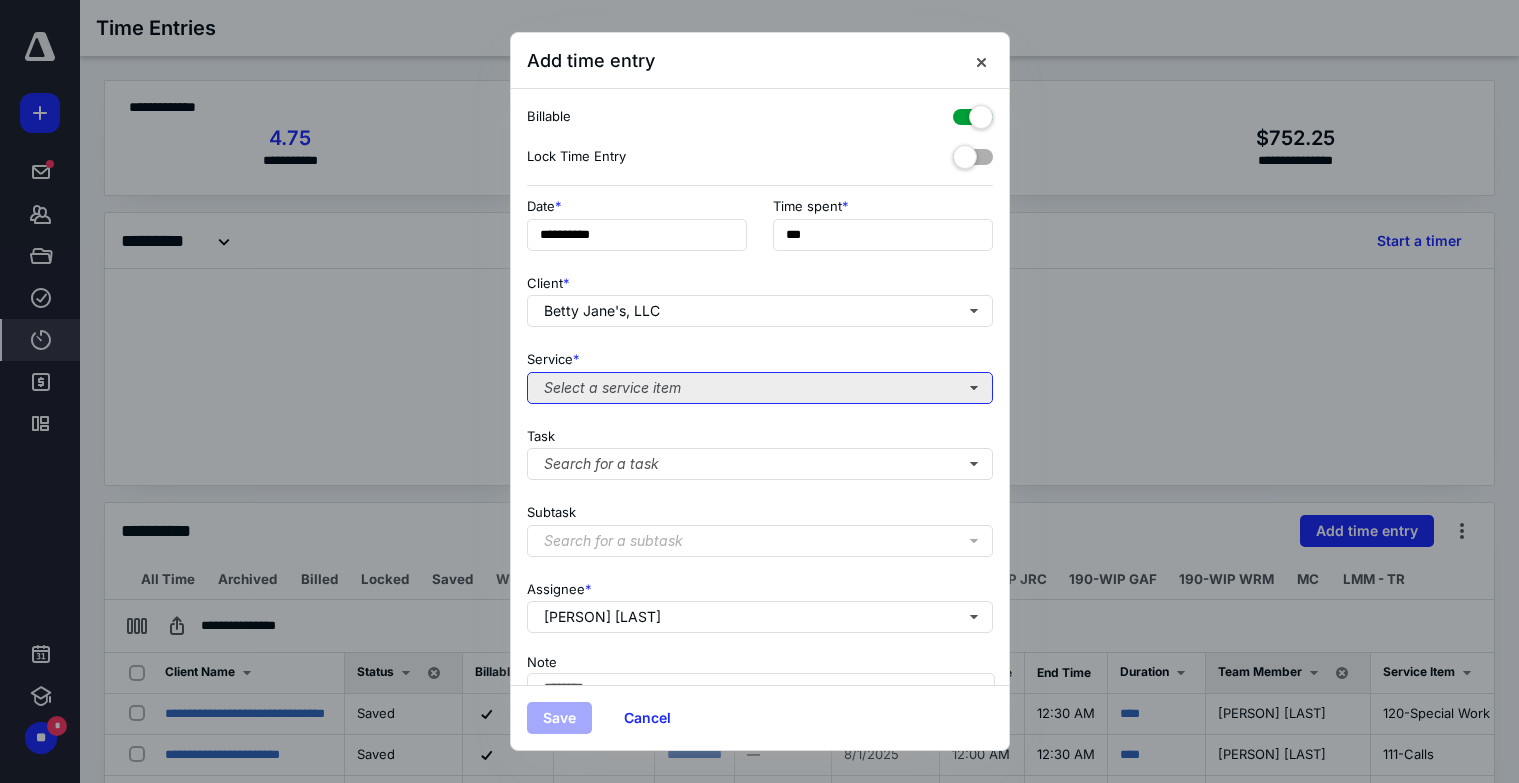 click on "Select a service item" at bounding box center (760, 388) 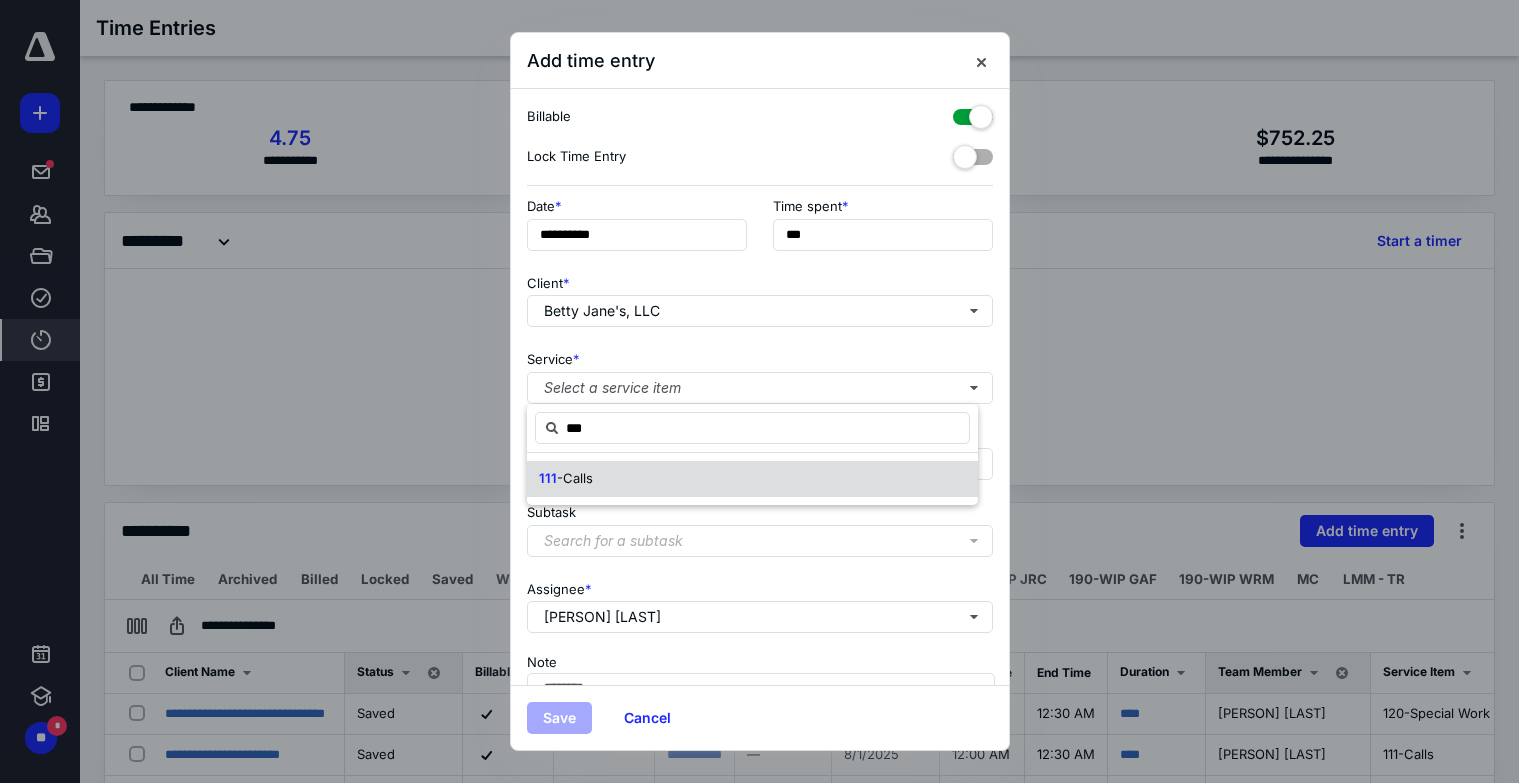 click on "111 -Calls" at bounding box center (752, 479) 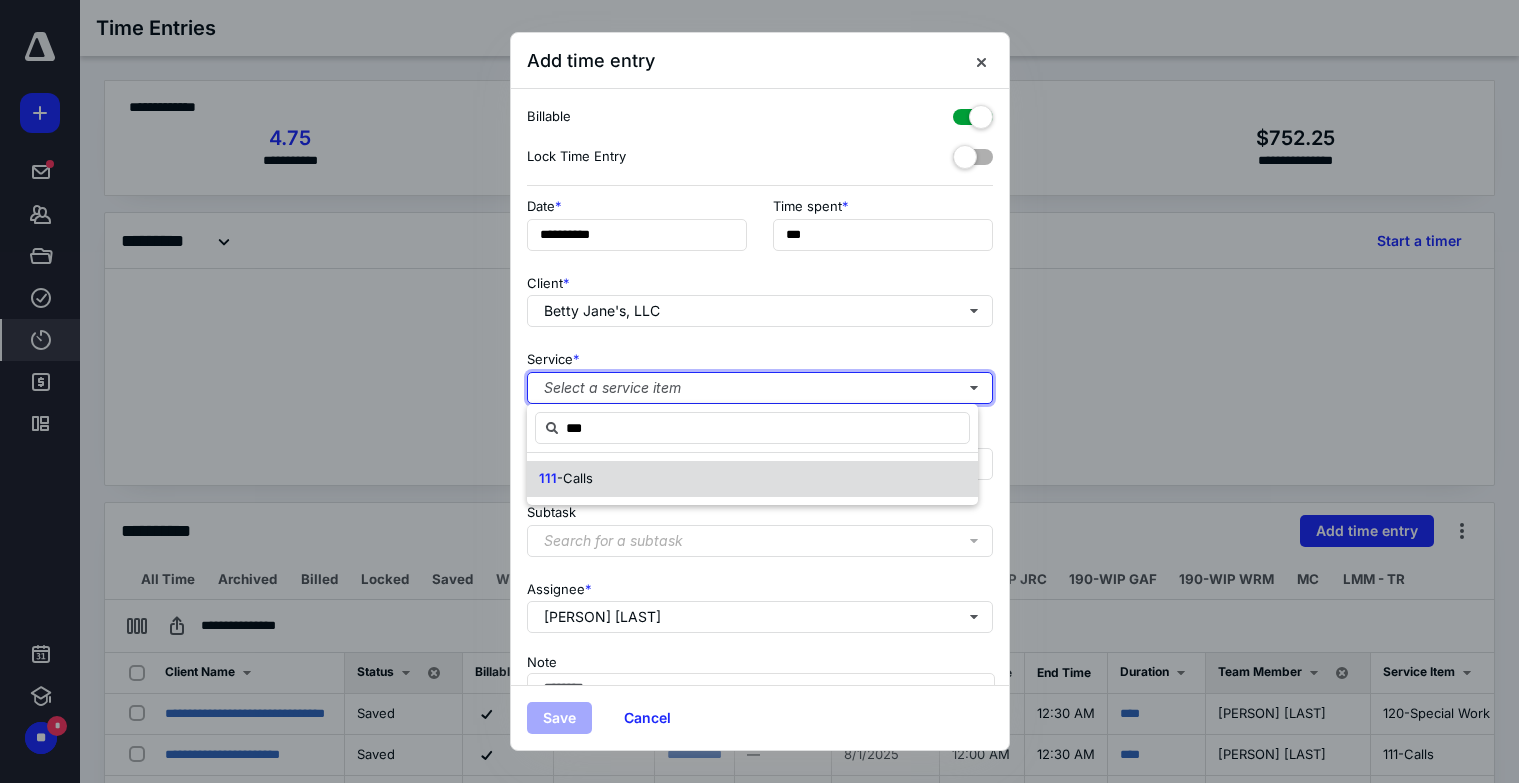 type 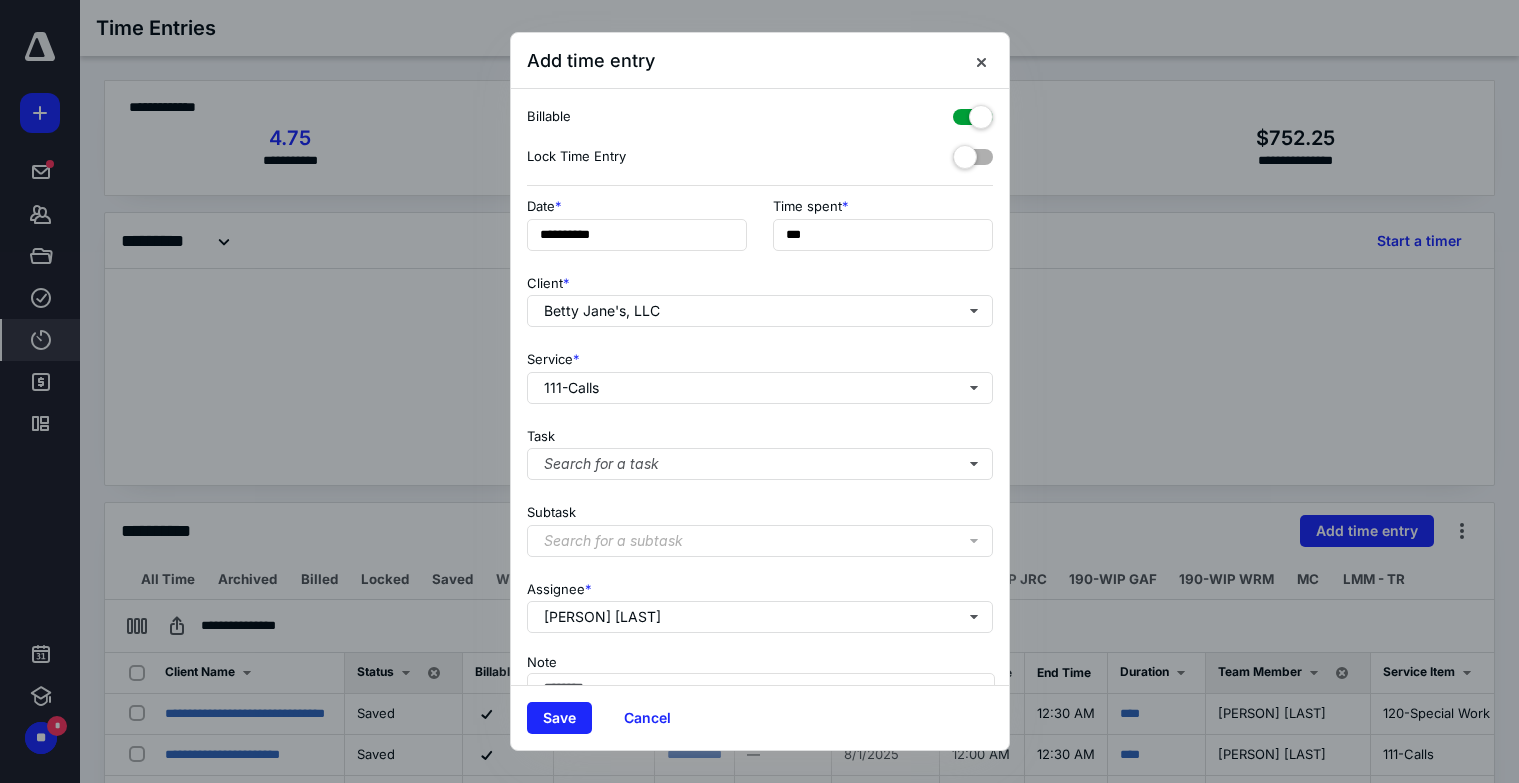 drag, startPoint x: 571, startPoint y: 717, endPoint x: 564, endPoint y: 700, distance: 18.384777 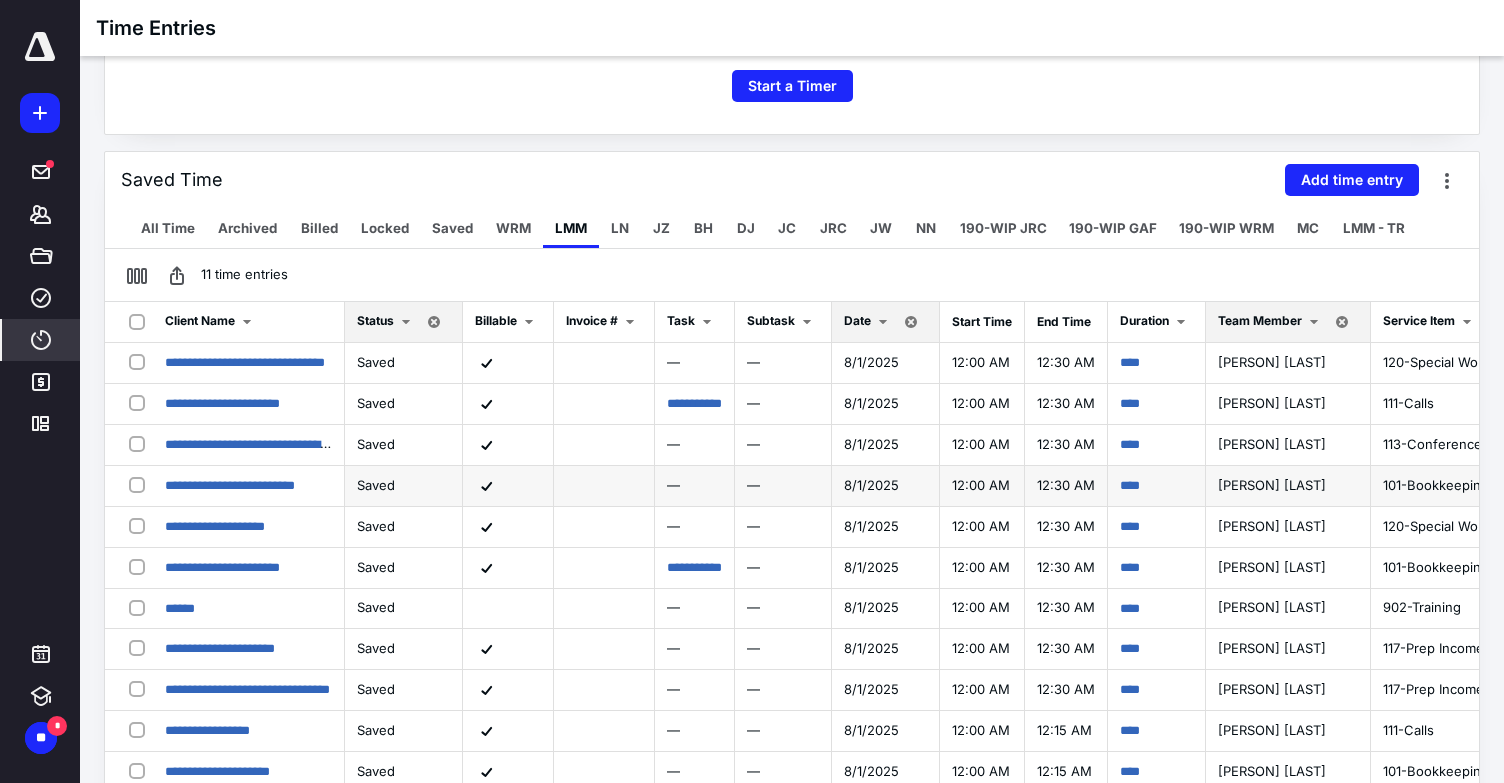 scroll, scrollTop: 345, scrollLeft: 0, axis: vertical 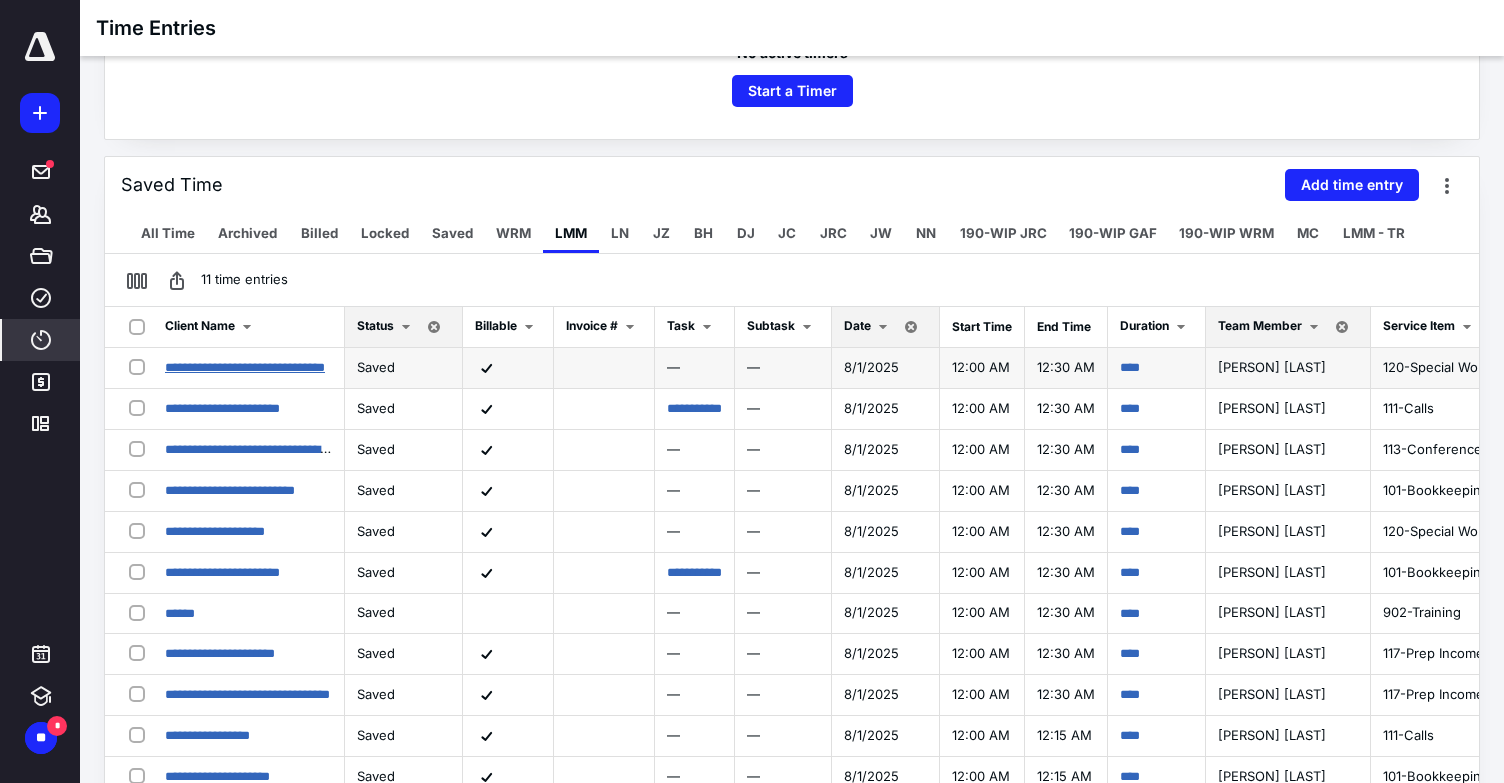 click on "**********" at bounding box center [245, 367] 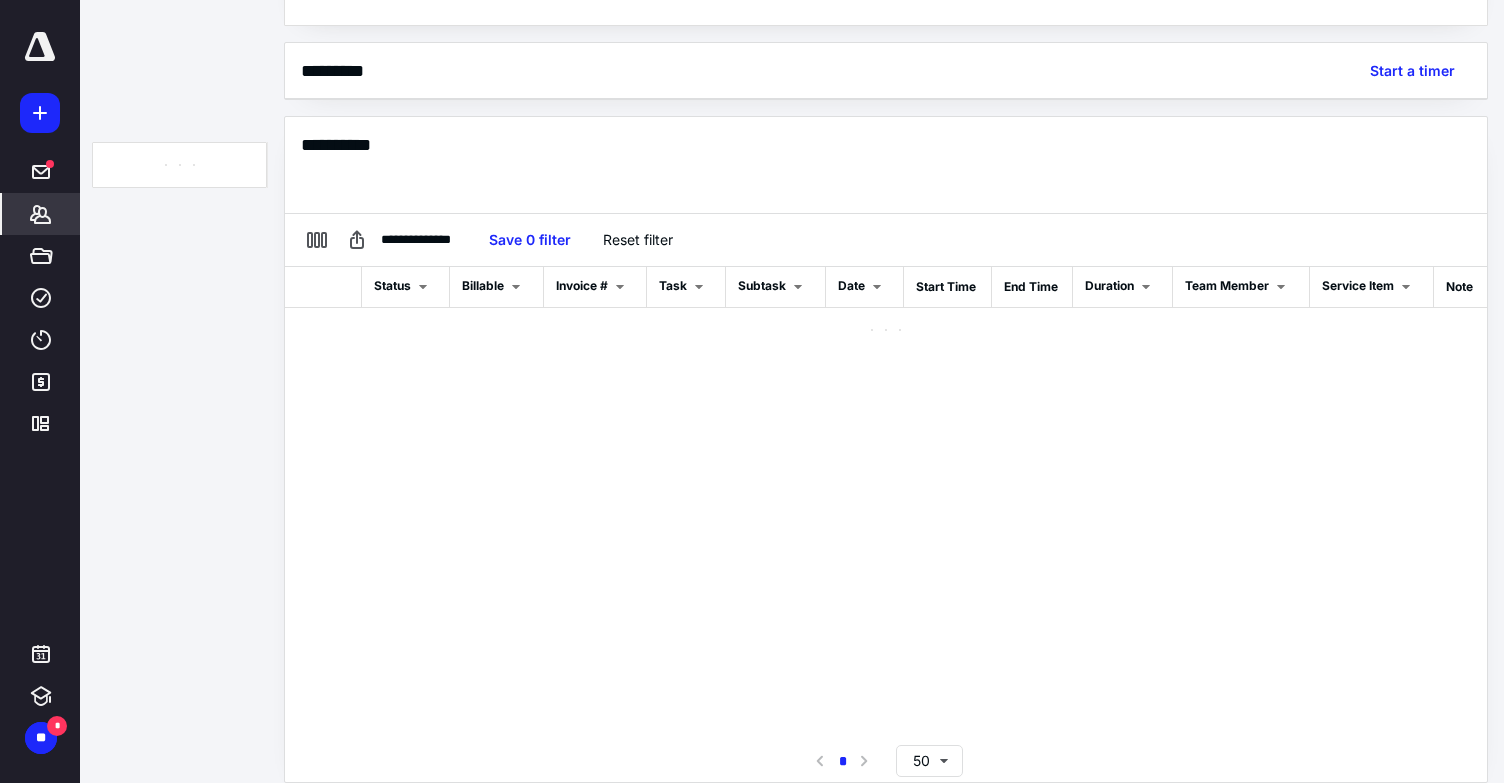 scroll, scrollTop: 292, scrollLeft: 0, axis: vertical 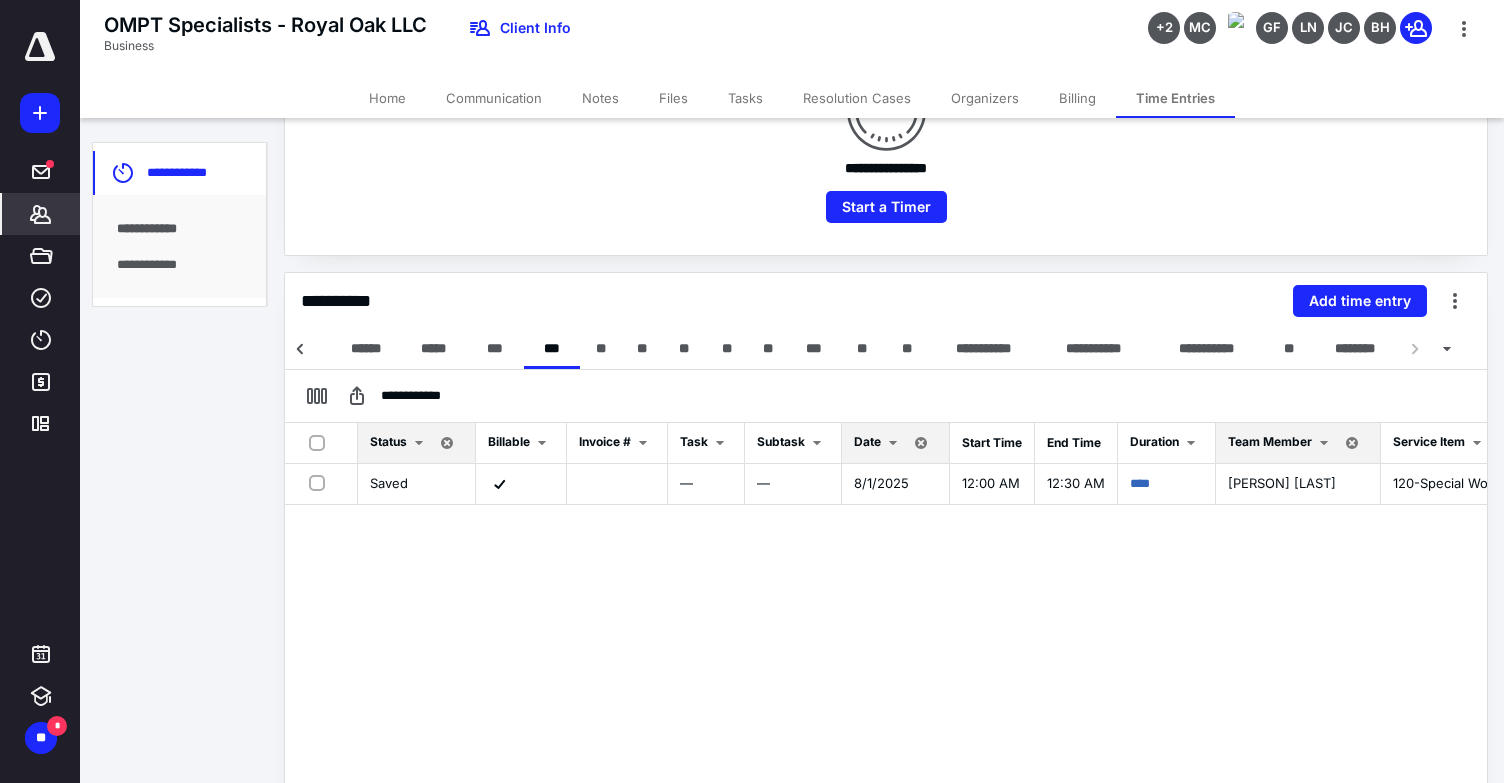 click on "Home" at bounding box center (387, 98) 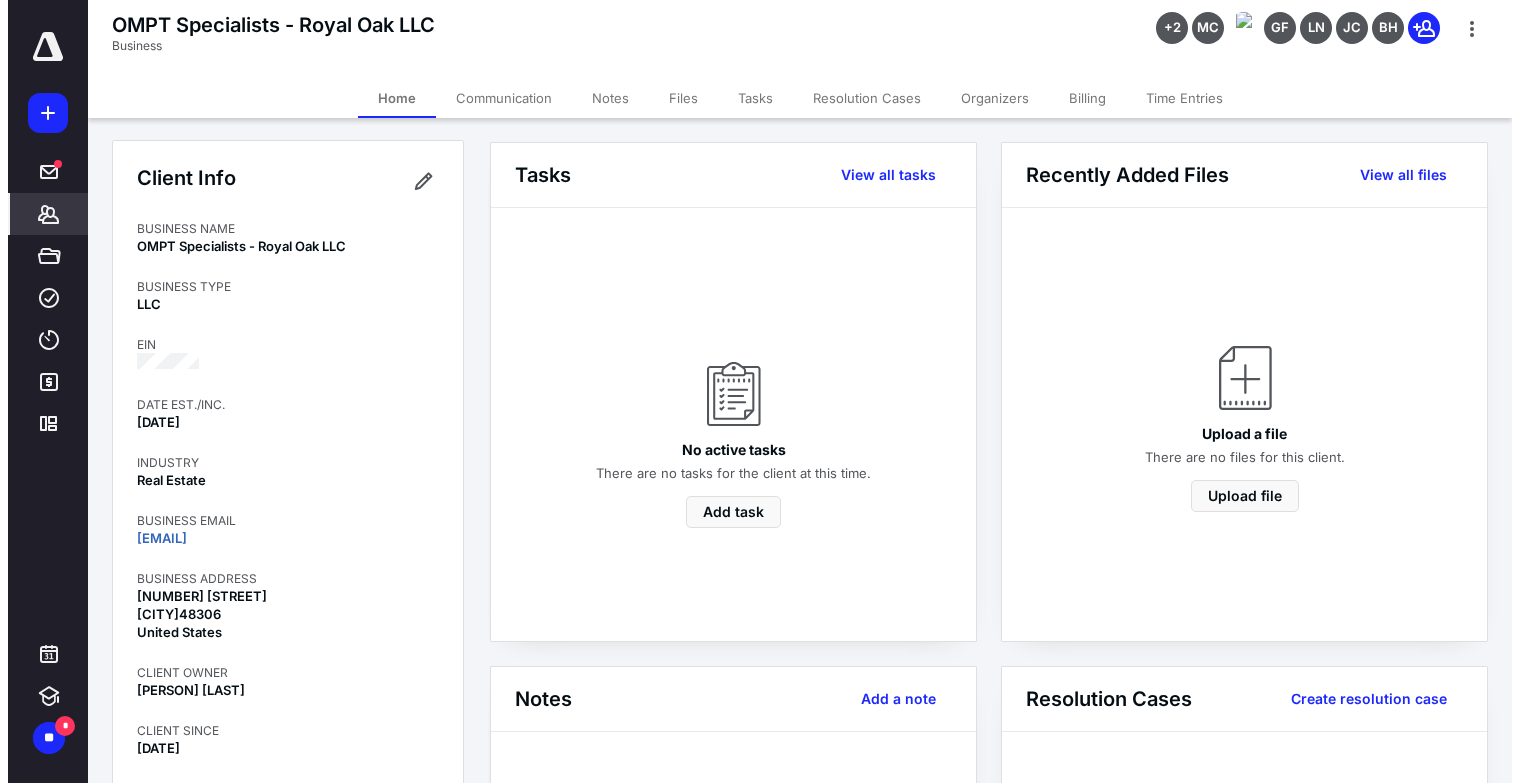 scroll, scrollTop: 0, scrollLeft: 0, axis: both 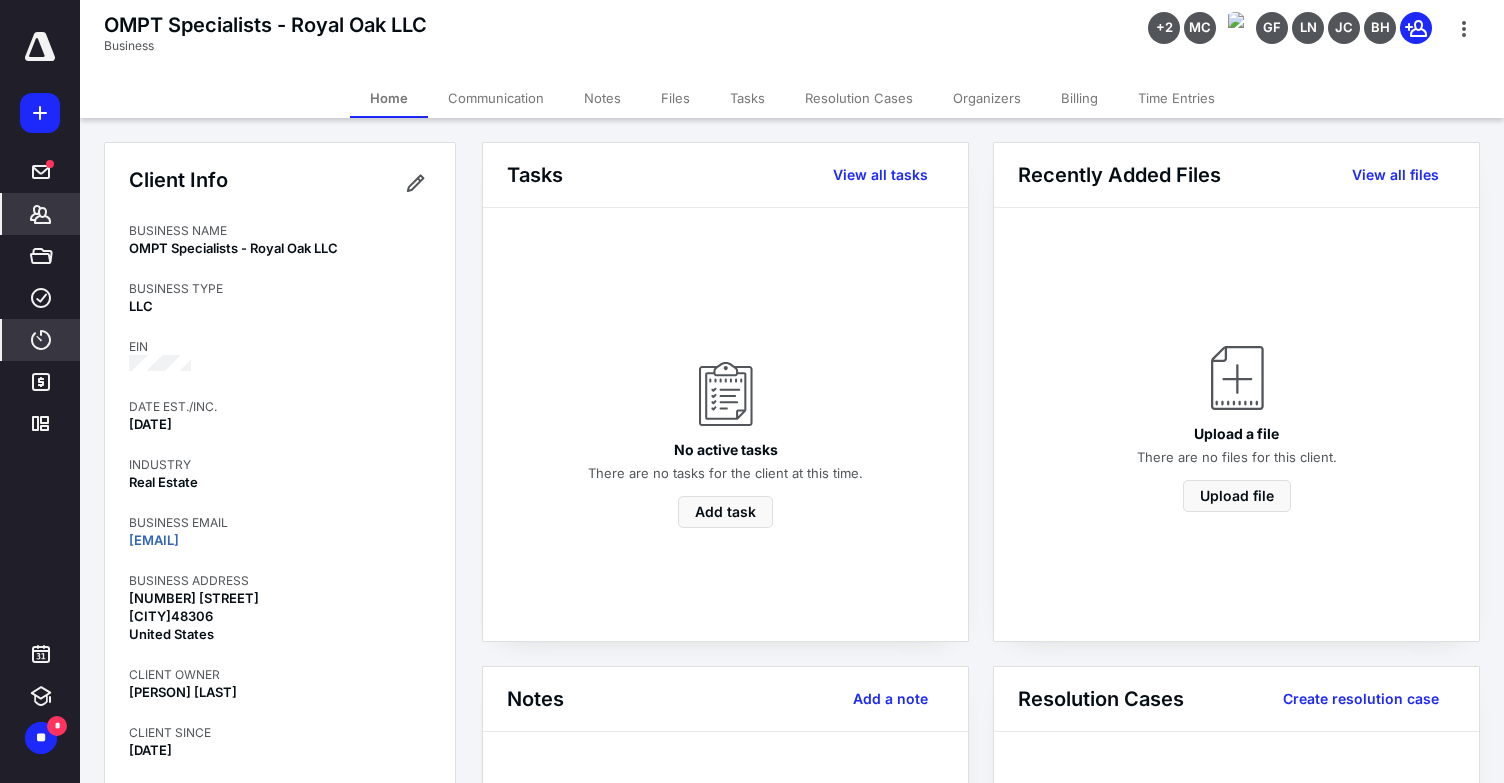 click 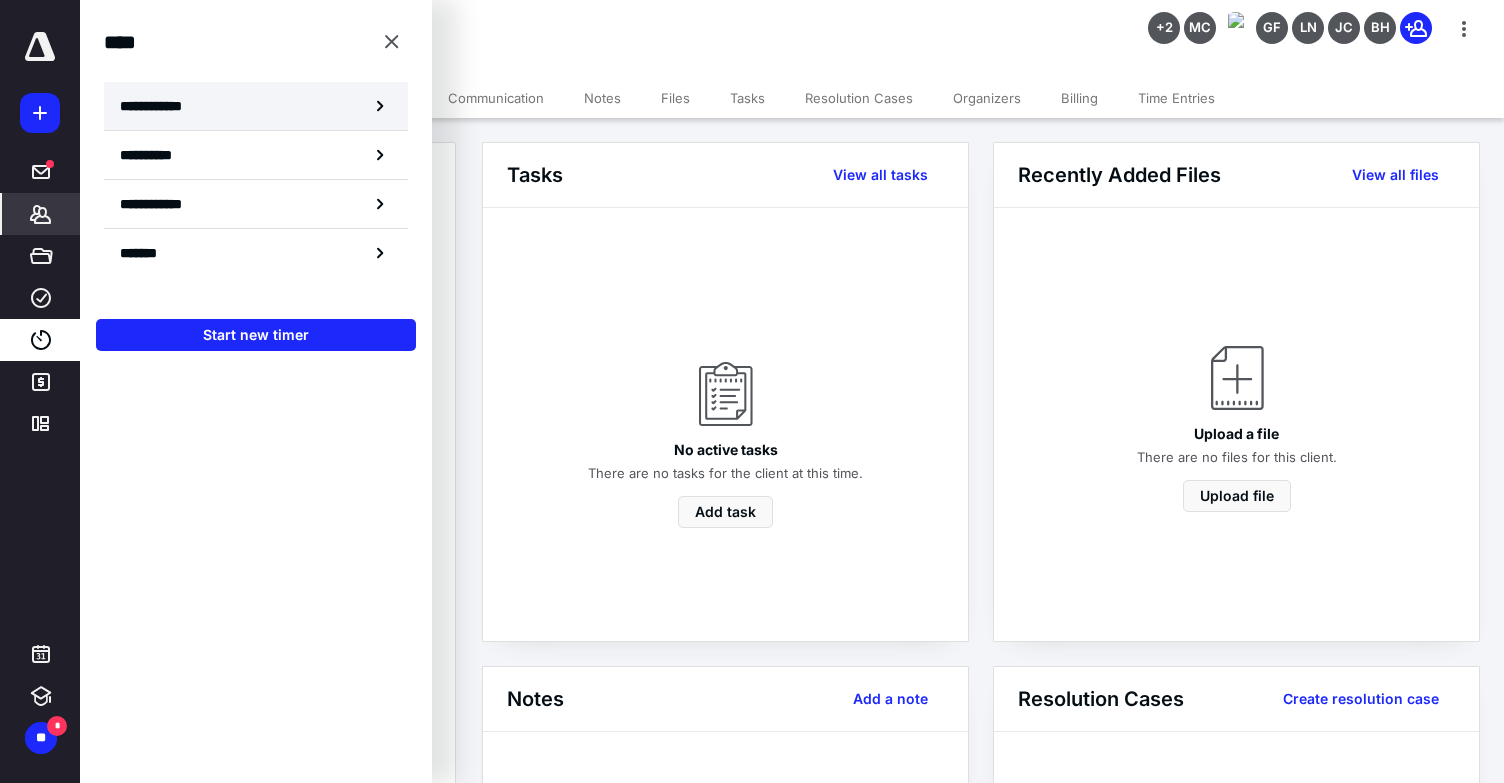 click on "**********" at bounding box center [162, 106] 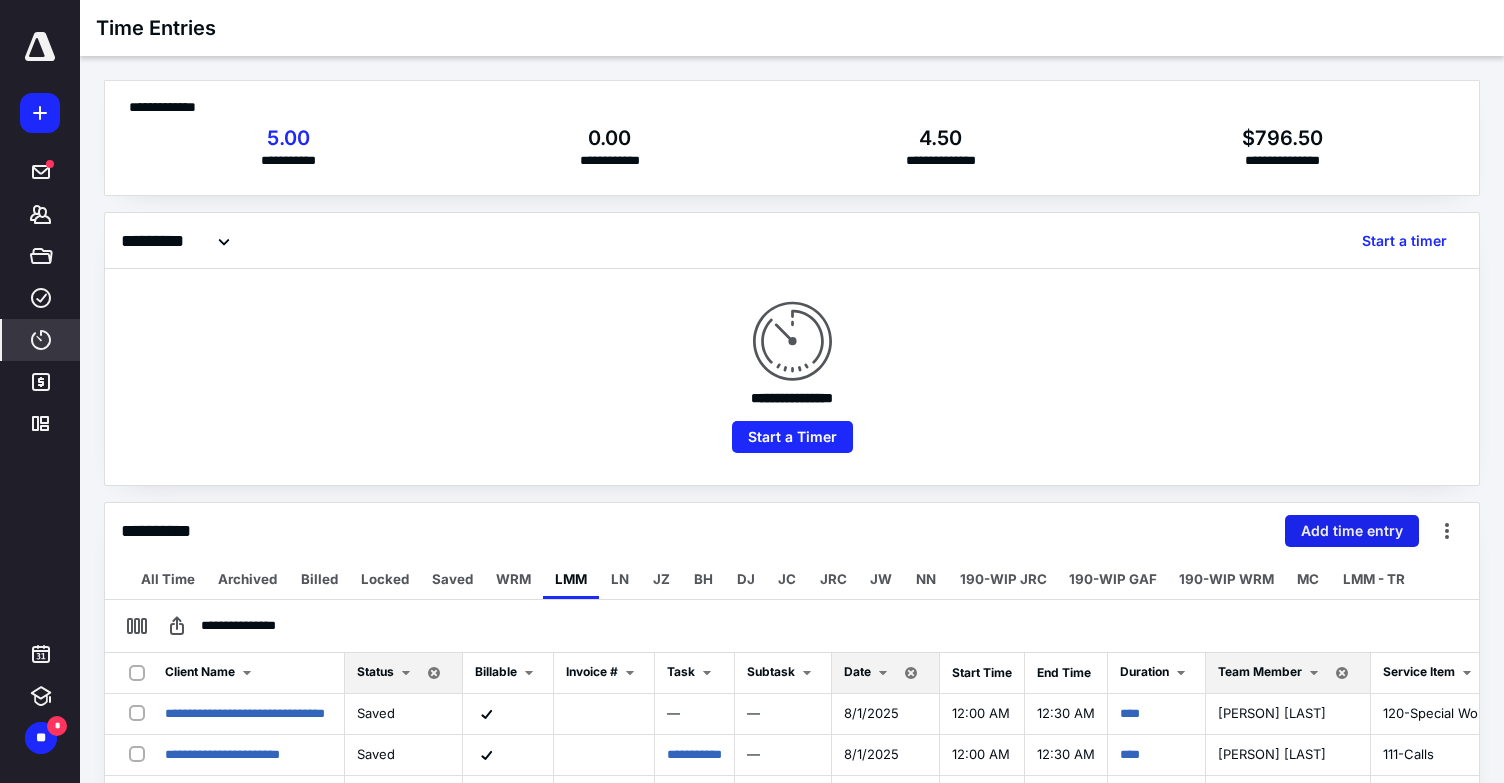 click on "Add time entry" at bounding box center [1352, 531] 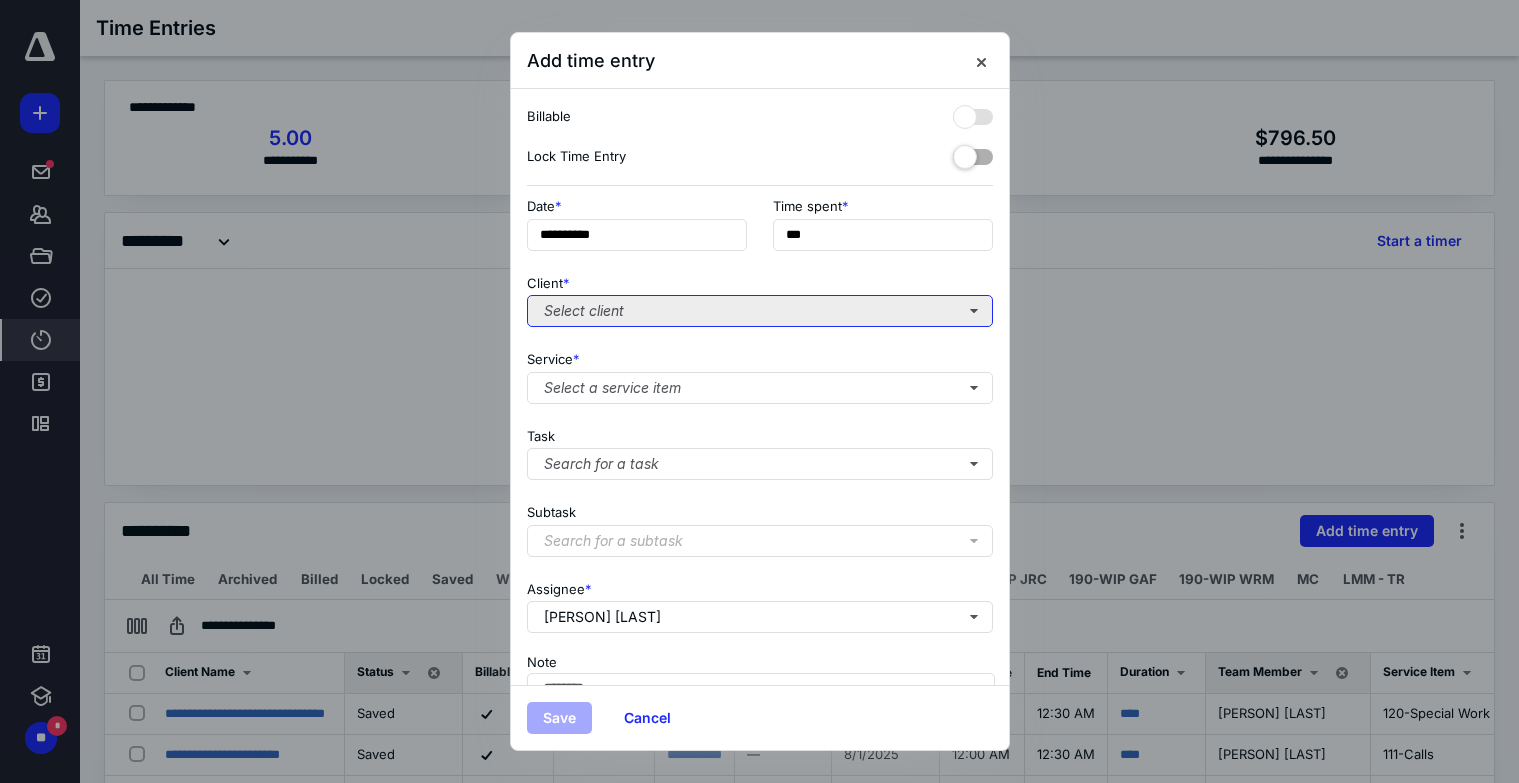 click on "Select client" at bounding box center [760, 311] 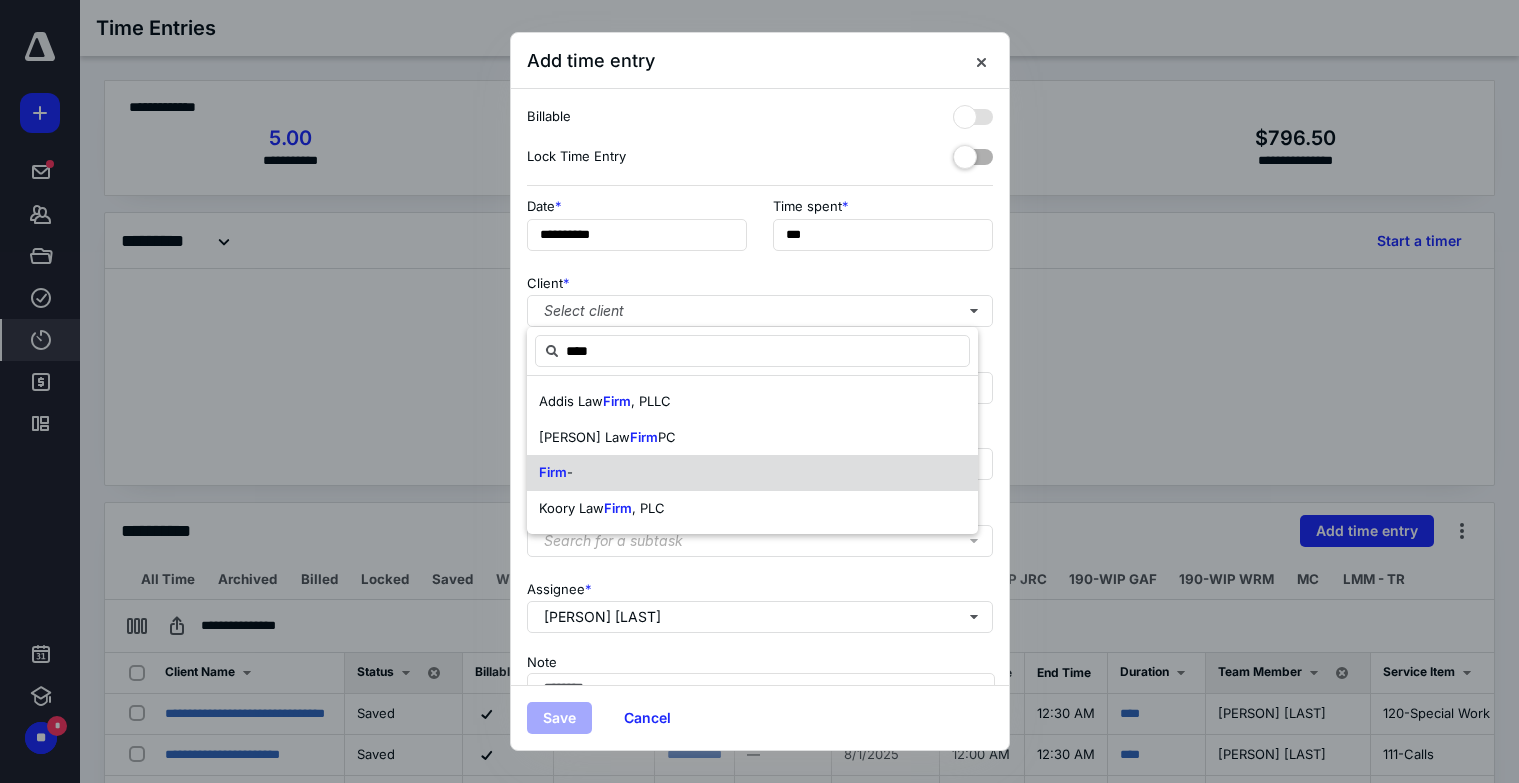 click on "-" at bounding box center [570, 472] 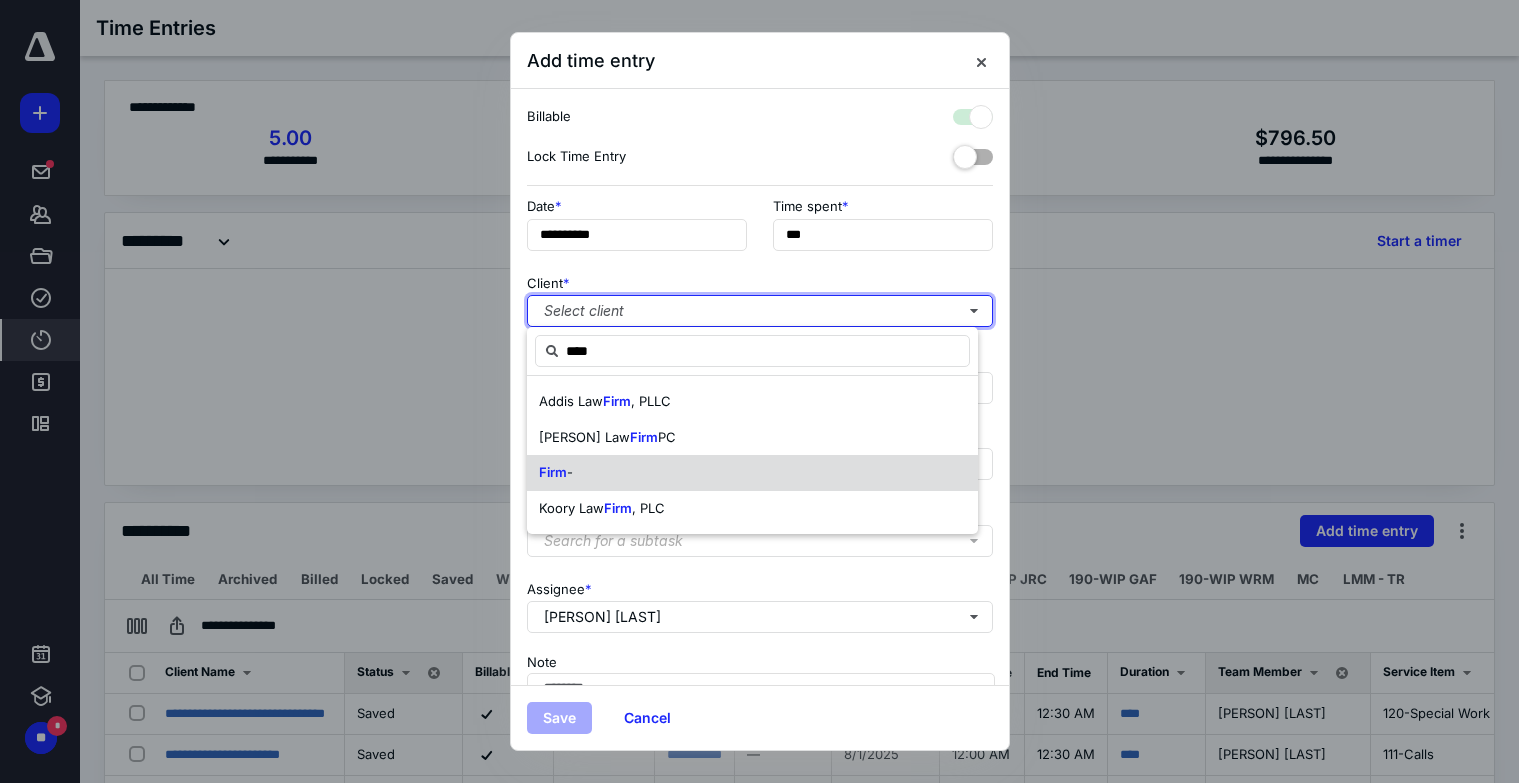 checkbox on "true" 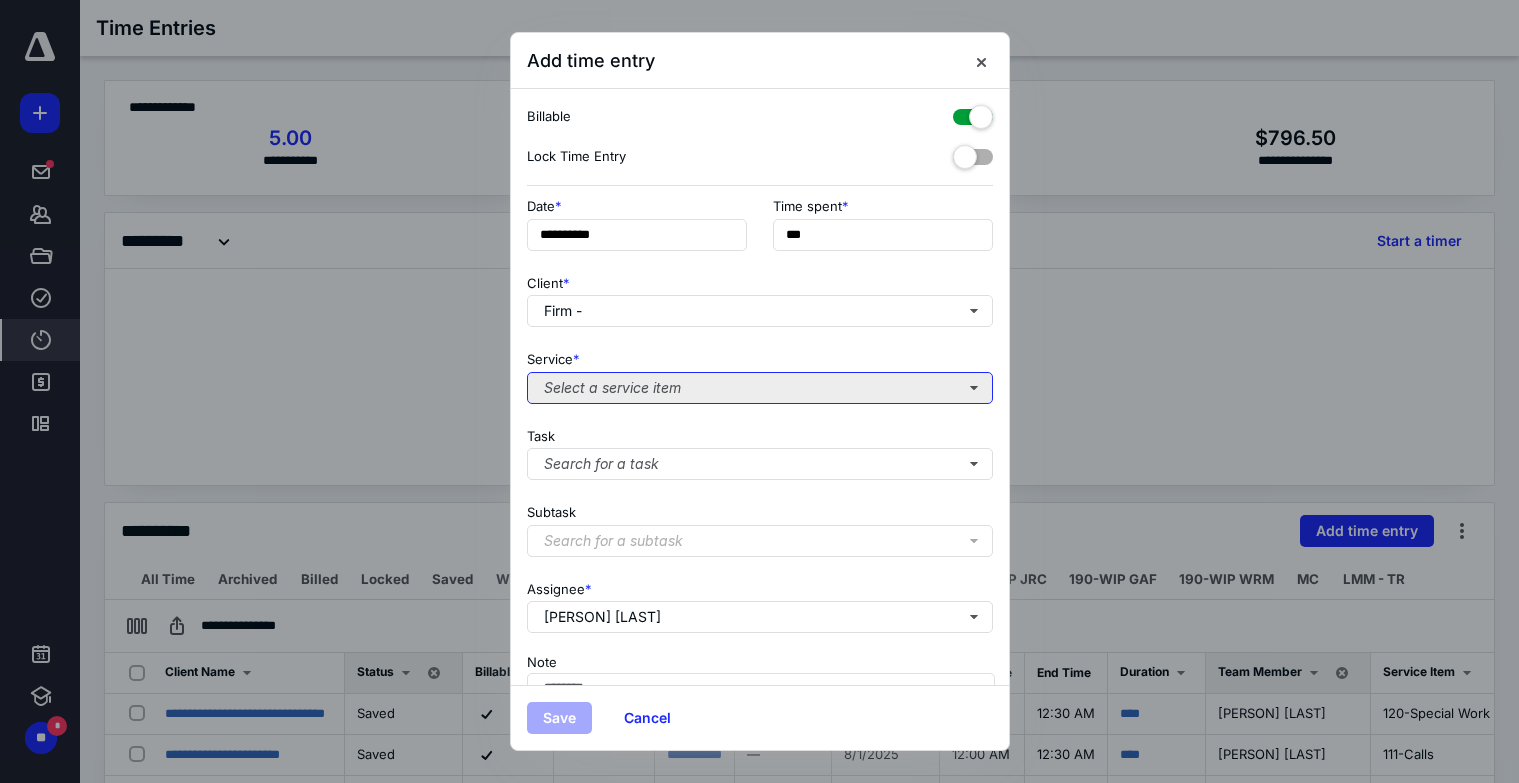 click on "Select a service item" at bounding box center [760, 388] 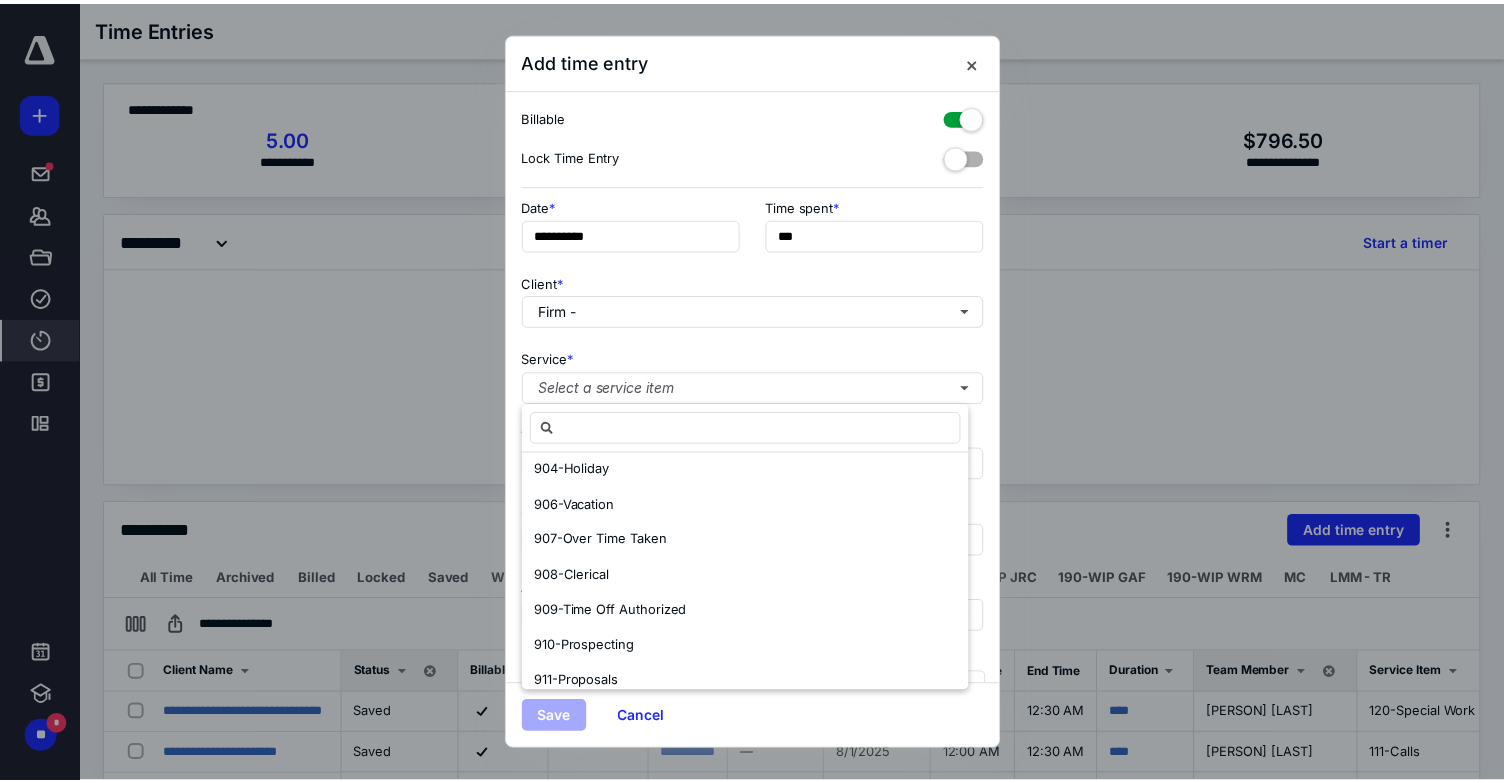 scroll, scrollTop: 2300, scrollLeft: 0, axis: vertical 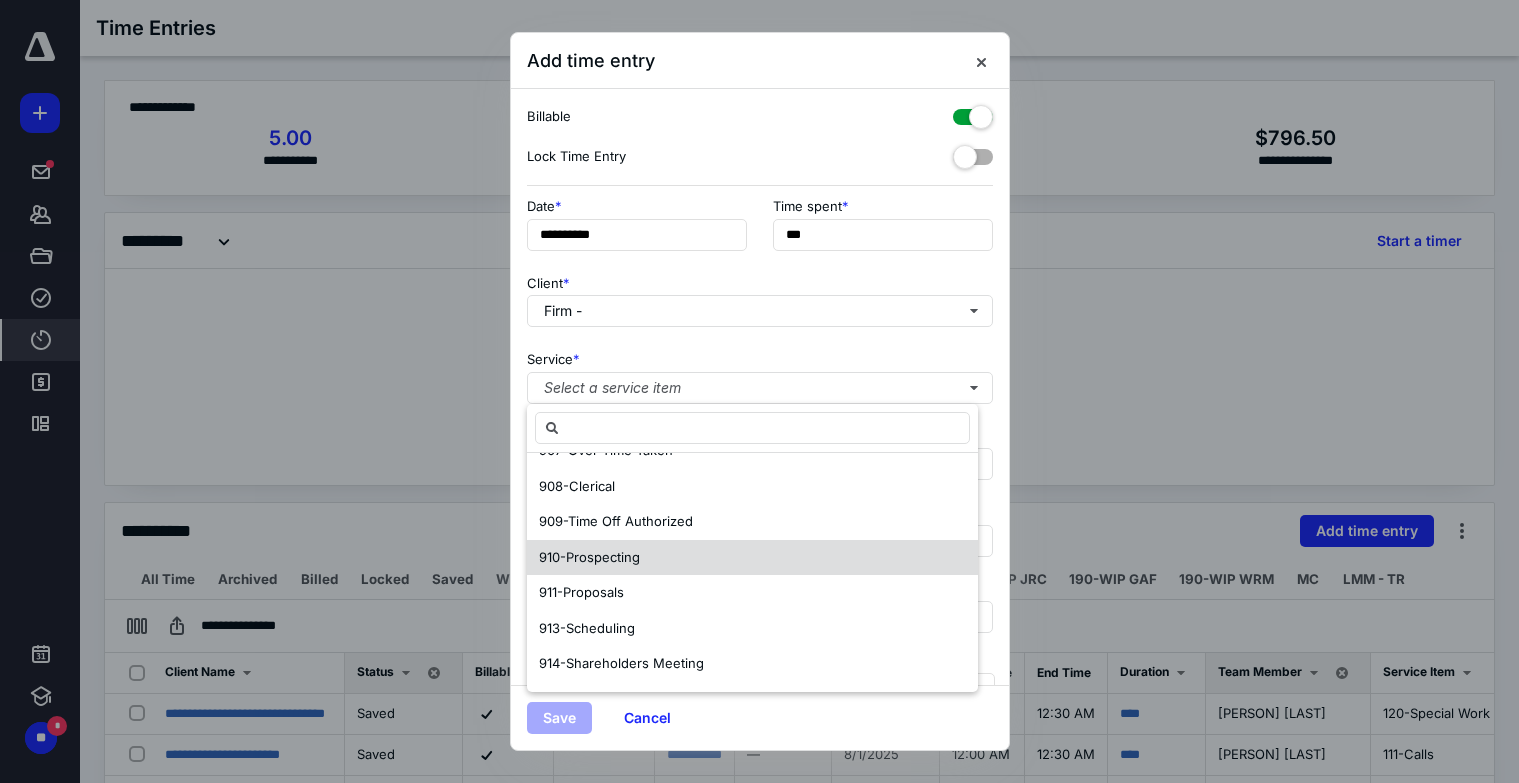 click on "910-Prospecting" at bounding box center (752, 558) 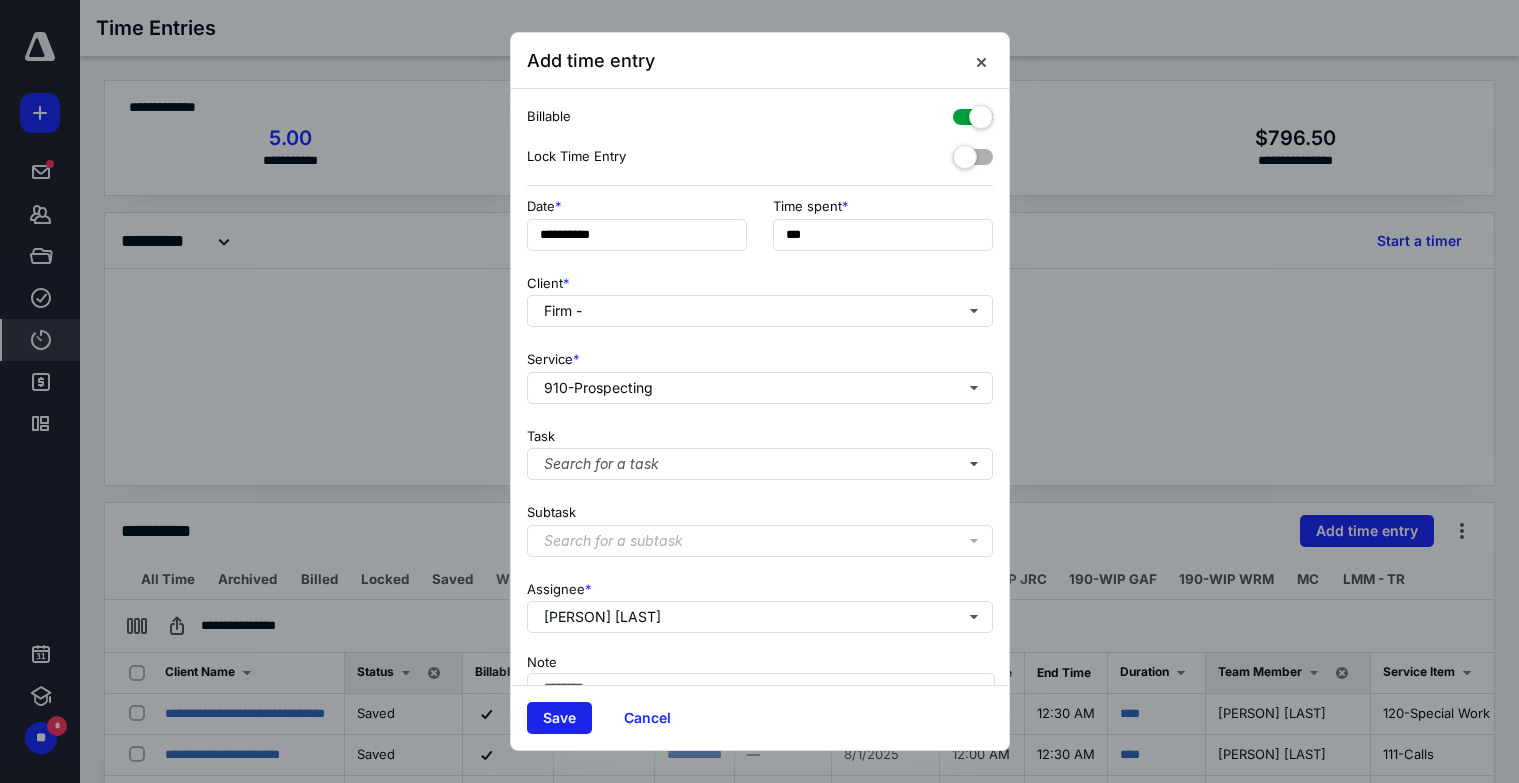 click on "Save" at bounding box center [559, 718] 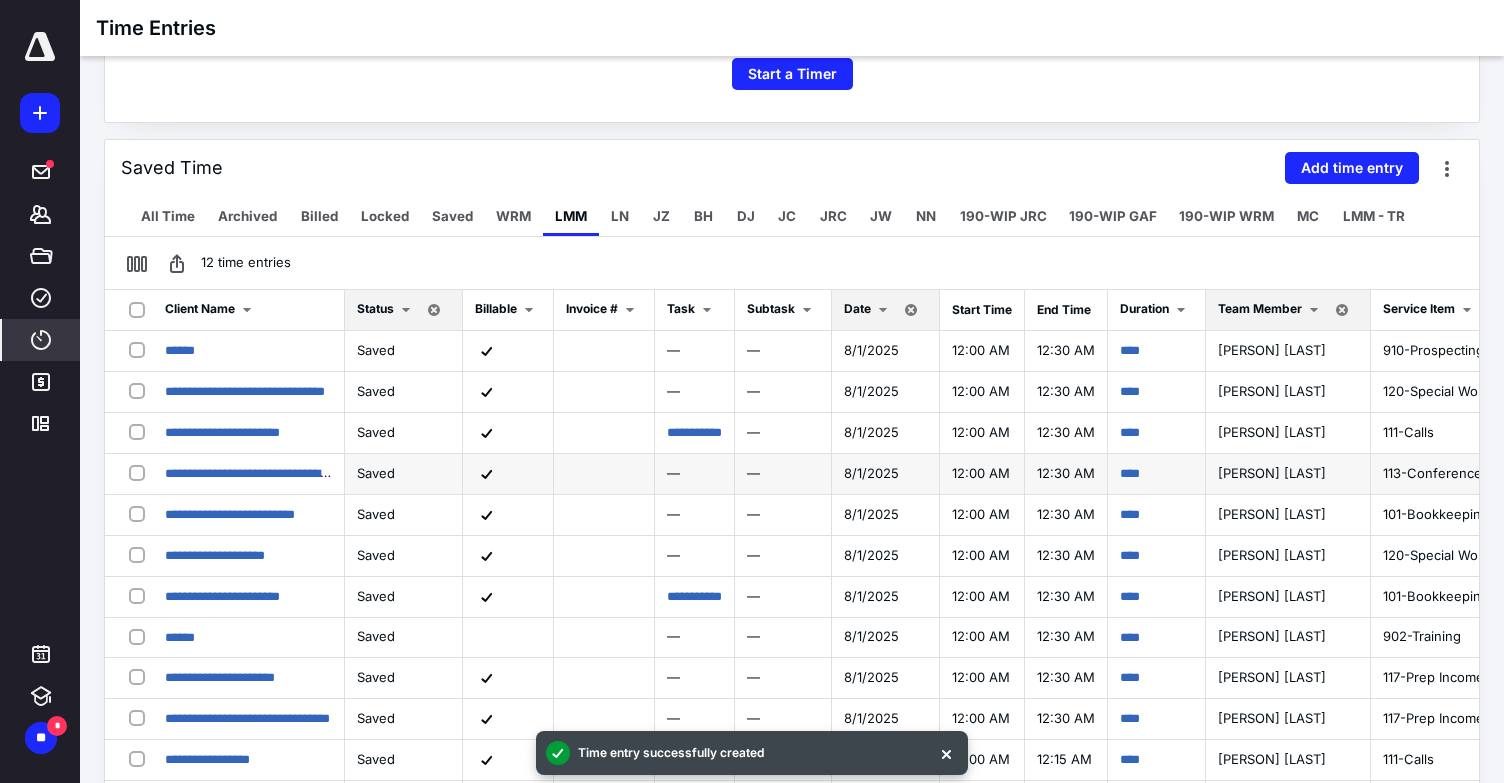 scroll, scrollTop: 400, scrollLeft: 0, axis: vertical 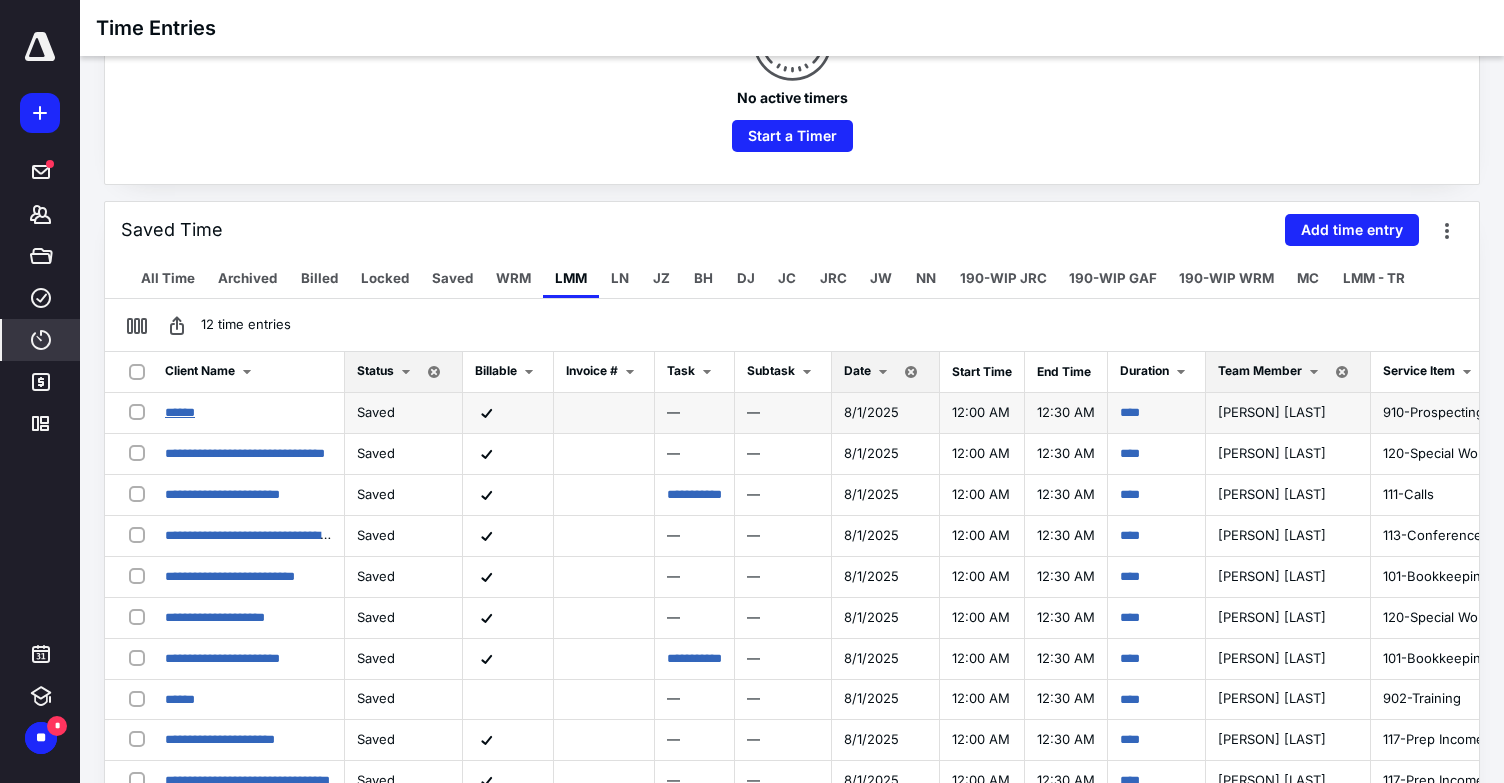 click on "******" at bounding box center (180, 412) 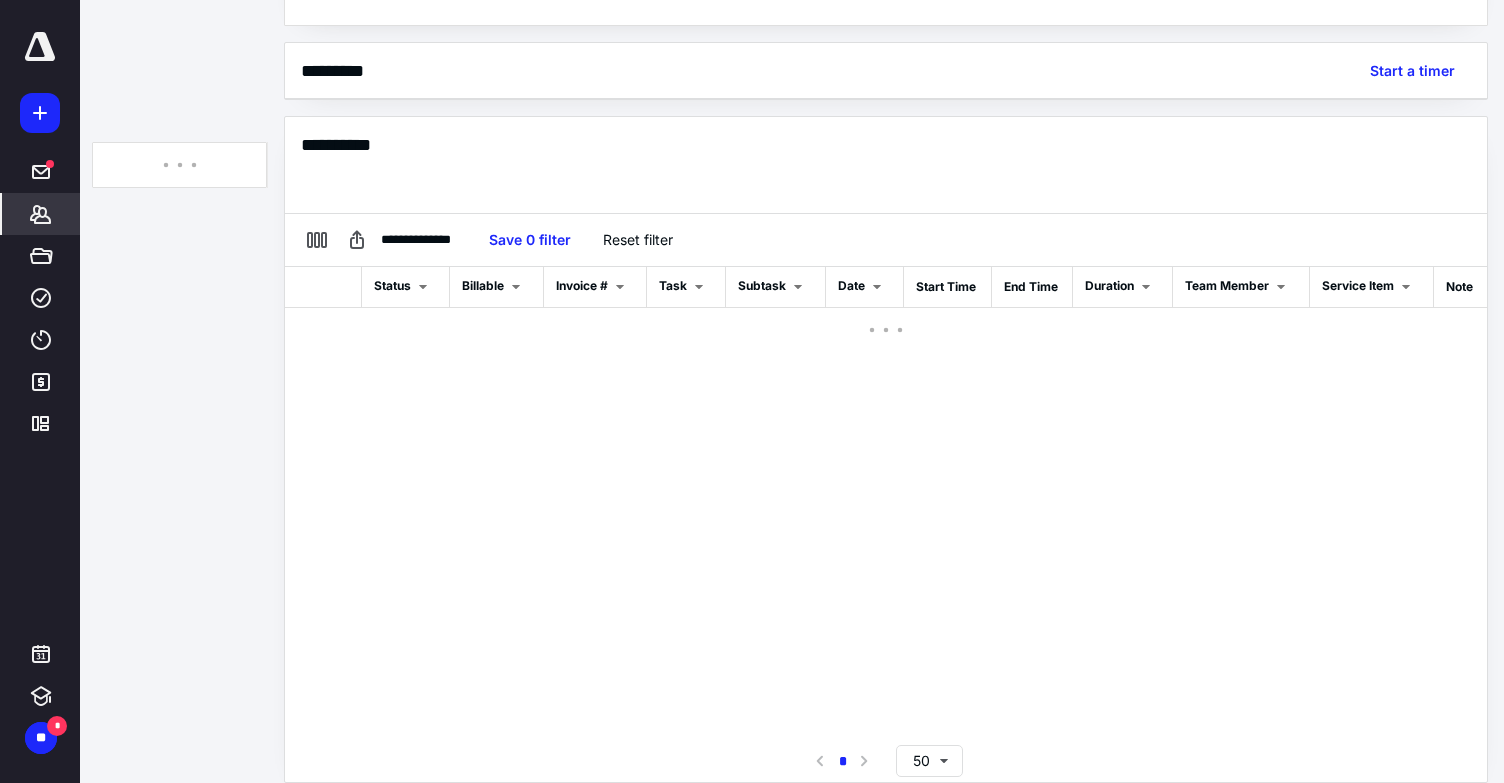 scroll, scrollTop: 362, scrollLeft: 0, axis: vertical 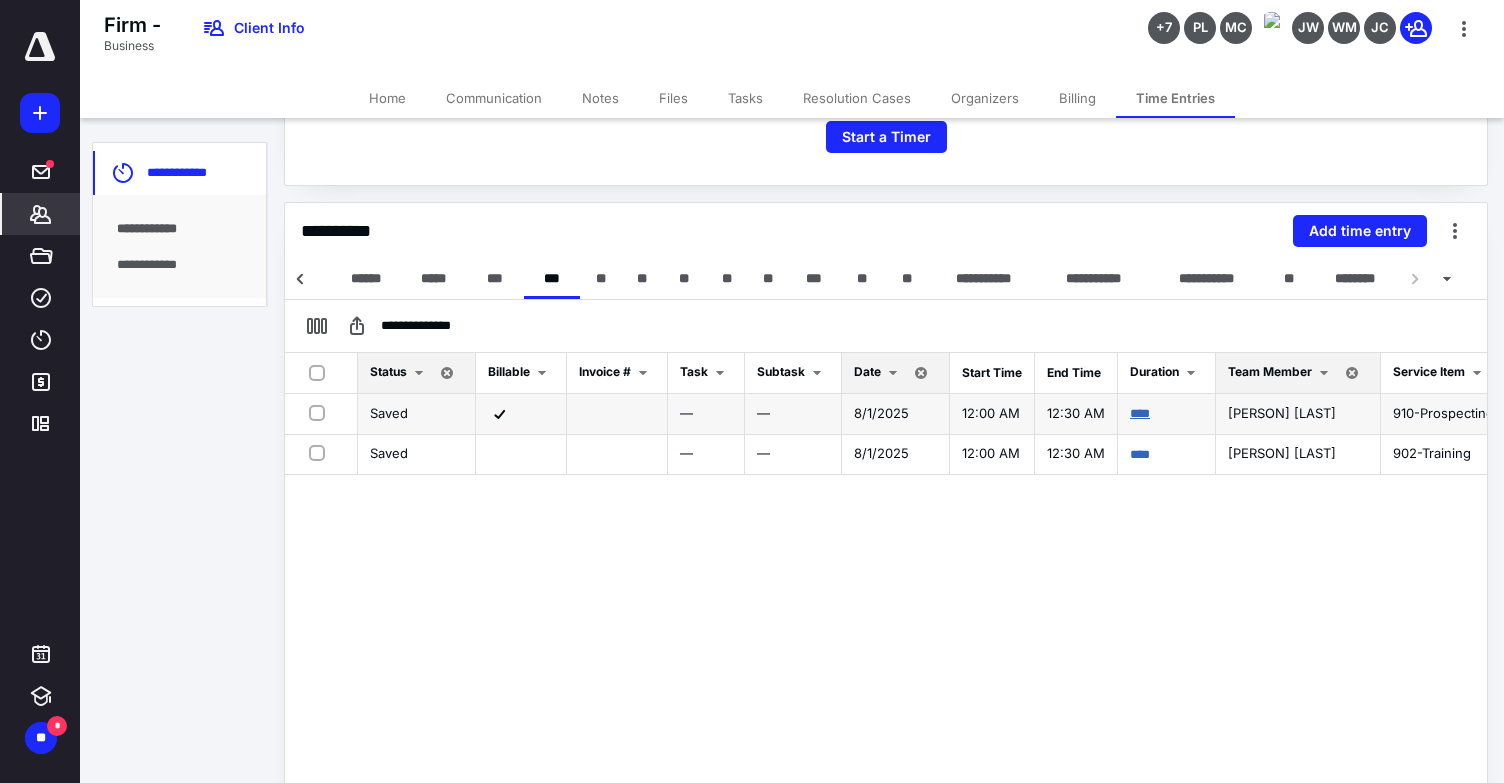click on "****" at bounding box center [1140, 413] 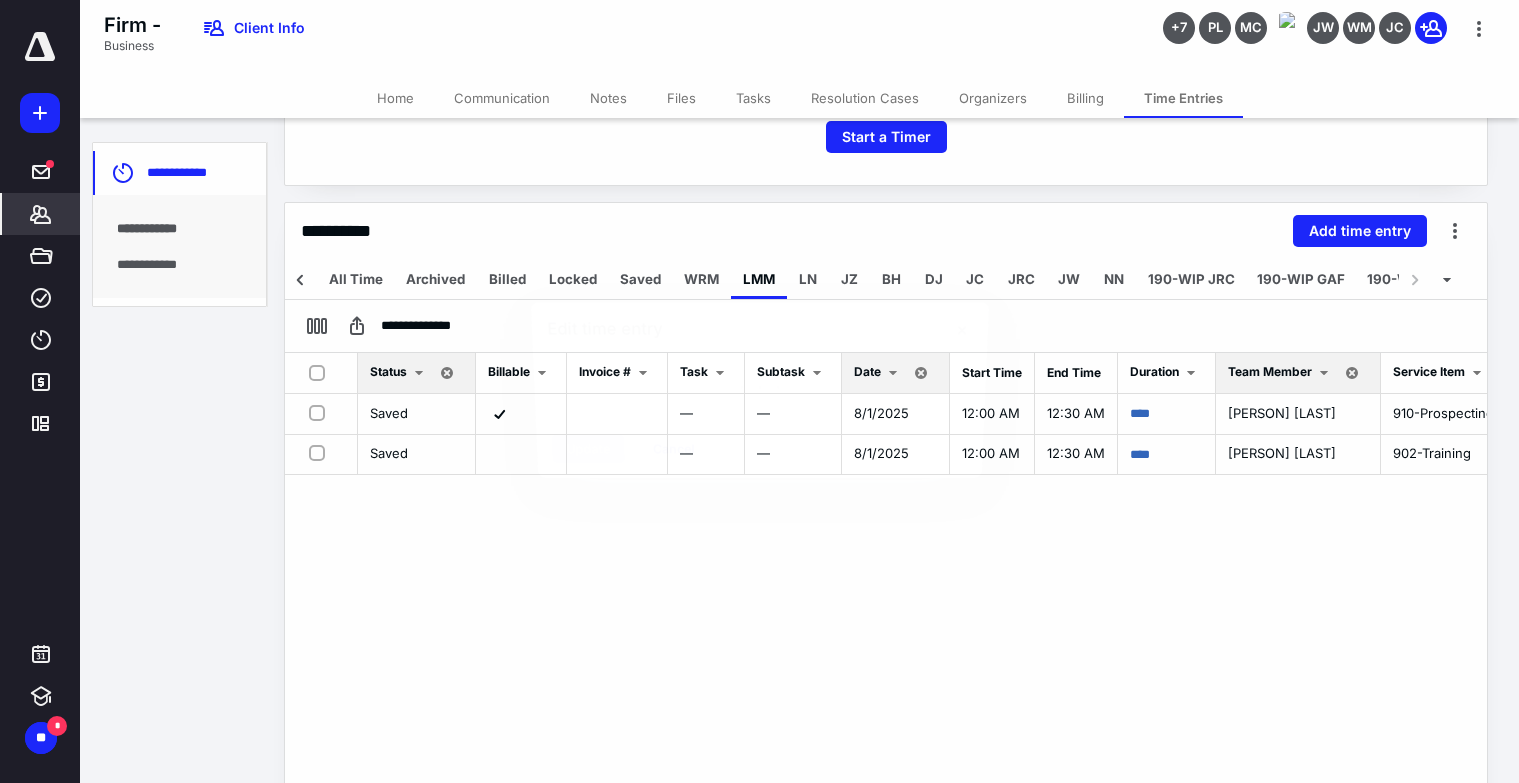 scroll, scrollTop: 0, scrollLeft: 192, axis: horizontal 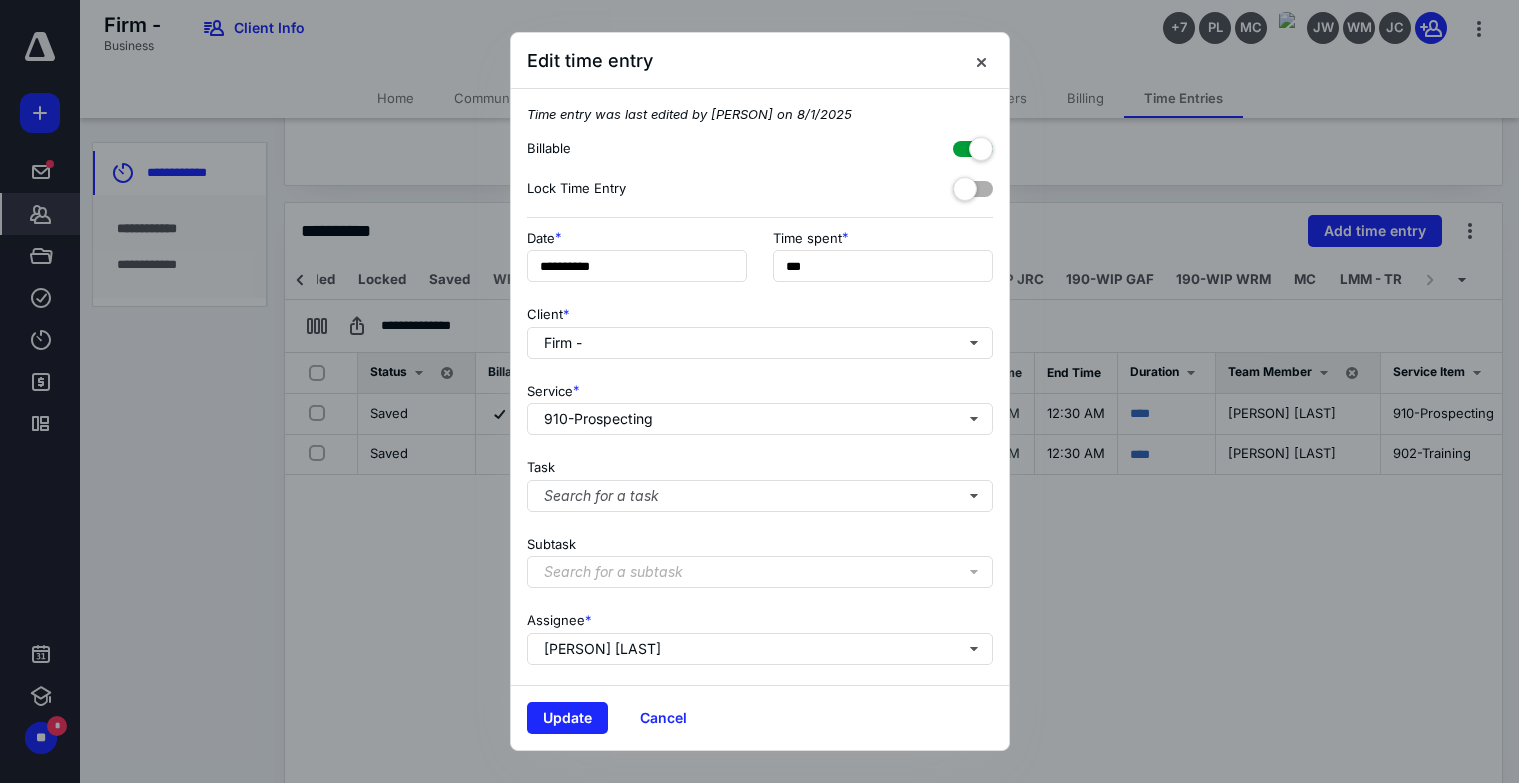 click at bounding box center [973, 149] 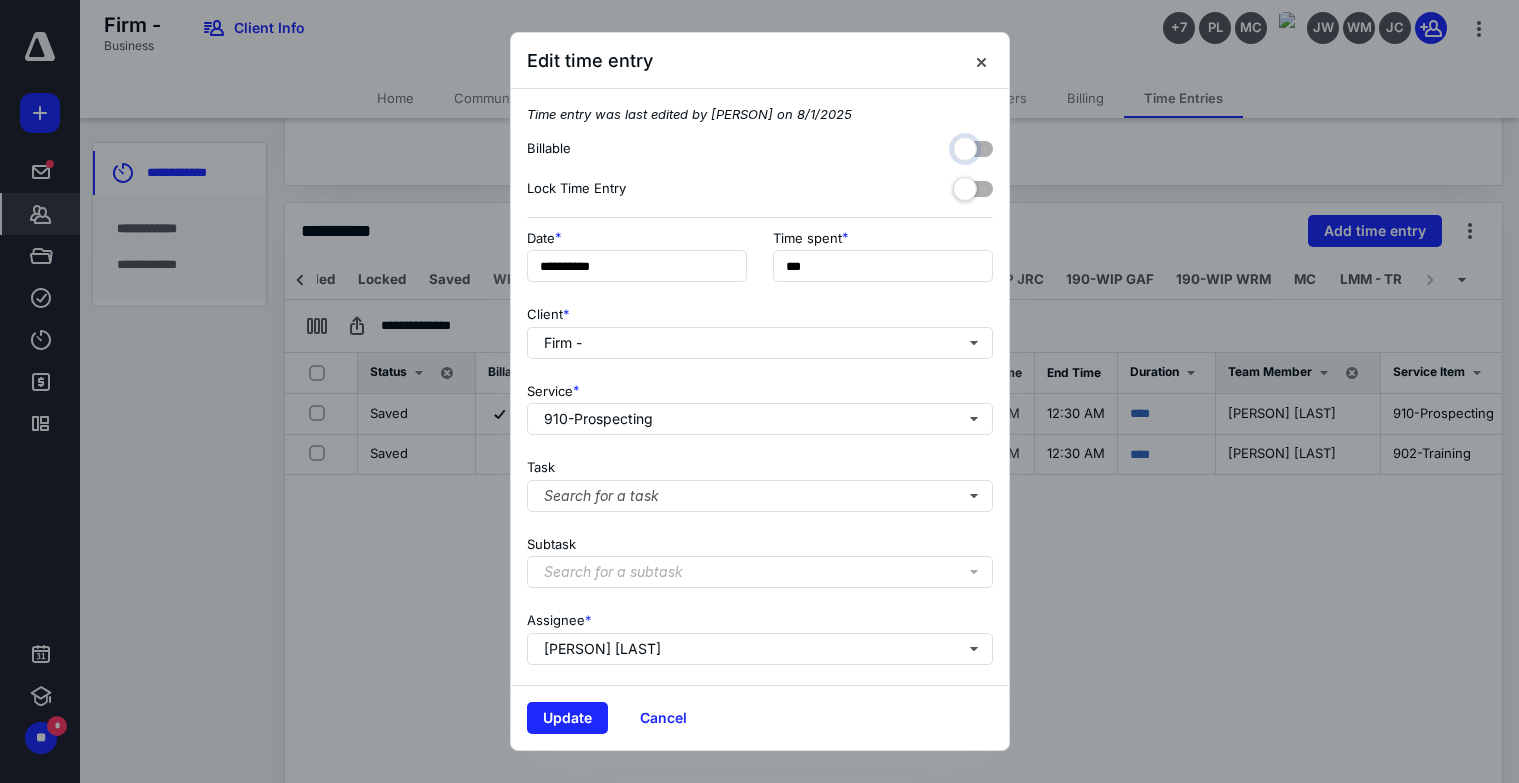 checkbox on "false" 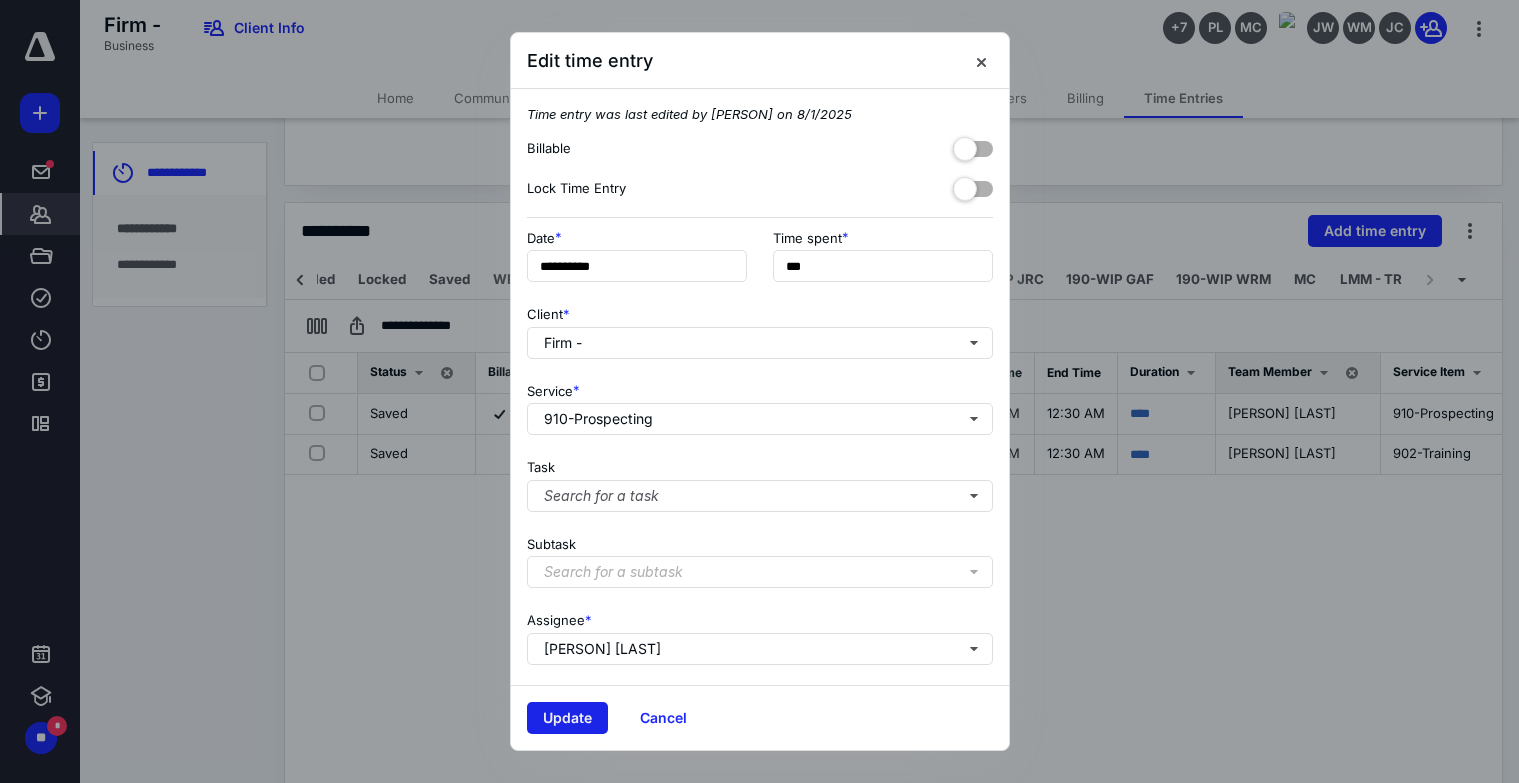 click on "Update" at bounding box center [567, 718] 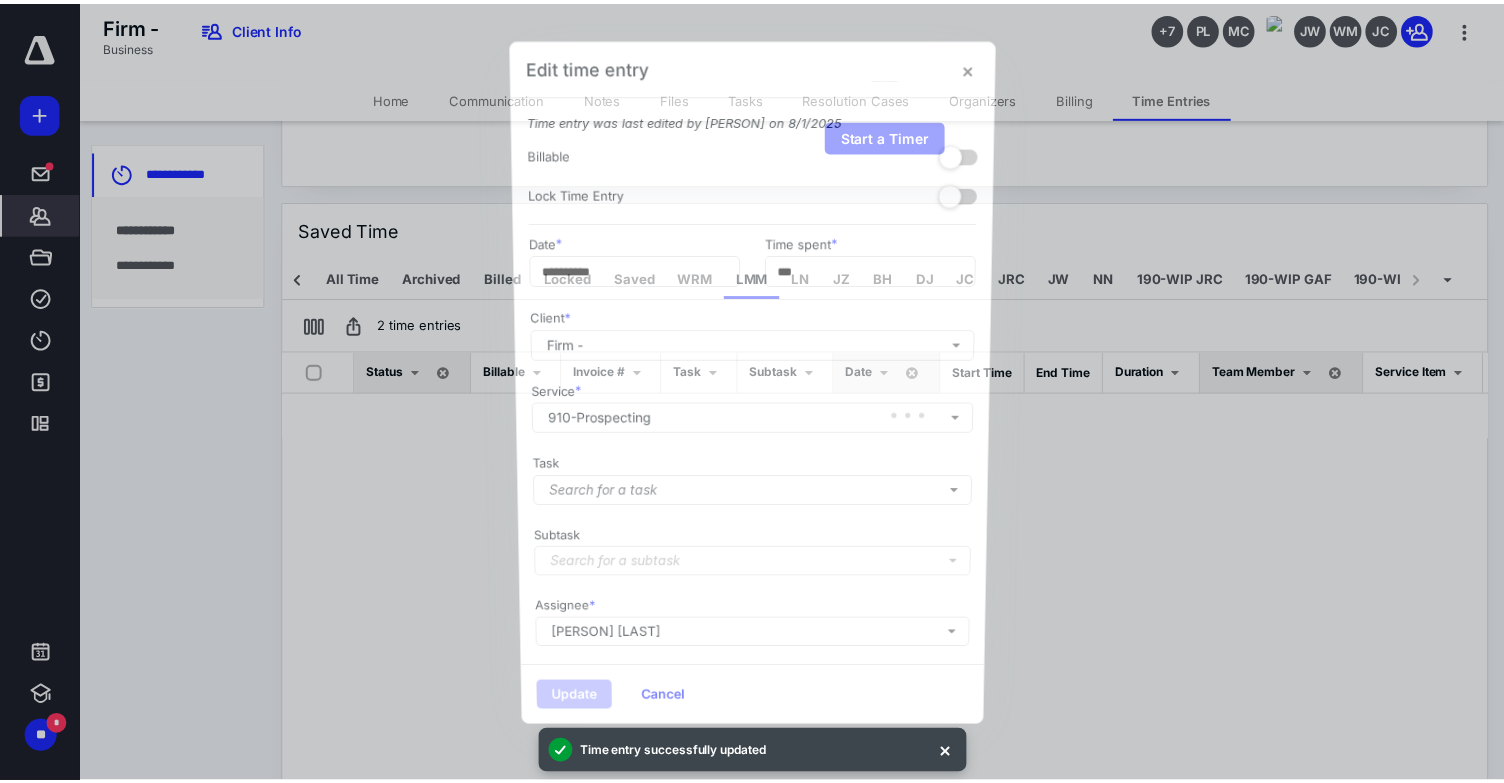 scroll, scrollTop: 0, scrollLeft: 192, axis: horizontal 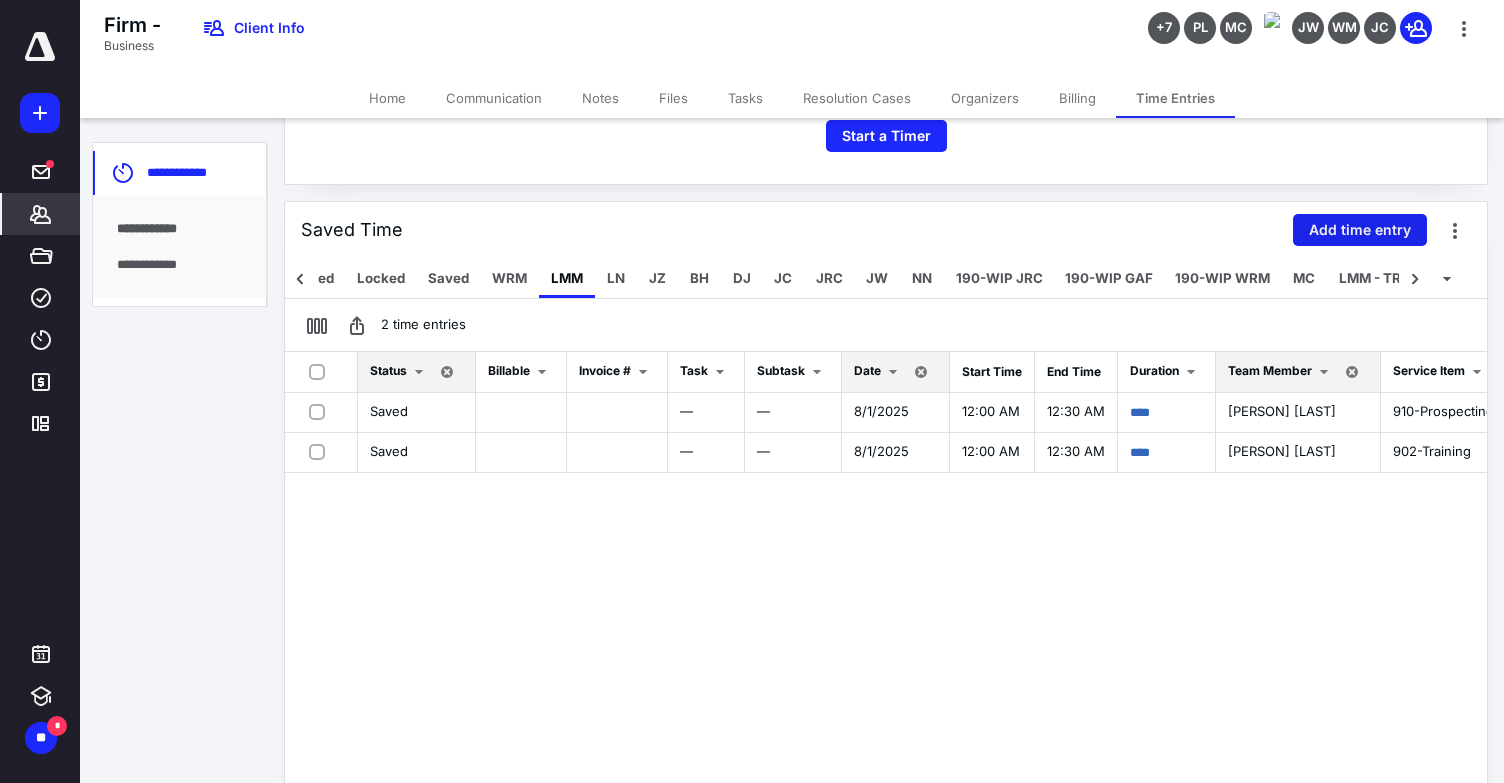 click on "Add time entry" at bounding box center [1360, 230] 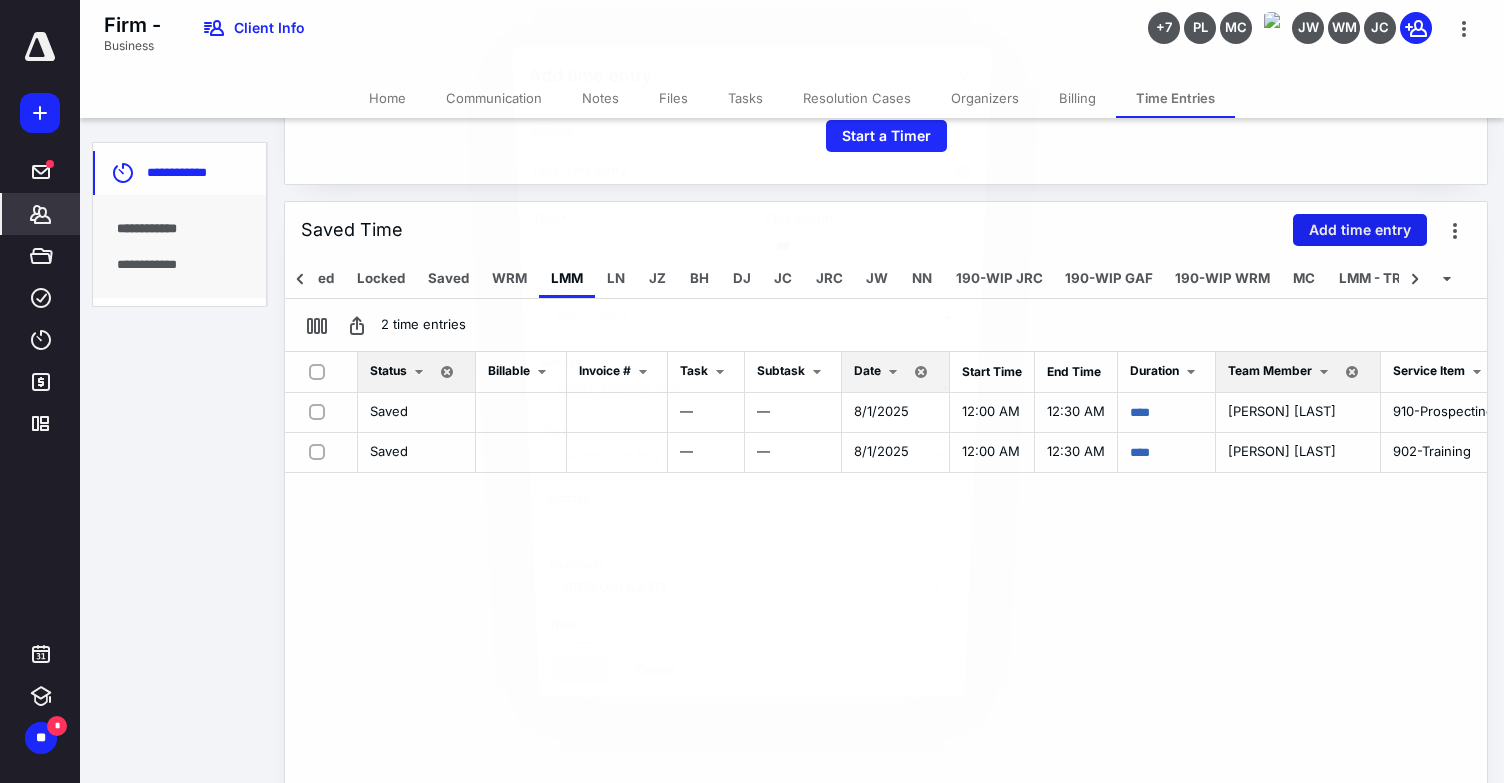 type on "**********" 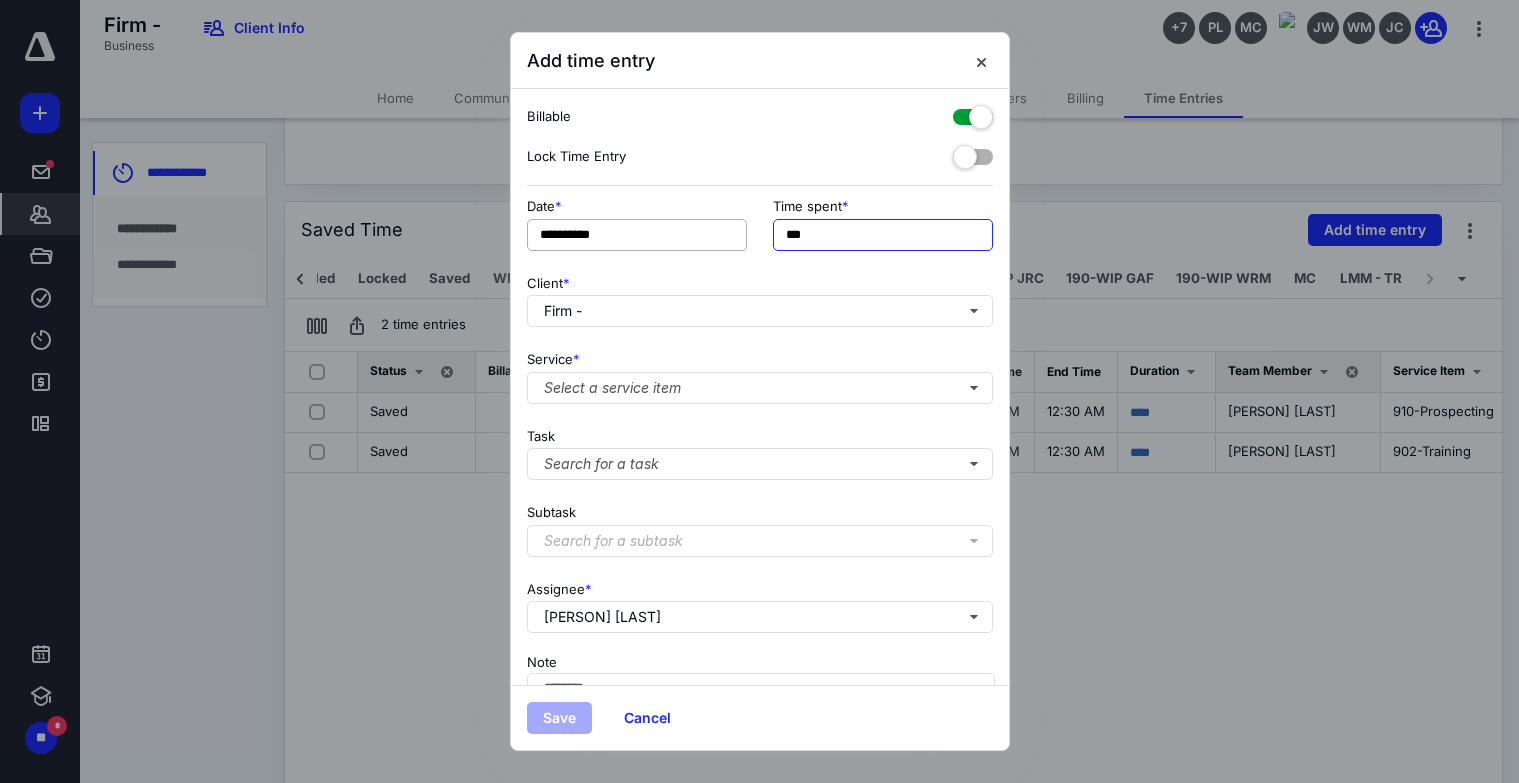 drag, startPoint x: 839, startPoint y: 237, endPoint x: 568, endPoint y: 236, distance: 271.00183 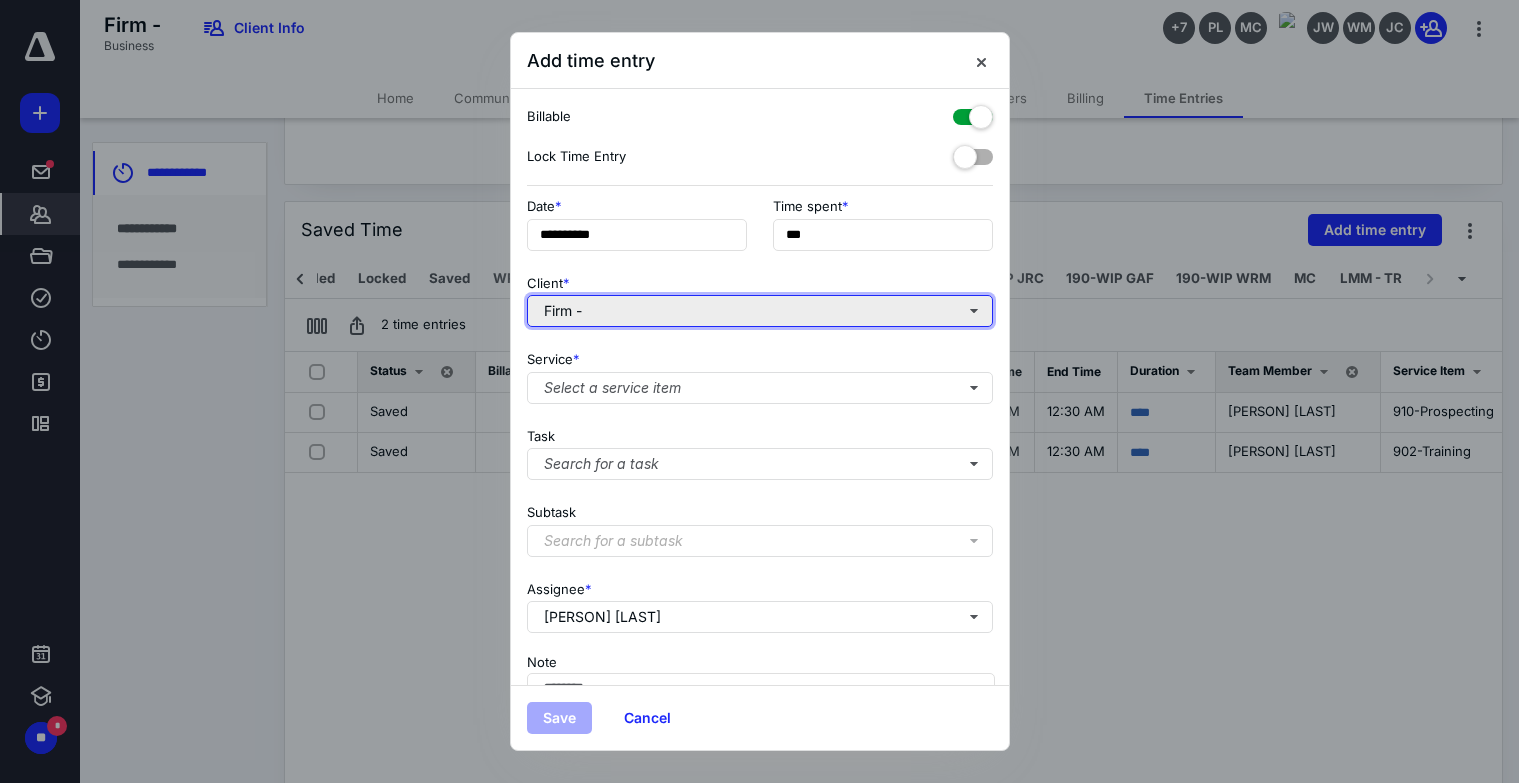 type on "**" 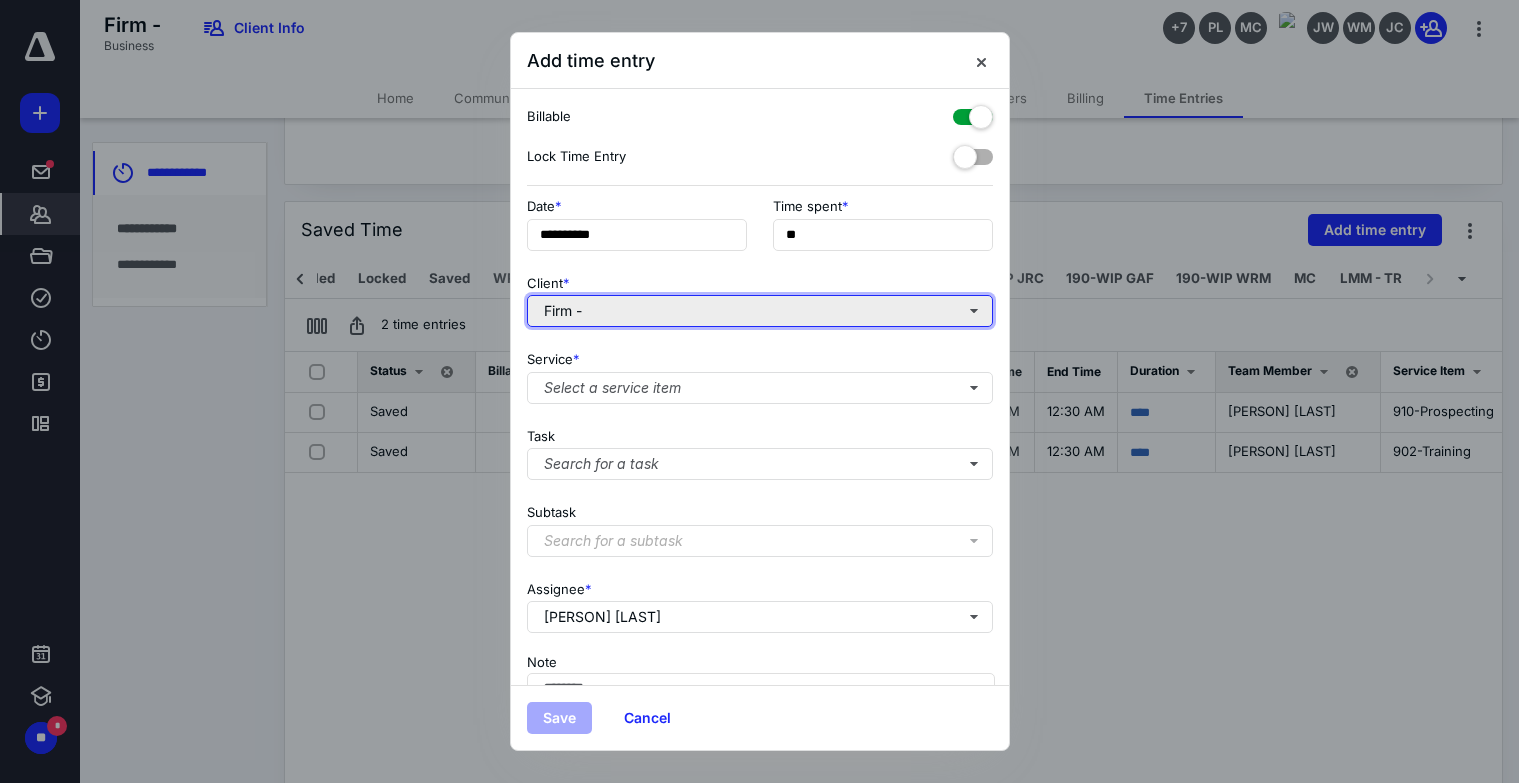 click on "Firm -" at bounding box center (760, 311) 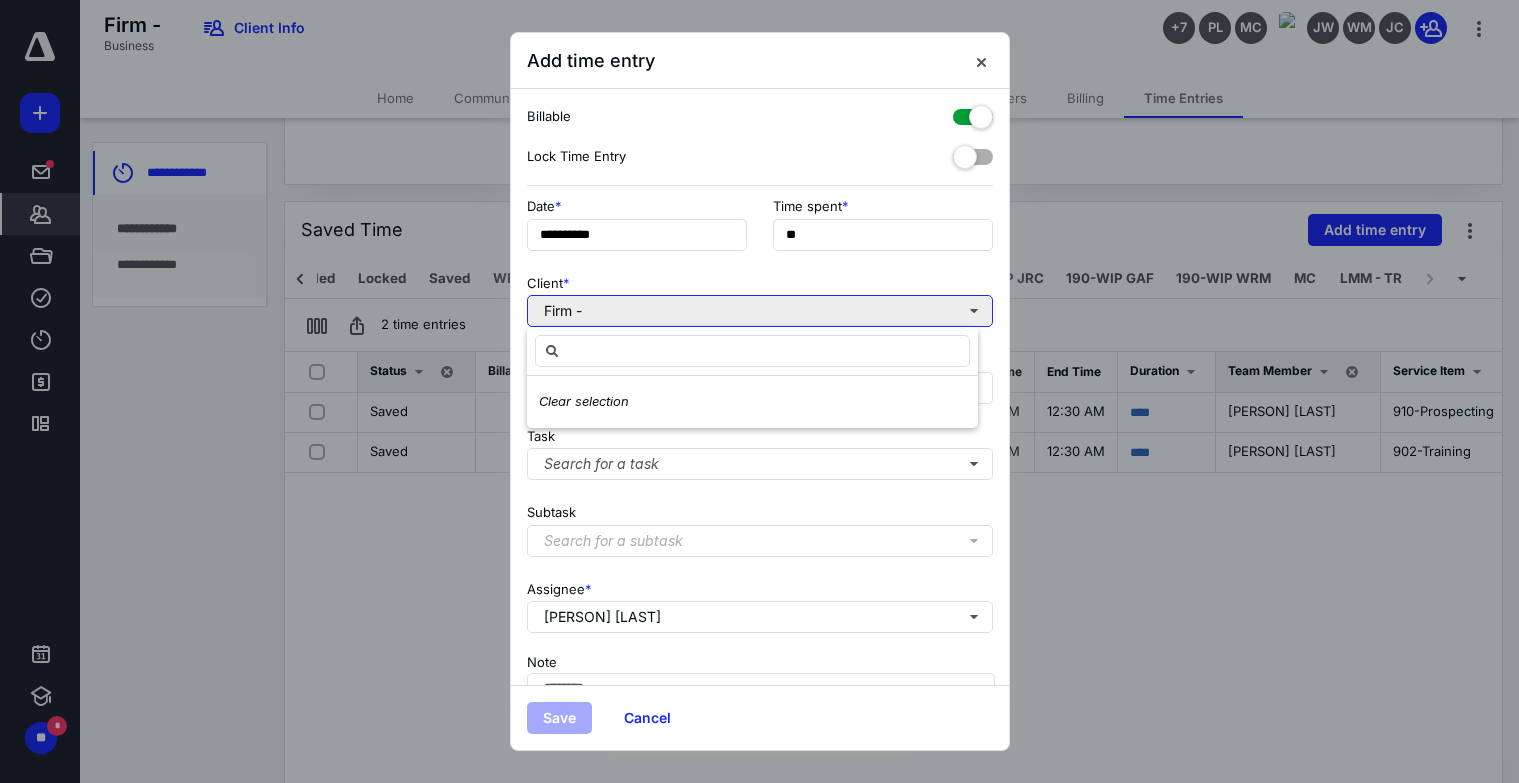 click on "Firm -" at bounding box center (760, 311) 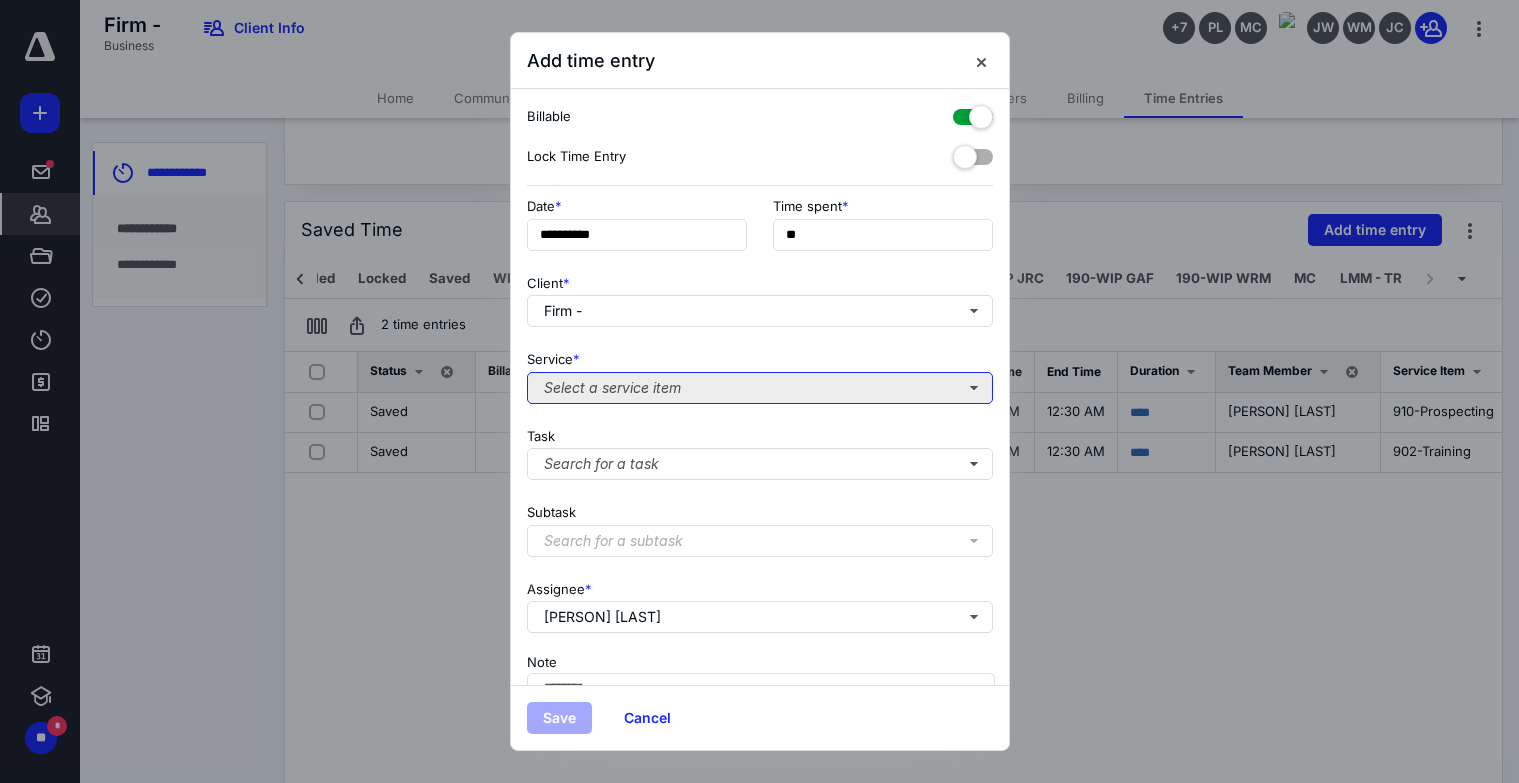 click on "Select a service item" at bounding box center [760, 388] 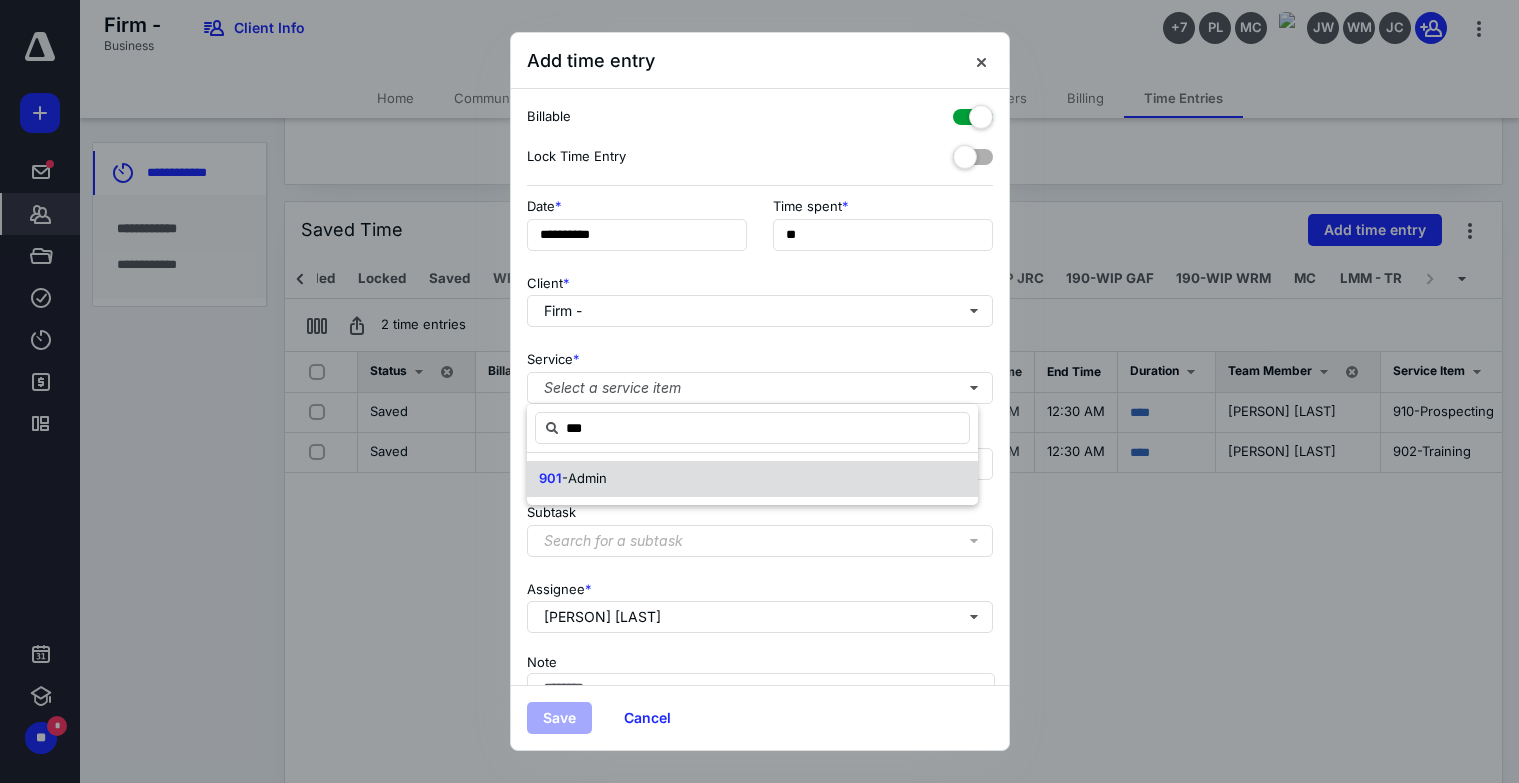 click on "901 -Admin" at bounding box center (573, 479) 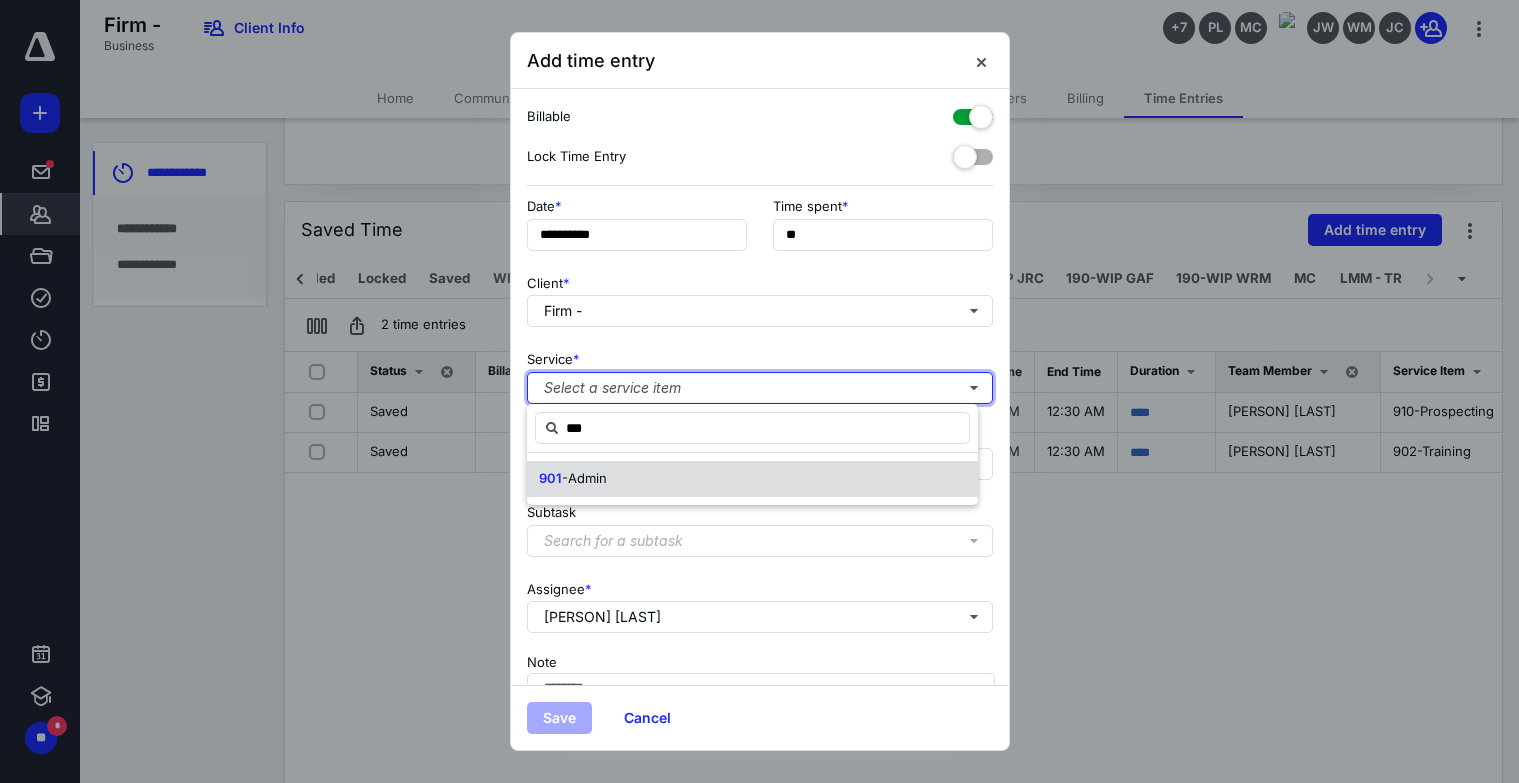 type 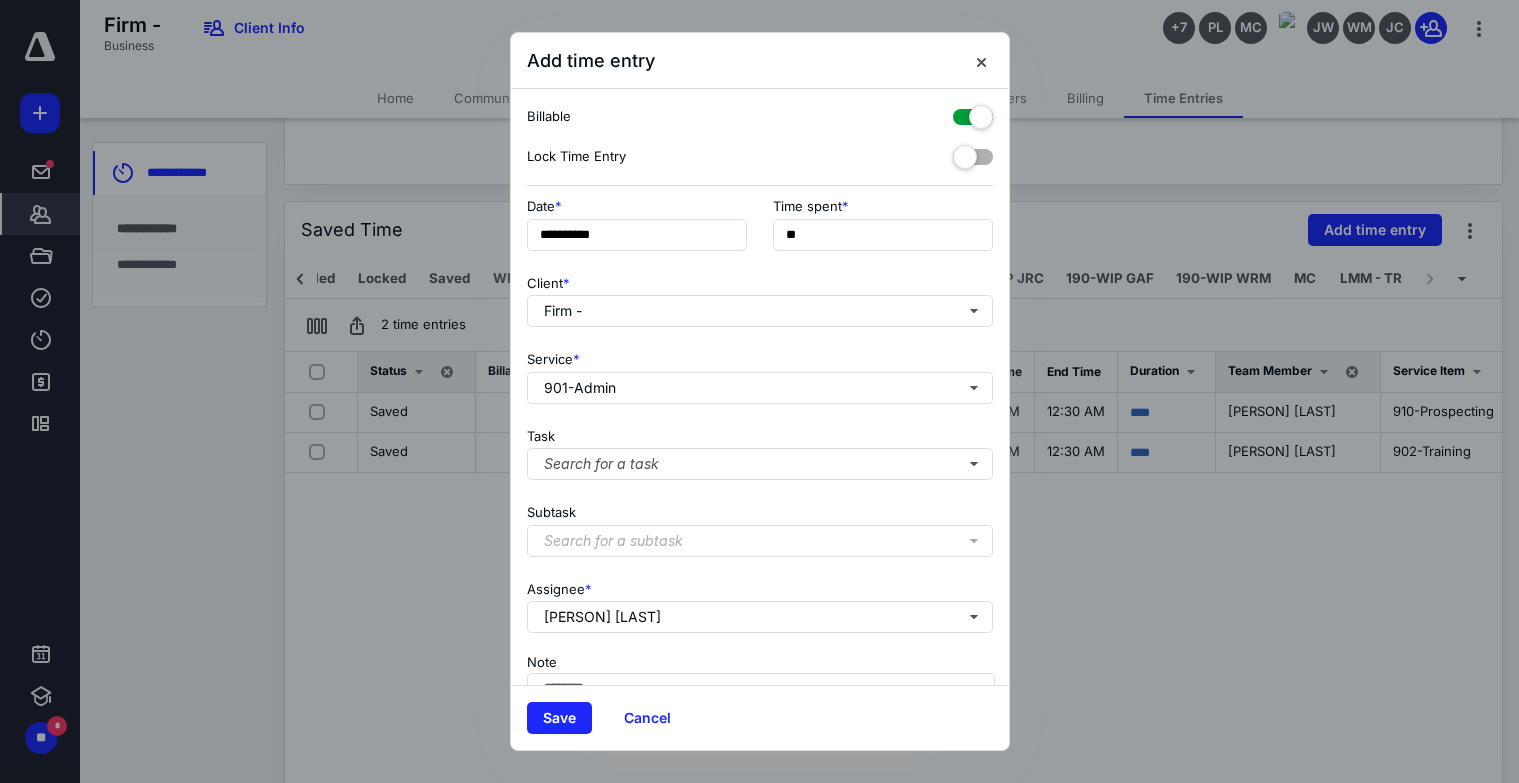 drag, startPoint x: 967, startPoint y: 118, endPoint x: 956, endPoint y: 120, distance: 11.18034 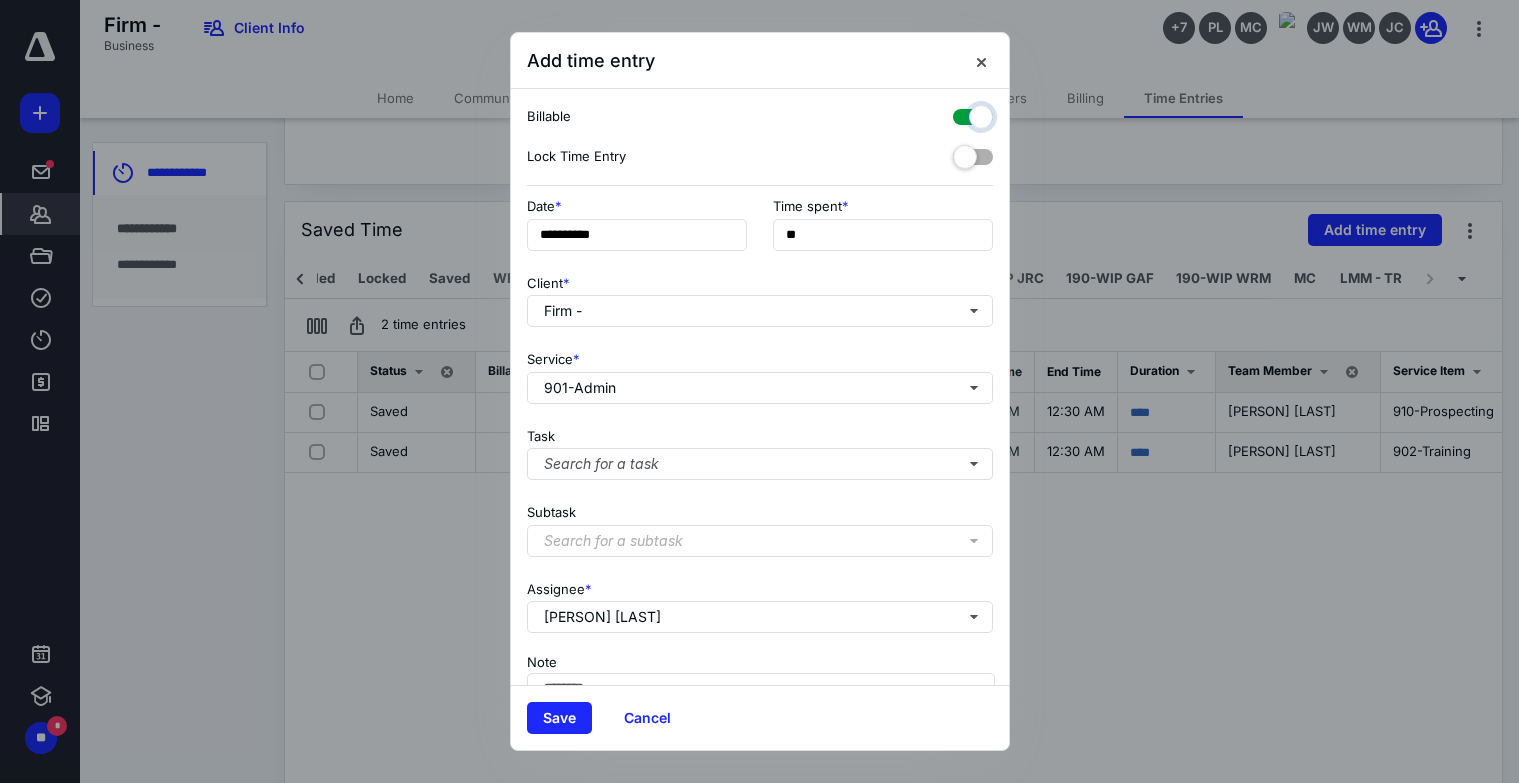 click at bounding box center (963, 114) 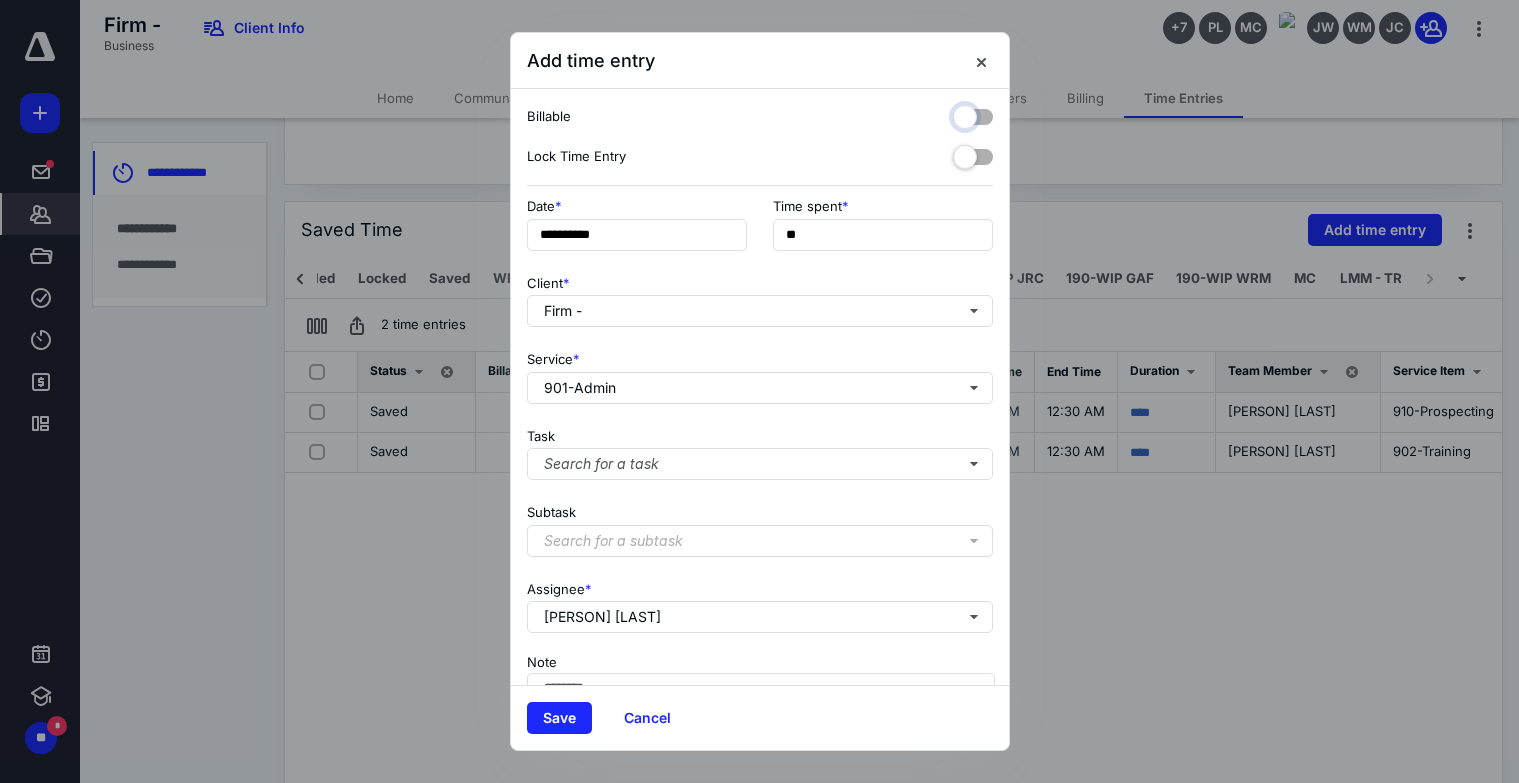 checkbox on "false" 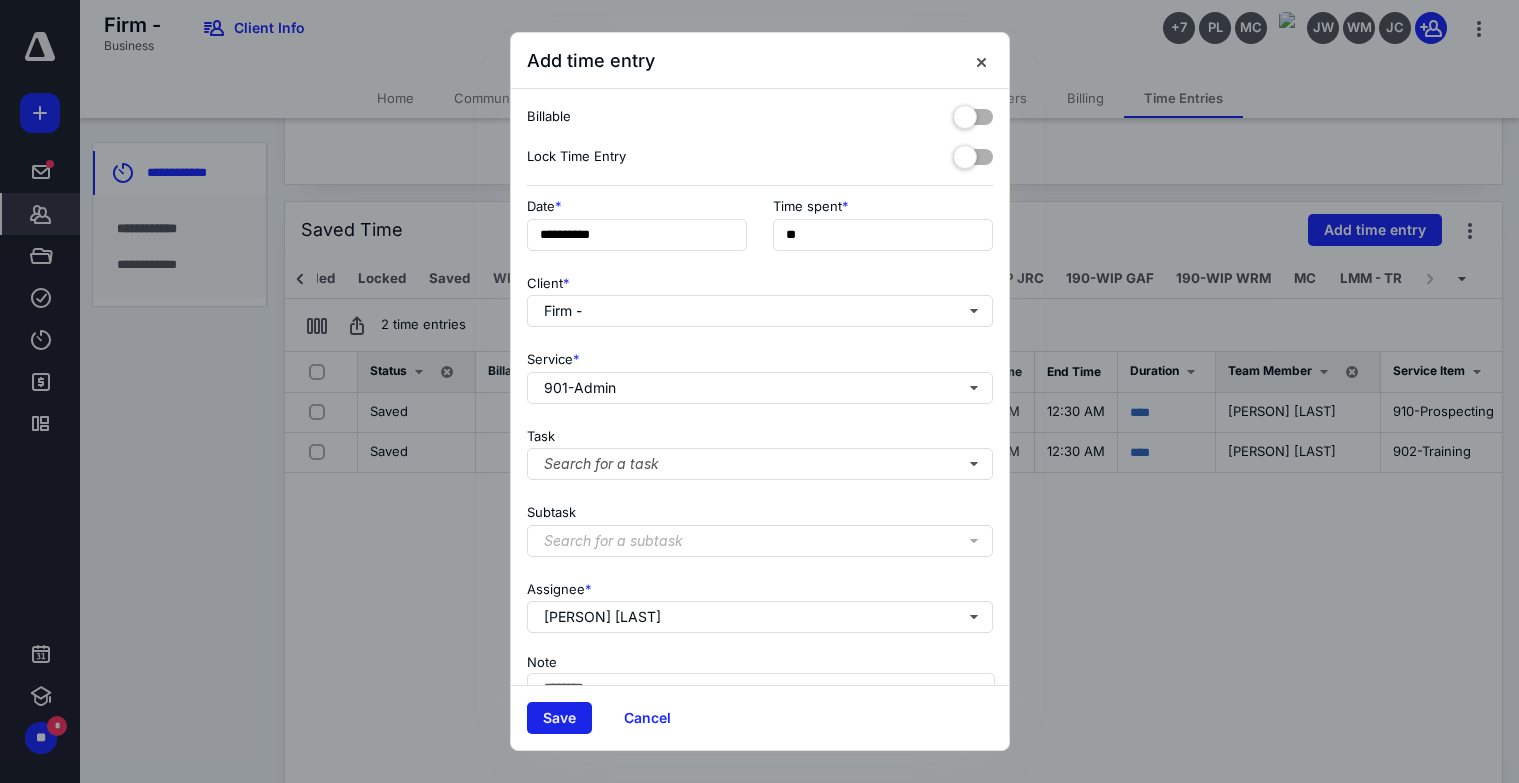 click on "Save" at bounding box center [559, 718] 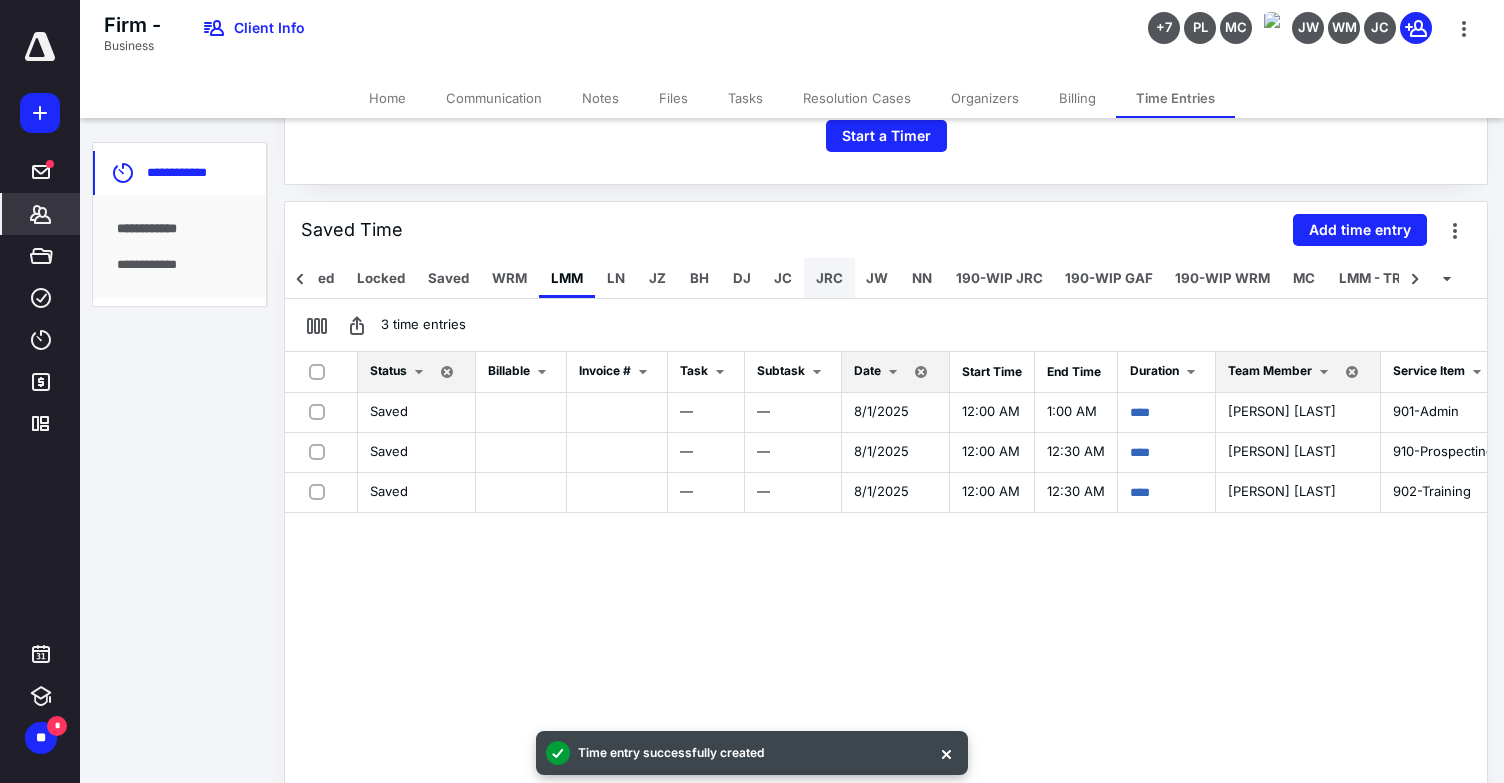 click on "JRC" at bounding box center [829, 278] 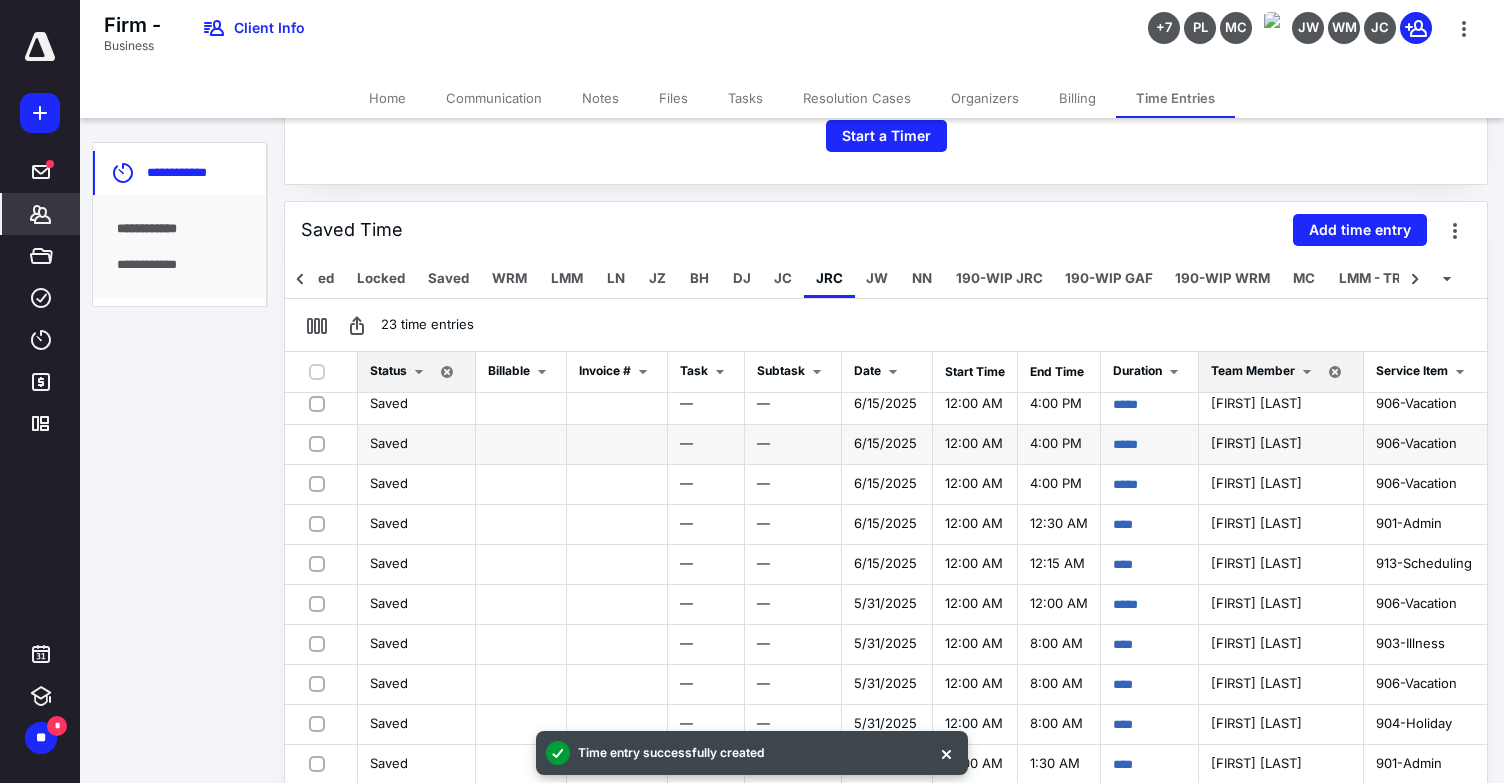 scroll, scrollTop: 503, scrollLeft: 0, axis: vertical 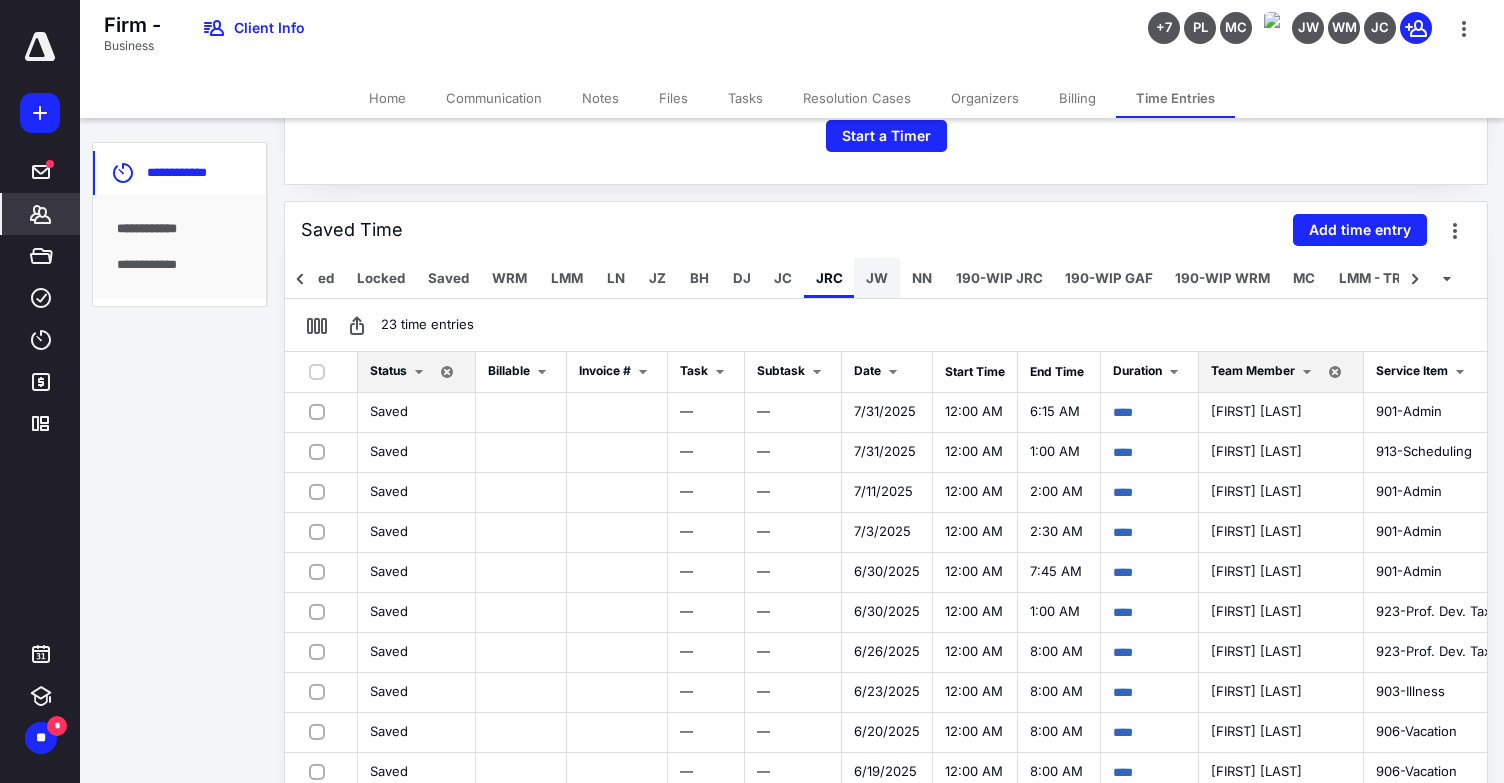 click on "JW" at bounding box center [877, 278] 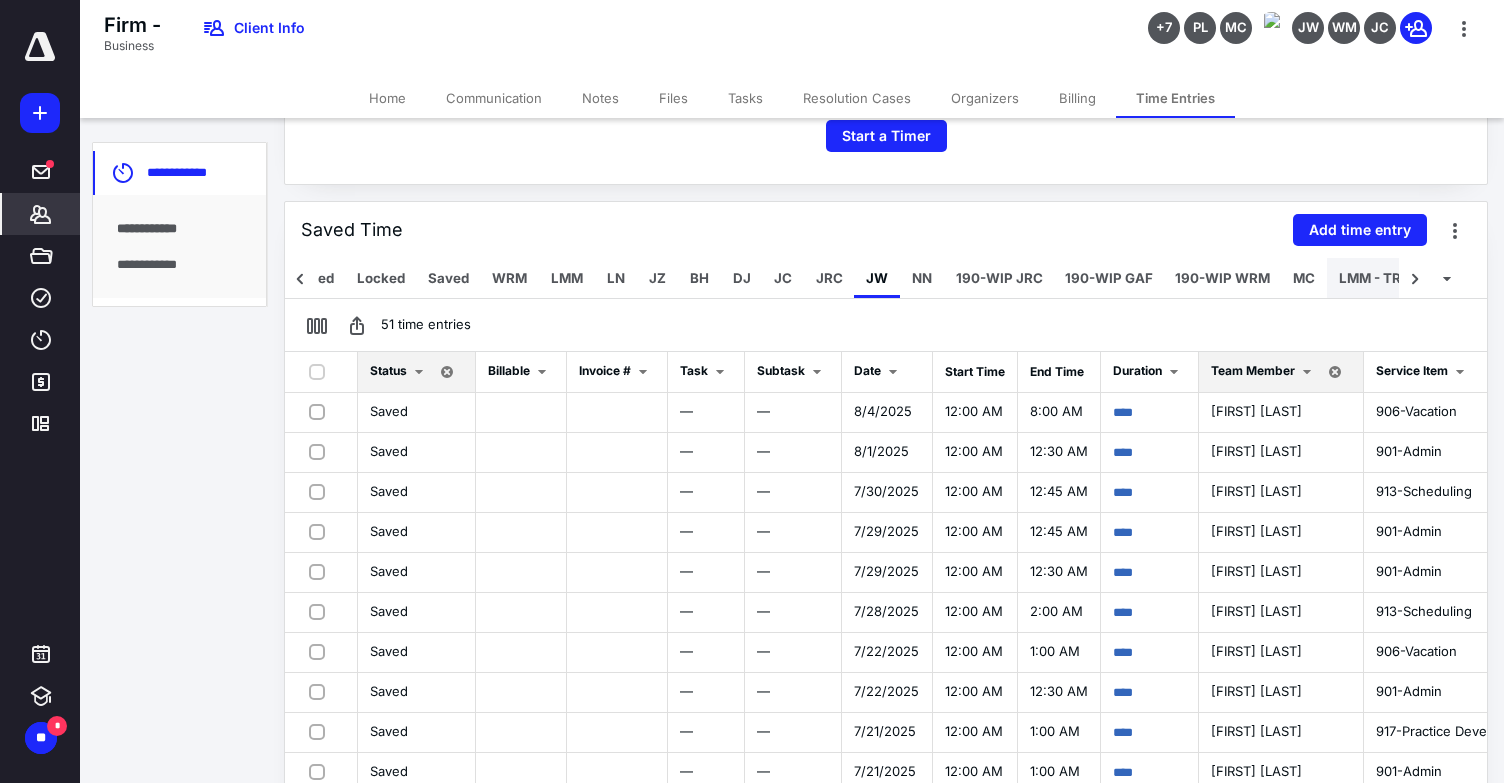click on "LMM - TR" at bounding box center (1370, 278) 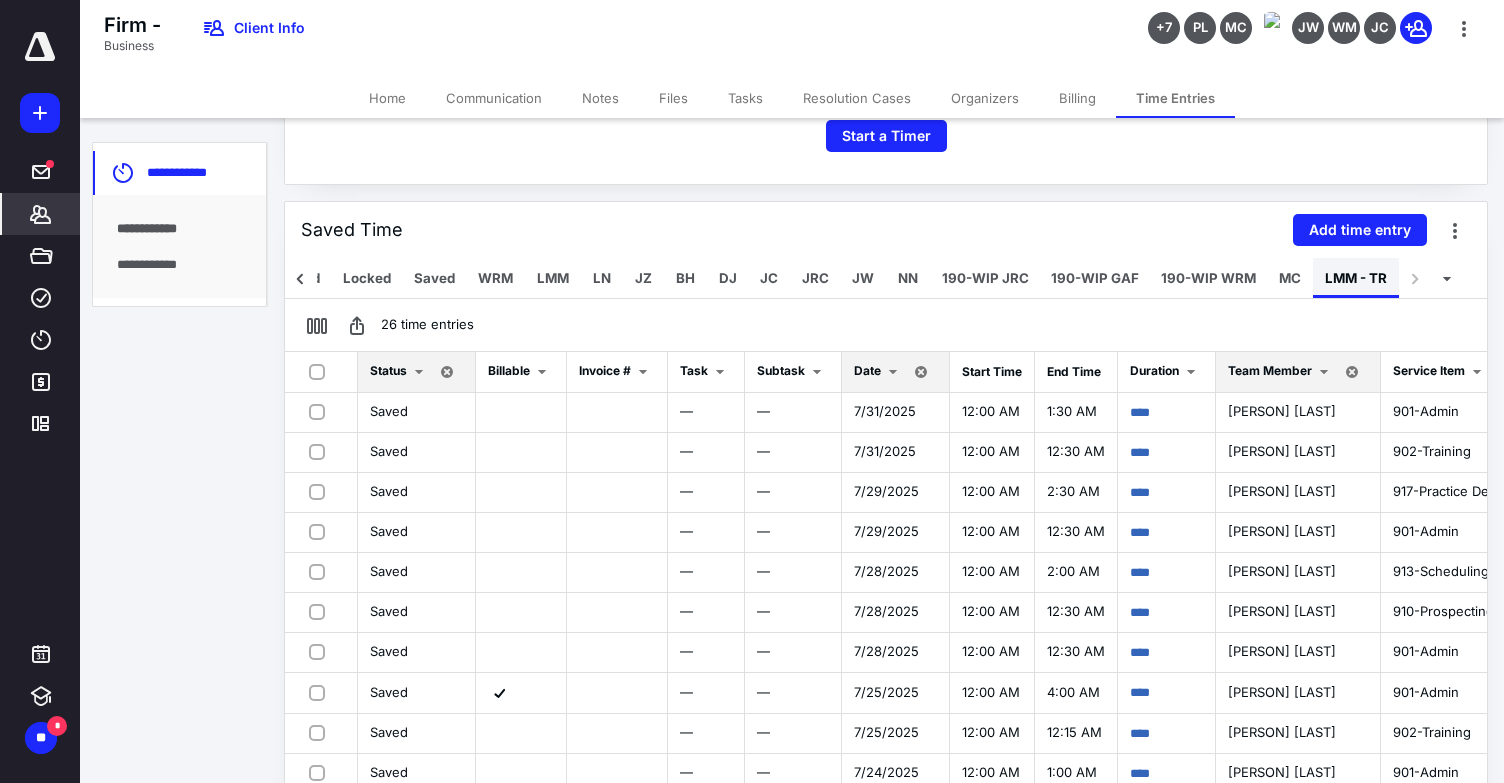 scroll, scrollTop: 0, scrollLeft: 207, axis: horizontal 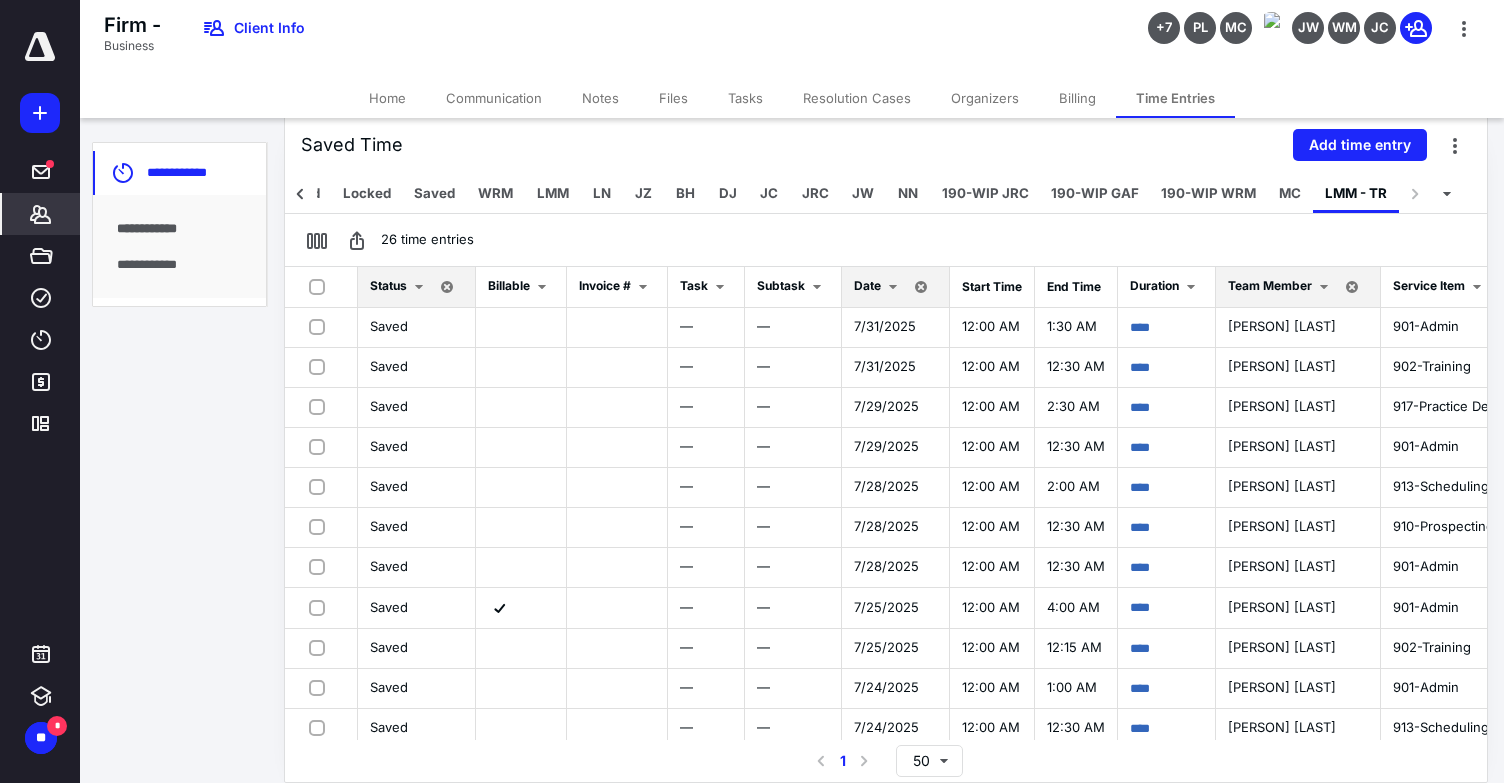 click on "Date" at bounding box center (867, 285) 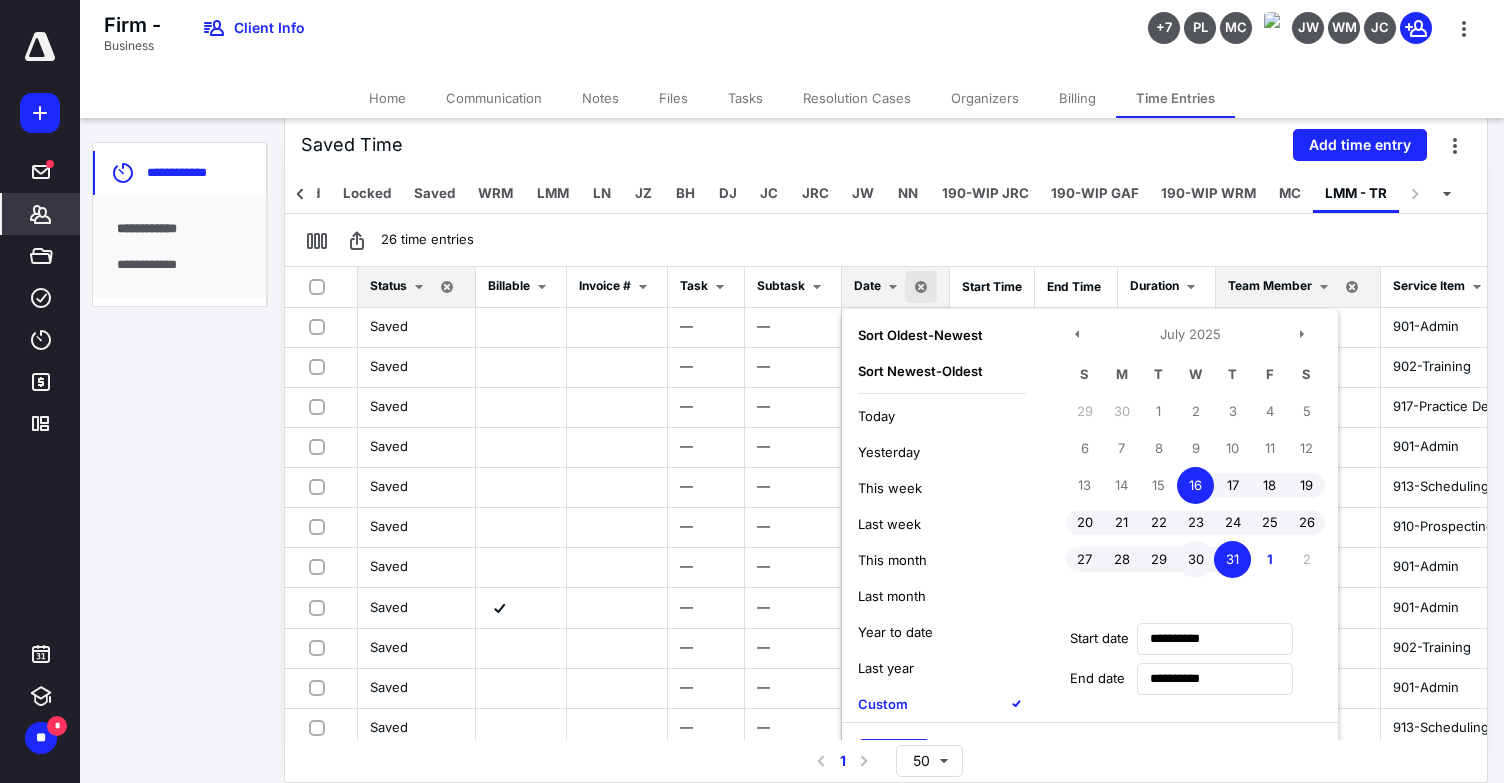 click on "30" at bounding box center (1195, 559) 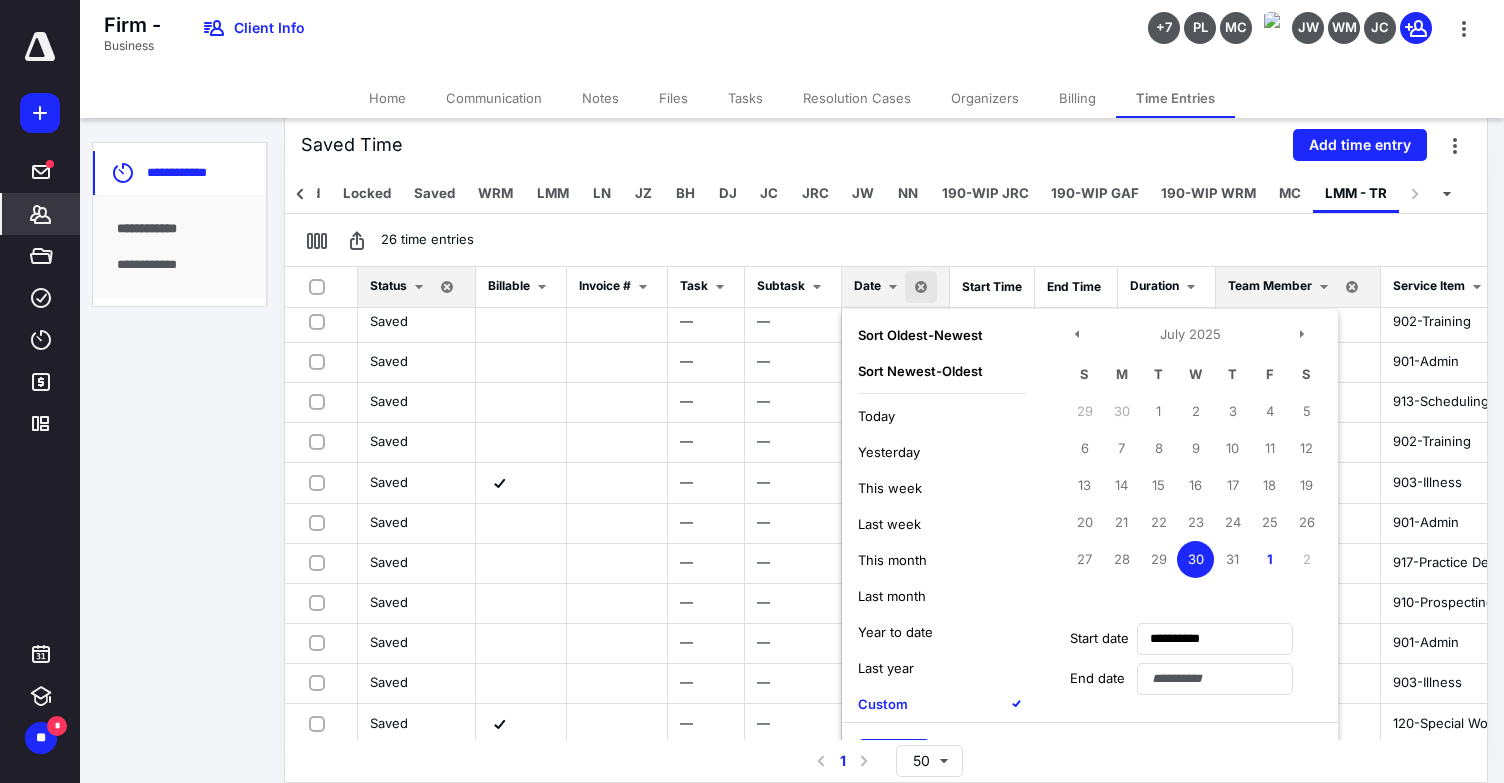 scroll, scrollTop: 328, scrollLeft: 0, axis: vertical 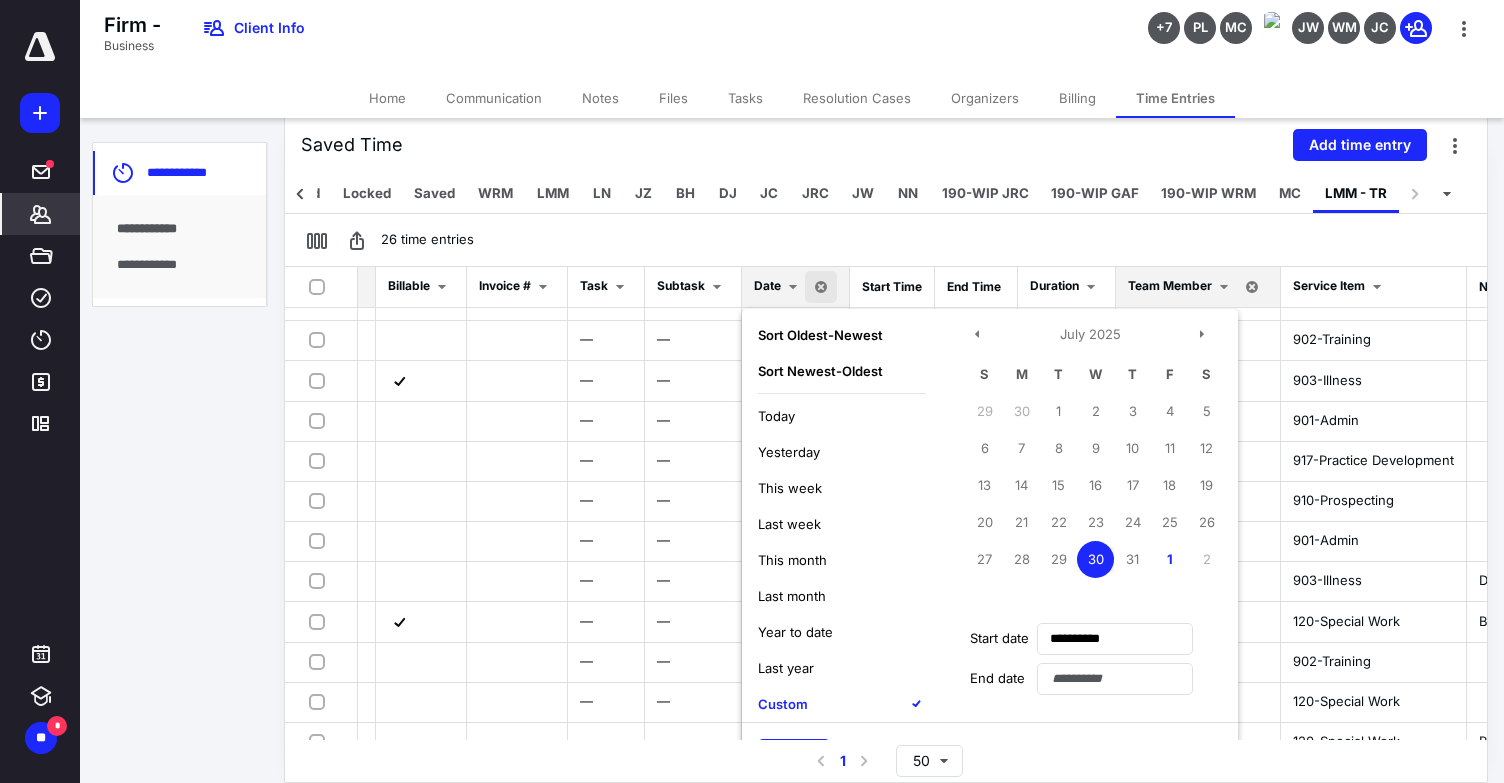 click on "Custom" at bounding box center [783, 704] 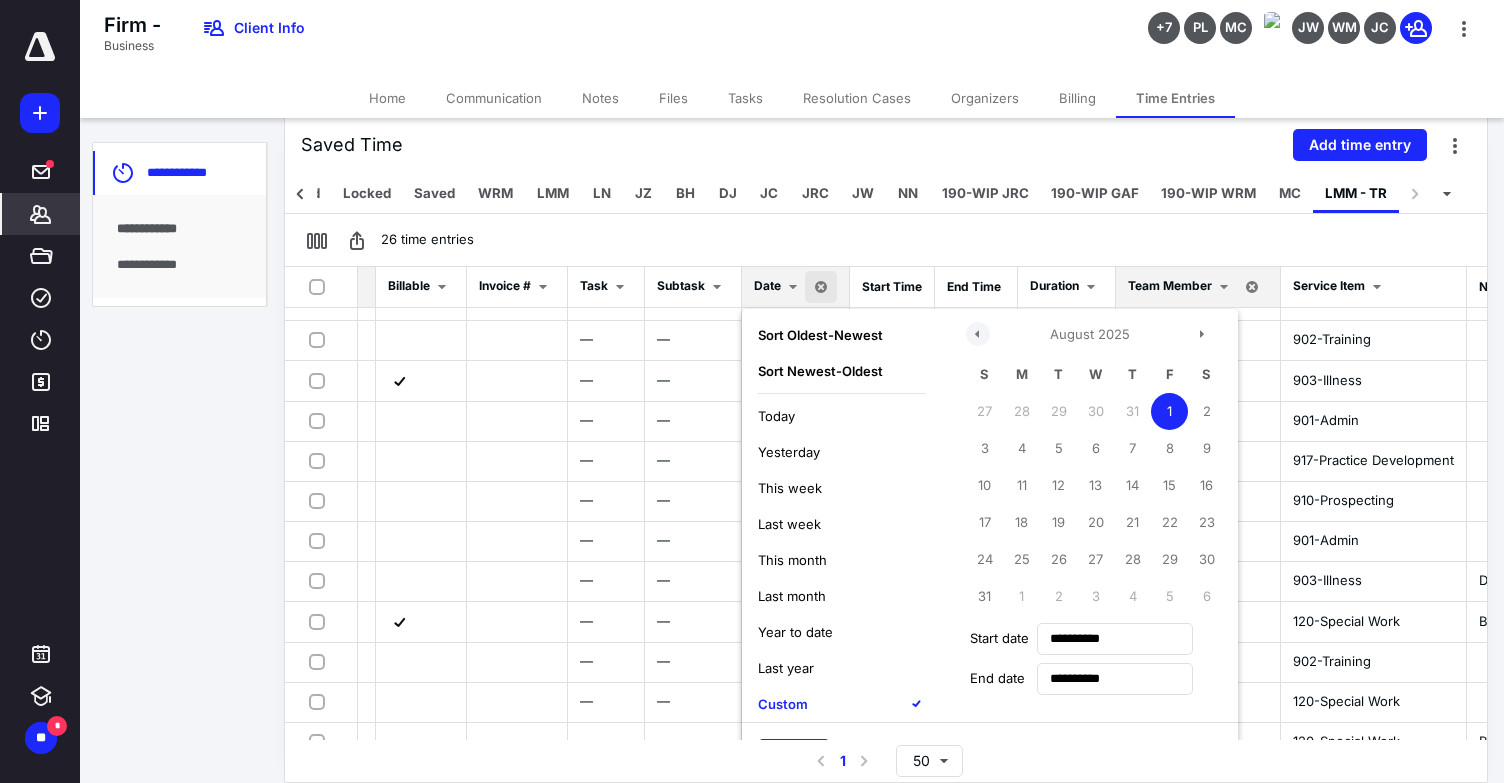 click at bounding box center (978, 334) 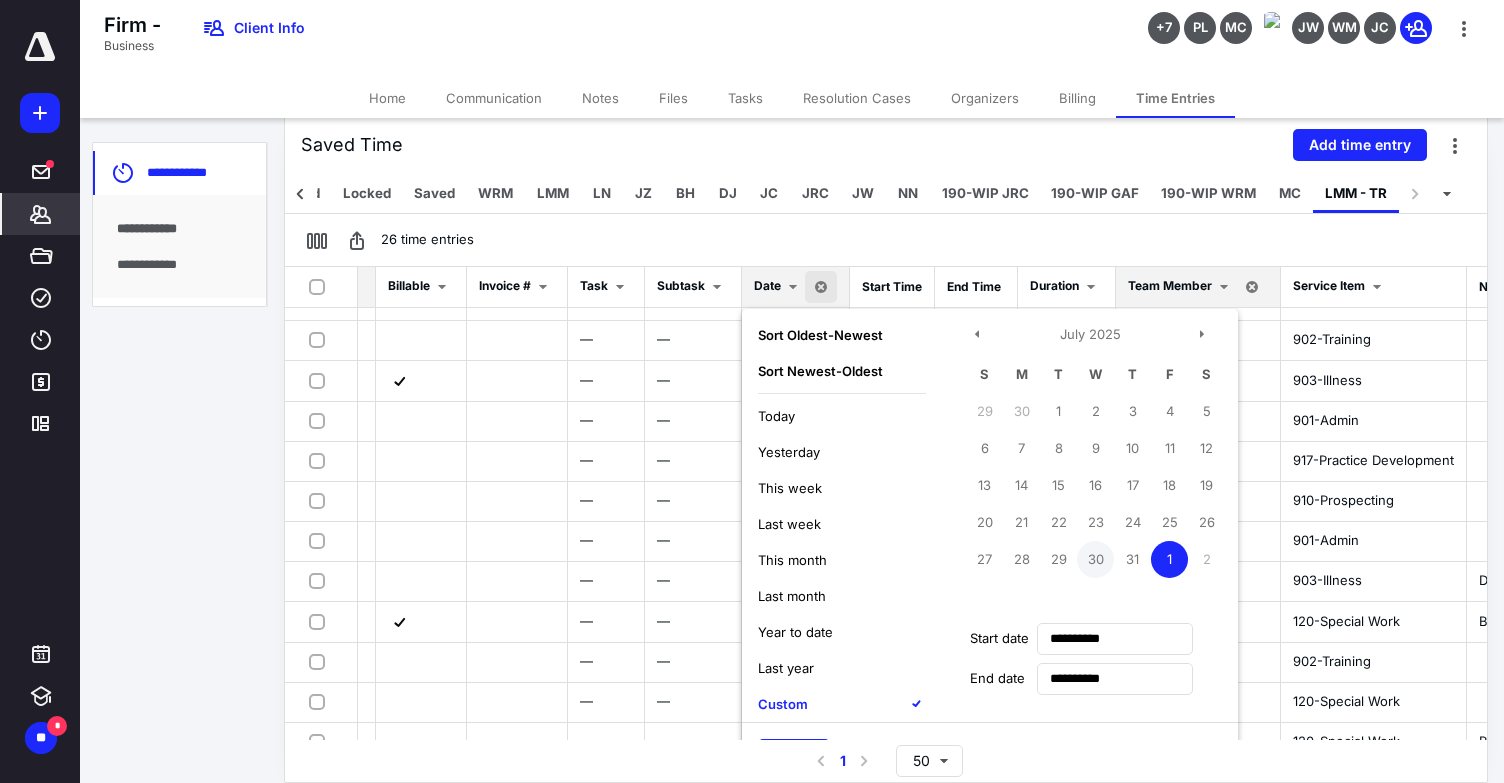 click on "30" at bounding box center (1095, 559) 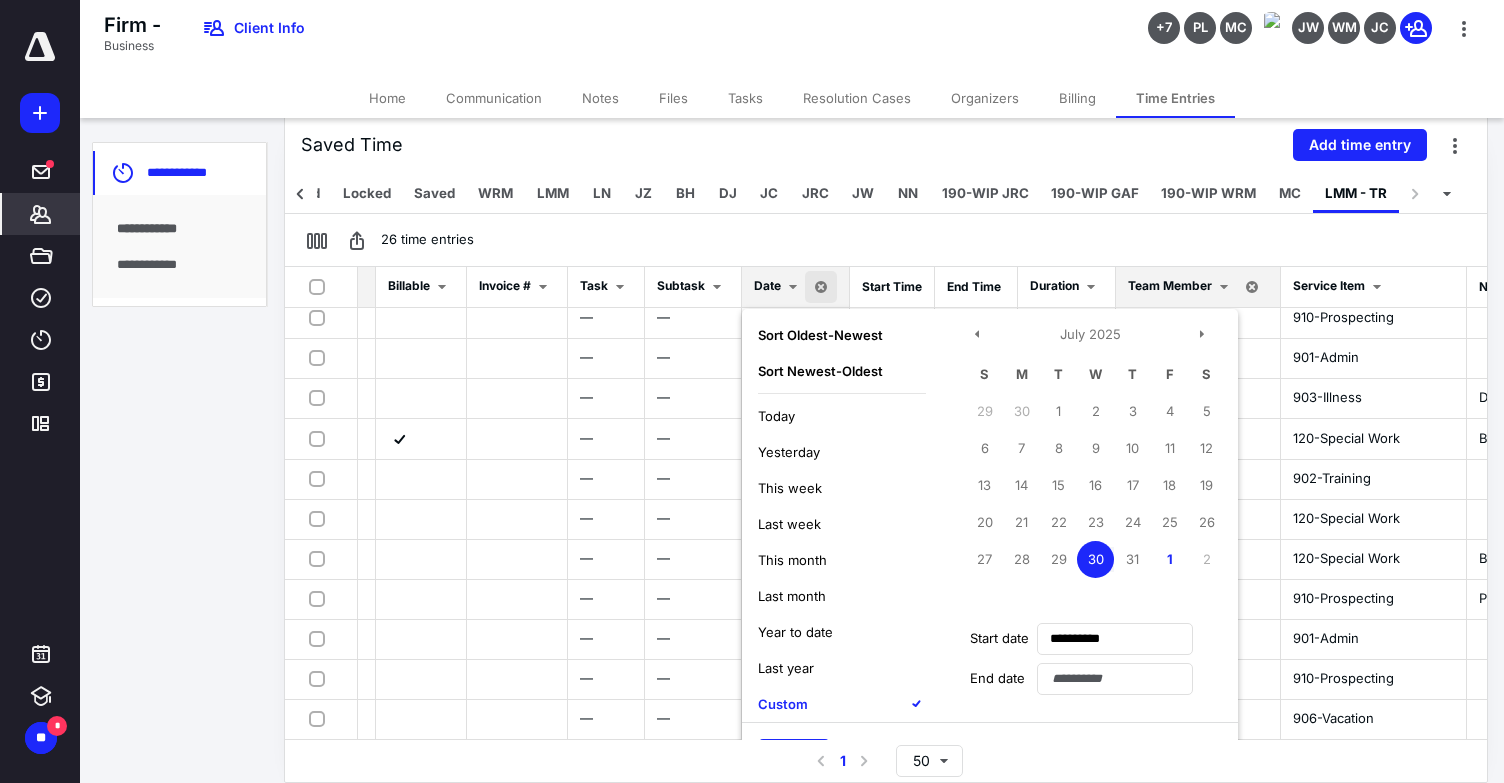 scroll, scrollTop: 626, scrollLeft: 100, axis: both 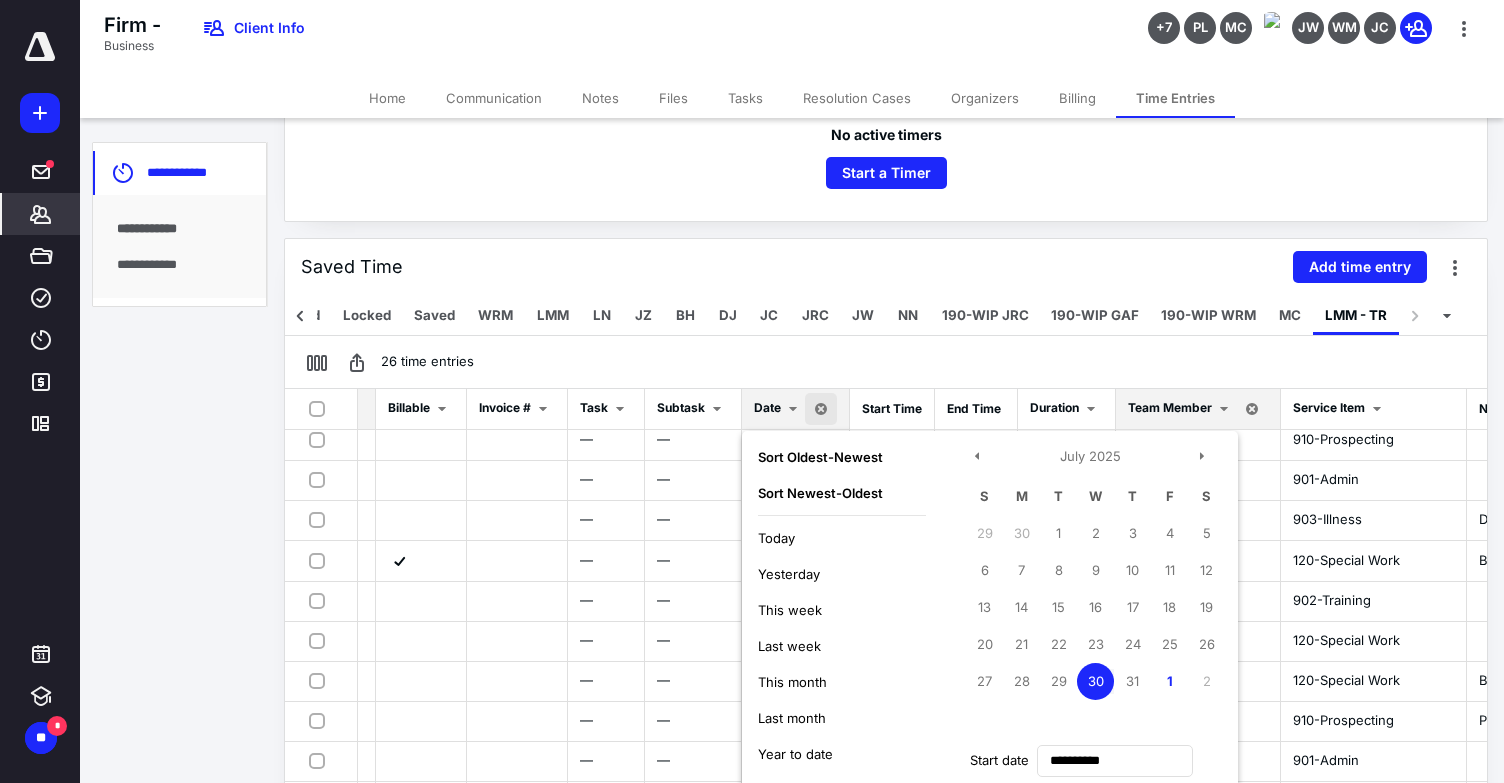 drag, startPoint x: 925, startPoint y: 704, endPoint x: 943, endPoint y: 706, distance: 18.110771 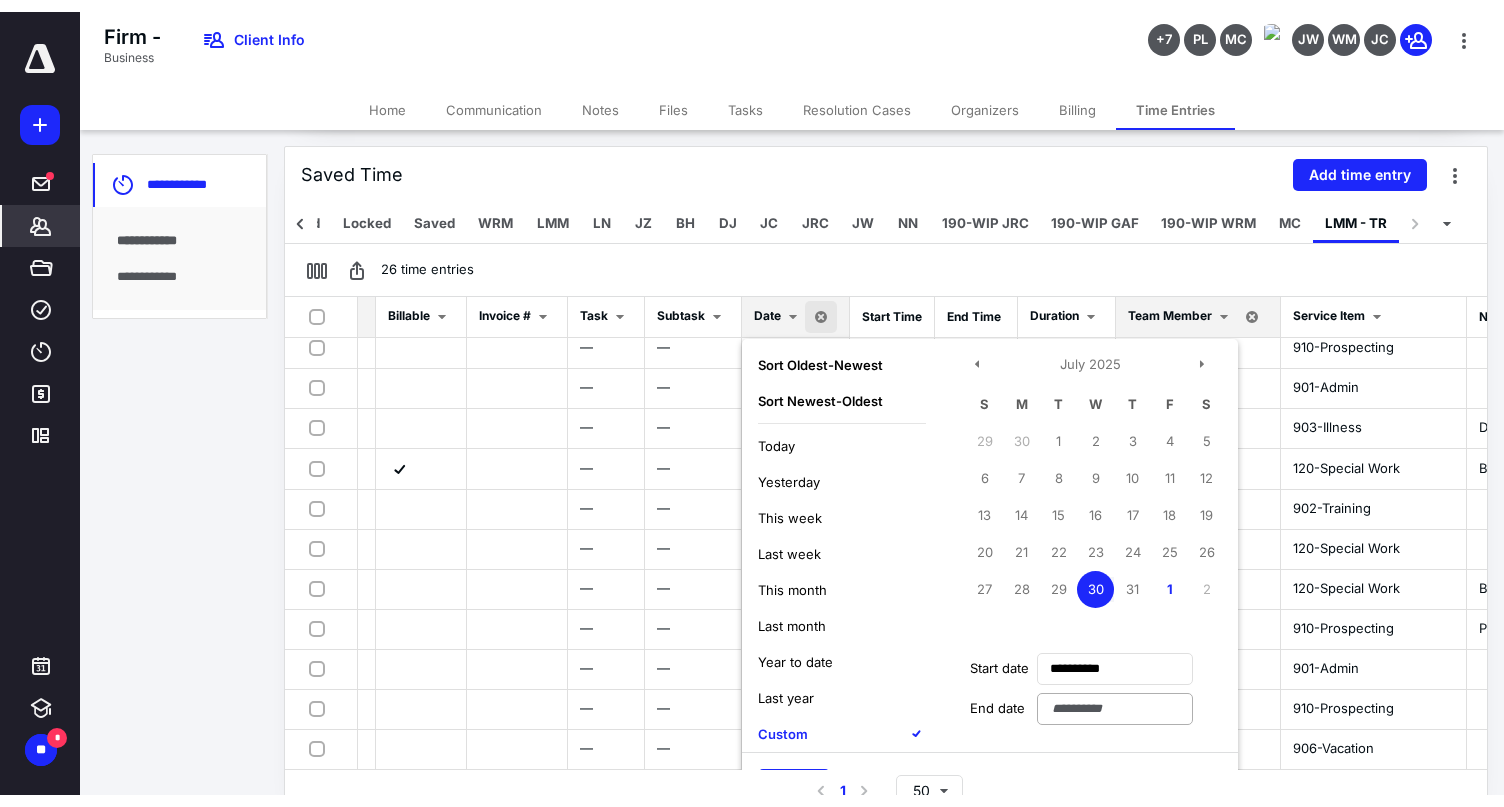 scroll, scrollTop: 447, scrollLeft: 0, axis: vertical 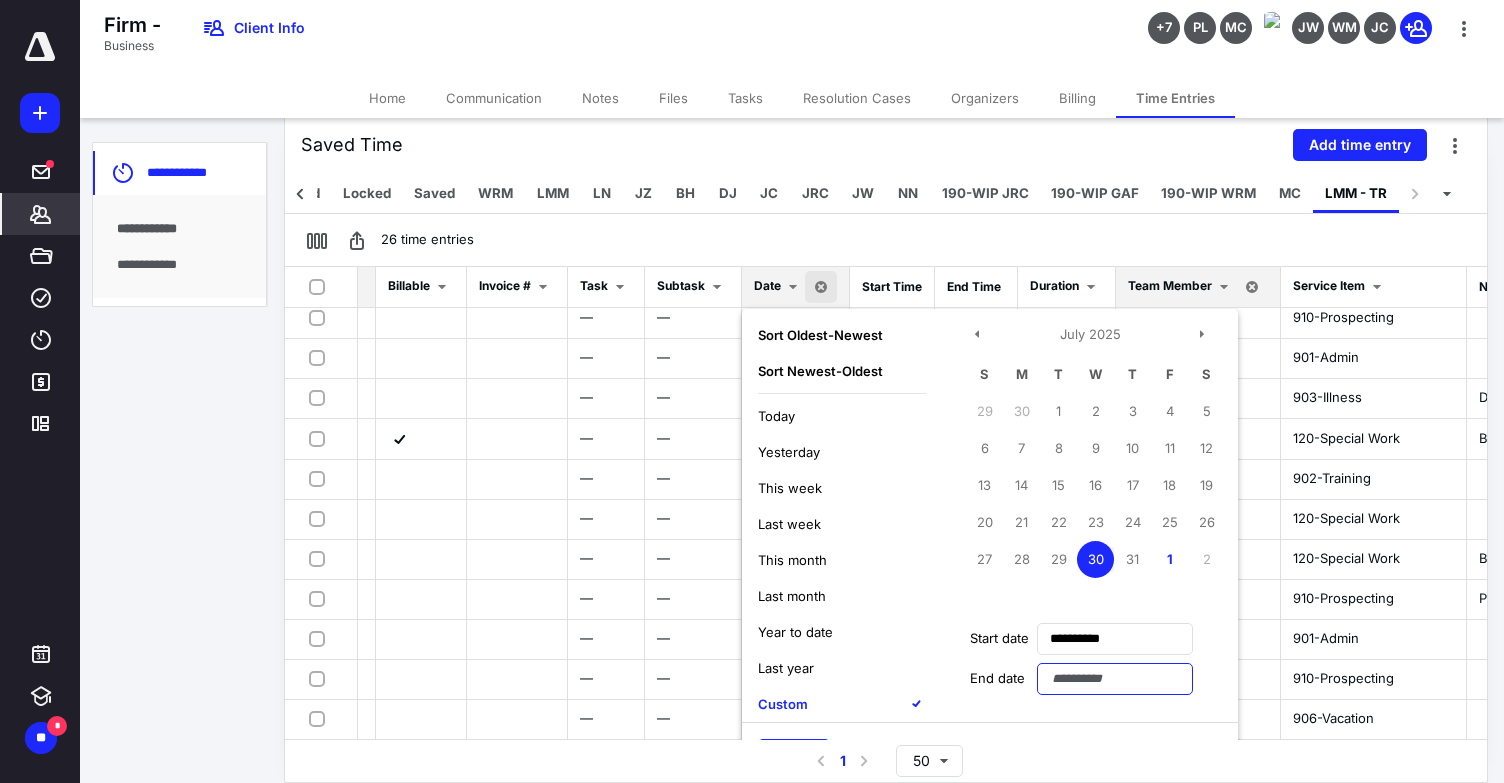 click at bounding box center (1115, 679) 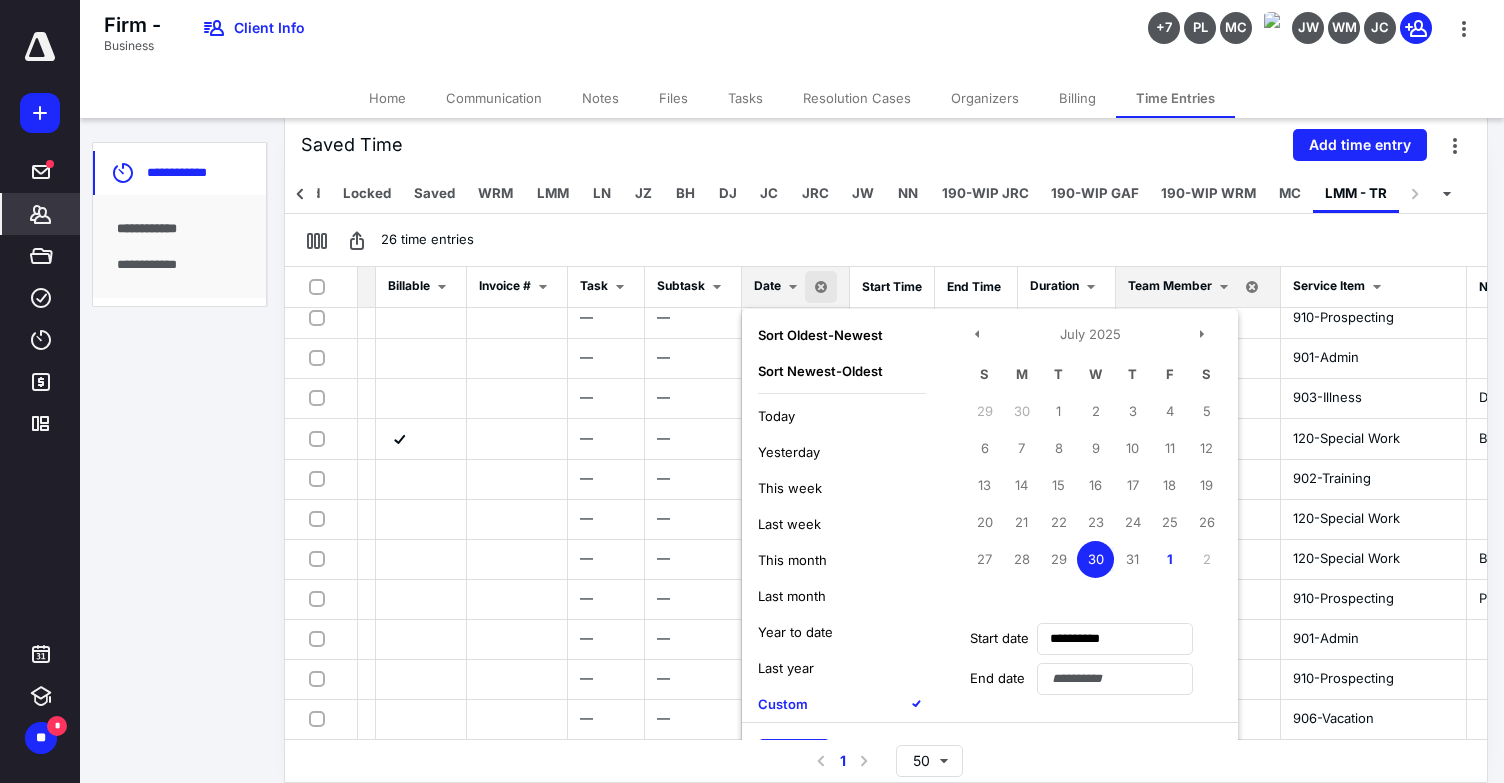 click on "30" at bounding box center [1095, 559] 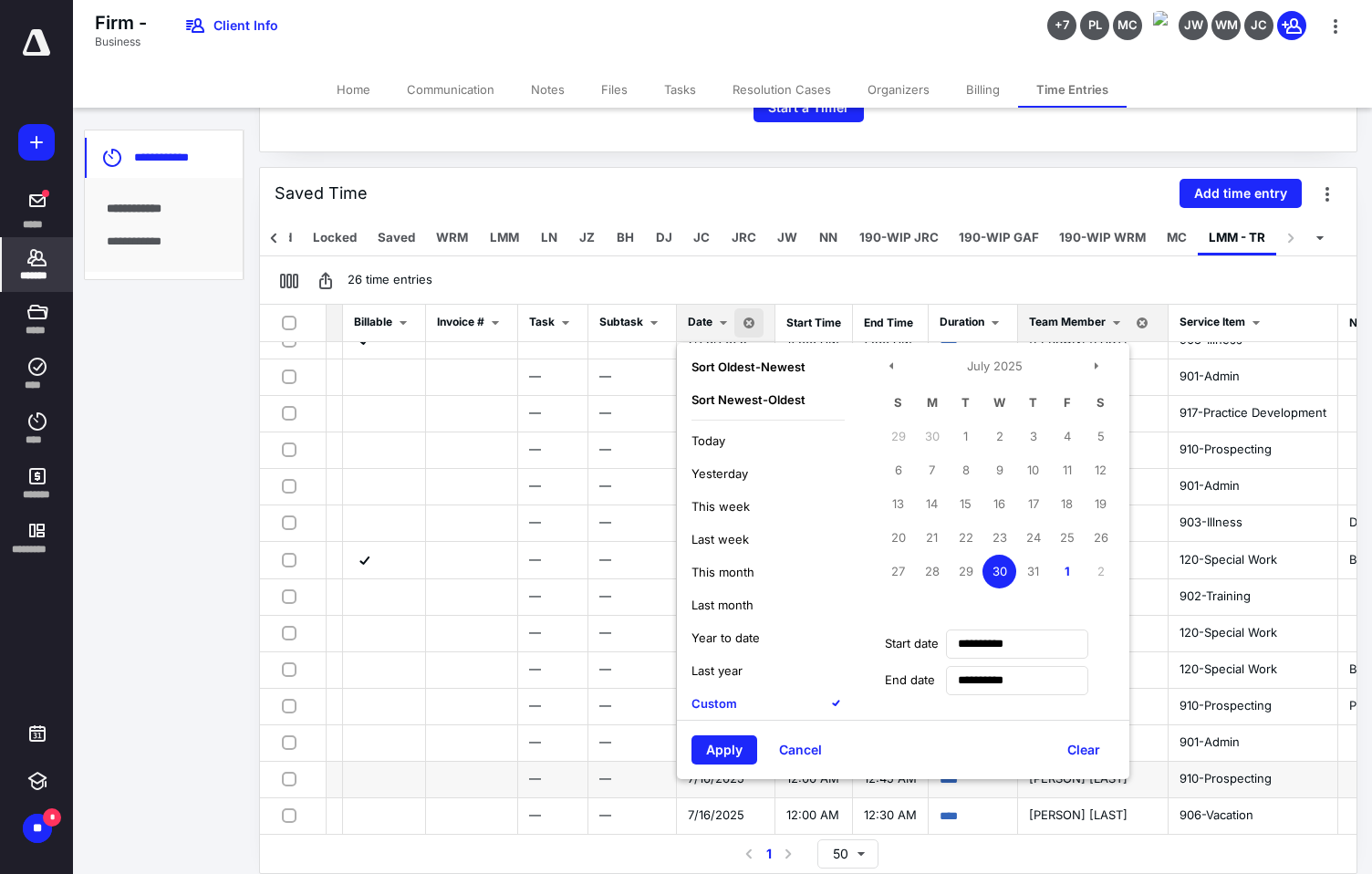 scroll, scrollTop: 411, scrollLeft: 91, axis: both 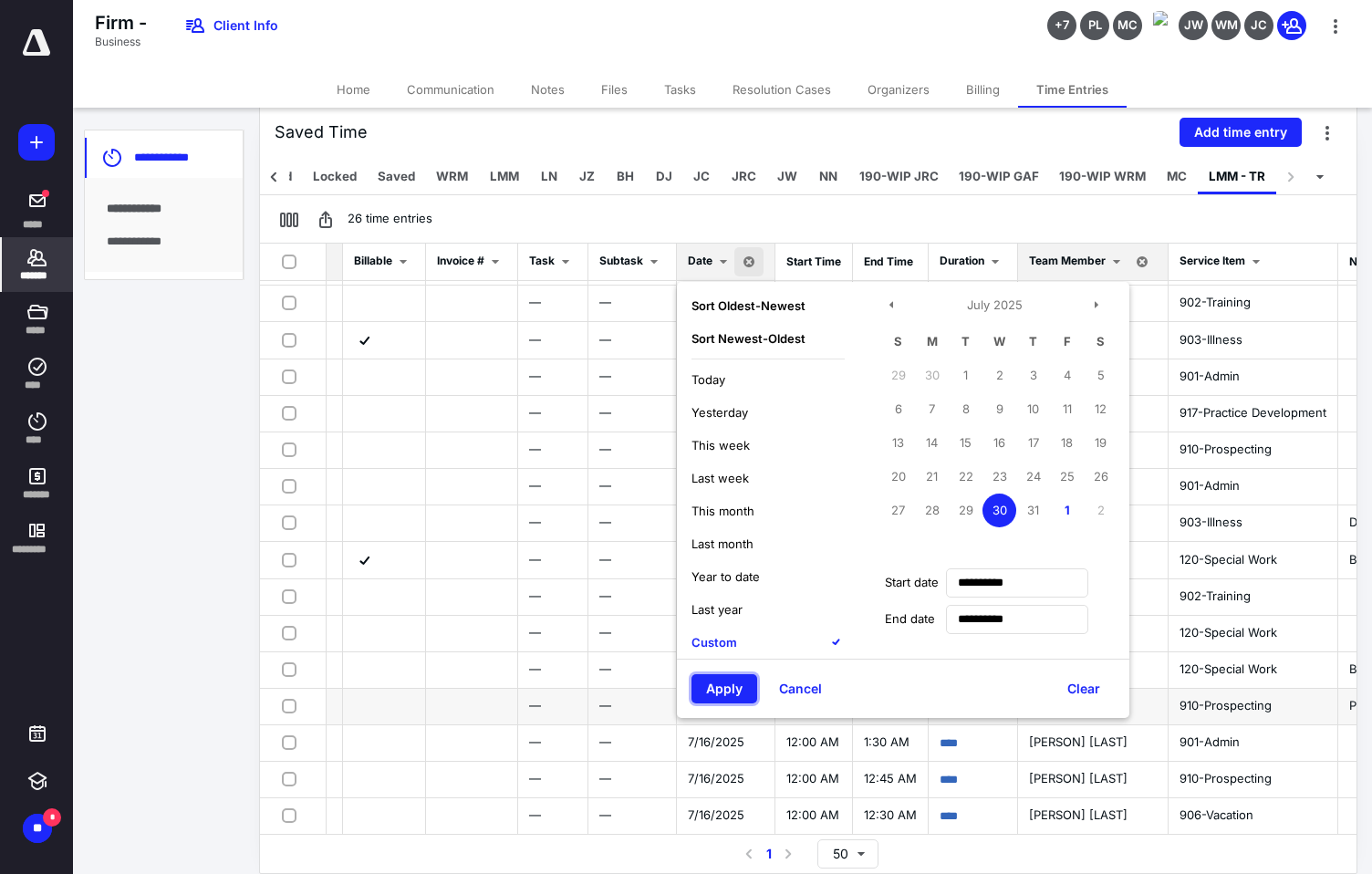 click on "Apply" at bounding box center (724, 689) 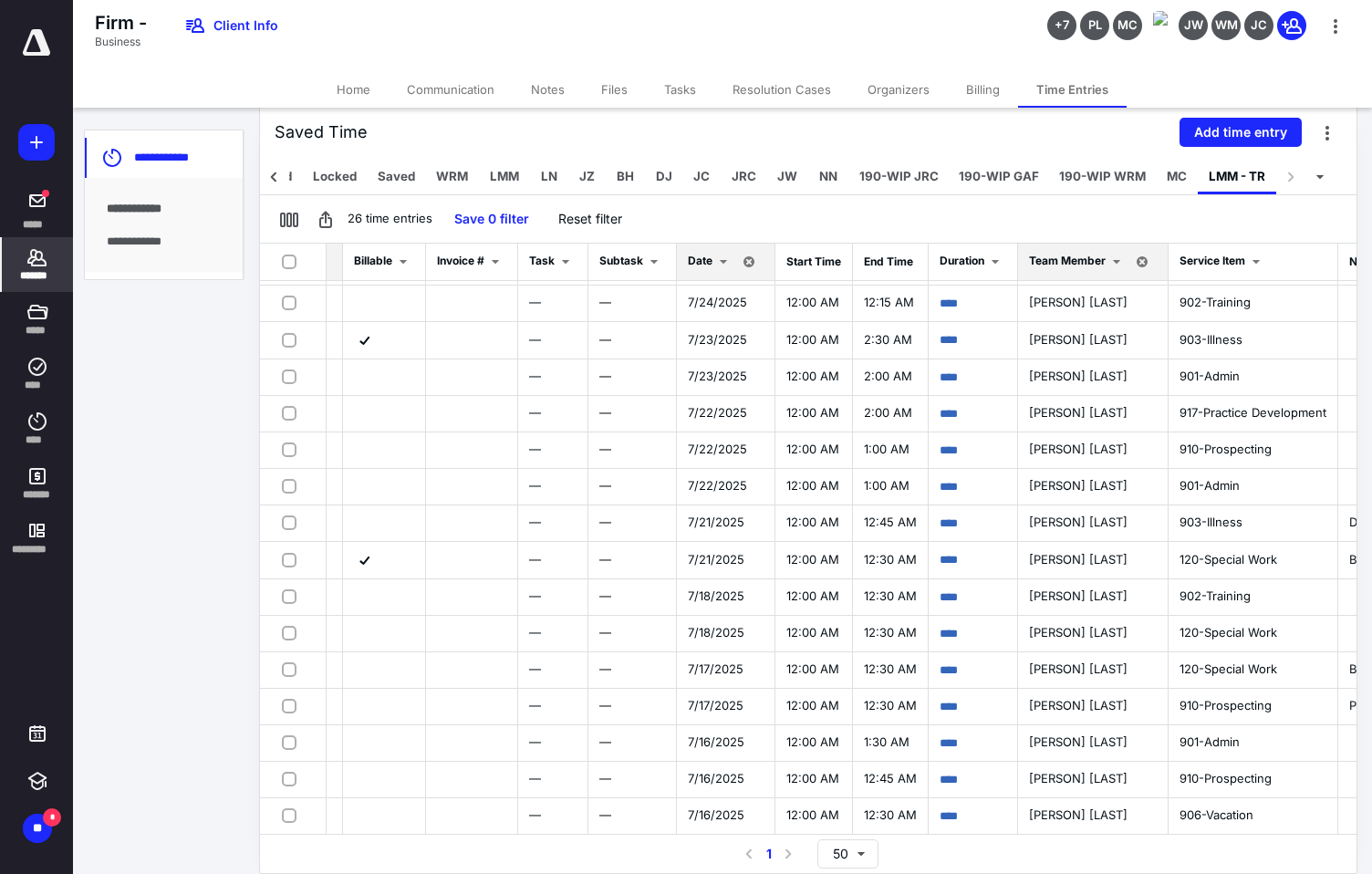 scroll, scrollTop: 0, scrollLeft: 64, axis: horizontal 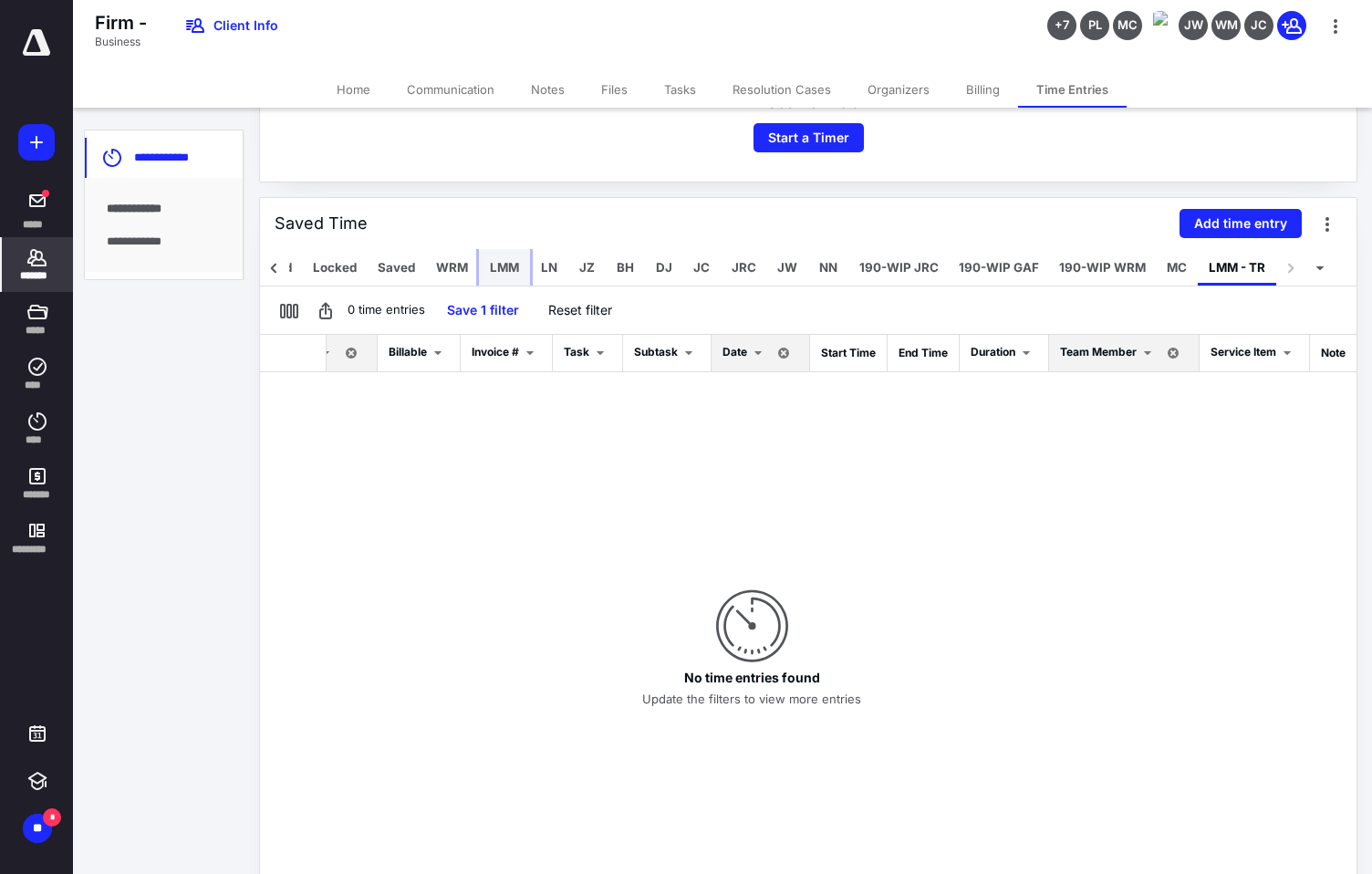 click on "LMM" at bounding box center (504, 267) 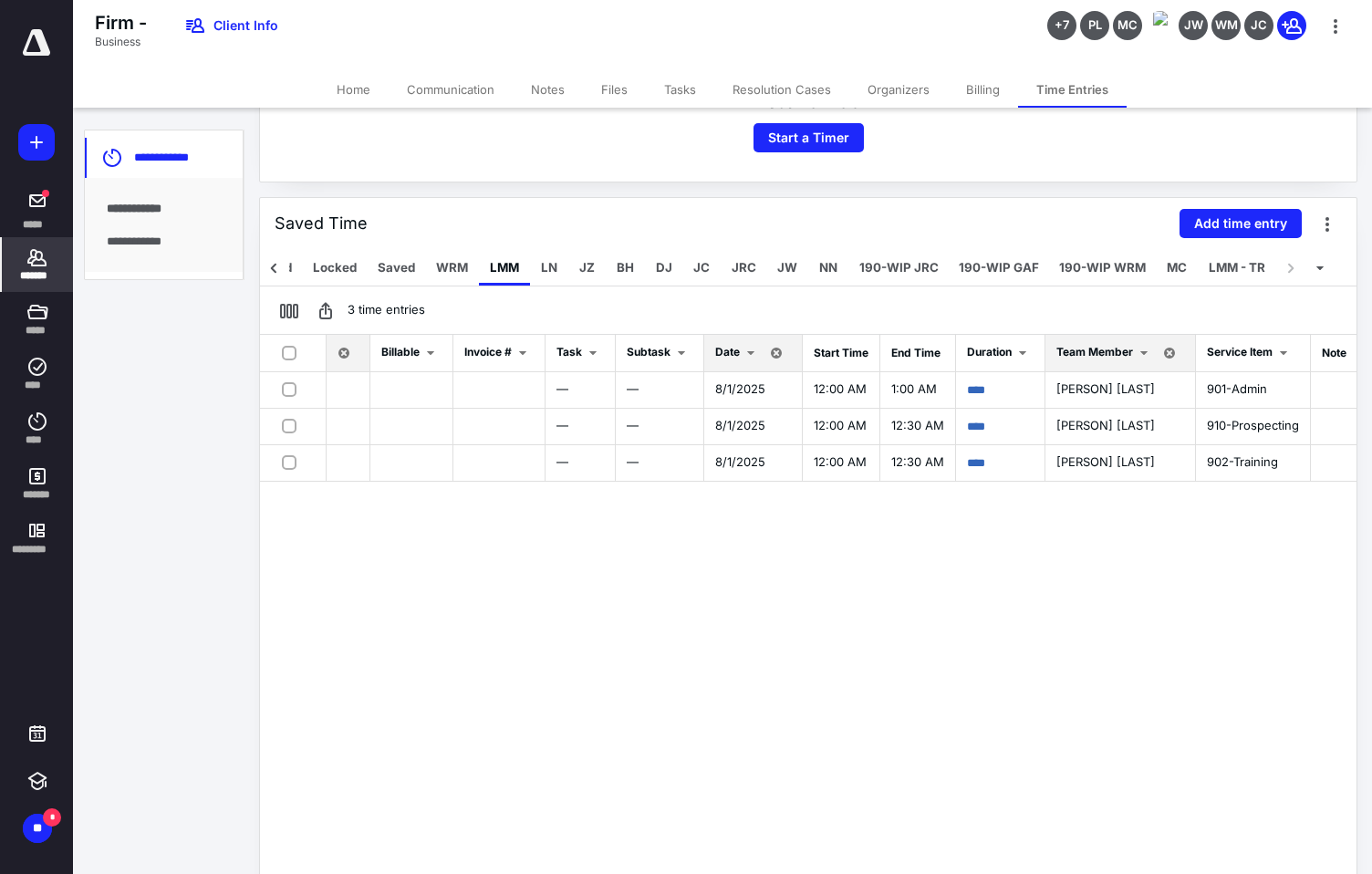 click at bounding box center (751, 353) 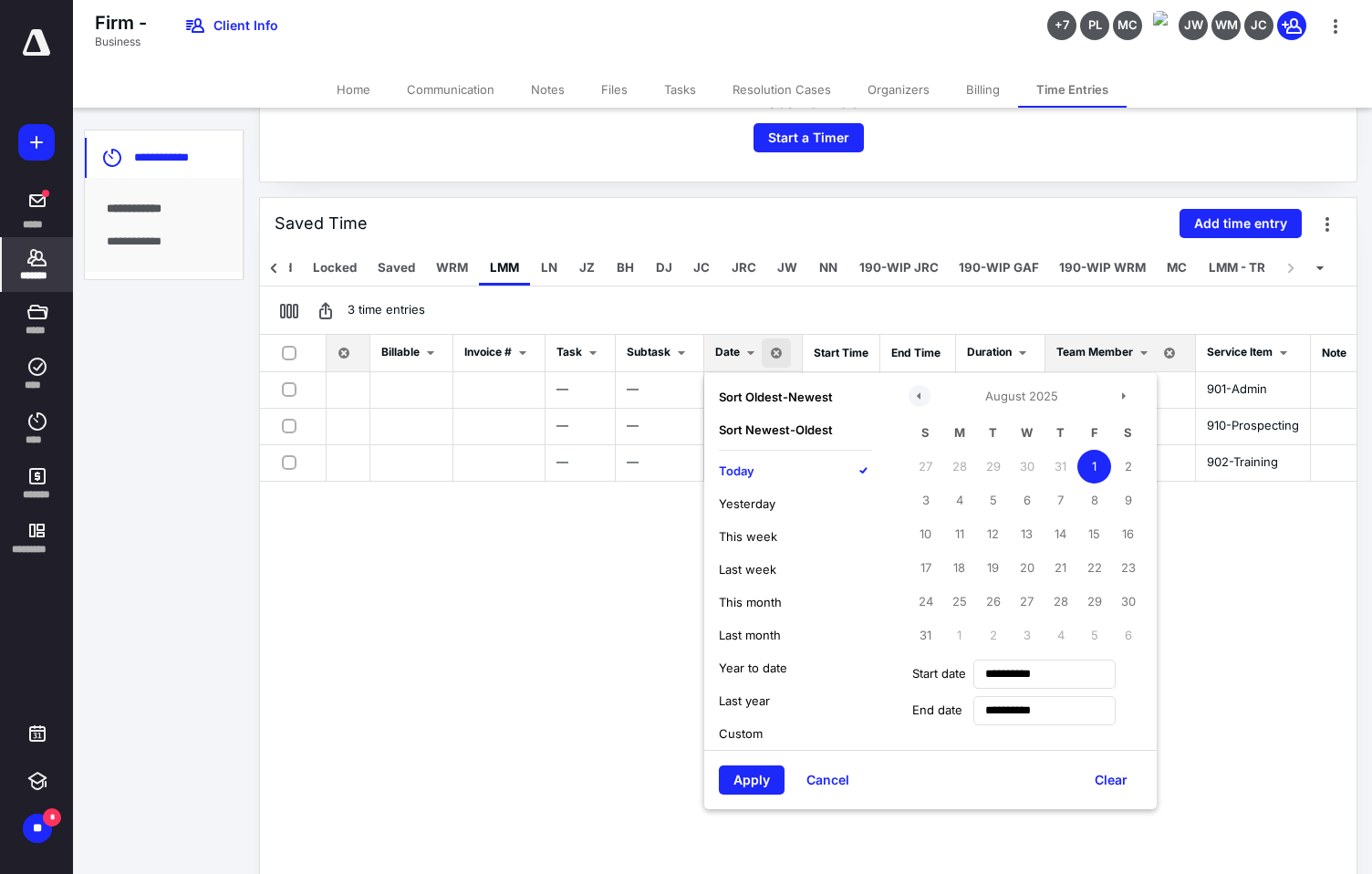 click at bounding box center (920, 396) 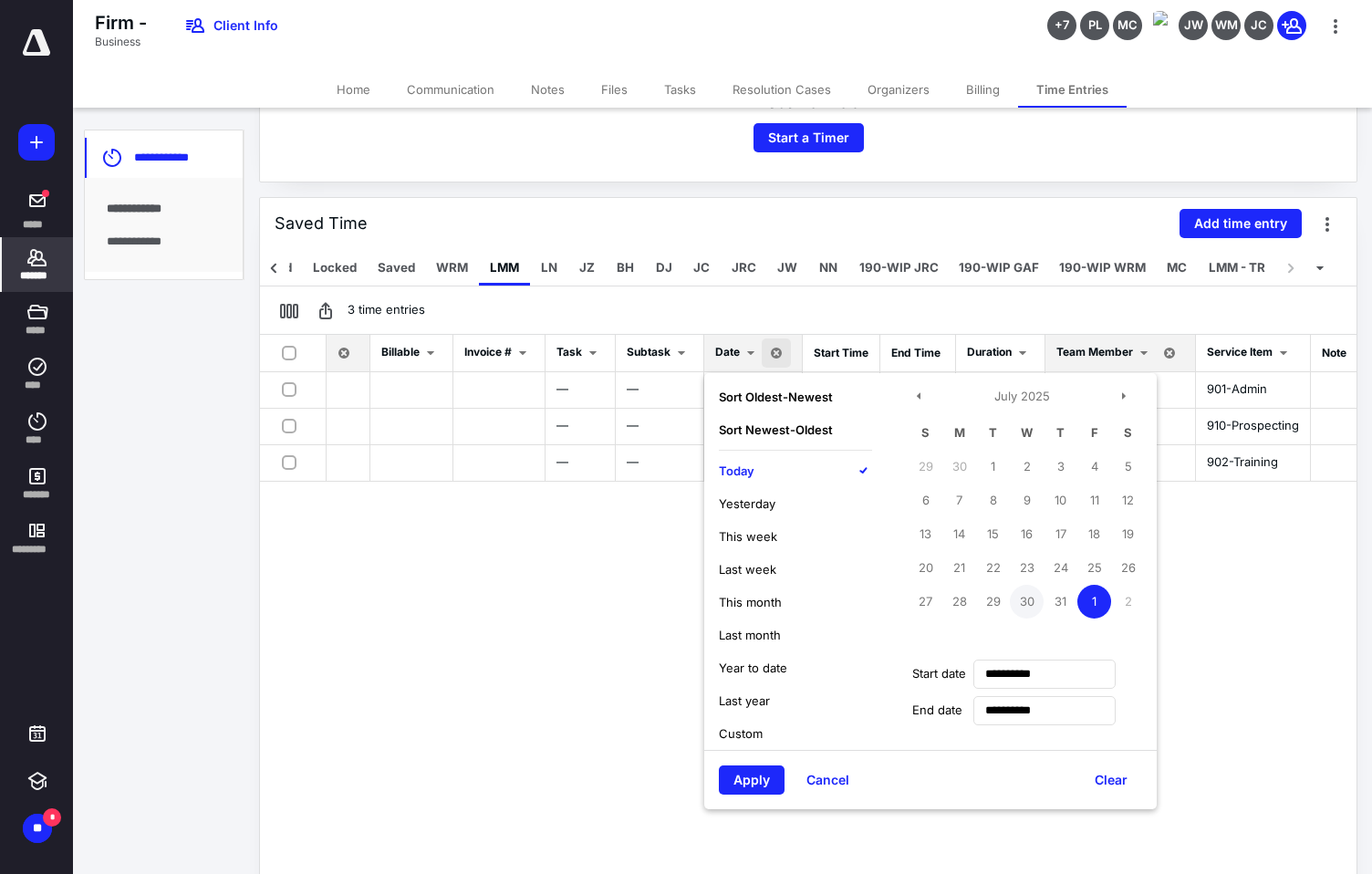 click on "30" at bounding box center (1026, 601) 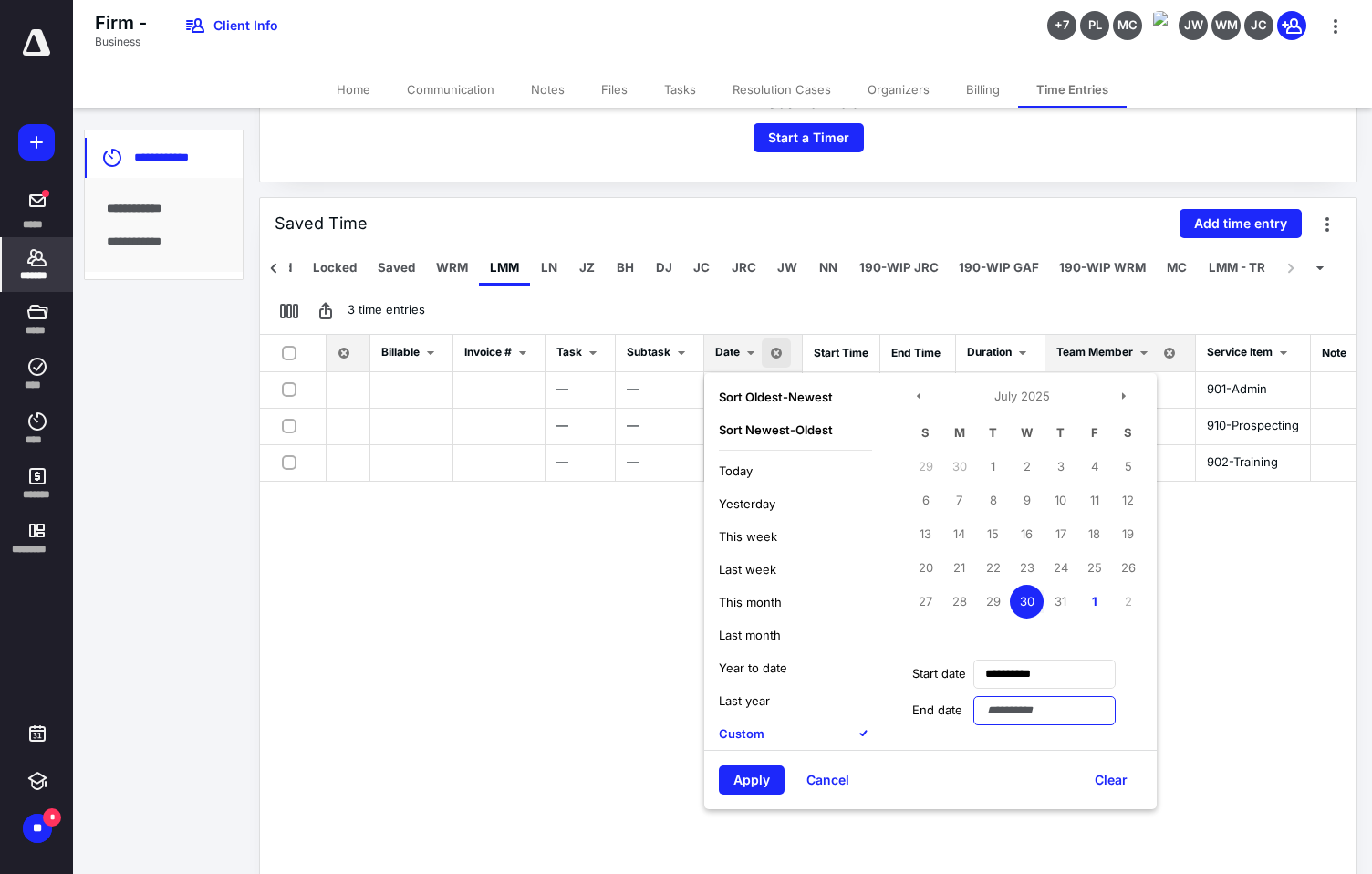 click at bounding box center (1045, 711) 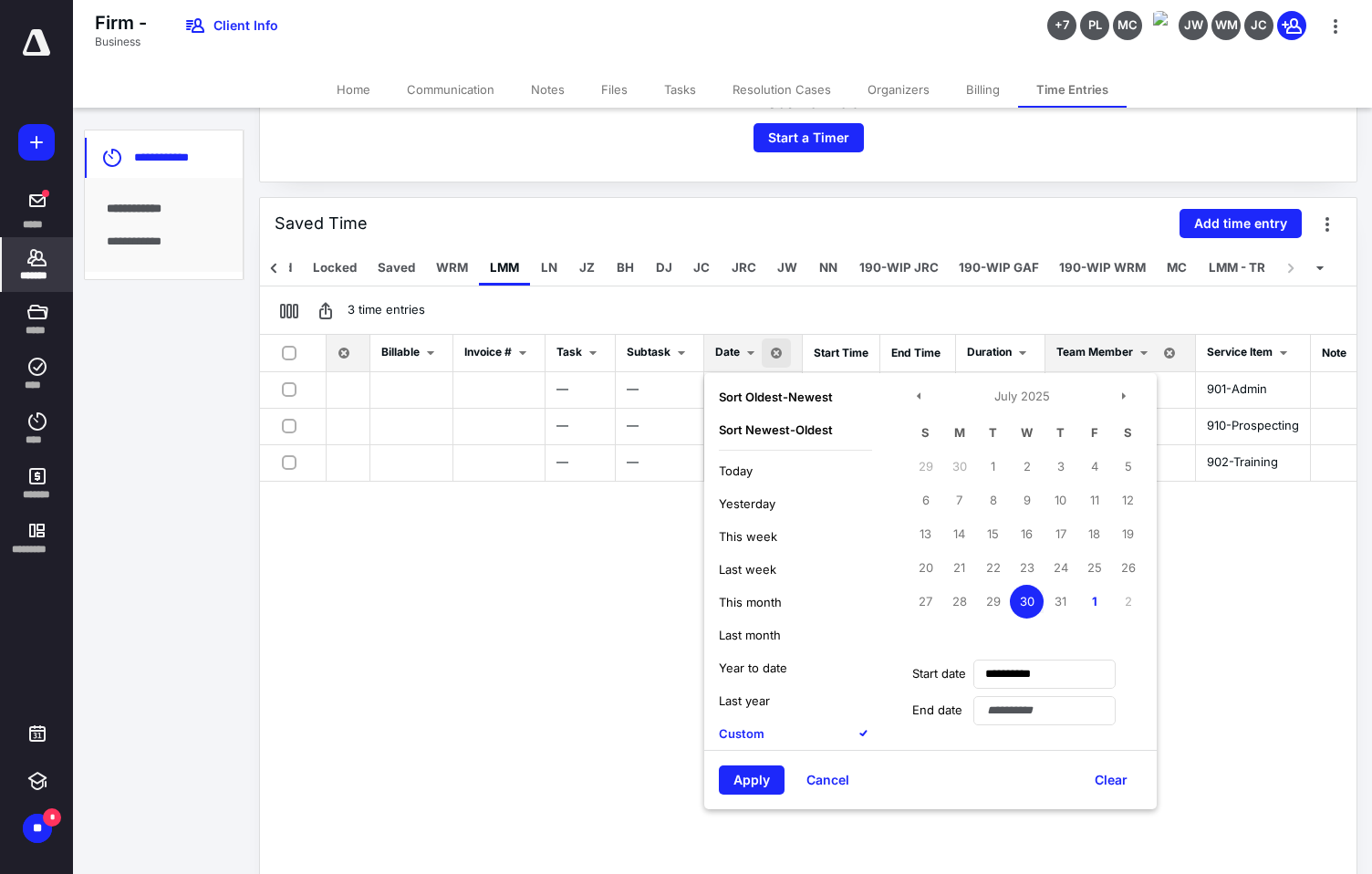 click on "30" at bounding box center [1026, 601] 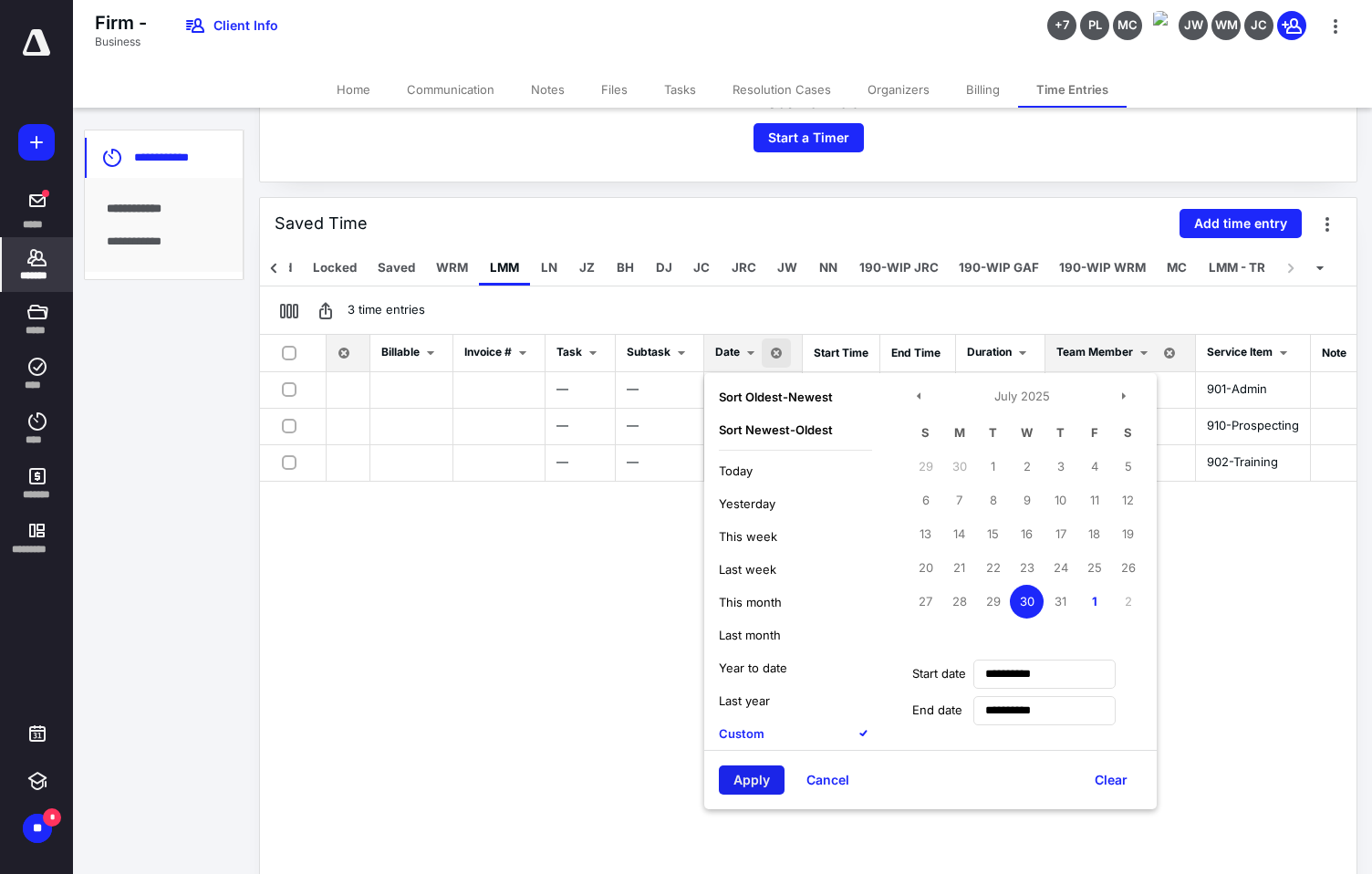click on "Apply" at bounding box center [752, 780] 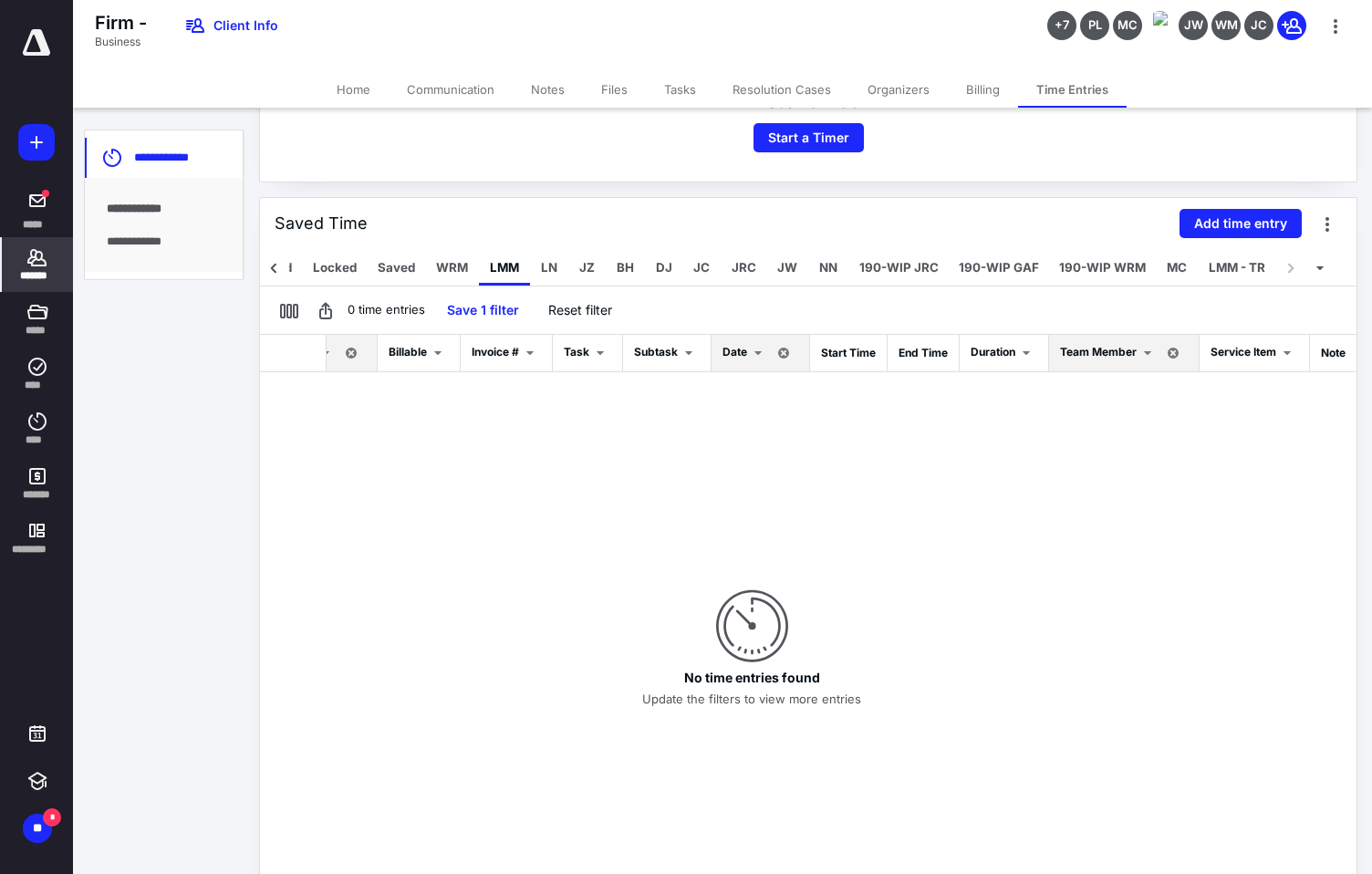 click 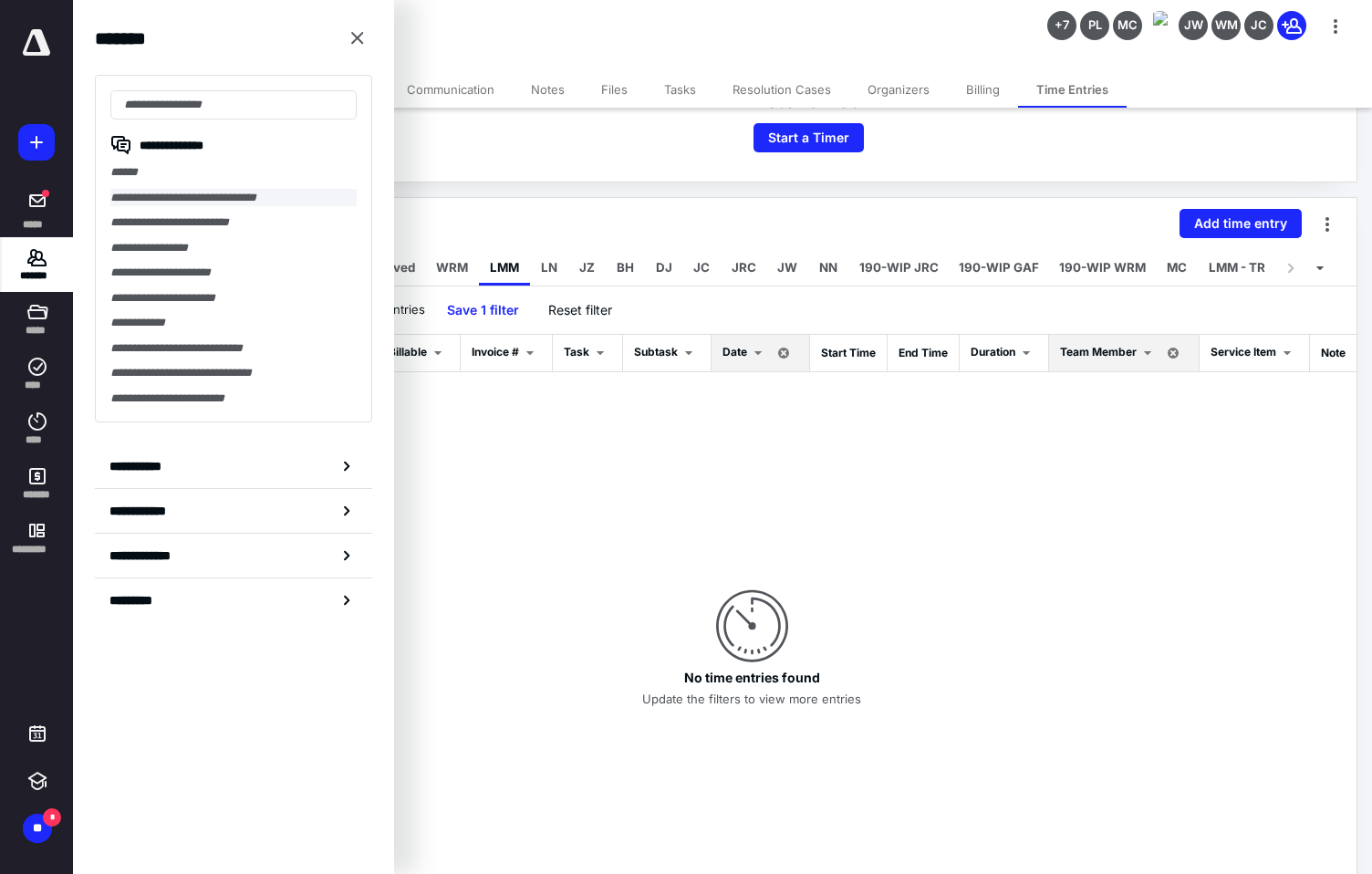 click on "**********" at bounding box center [234, 198] 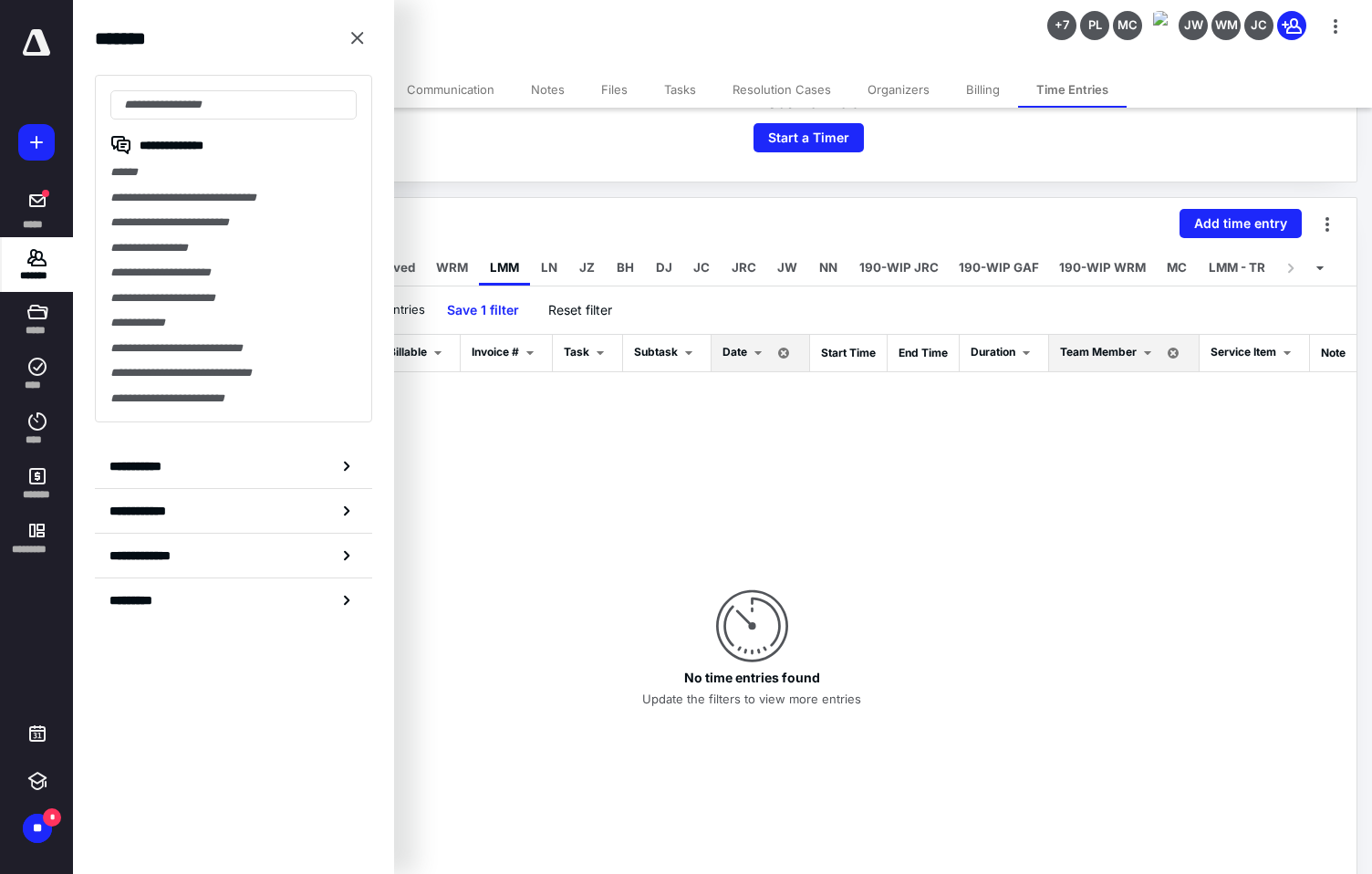 scroll, scrollTop: 0, scrollLeft: 0, axis: both 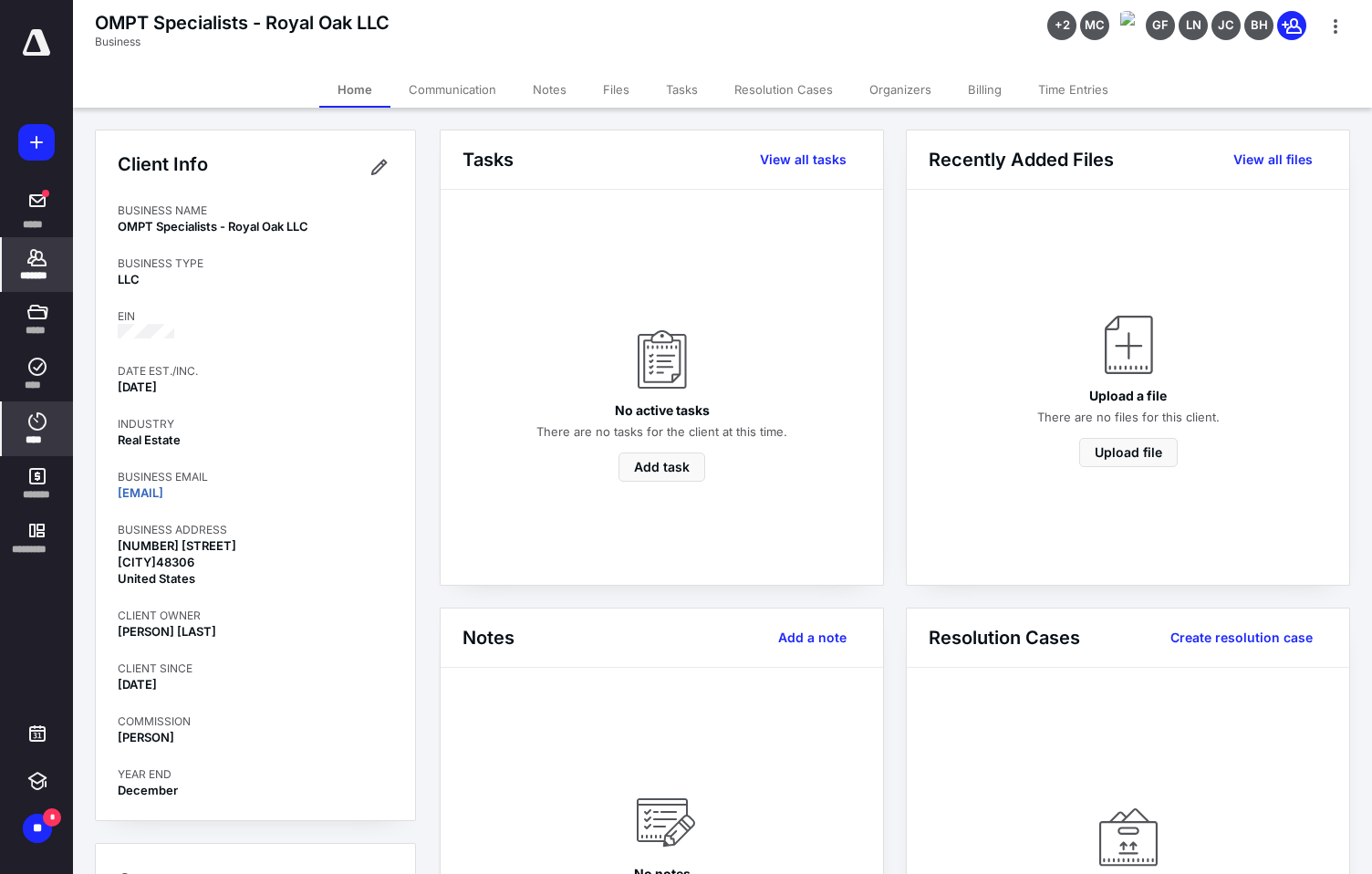 click 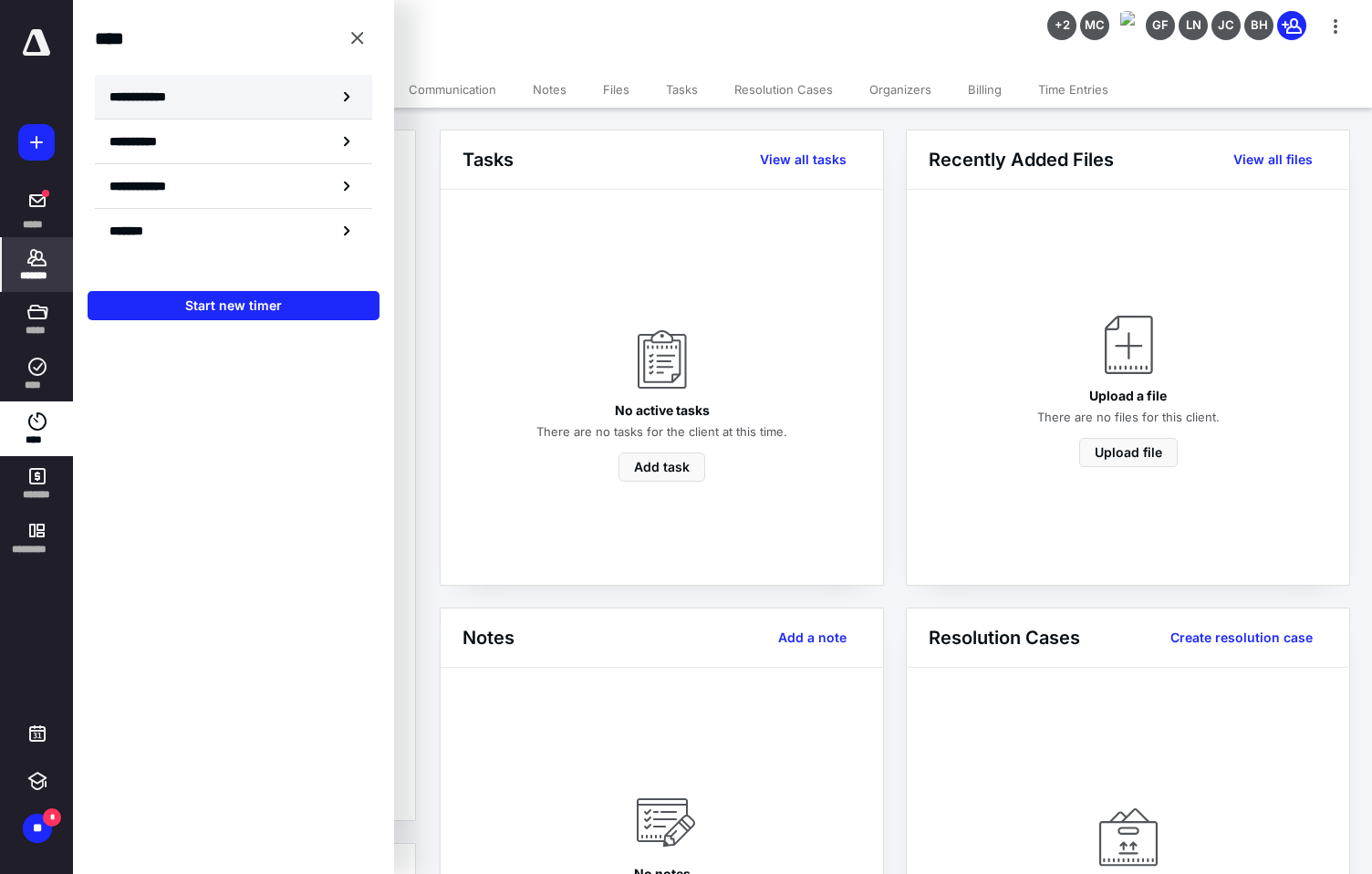 click on "**********" at bounding box center (148, 97) 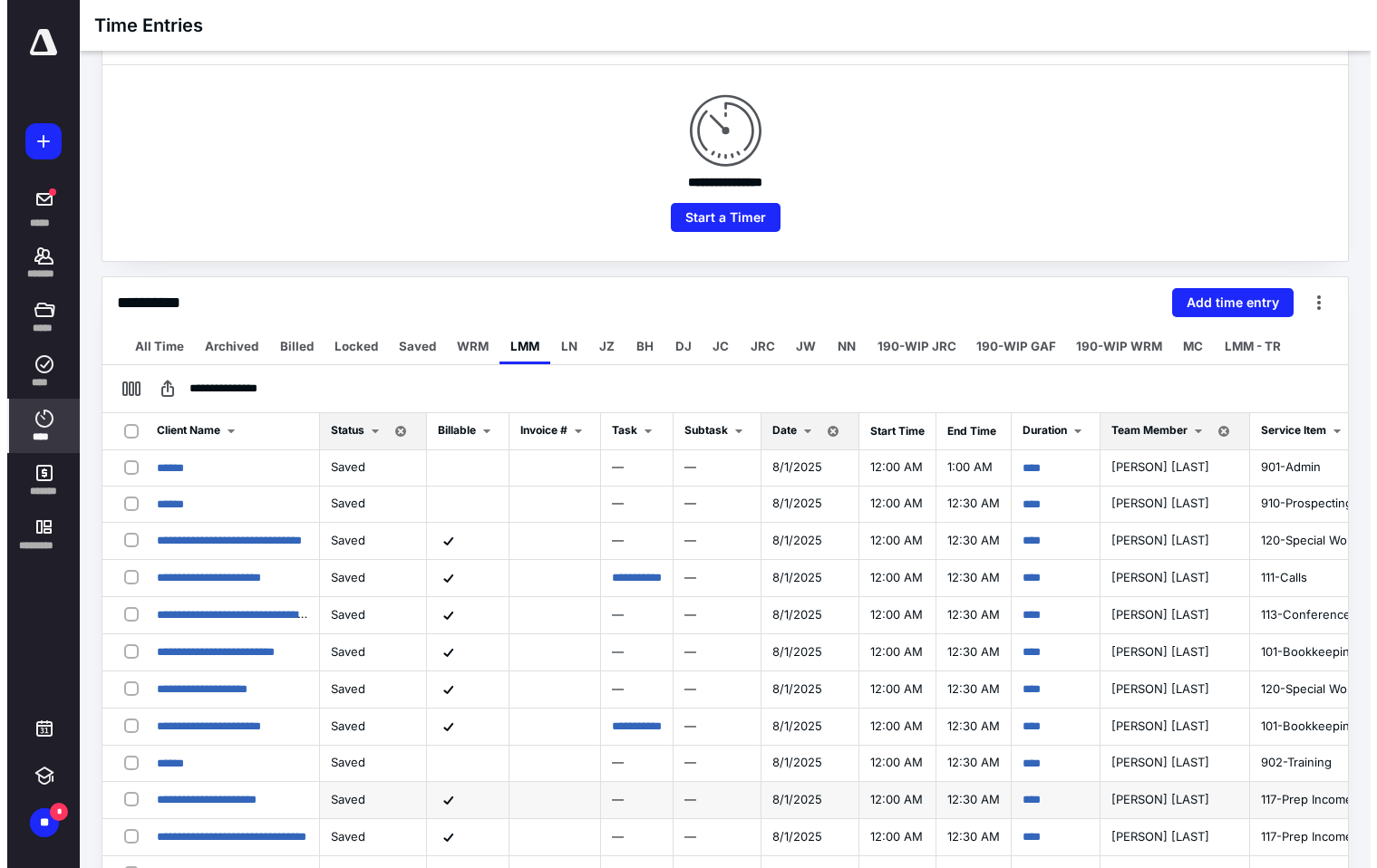 scroll, scrollTop: 362, scrollLeft: 0, axis: vertical 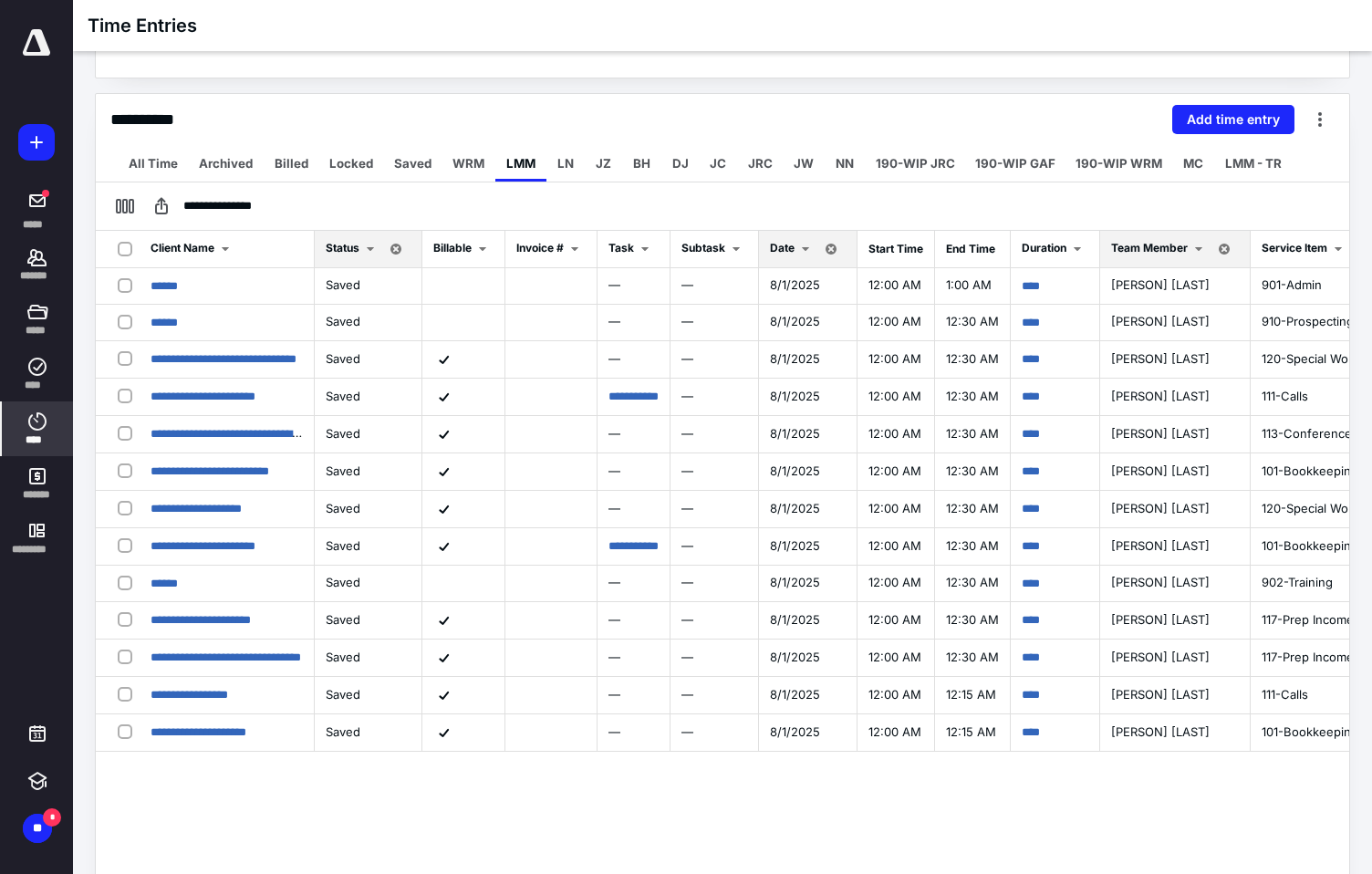 click at bounding box center (806, 249) 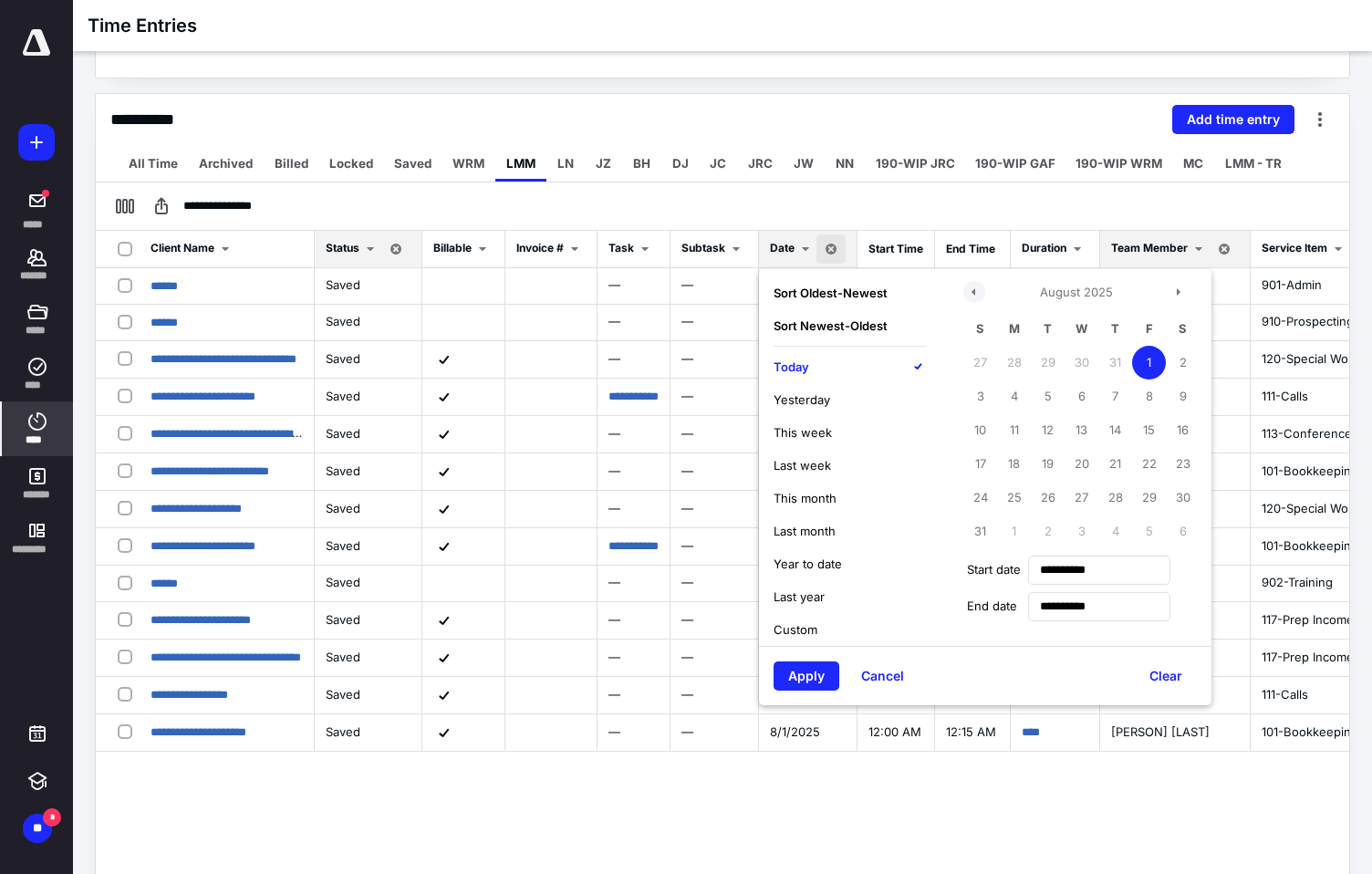 click at bounding box center [974, 292] 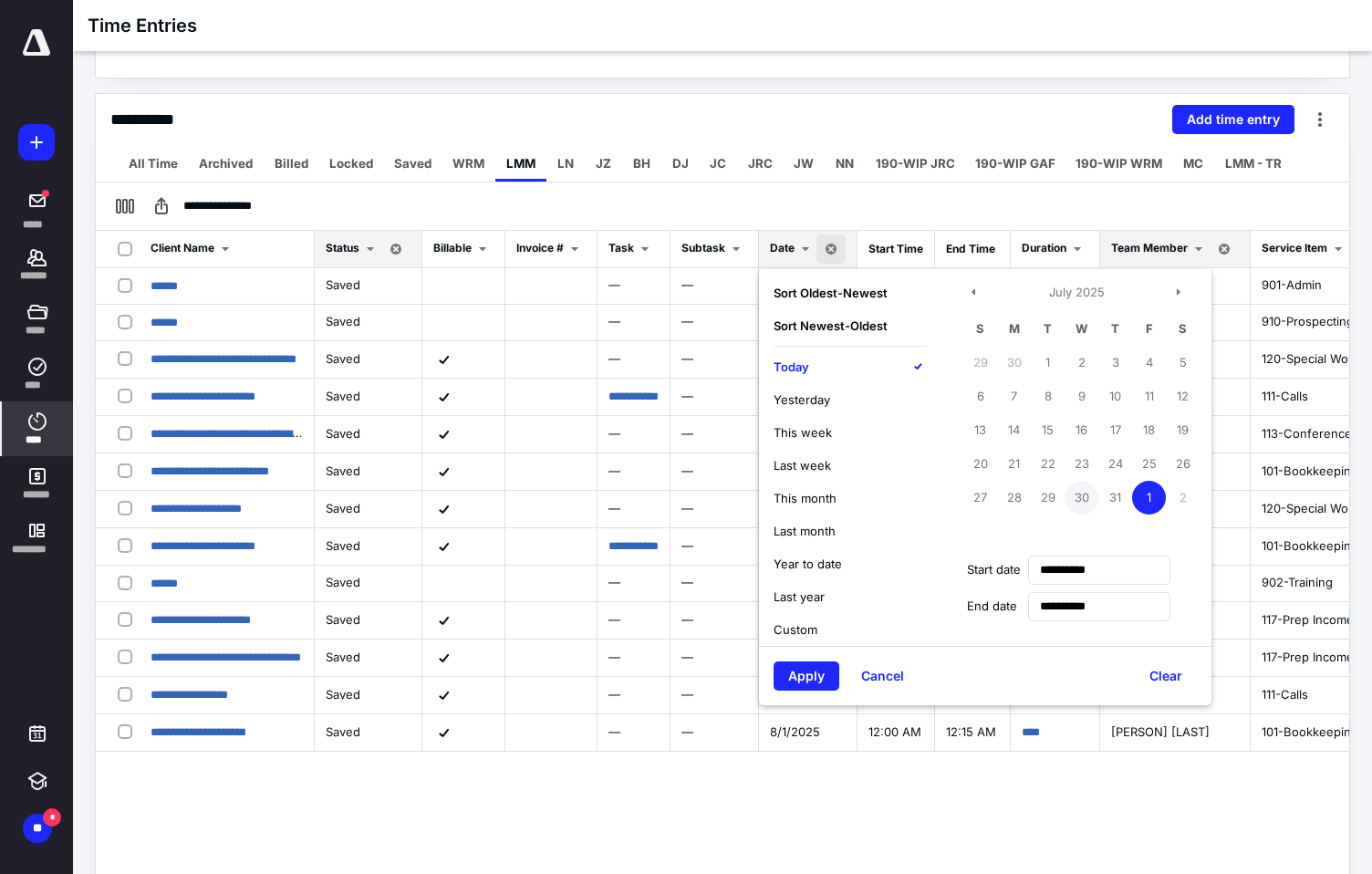 click on "30" at bounding box center [1081, 497] 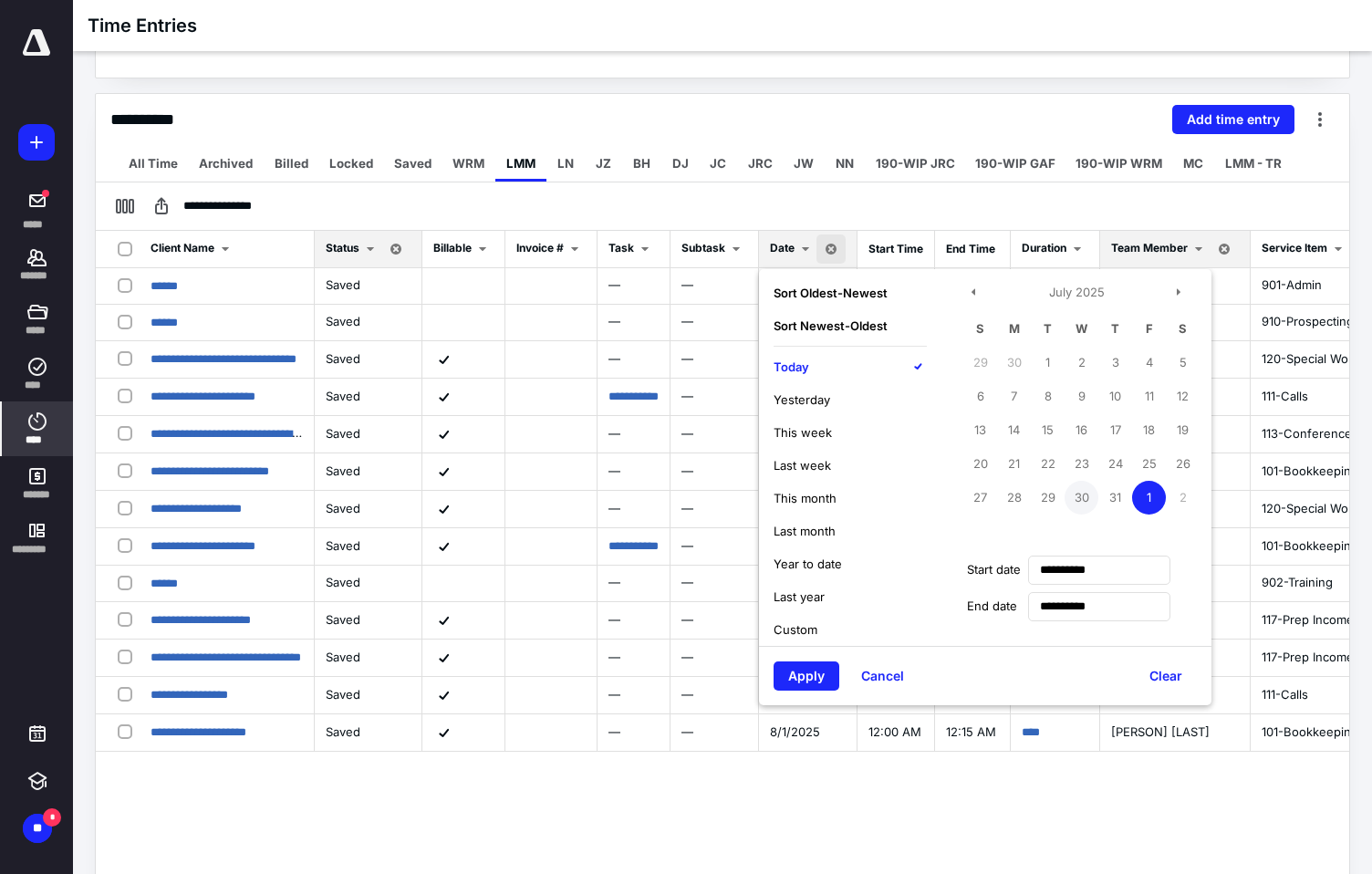 type on "**********" 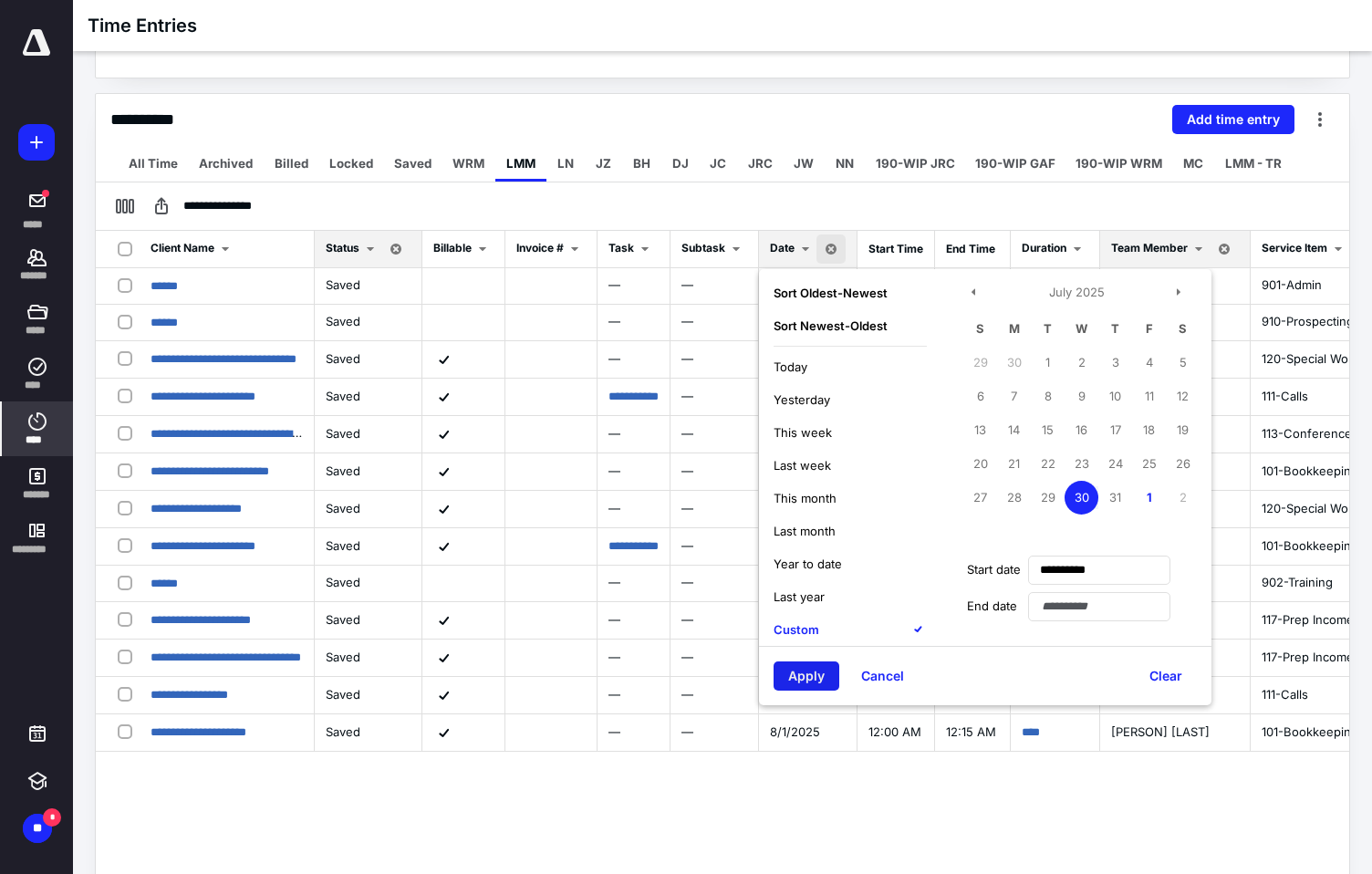 click on "Apply" at bounding box center (806, 676) 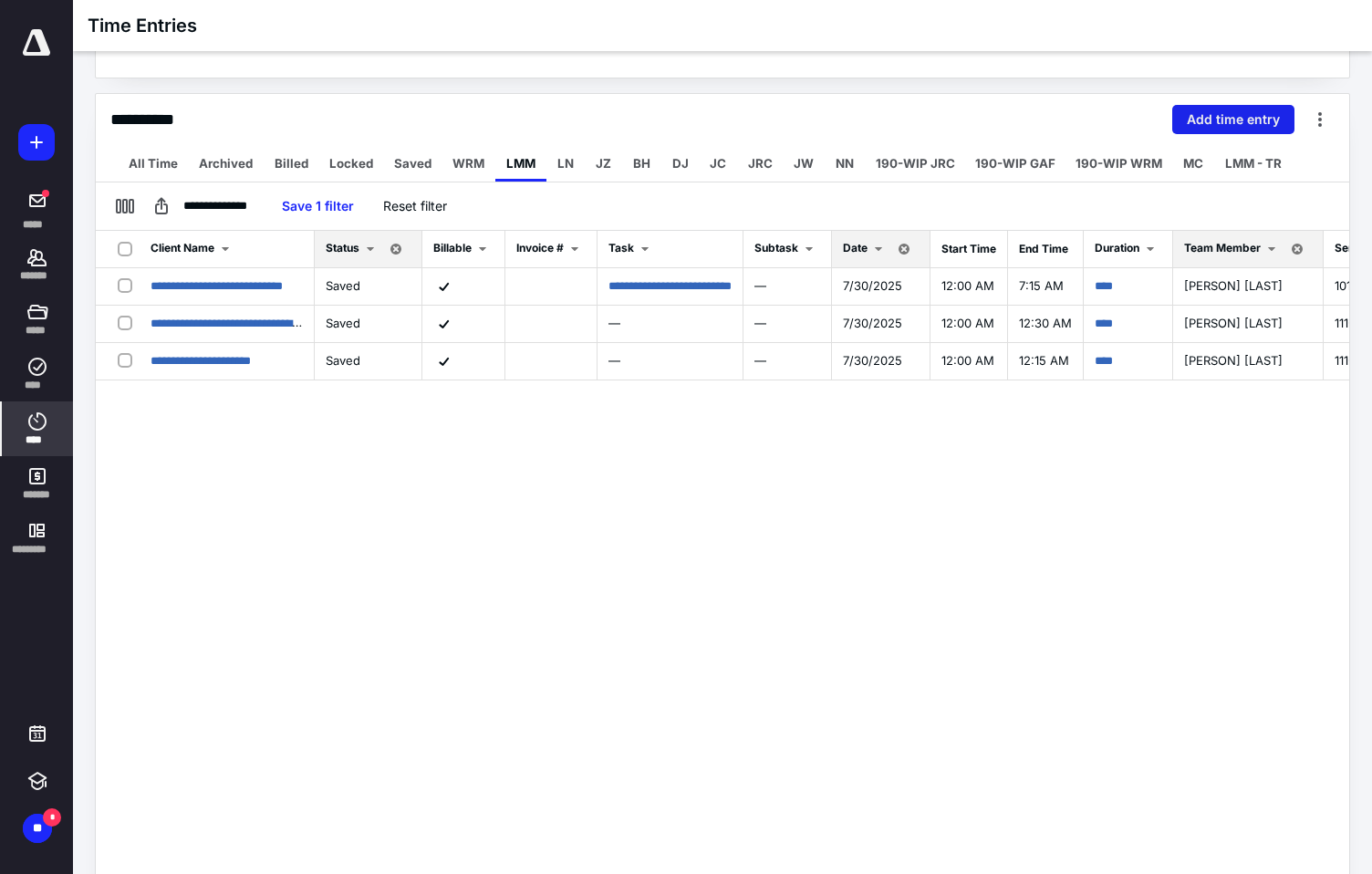 click on "Add time entry" at bounding box center [1233, 120] 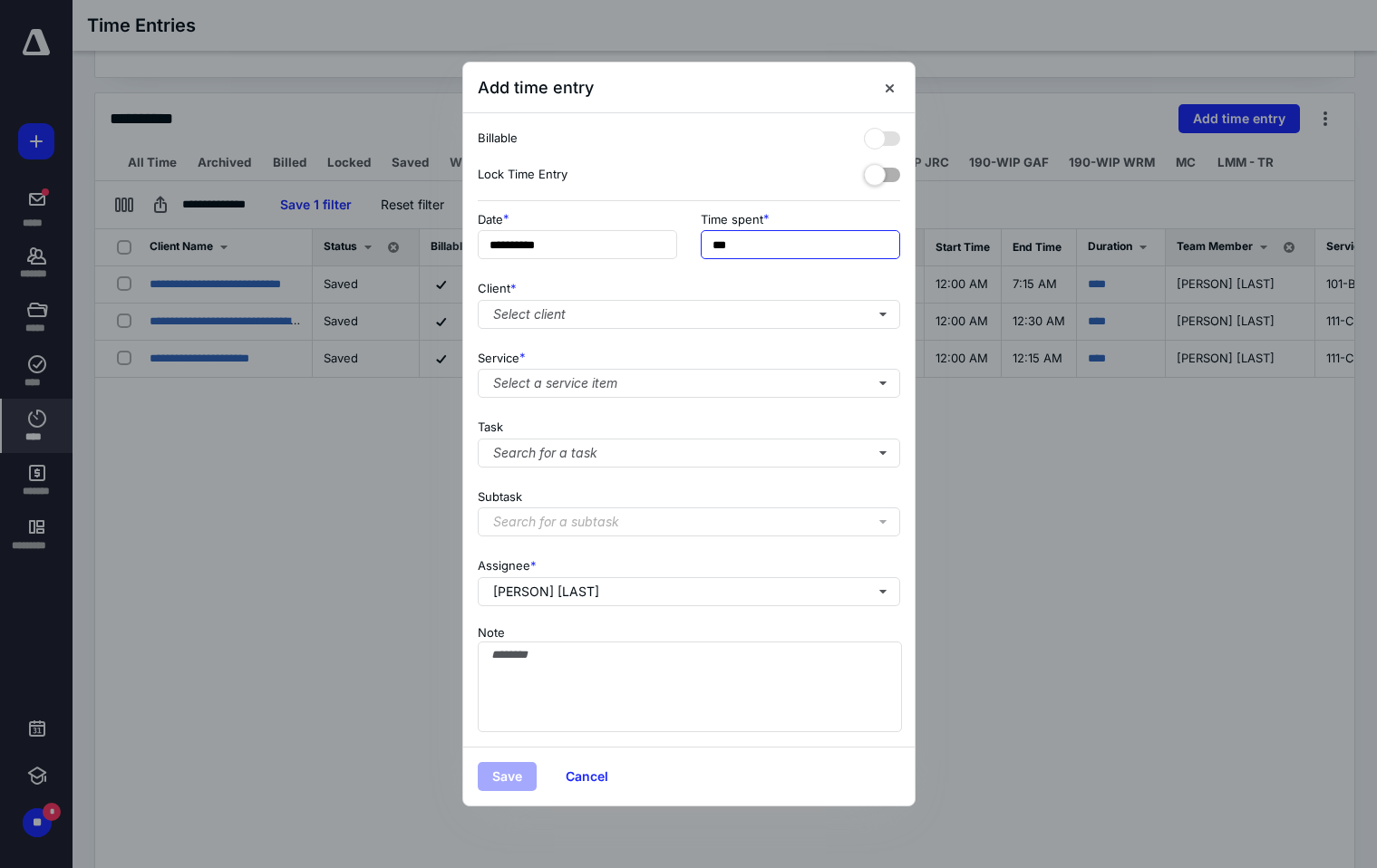 drag, startPoint x: 744, startPoint y: 242, endPoint x: 226, endPoint y: 262, distance: 518.386 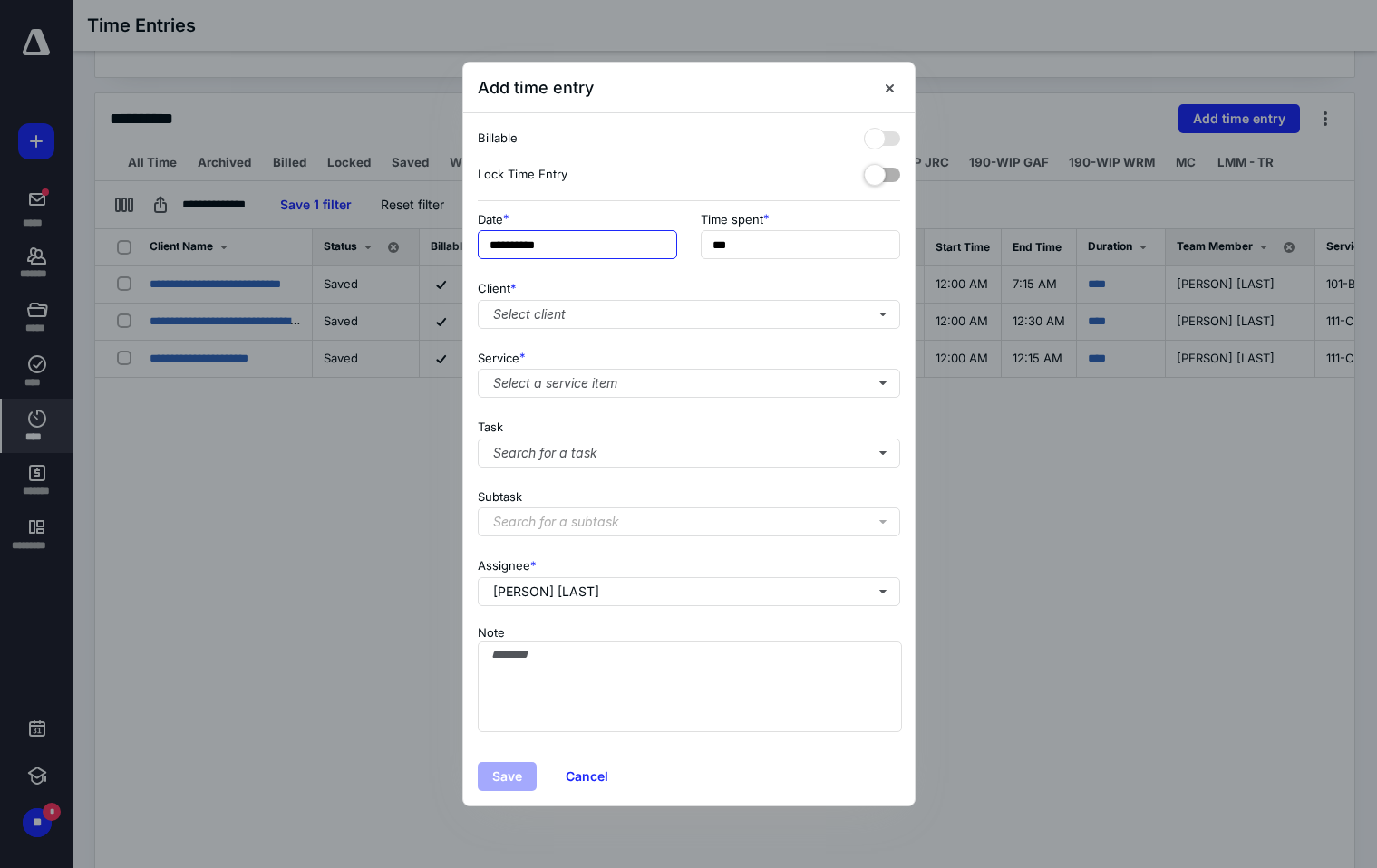 type on "***" 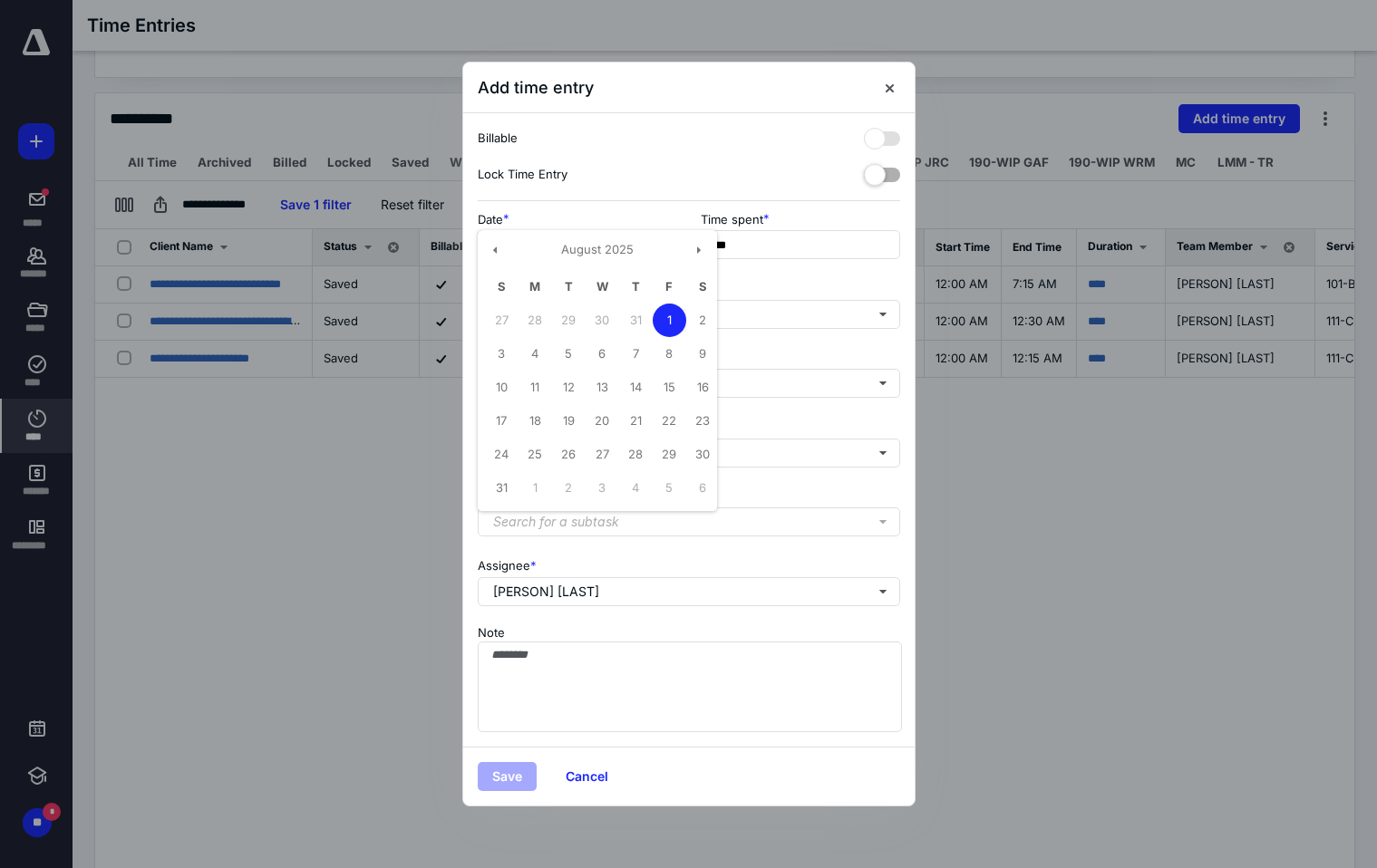 click on "**********" at bounding box center [577, 245] 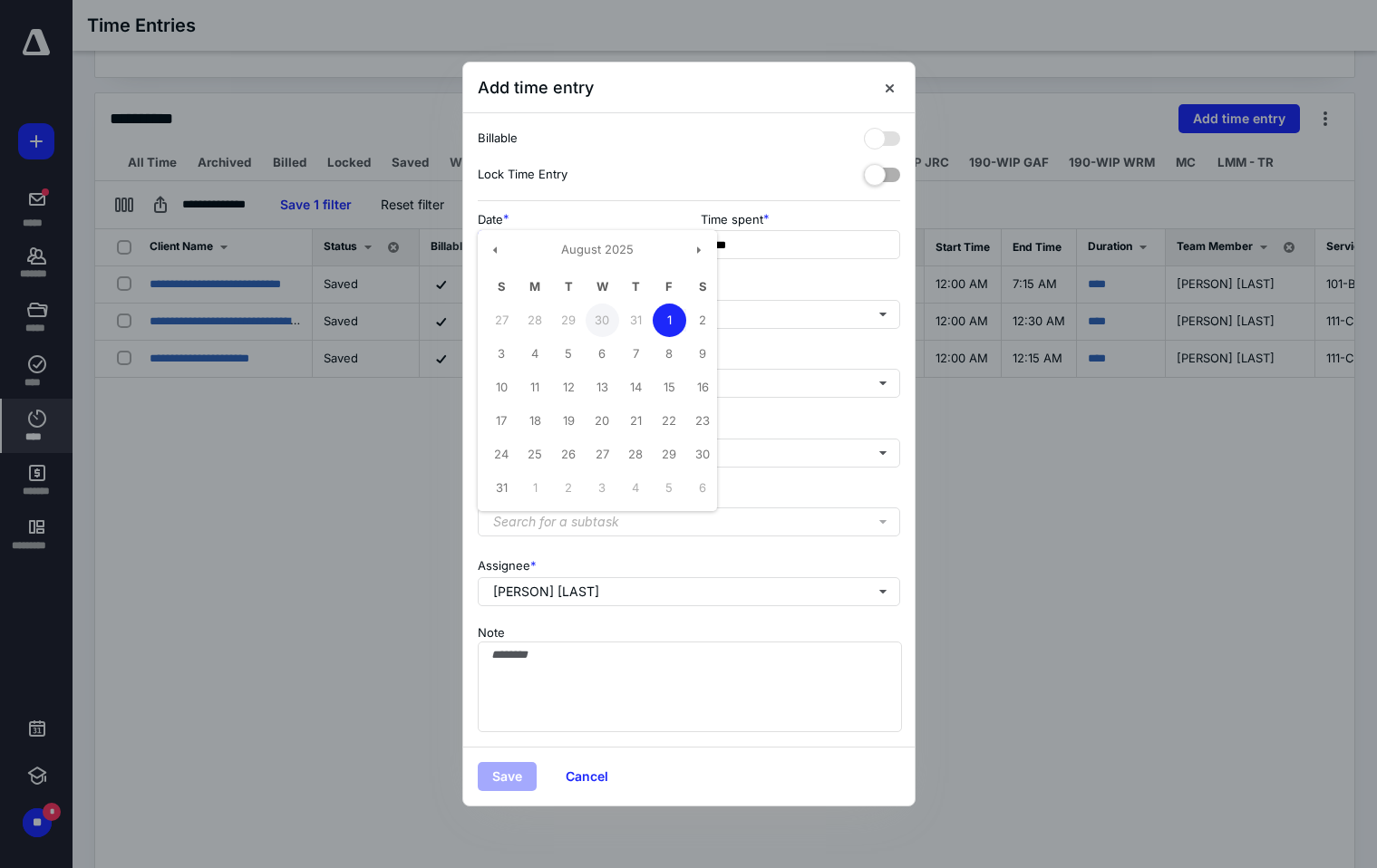 click on "30" at bounding box center (602, 320) 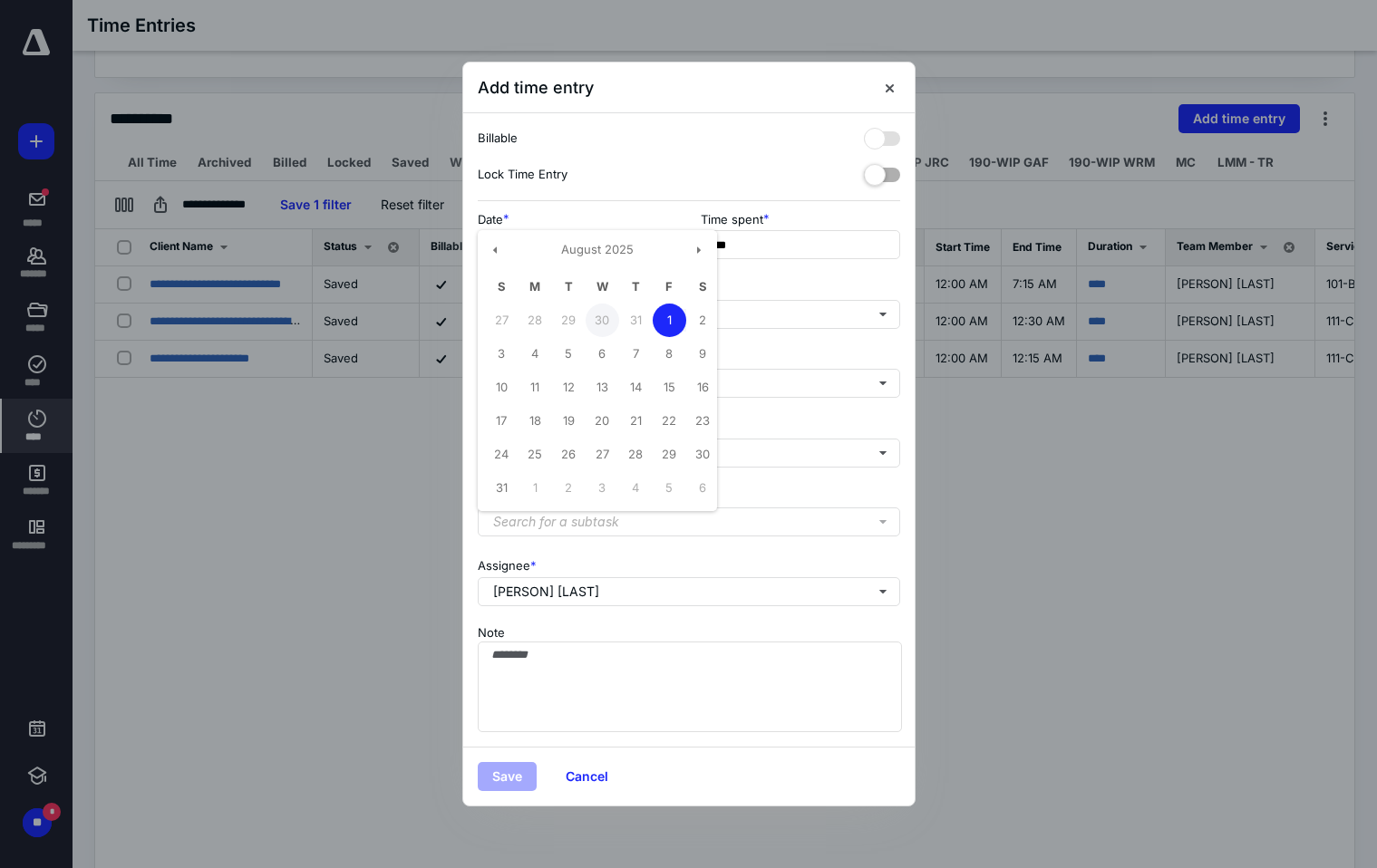type on "**********" 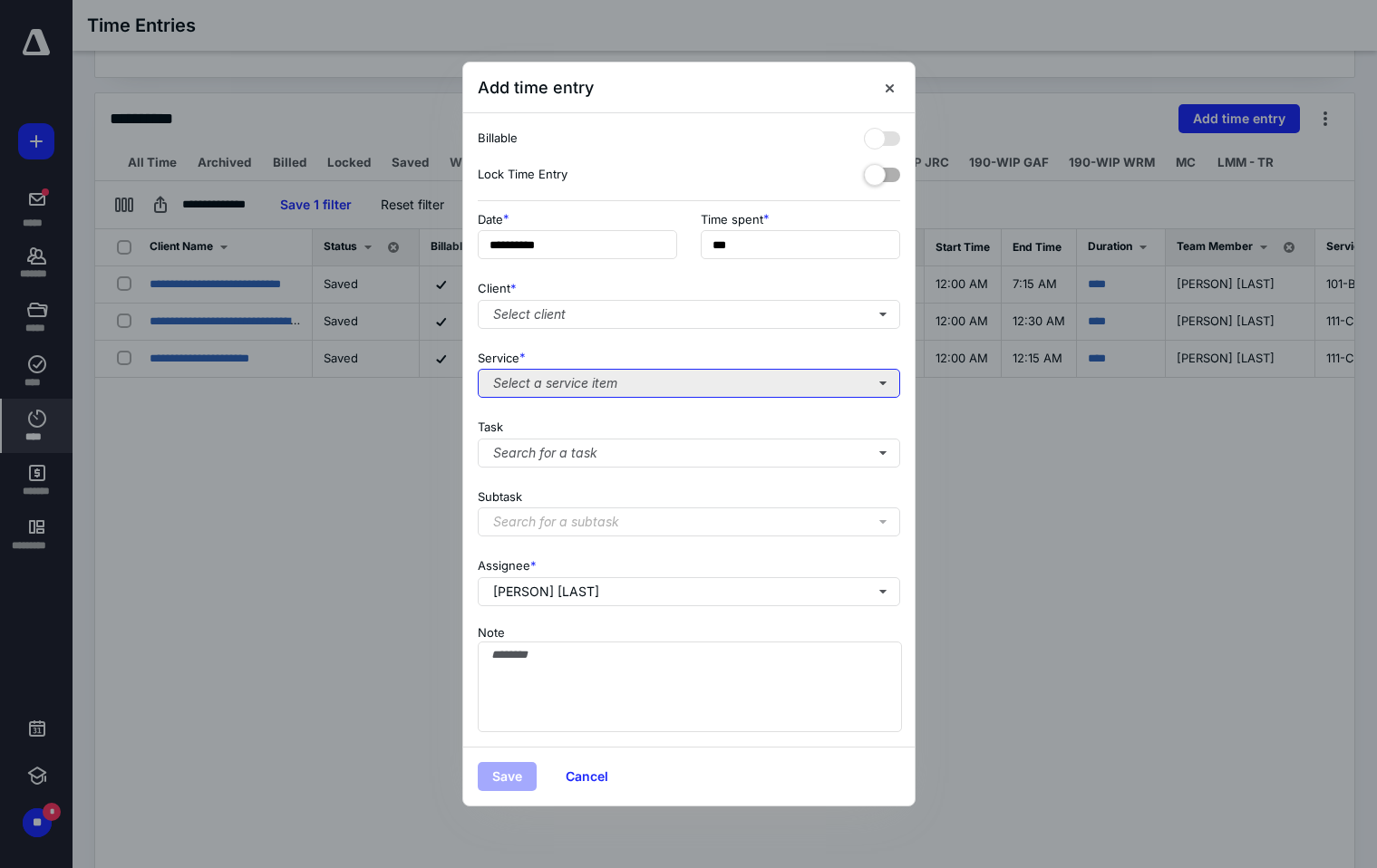 click on "Select a service item" at bounding box center [689, 383] 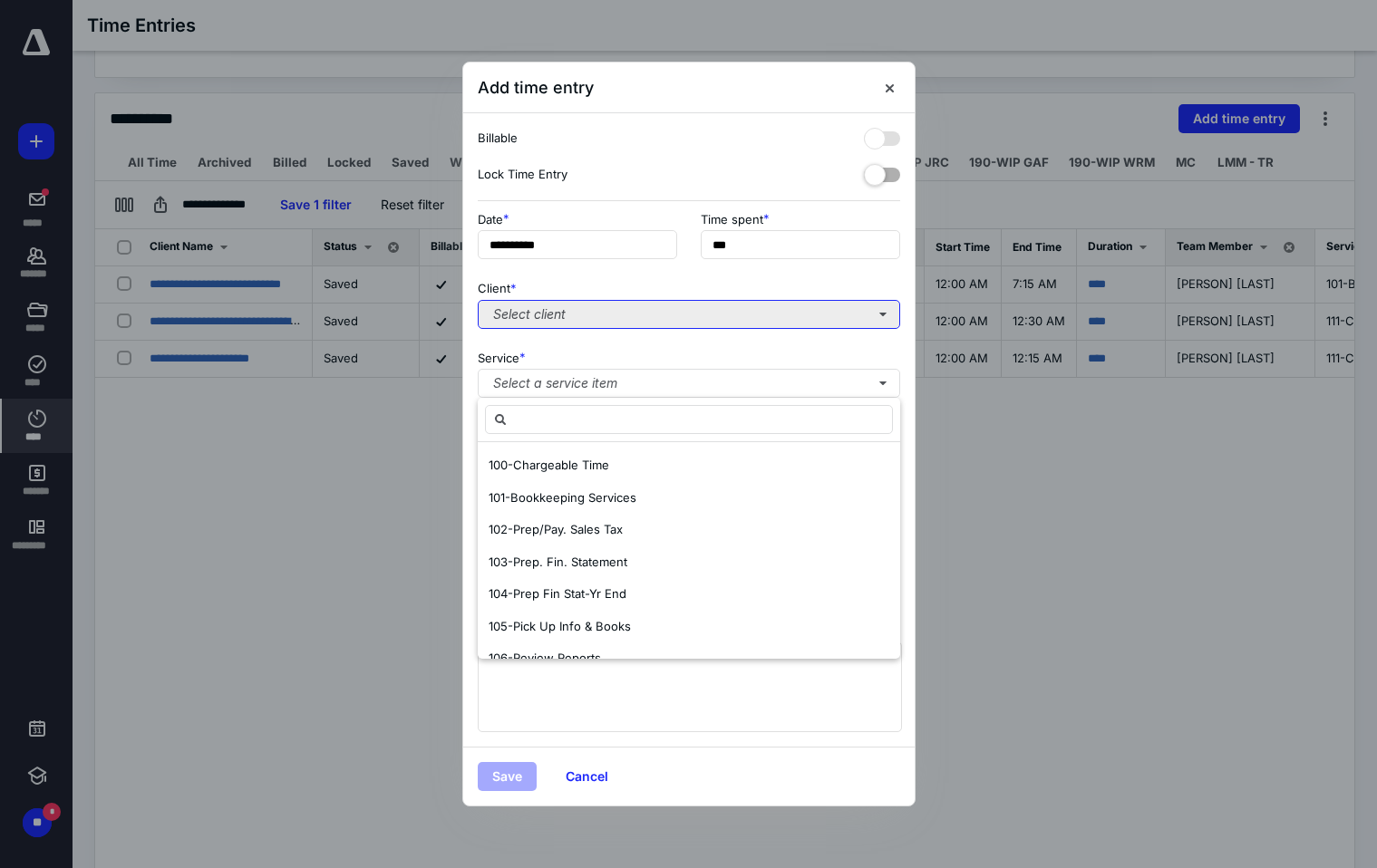 click on "Select client" at bounding box center (689, 314) 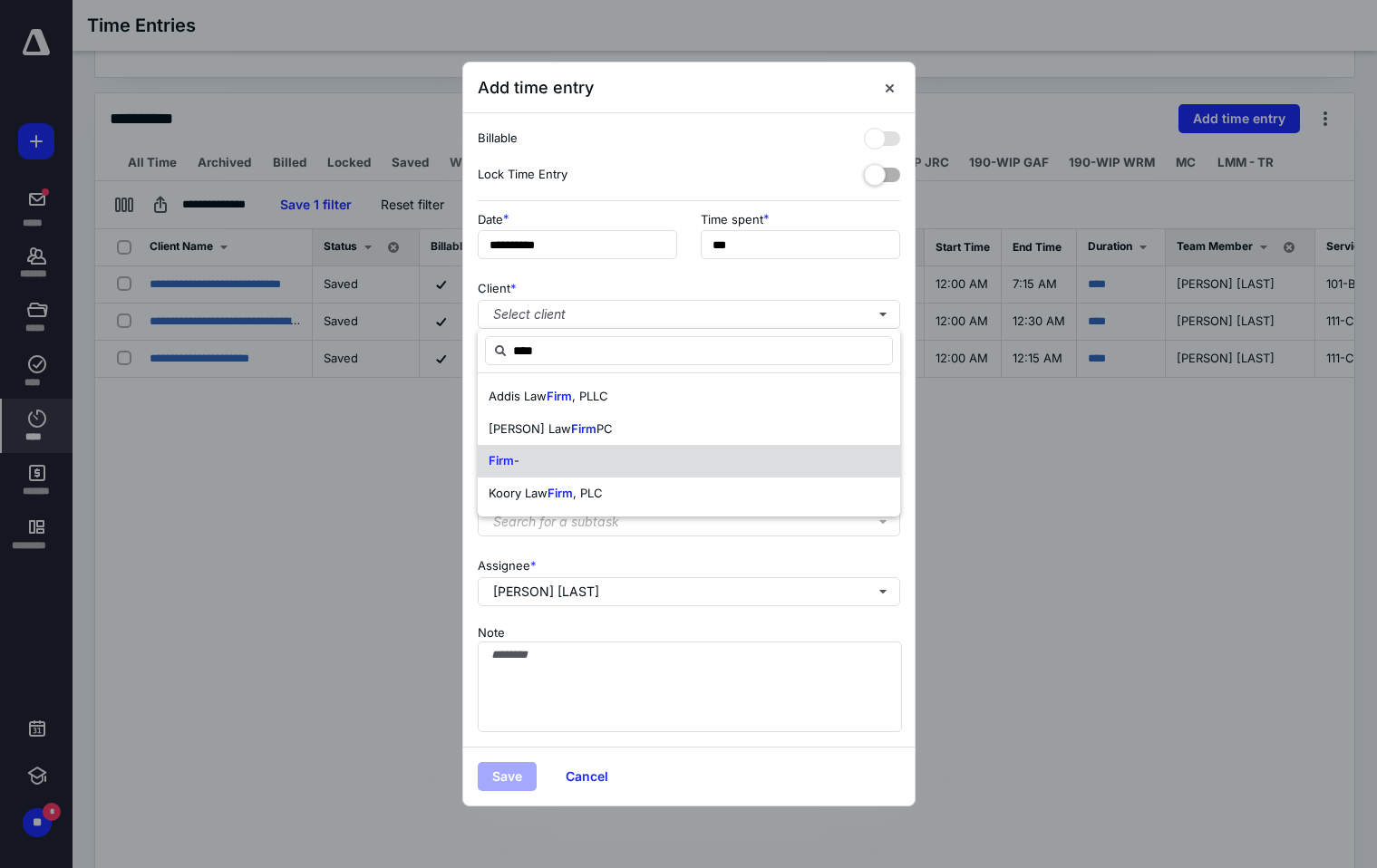 click on "Firm  -" at bounding box center [689, 461] 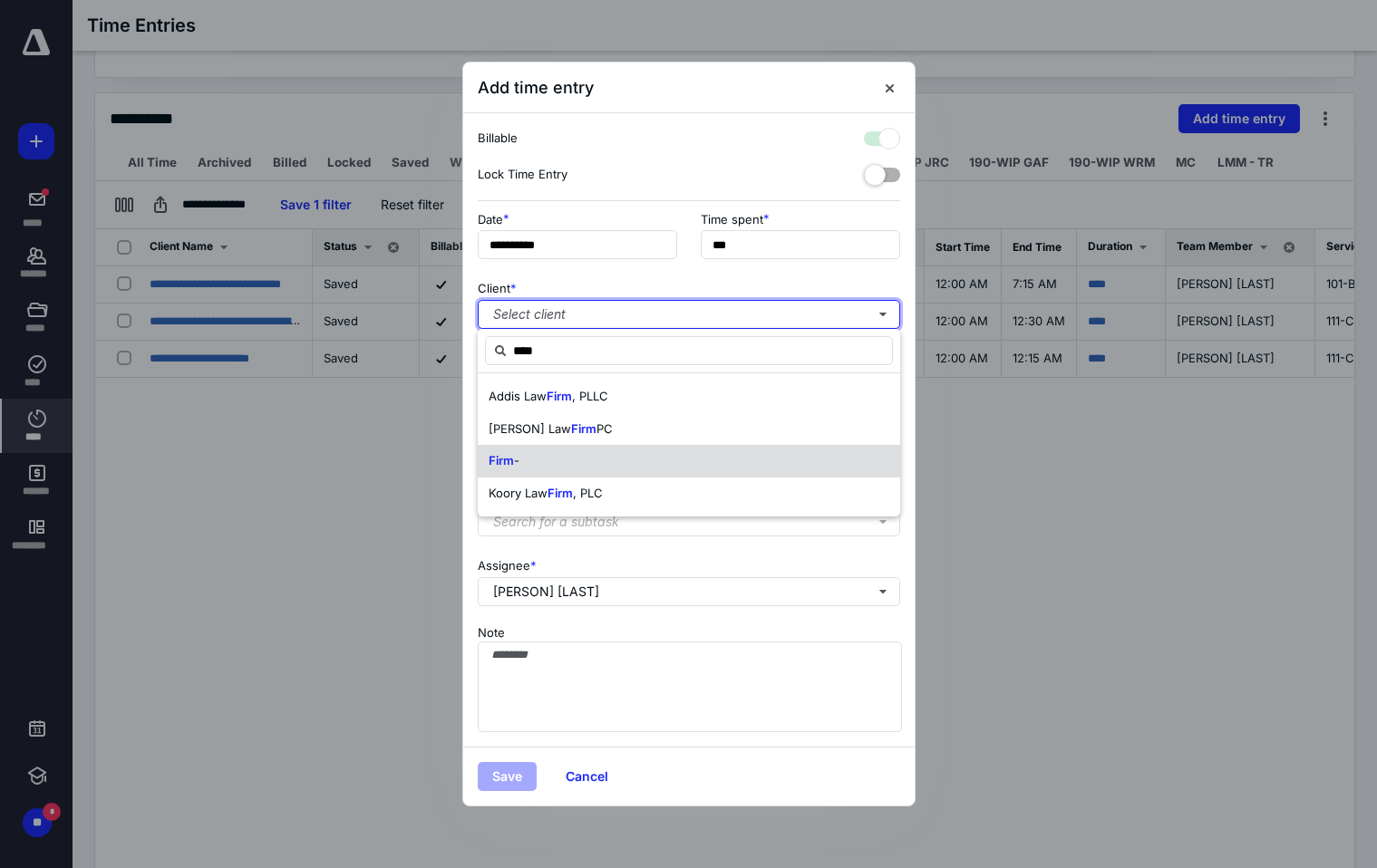 checkbox on "true" 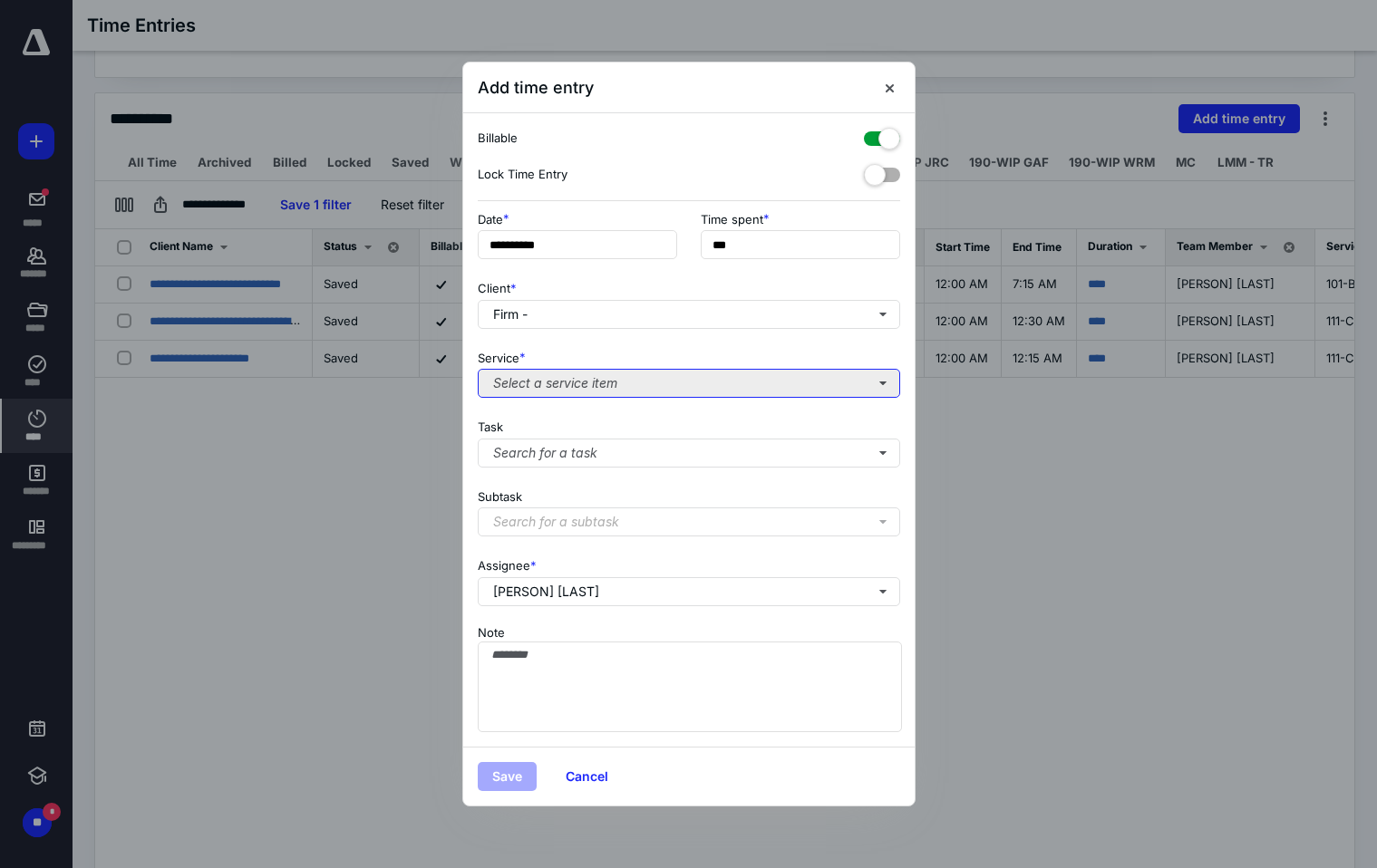 click on "Select a service item" at bounding box center (689, 383) 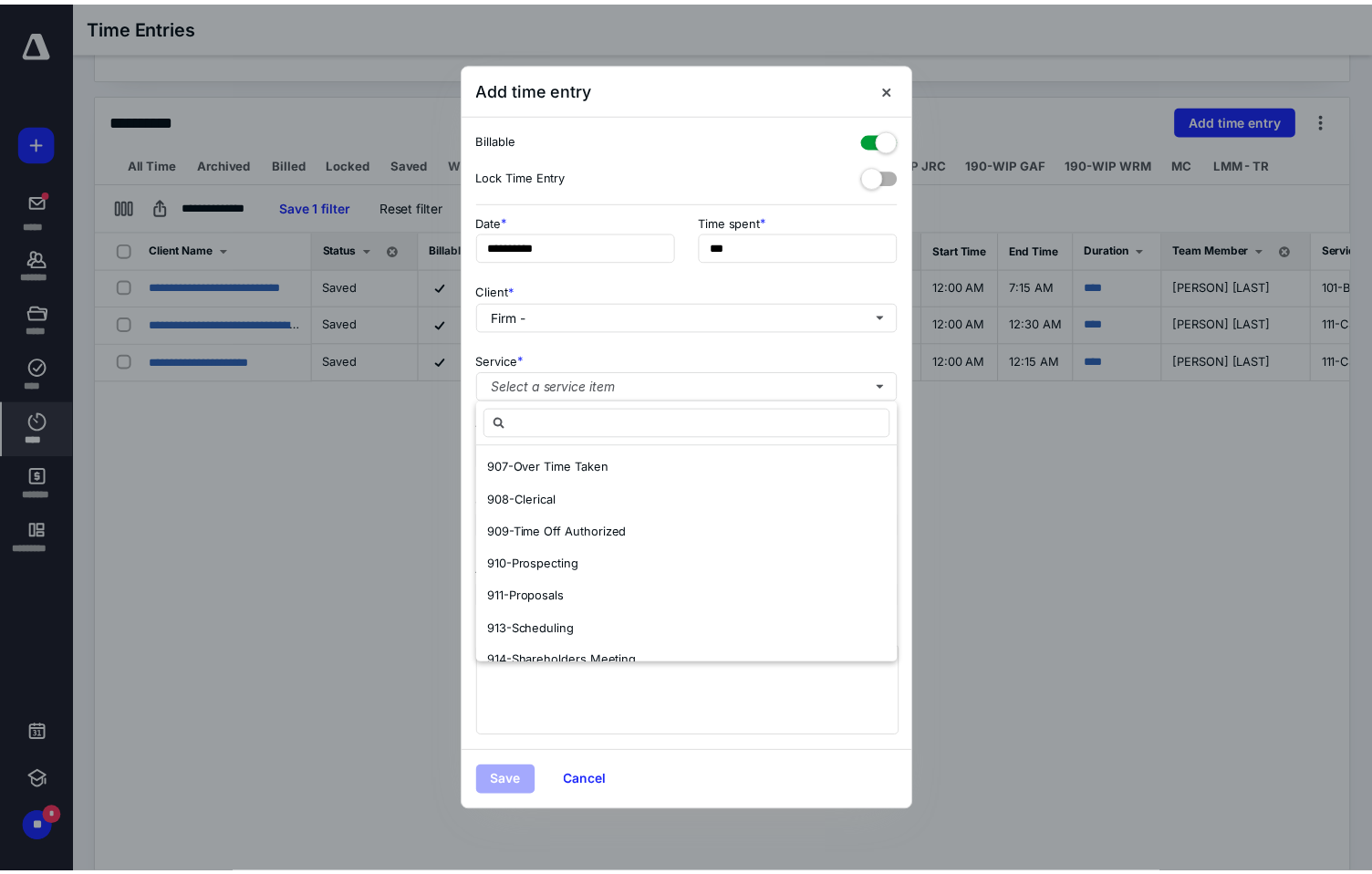 scroll, scrollTop: 2098, scrollLeft: 0, axis: vertical 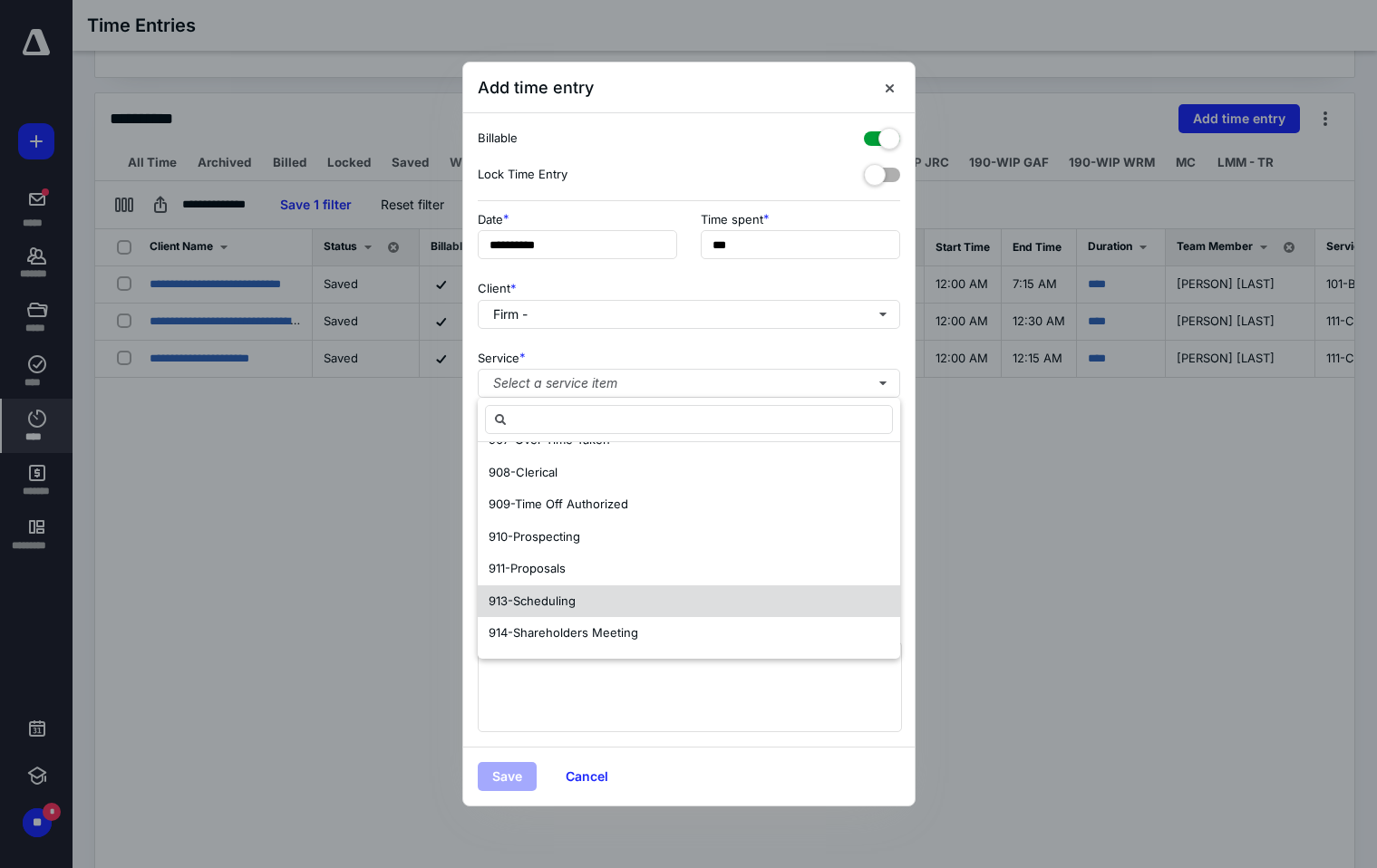 click on "913-Scheduling" at bounding box center (689, 602) 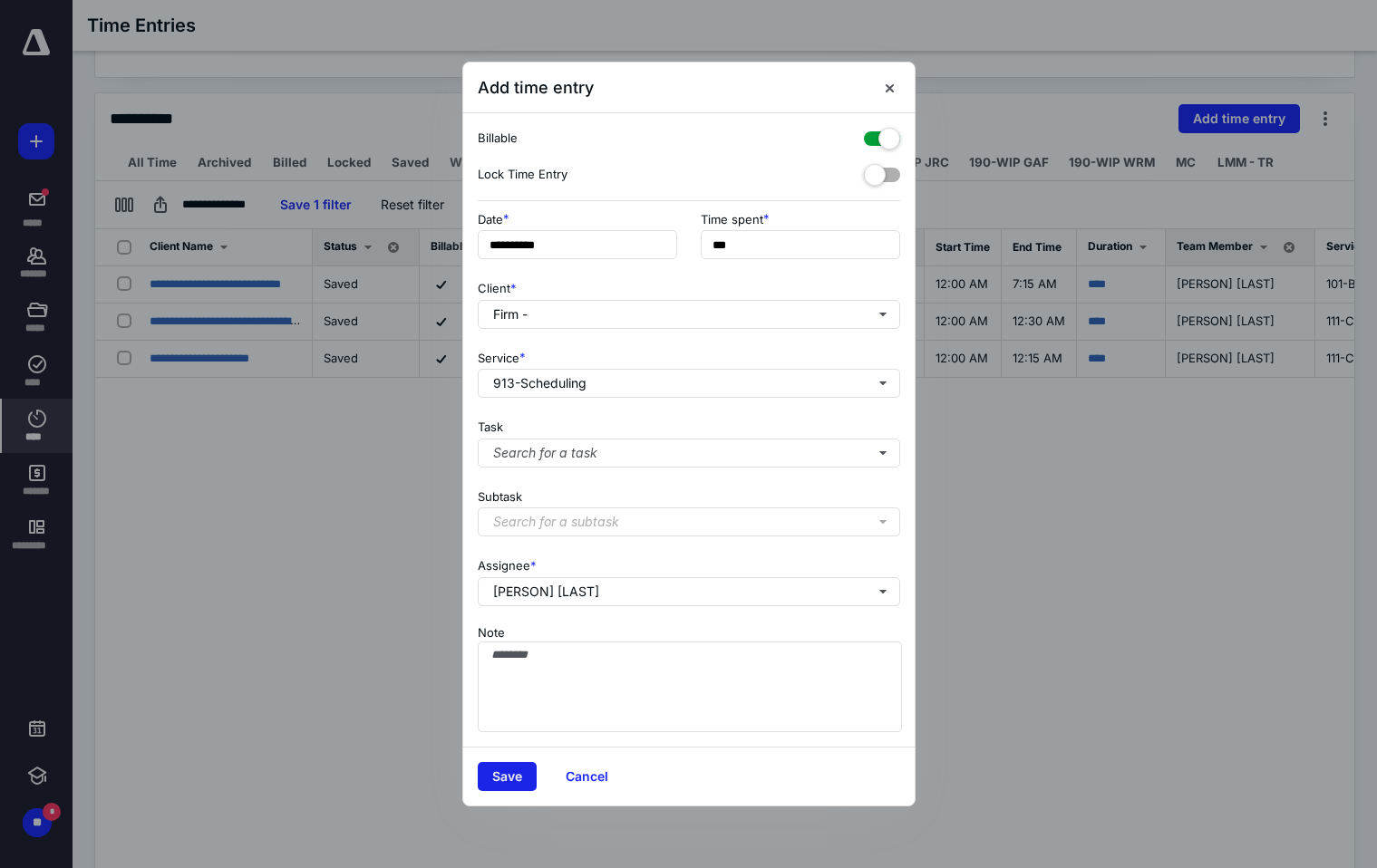 click on "Save" at bounding box center (507, 776) 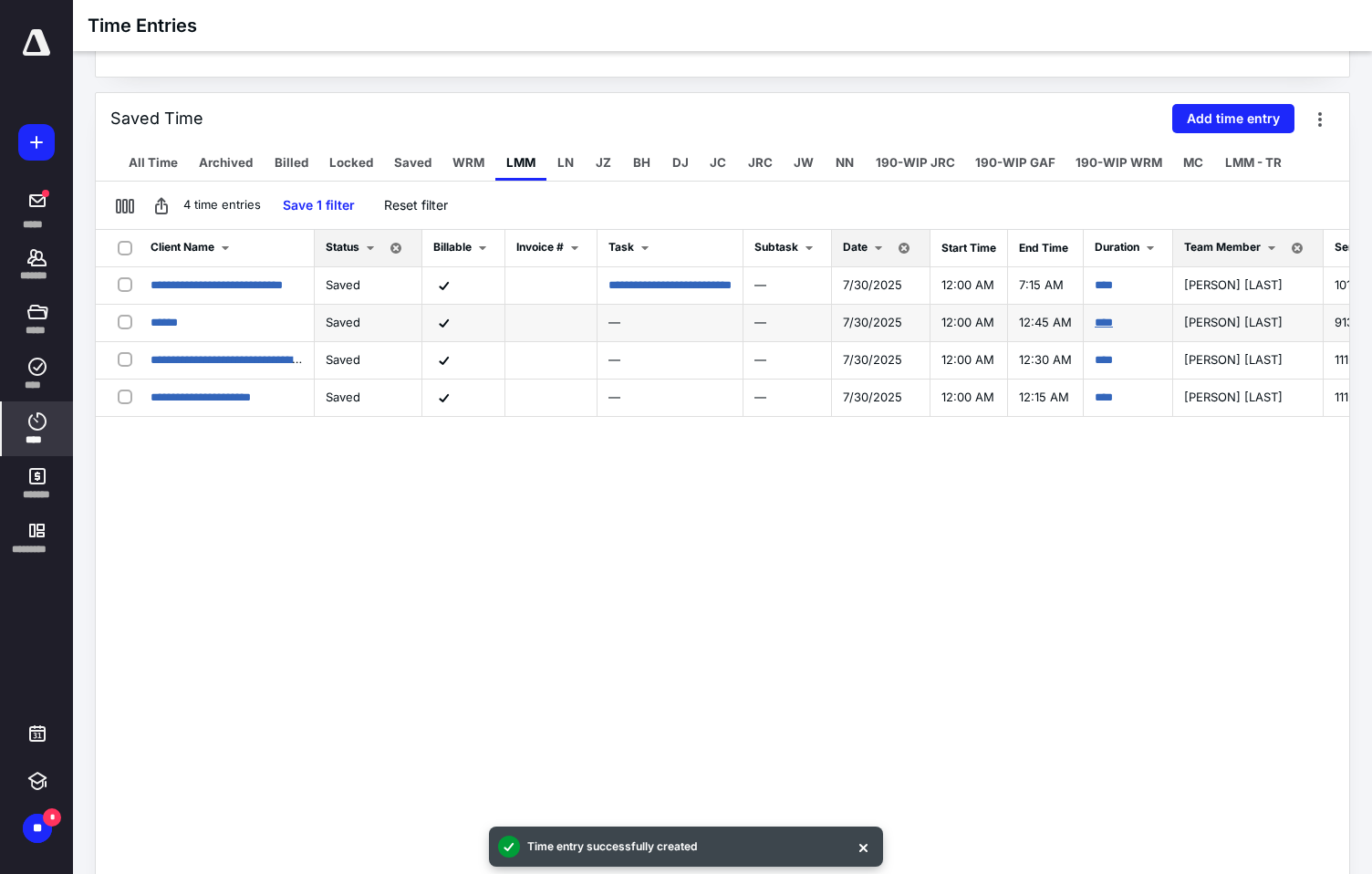 click on "****" at bounding box center (1104, 322) 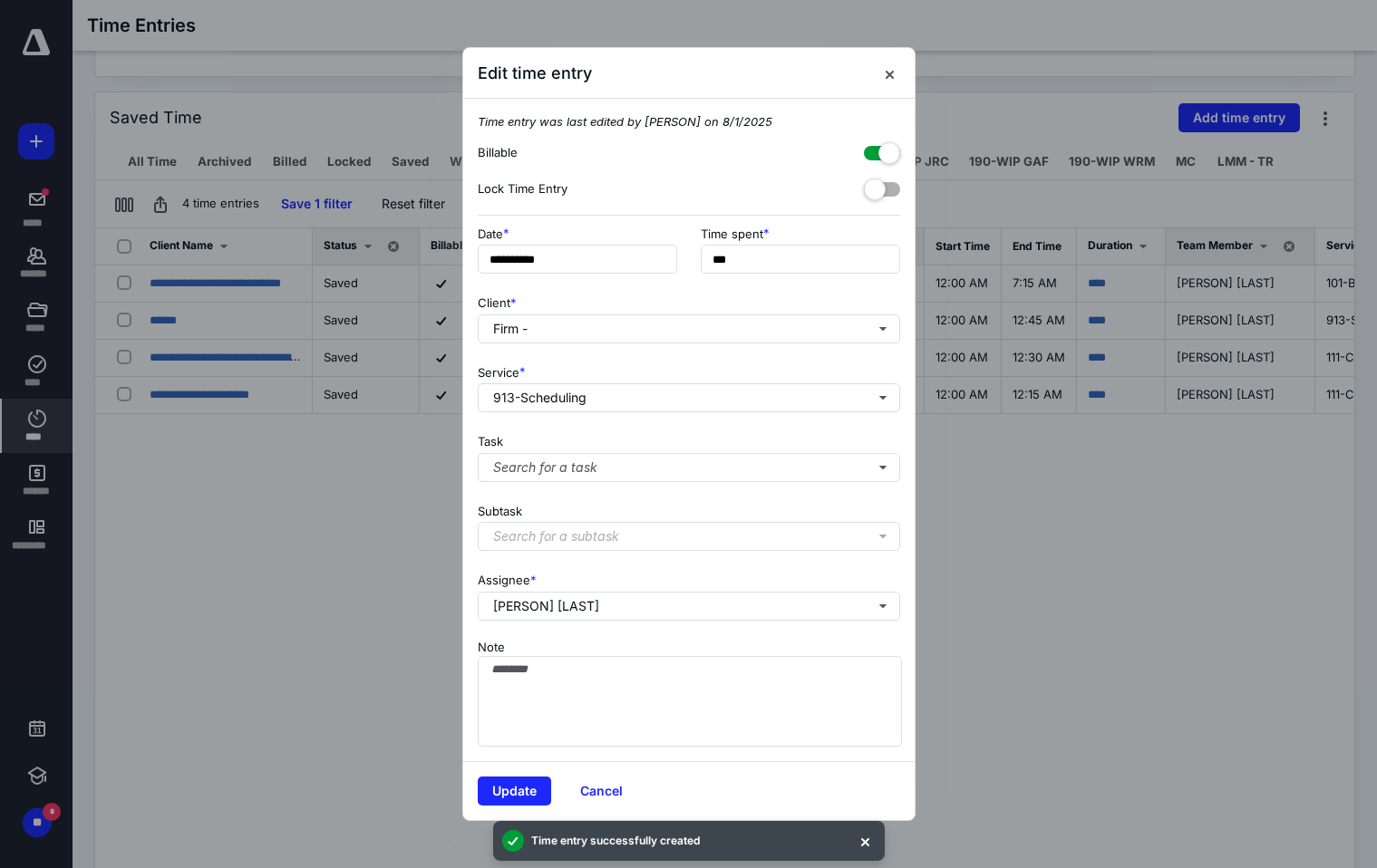 click at bounding box center [882, 149] 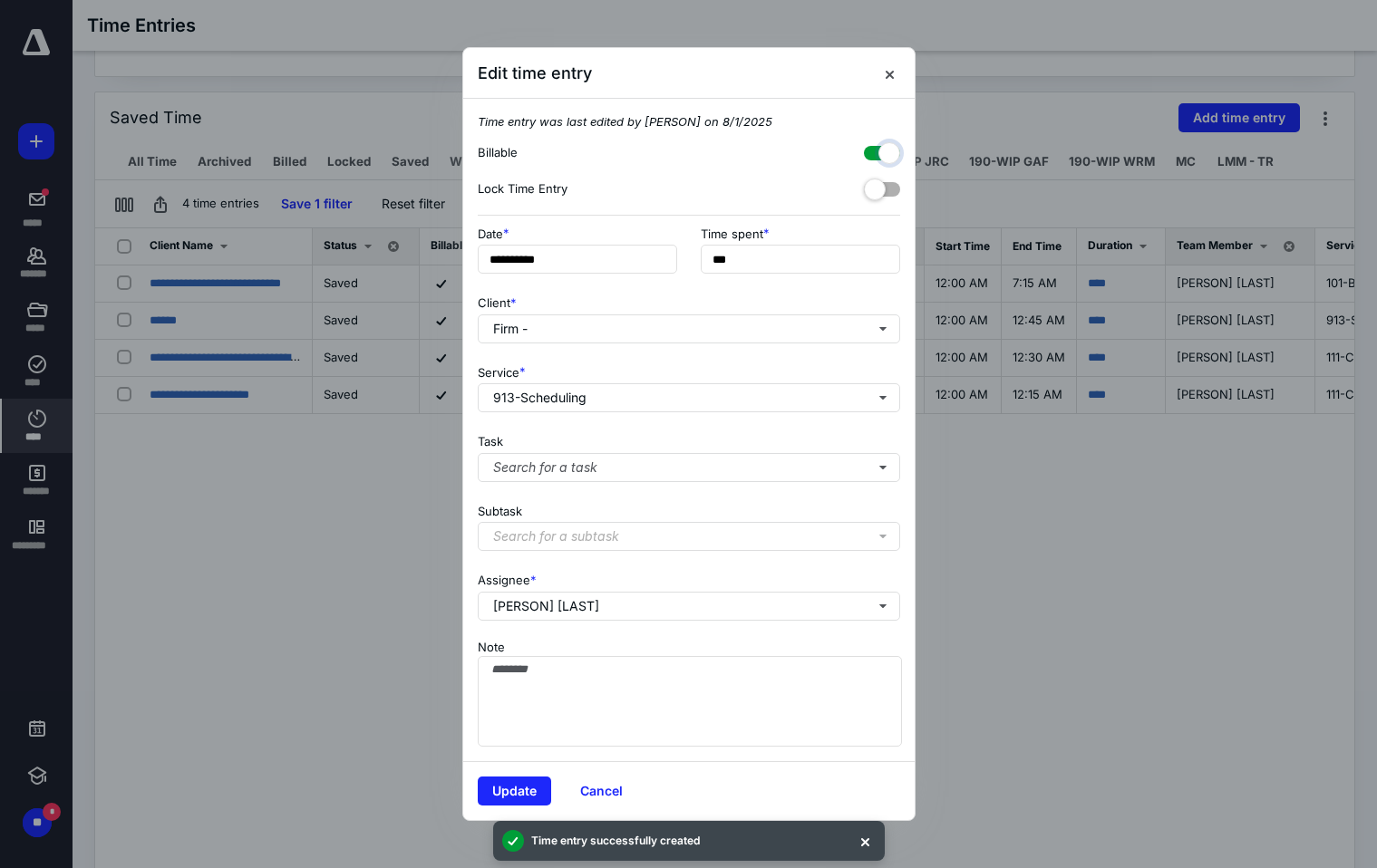 click at bounding box center [873, 150] 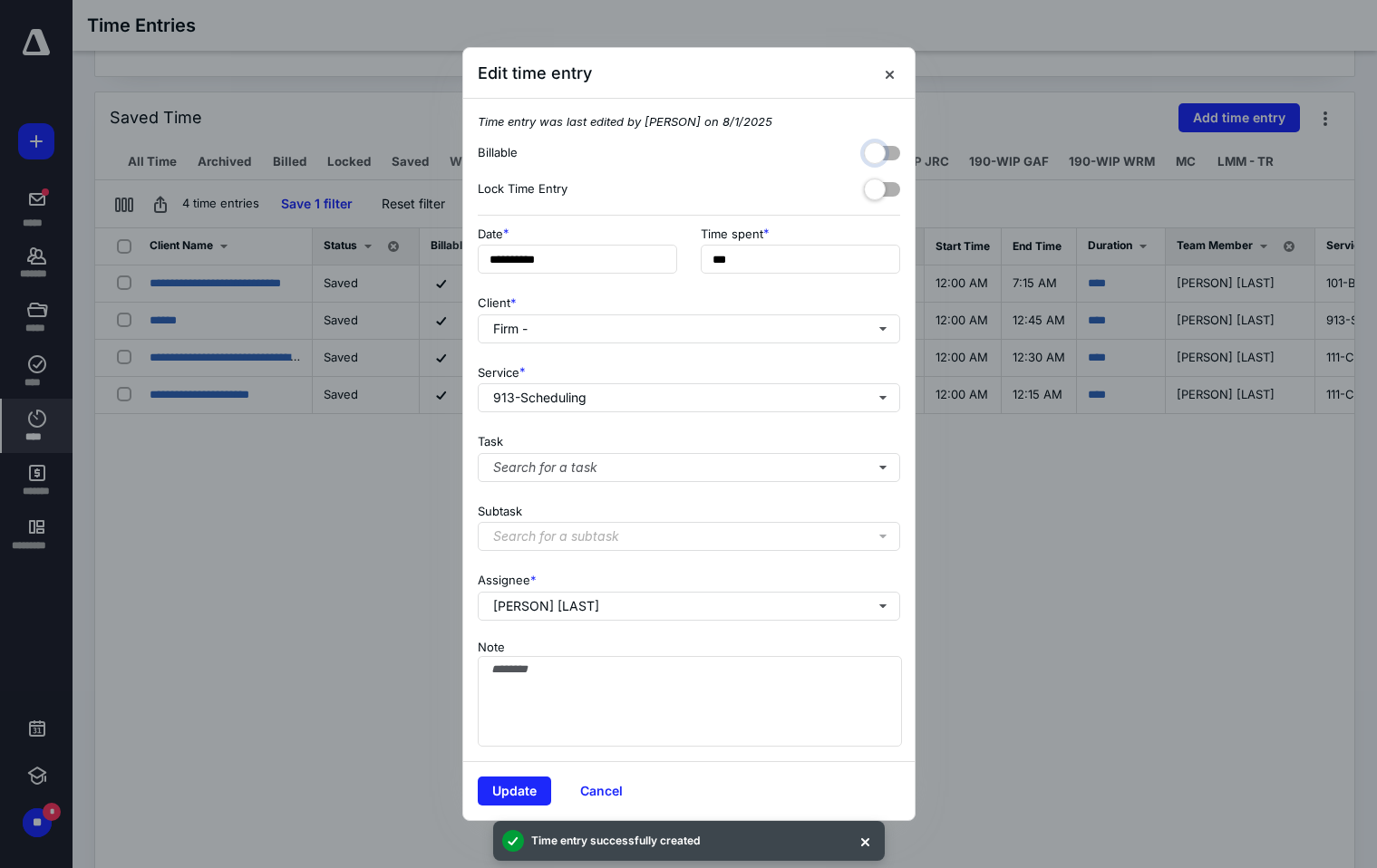 checkbox on "false" 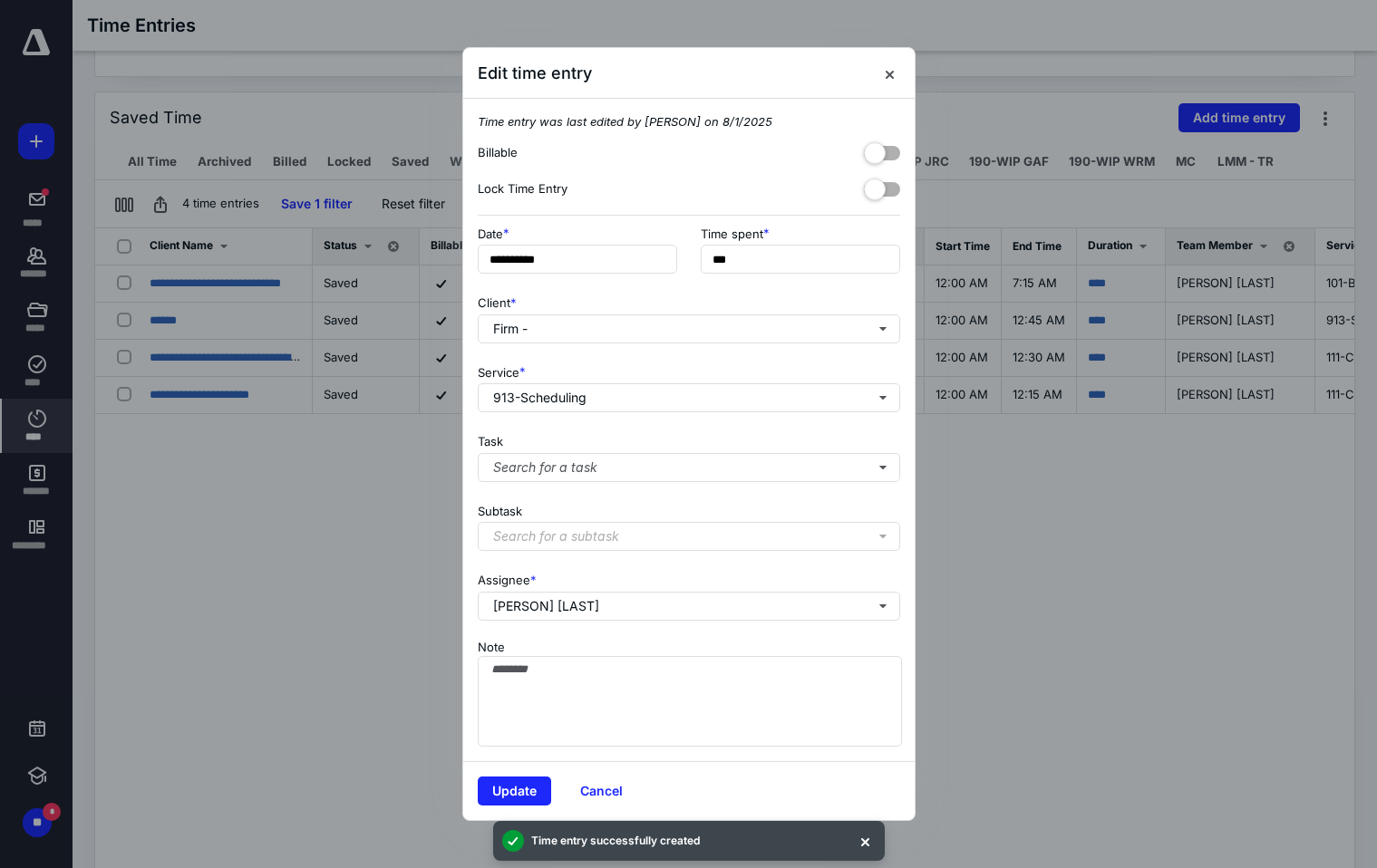 drag, startPoint x: 506, startPoint y: 787, endPoint x: 500, endPoint y: 774, distance: 14.317821 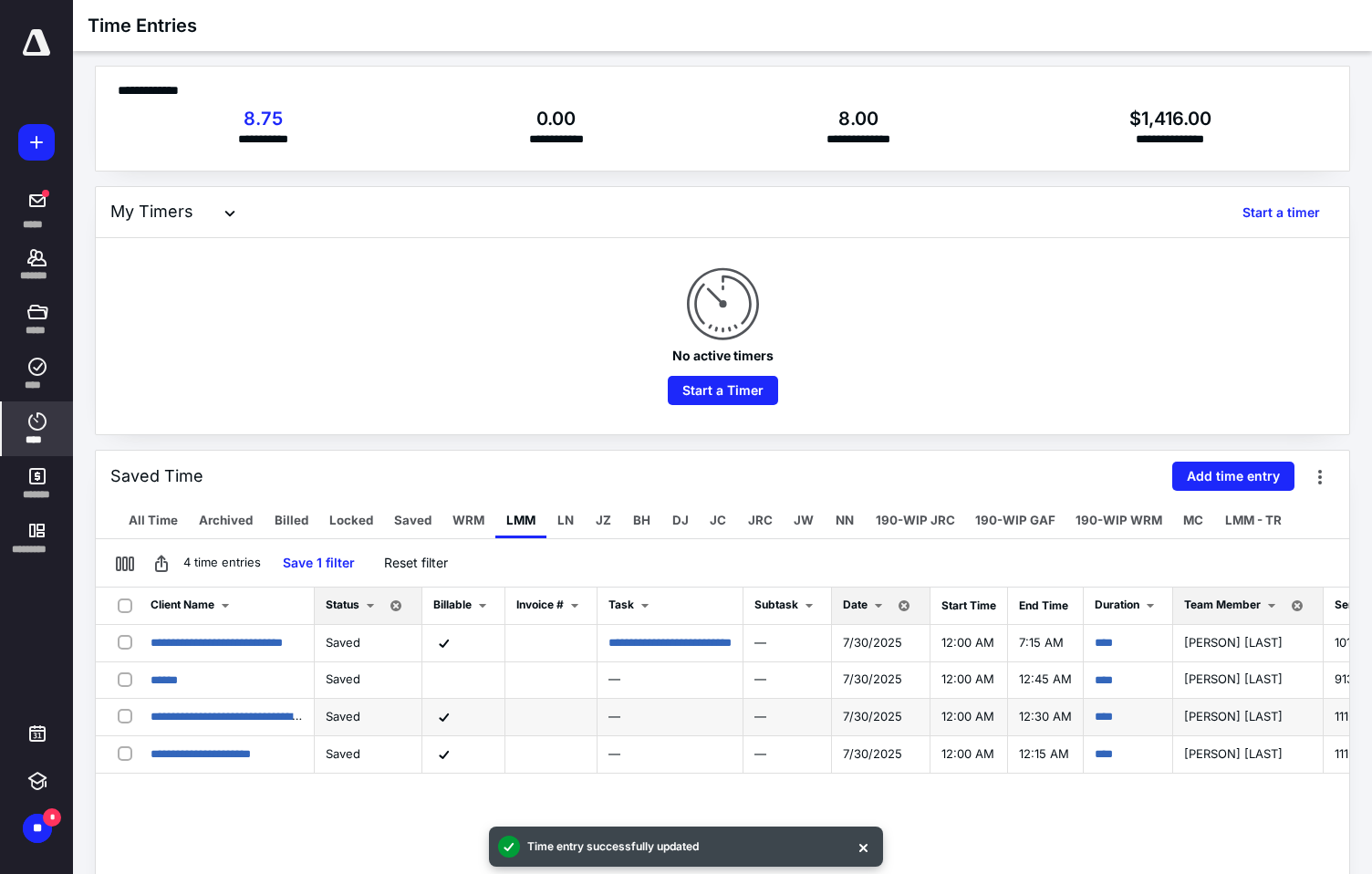 scroll, scrollTop: 0, scrollLeft: 0, axis: both 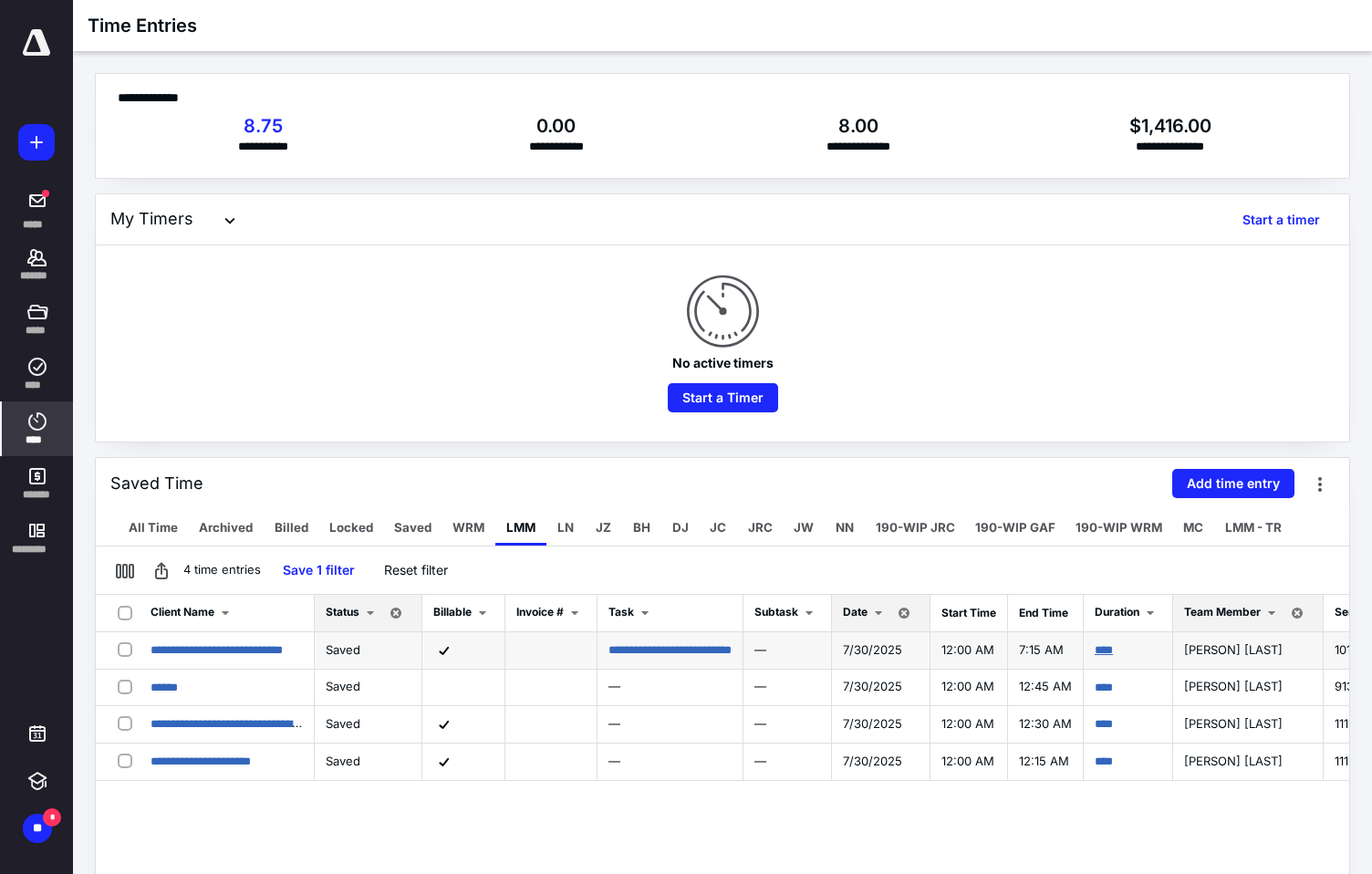 click on "****" at bounding box center [1104, 650] 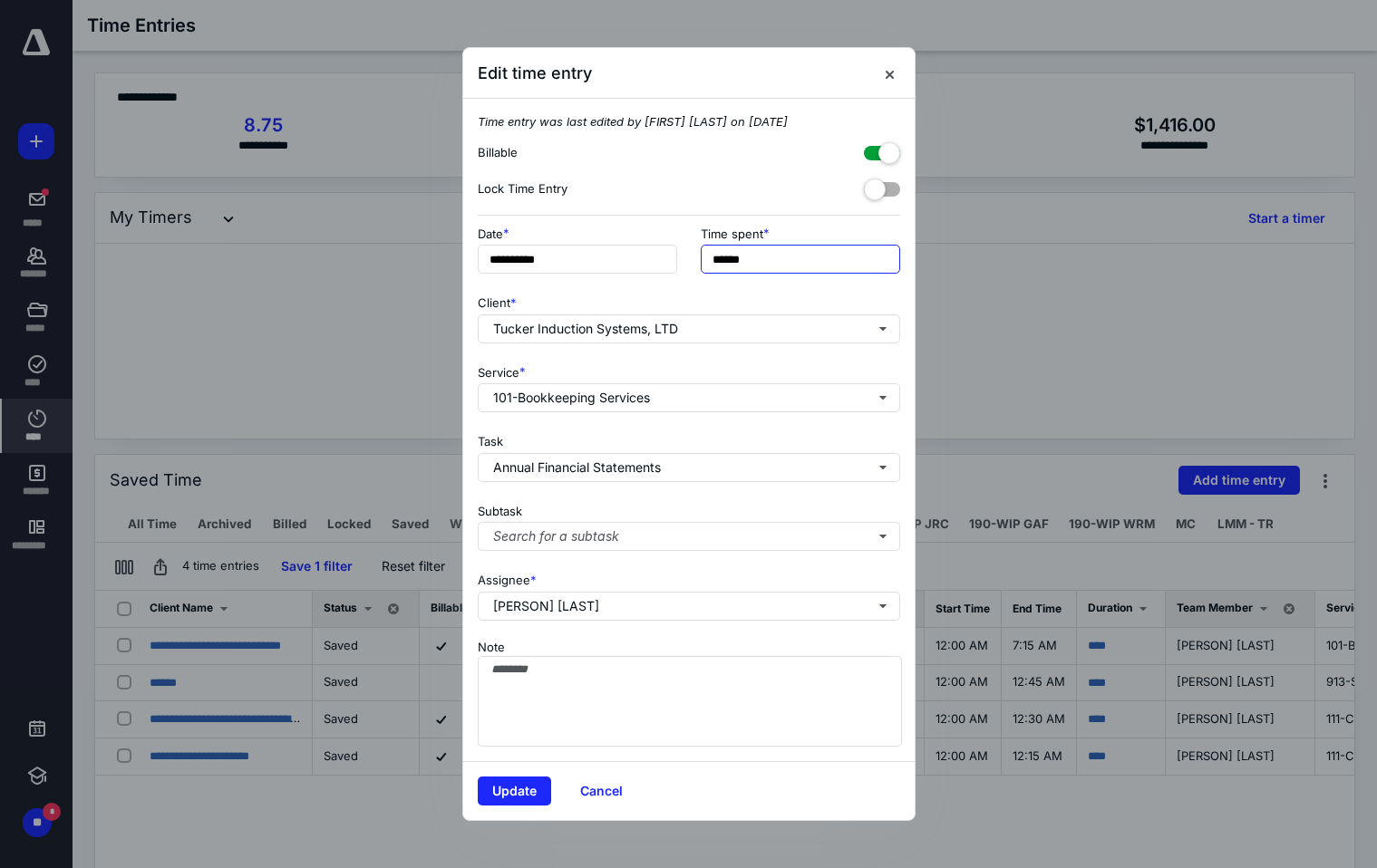 drag, startPoint x: 301, startPoint y: 265, endPoint x: 181, endPoint y: 267, distance: 120.01667 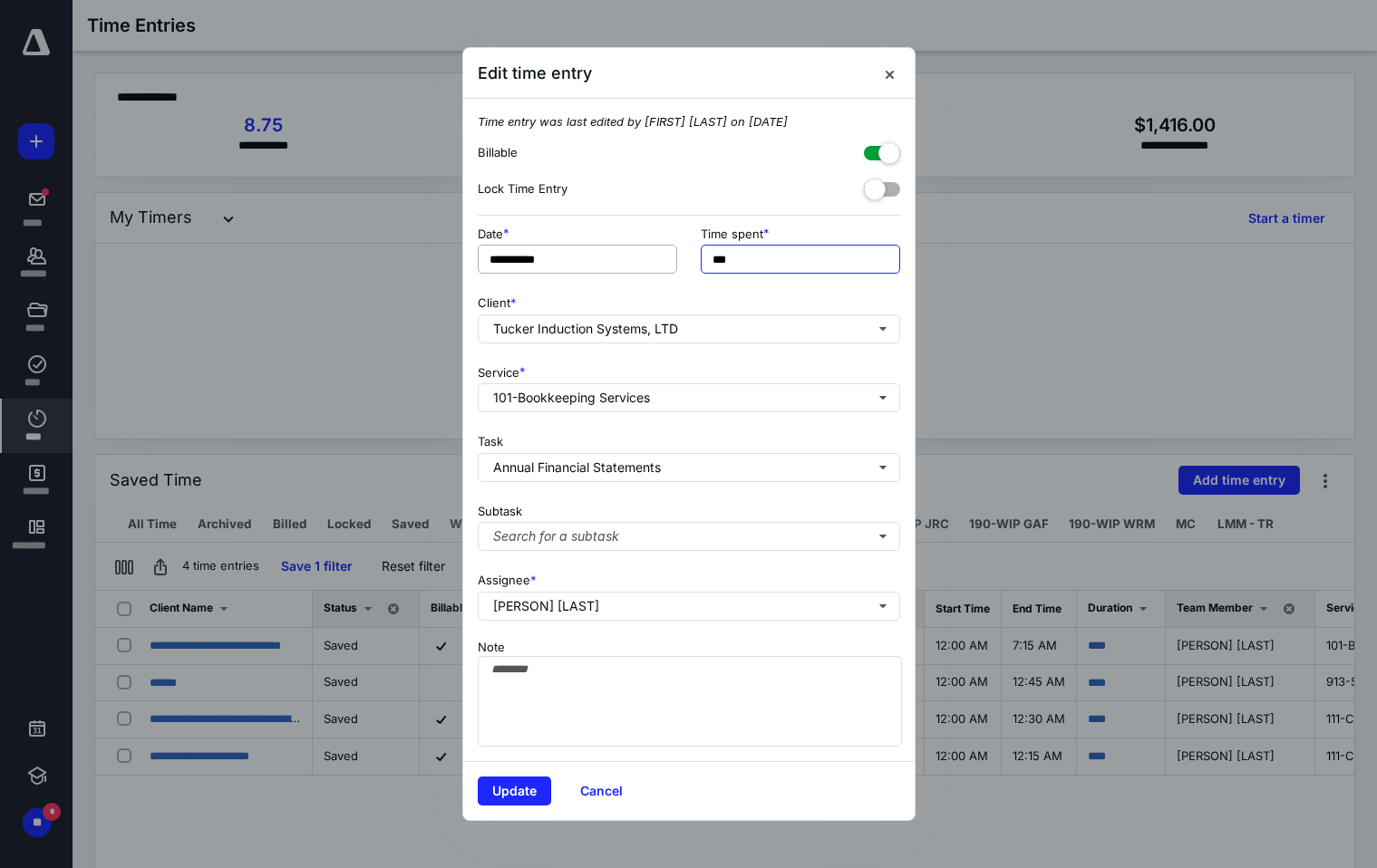 drag, startPoint x: 750, startPoint y: 264, endPoint x: 604, endPoint y: 270, distance: 146.1232 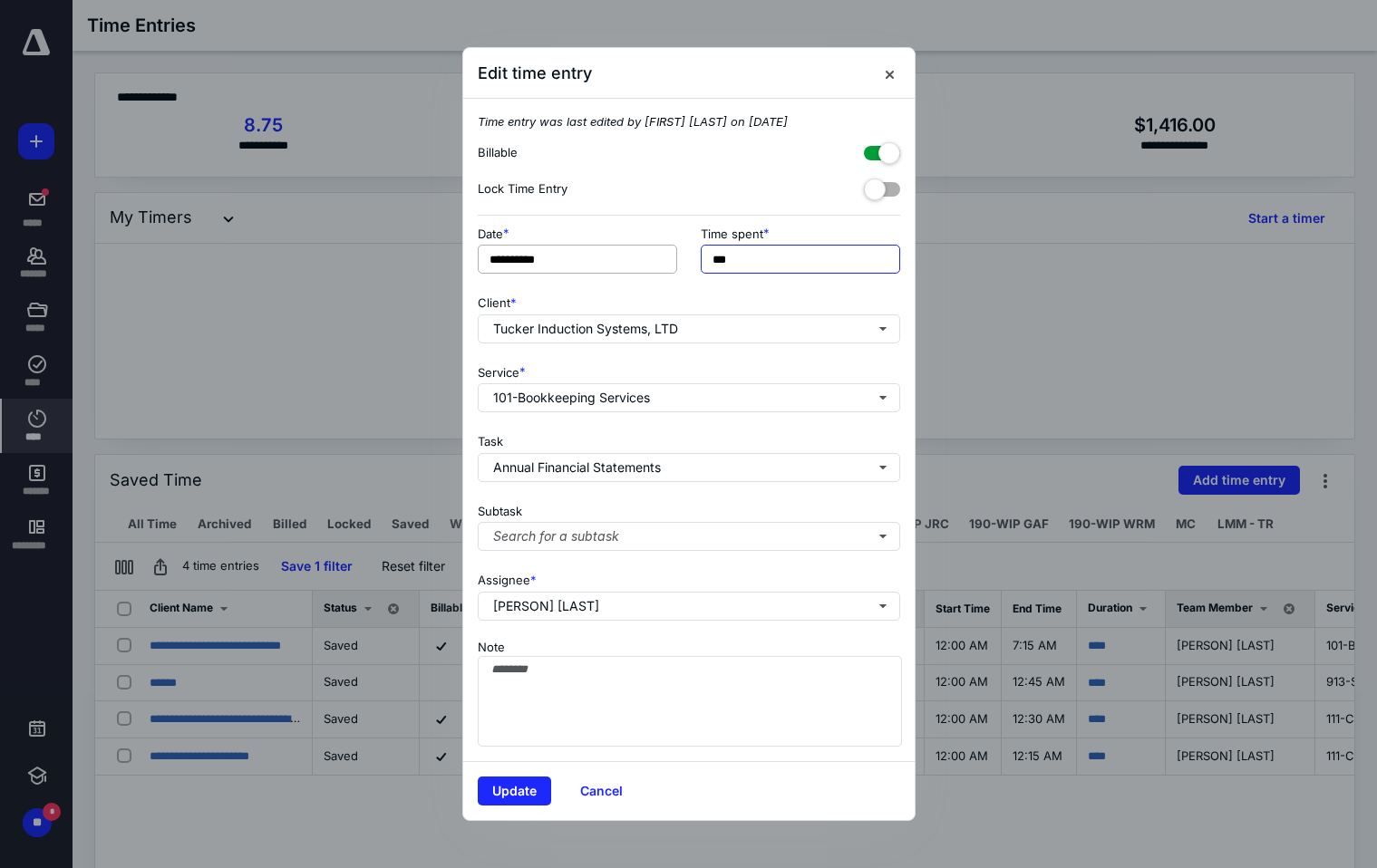 click on "**********" at bounding box center (689, 256) 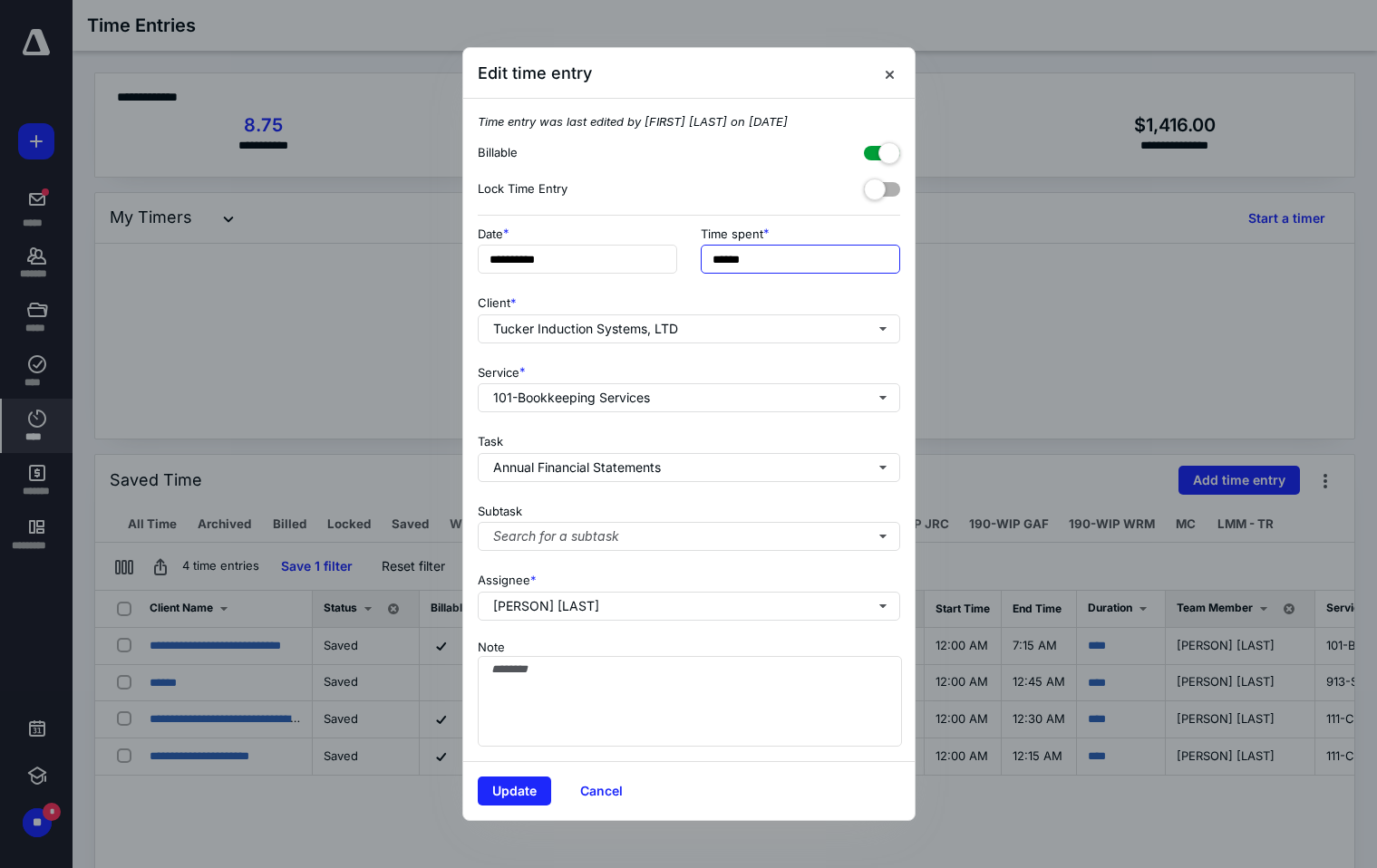 type on "******" 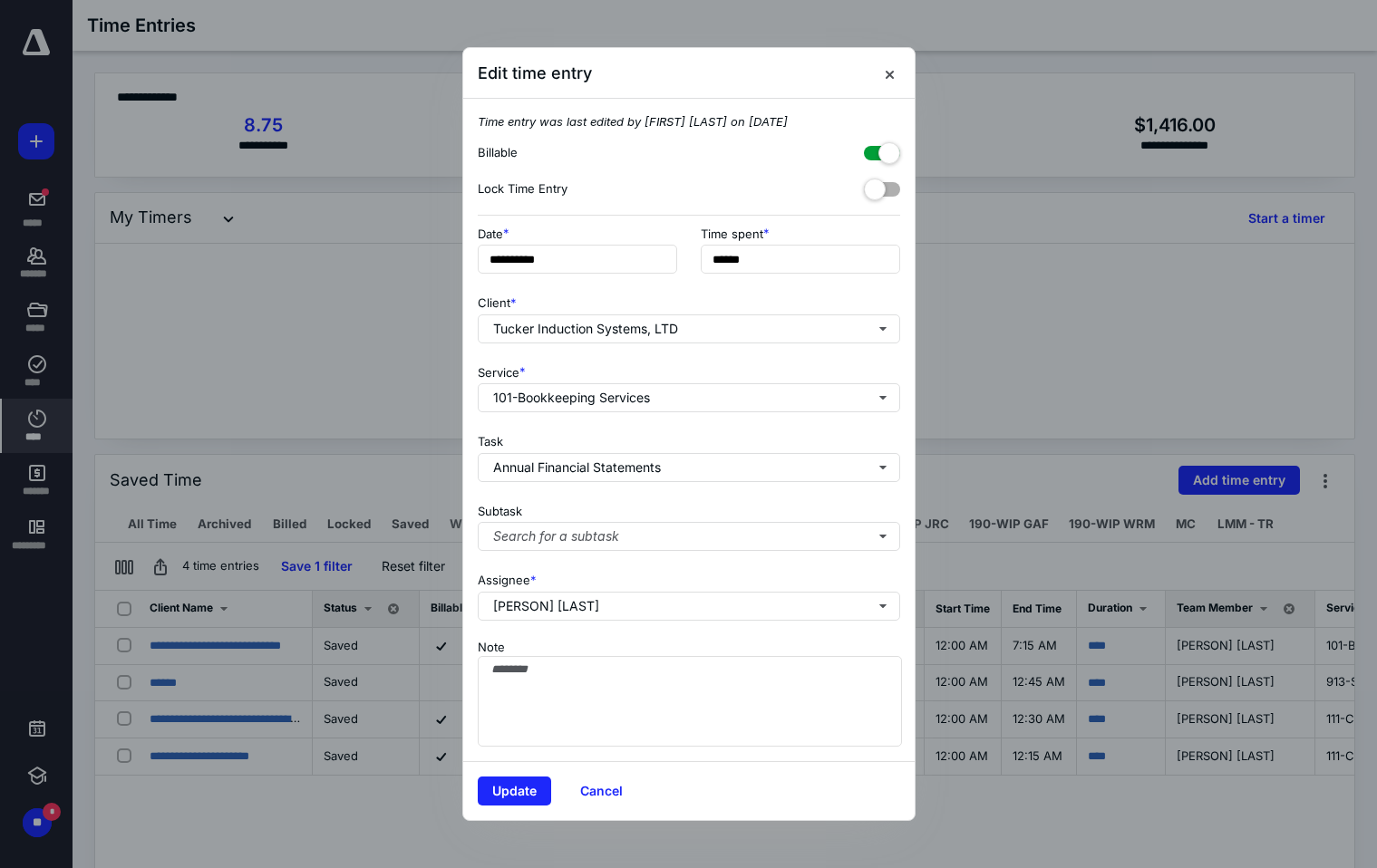 click on "Update Cancel" at bounding box center (689, 790) 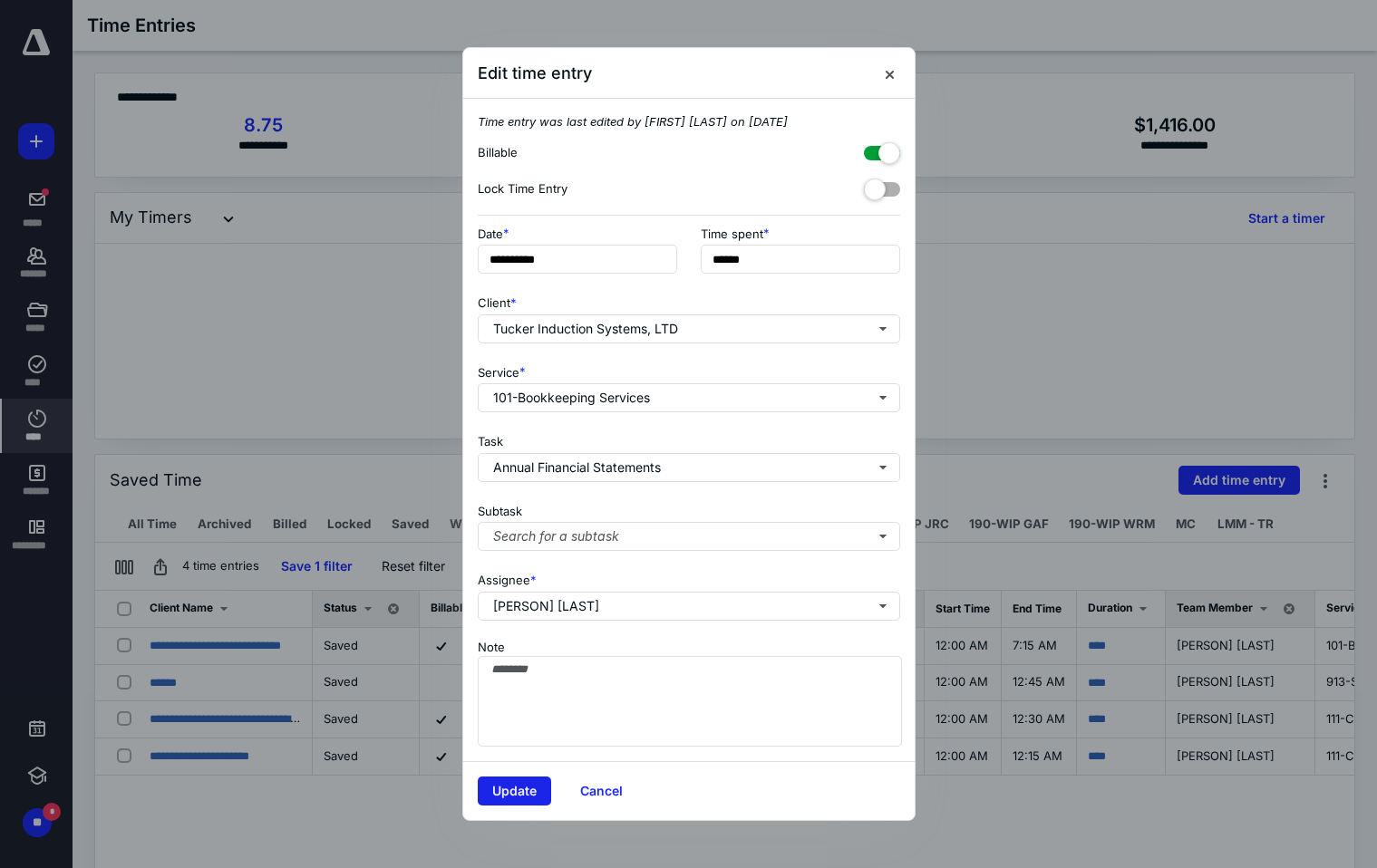 click on "Update" at bounding box center (514, 791) 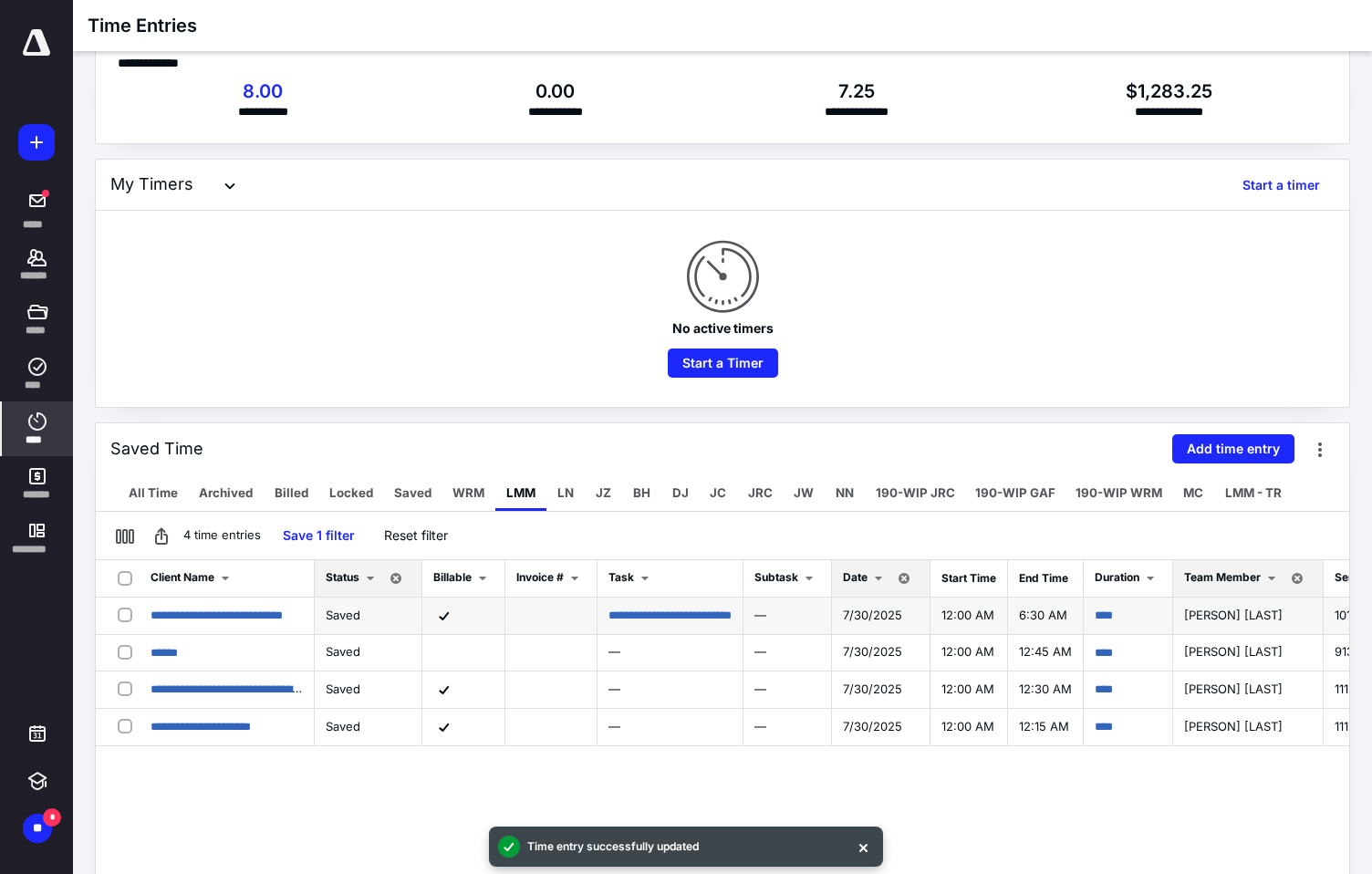 scroll, scrollTop: 91, scrollLeft: 0, axis: vertical 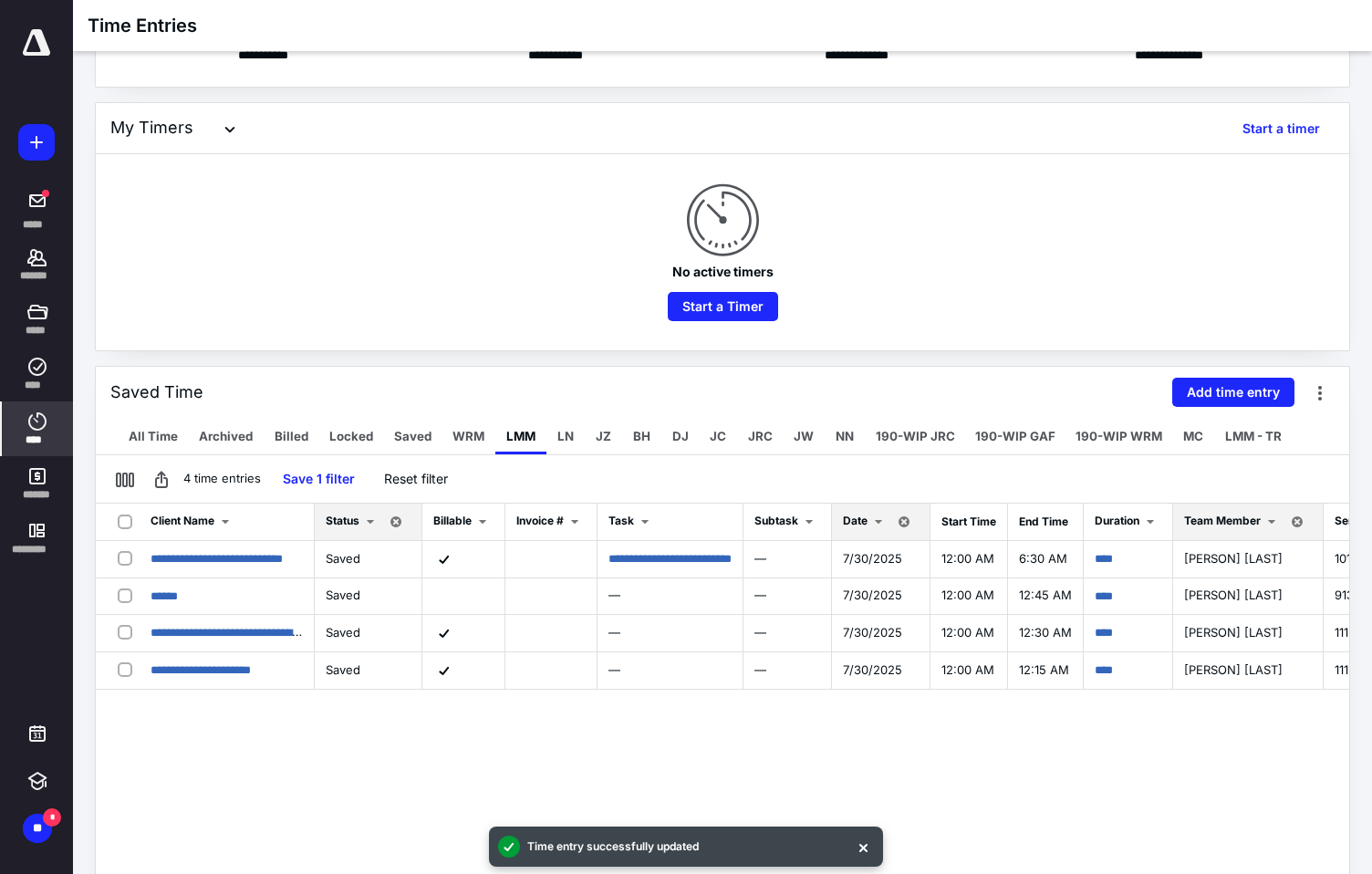 click on "Date" at bounding box center (855, 520) 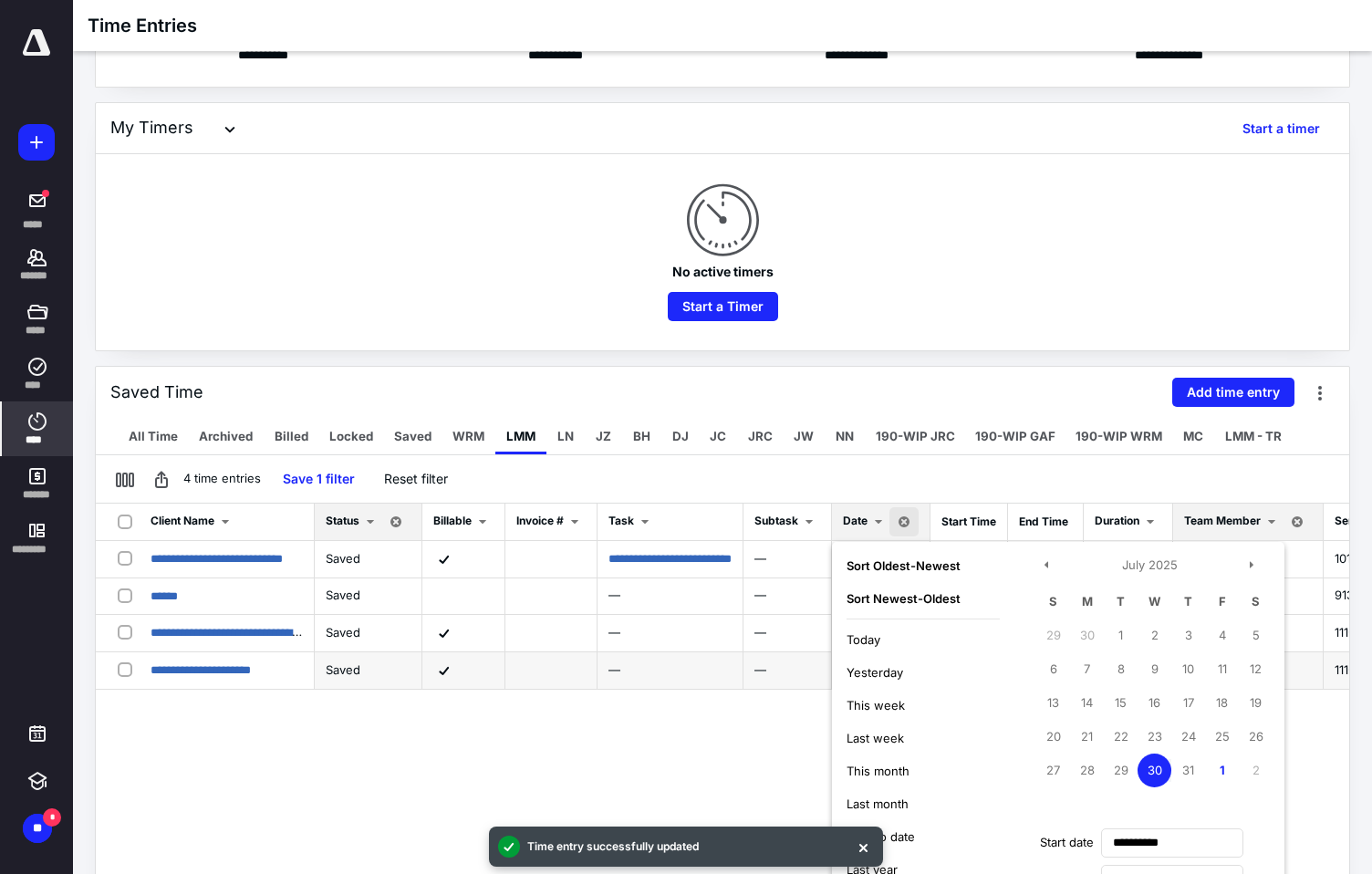 drag, startPoint x: 694, startPoint y: 762, endPoint x: 513, endPoint y: 660, distance: 207.7619 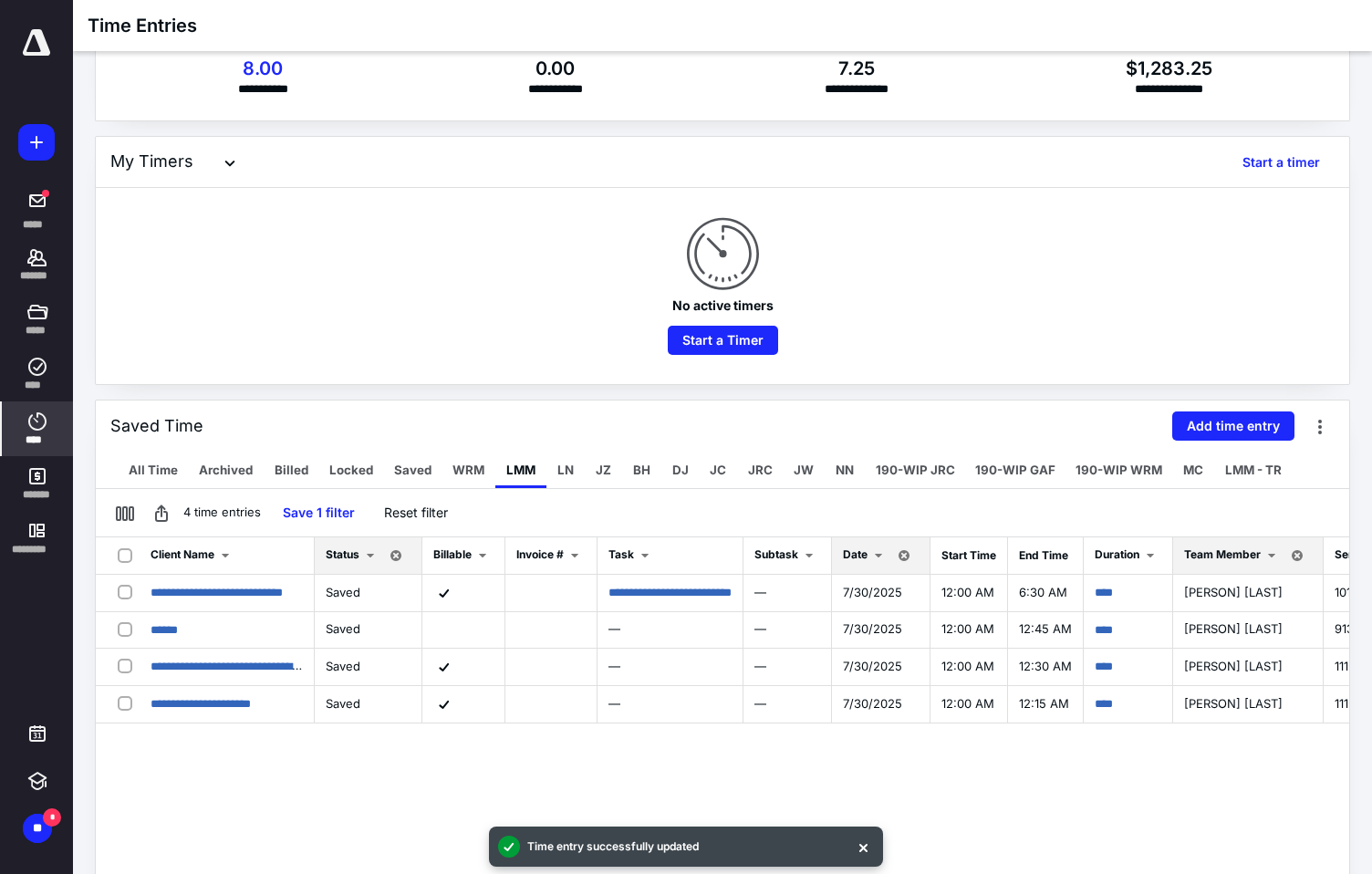 scroll, scrollTop: 0, scrollLeft: 0, axis: both 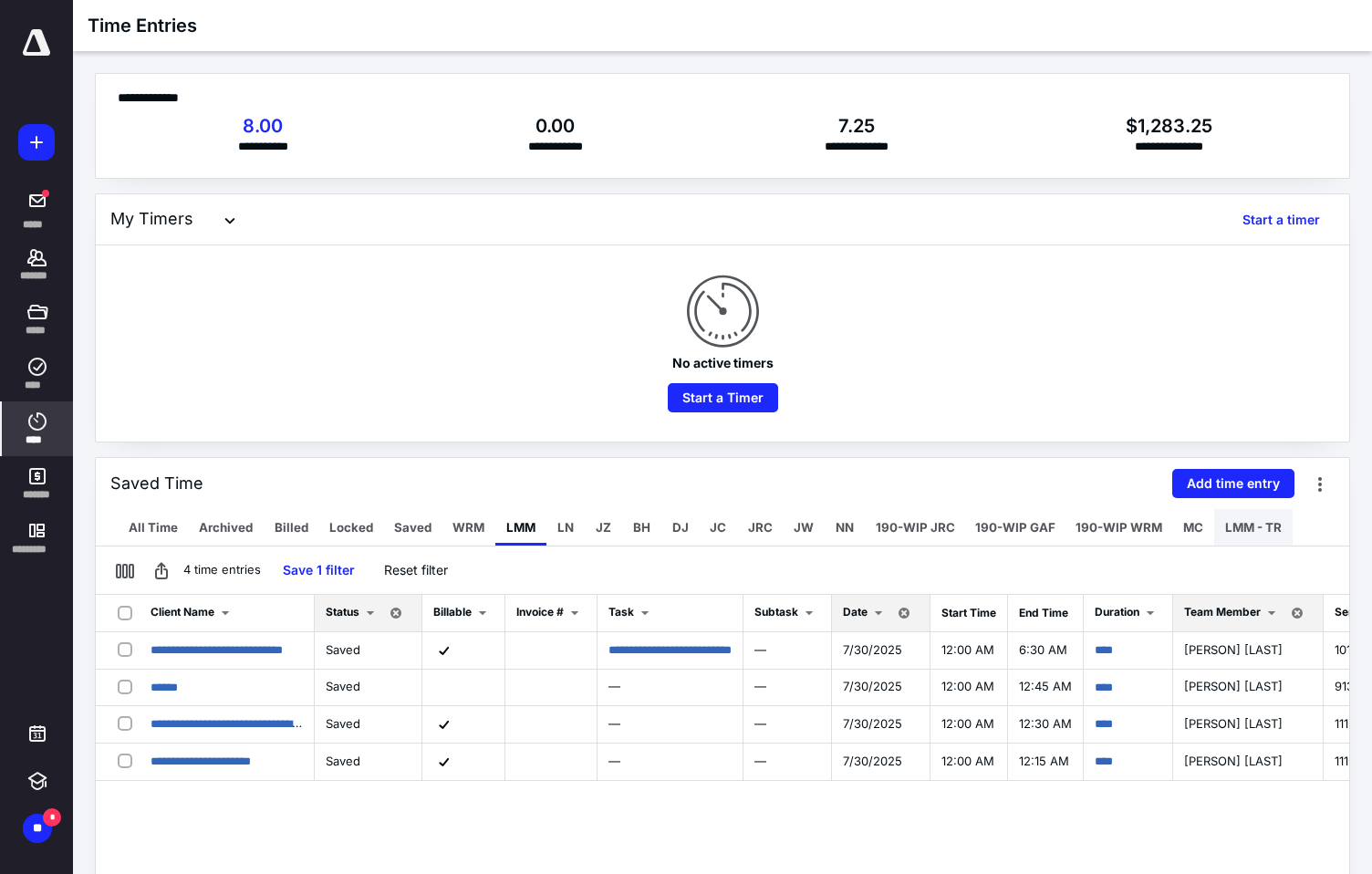 click on "LMM - TR" at bounding box center (1253, 527) 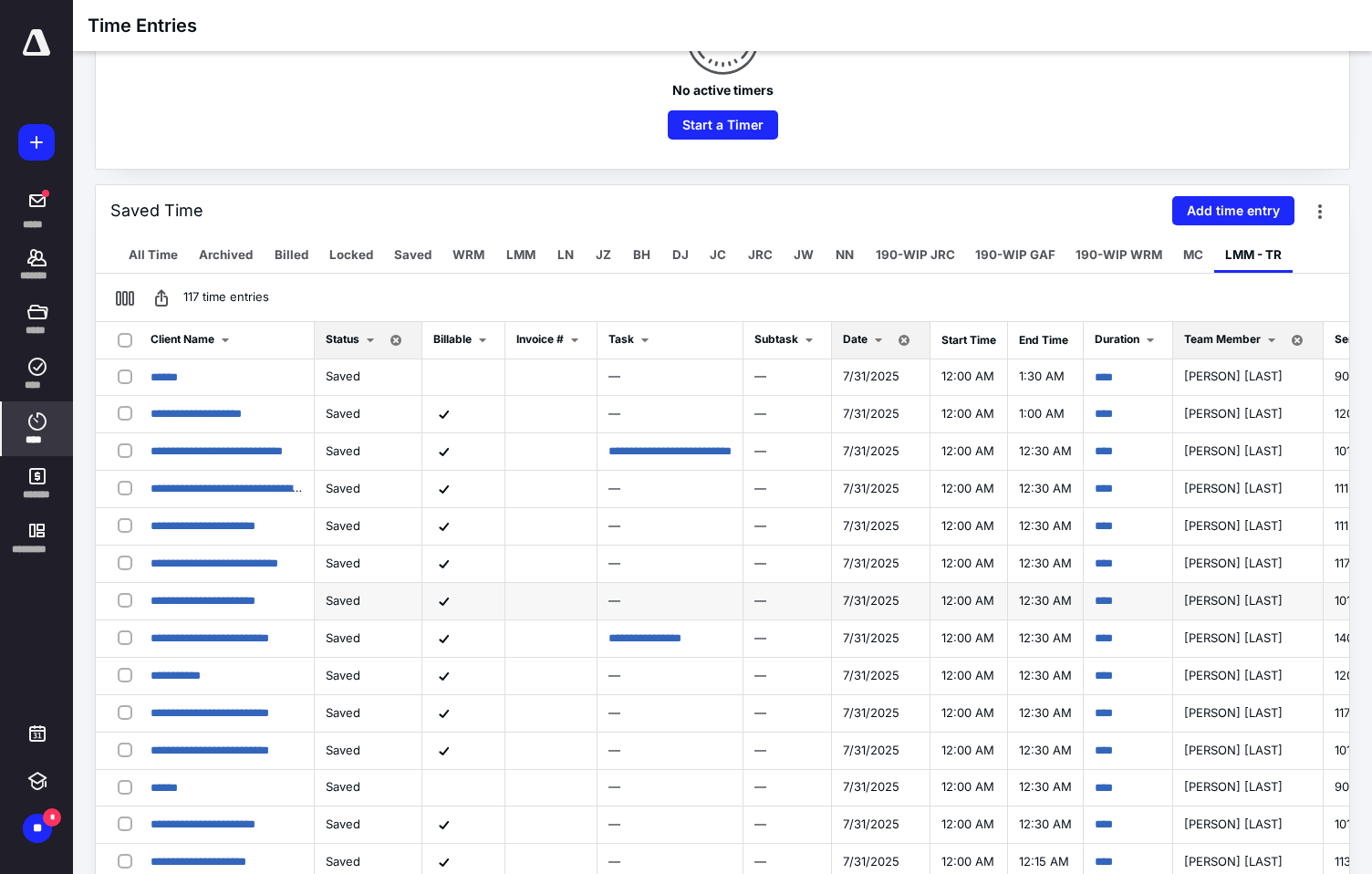 scroll, scrollTop: 274, scrollLeft: 0, axis: vertical 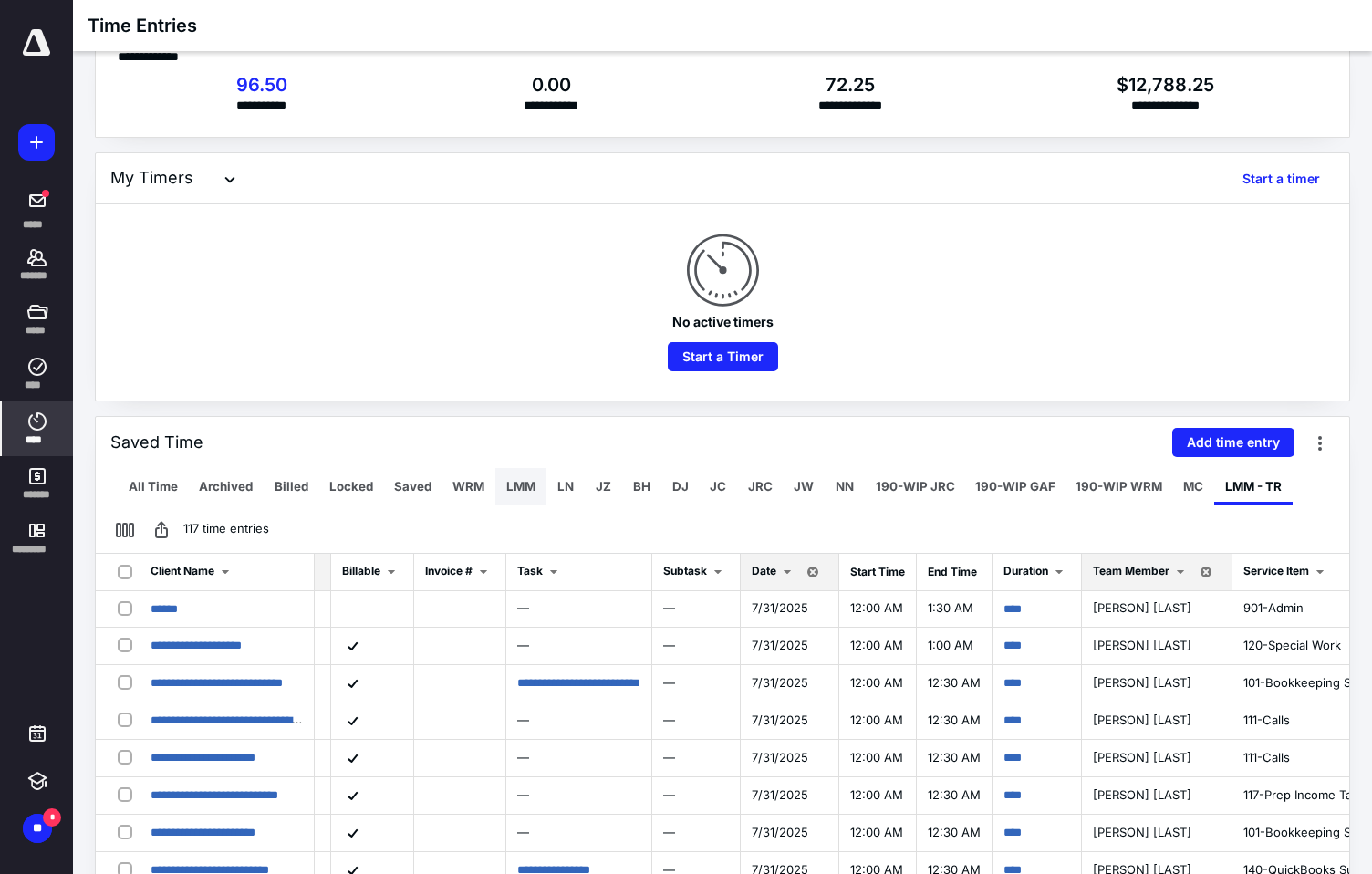 click on "LMM" at bounding box center [521, 486] 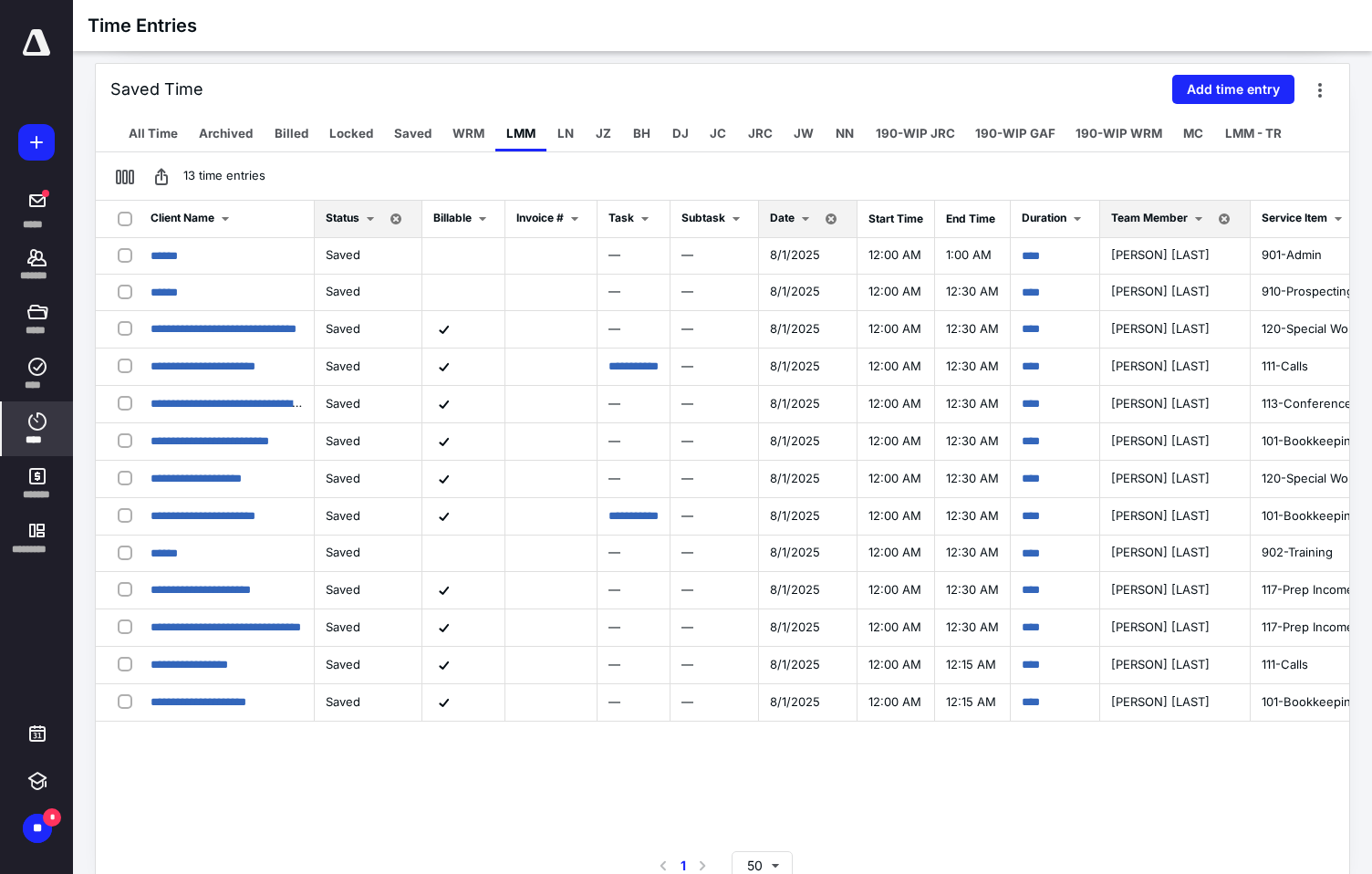 scroll, scrollTop: 406, scrollLeft: 0, axis: vertical 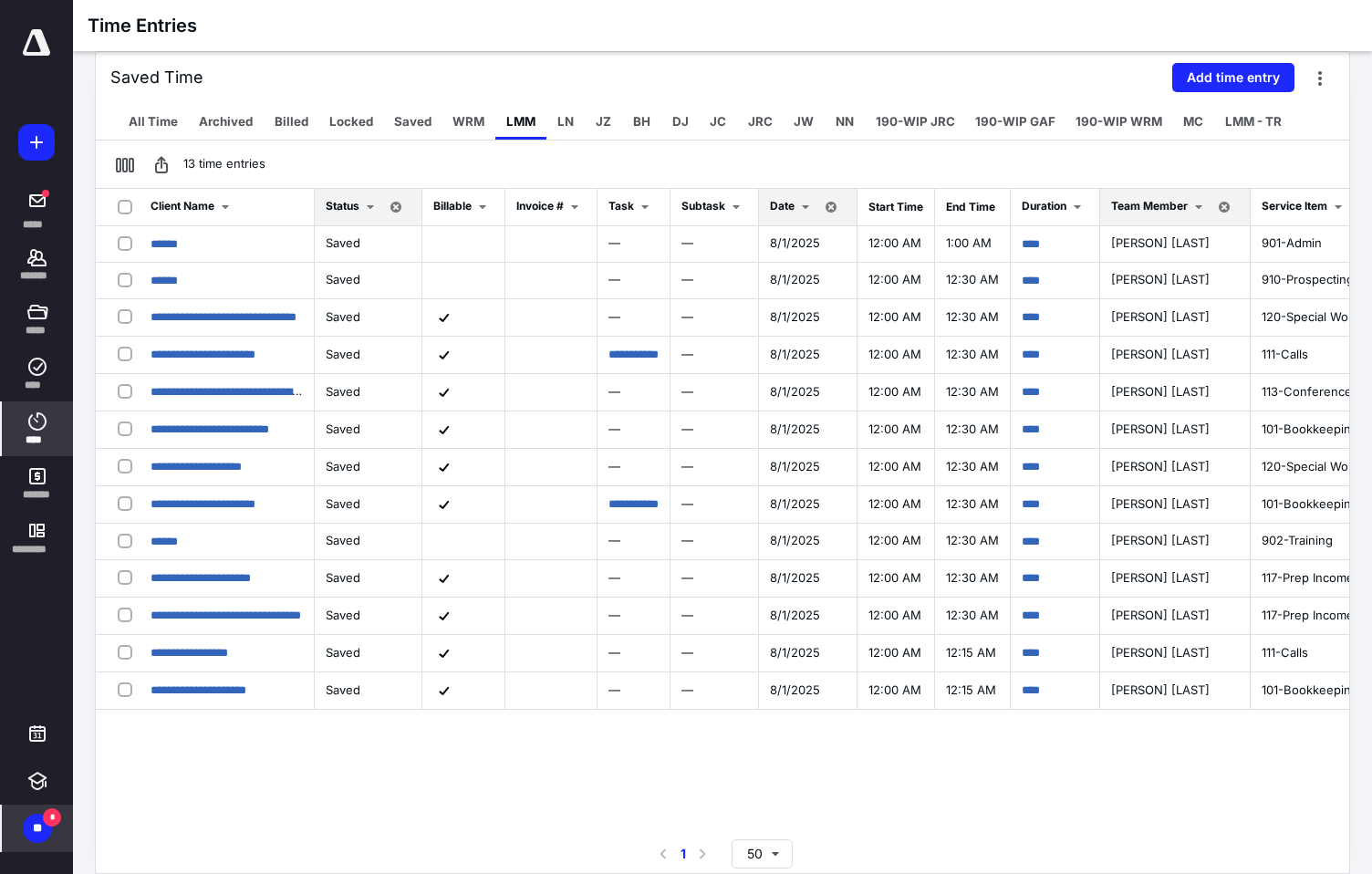 click on "**" at bounding box center (37, 828) 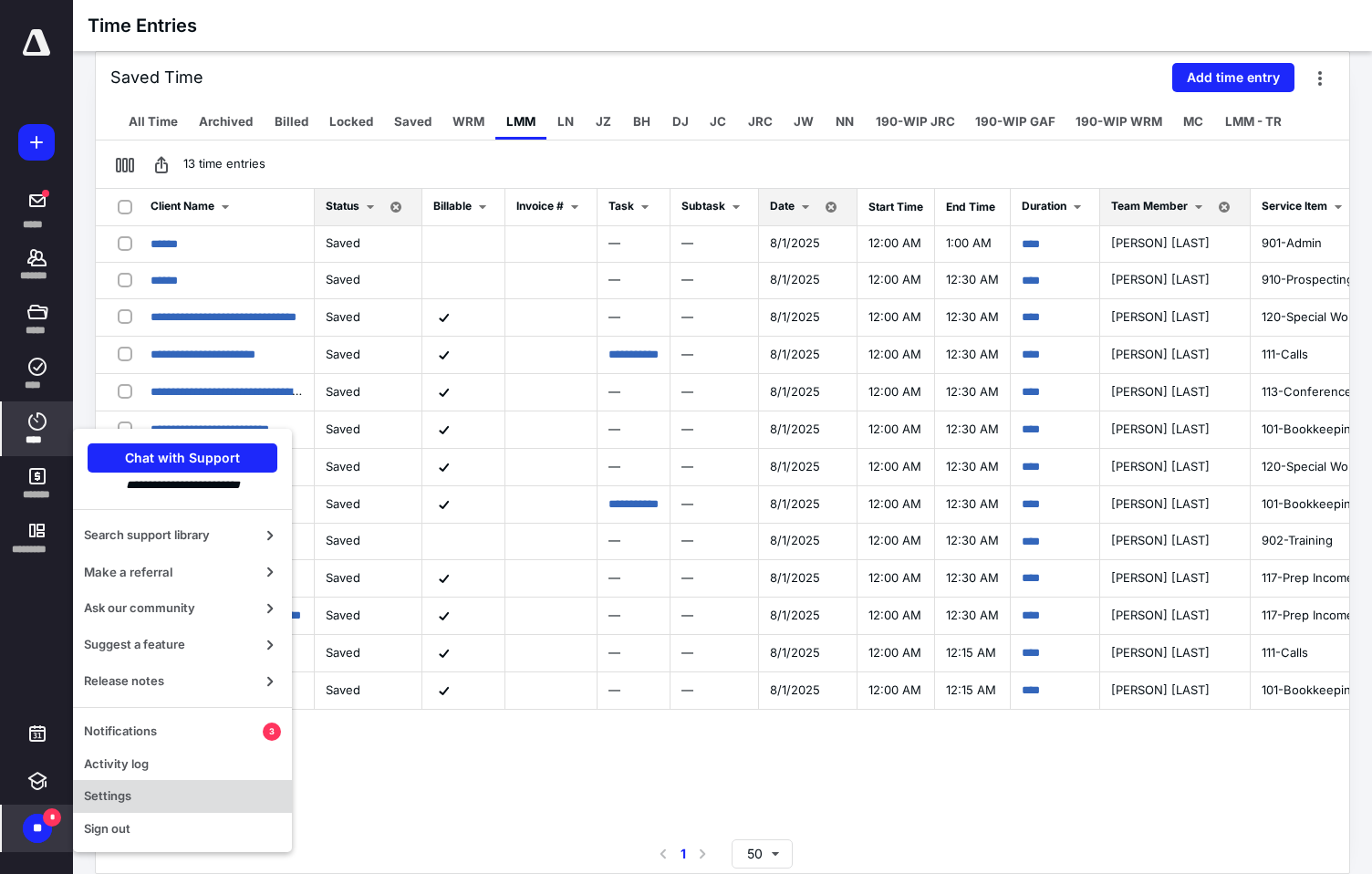 click on "Settings" at bounding box center [182, 796] 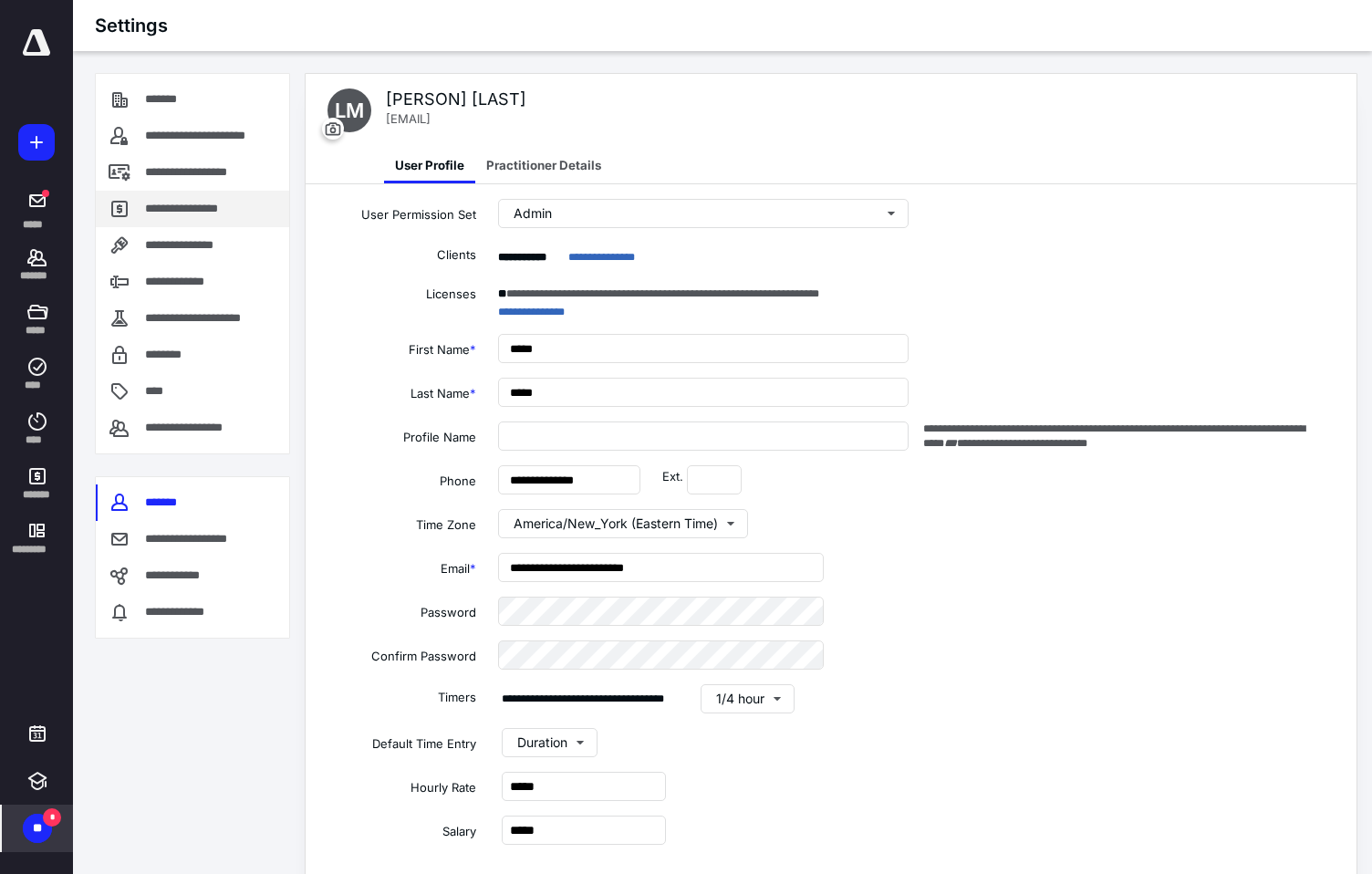 click on "**********" at bounding box center [186, 209] 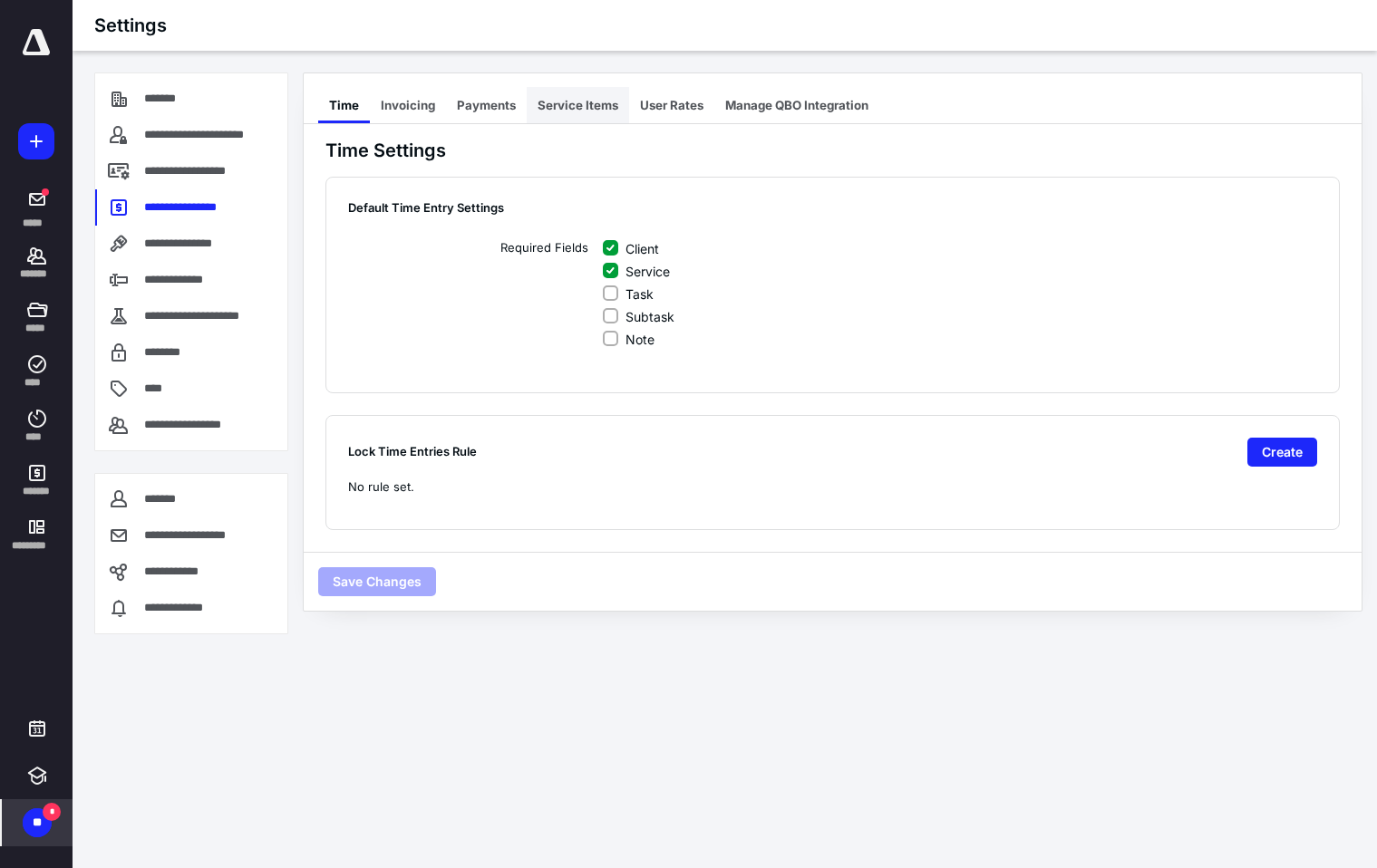 click on "Service Items" at bounding box center (577, 105) 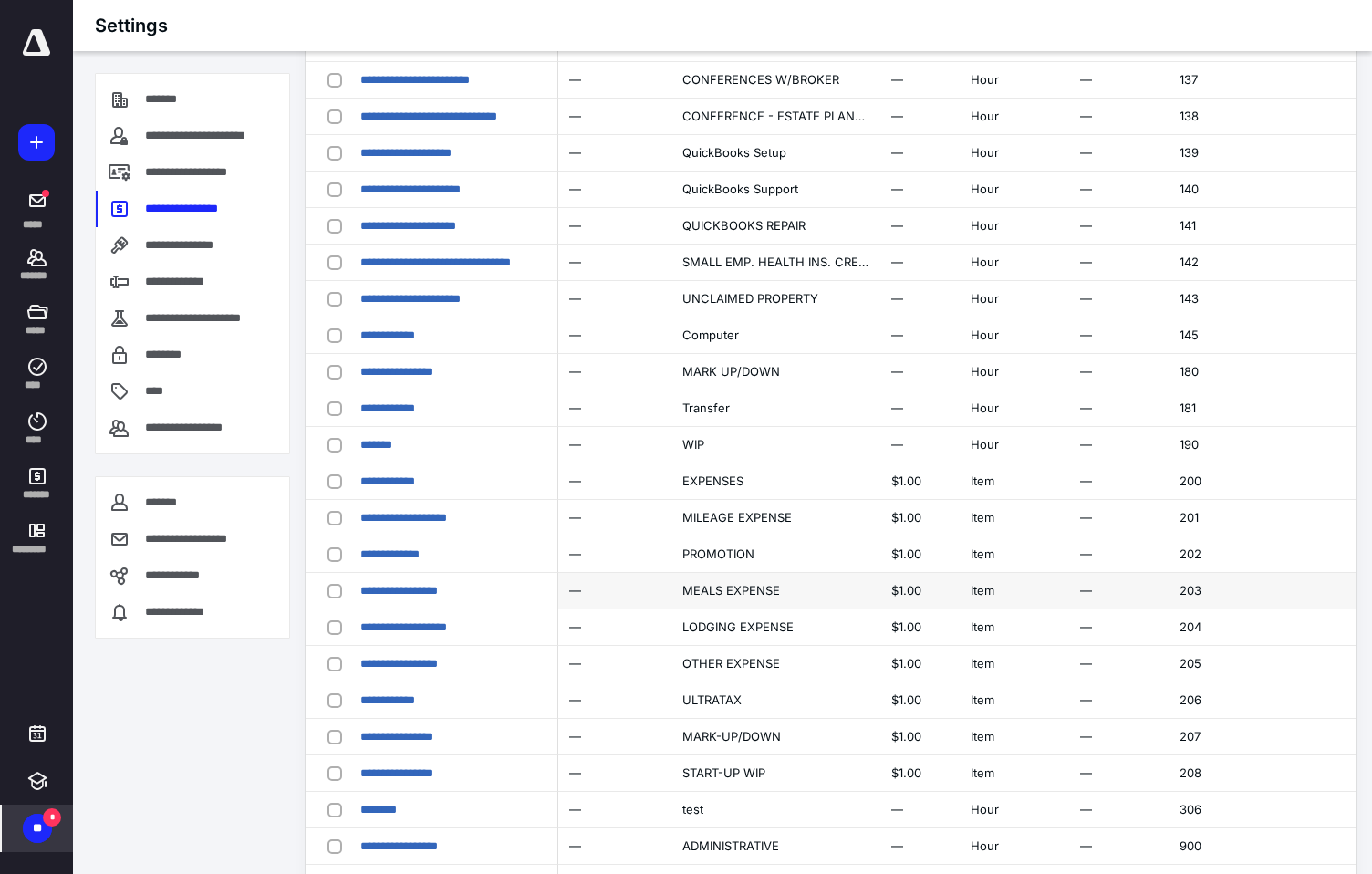 scroll, scrollTop: 1368, scrollLeft: 0, axis: vertical 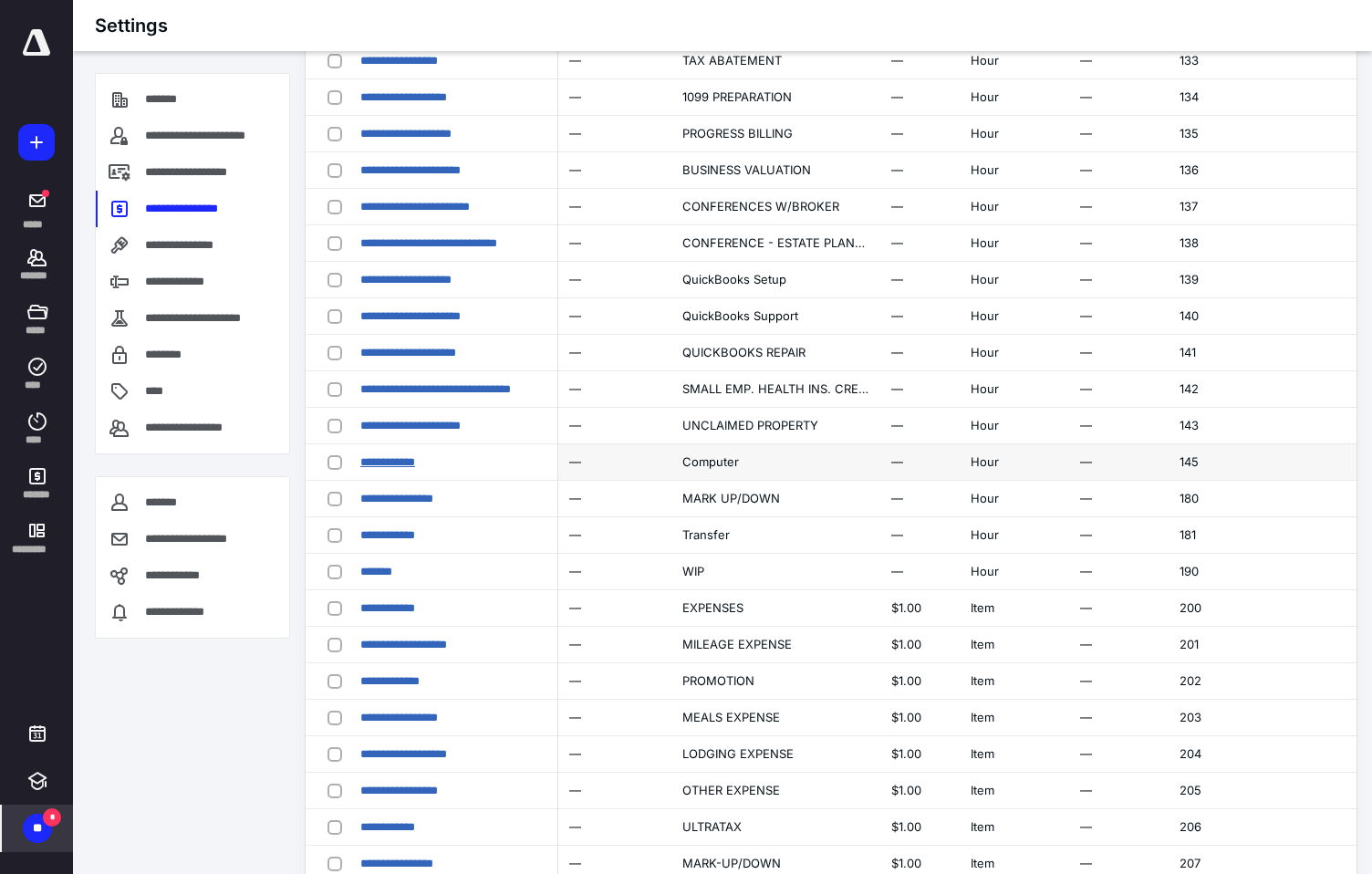 click on "**********" at bounding box center (388, 462) 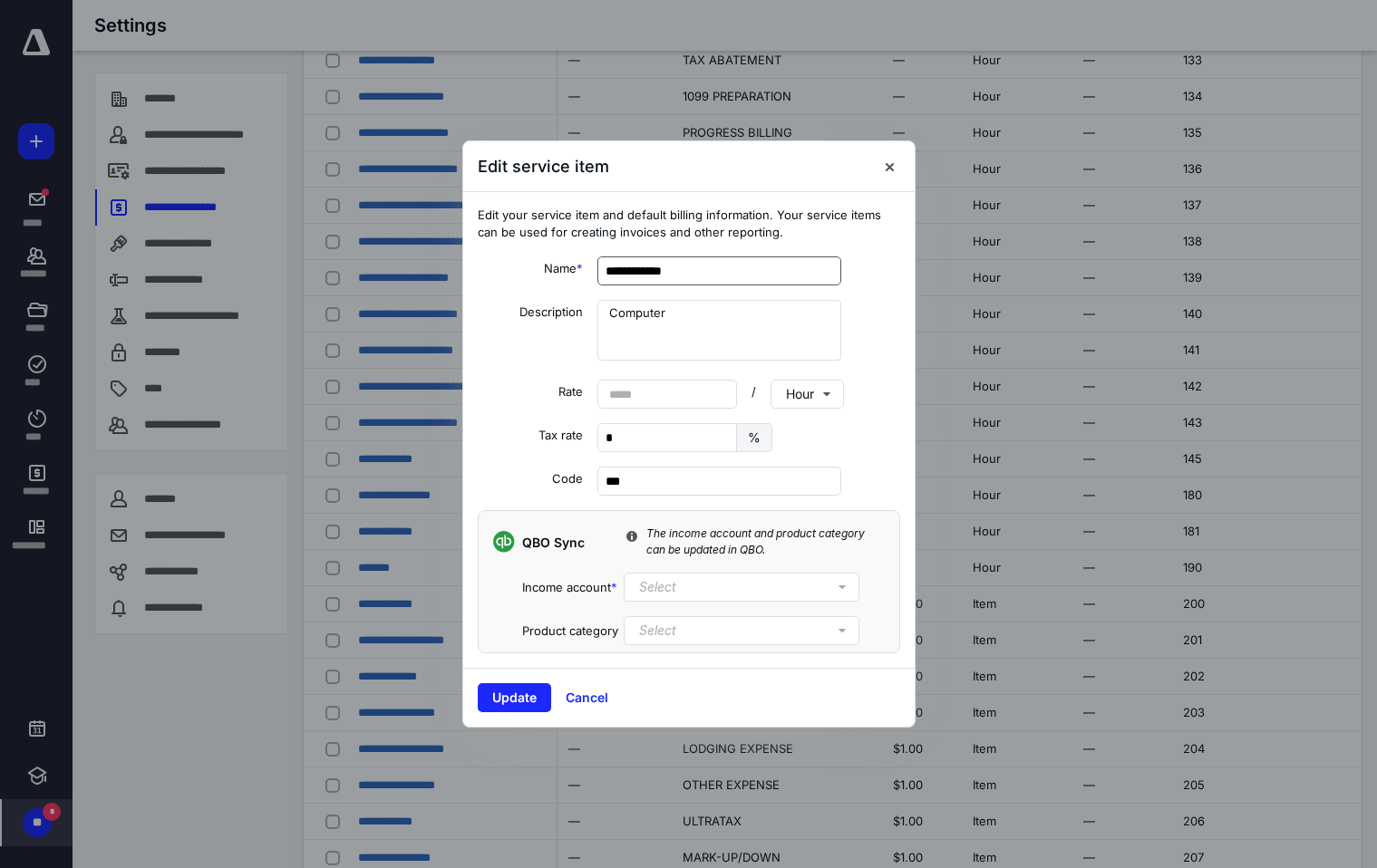 click on "**********" at bounding box center [719, 271] 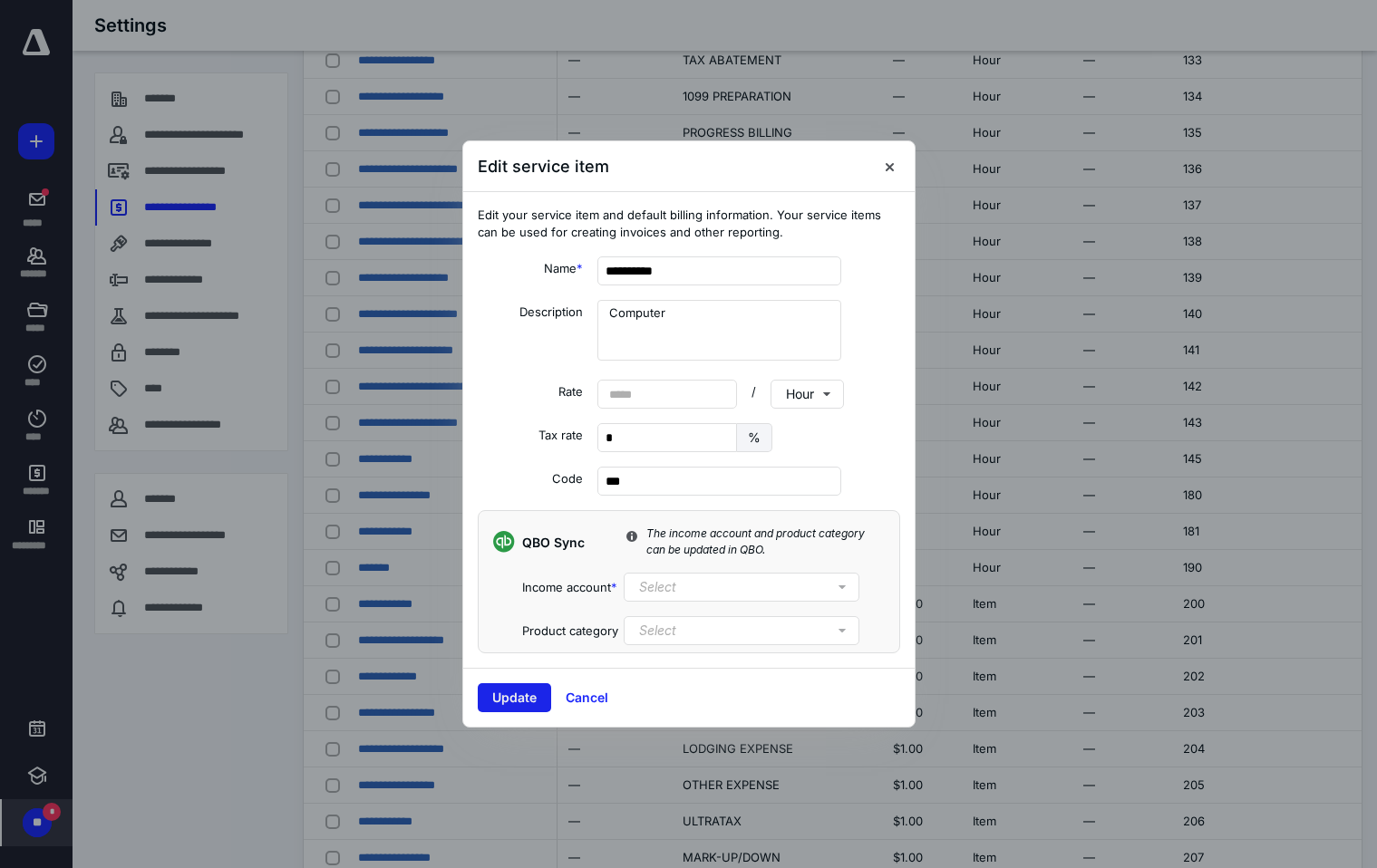 type on "**********" 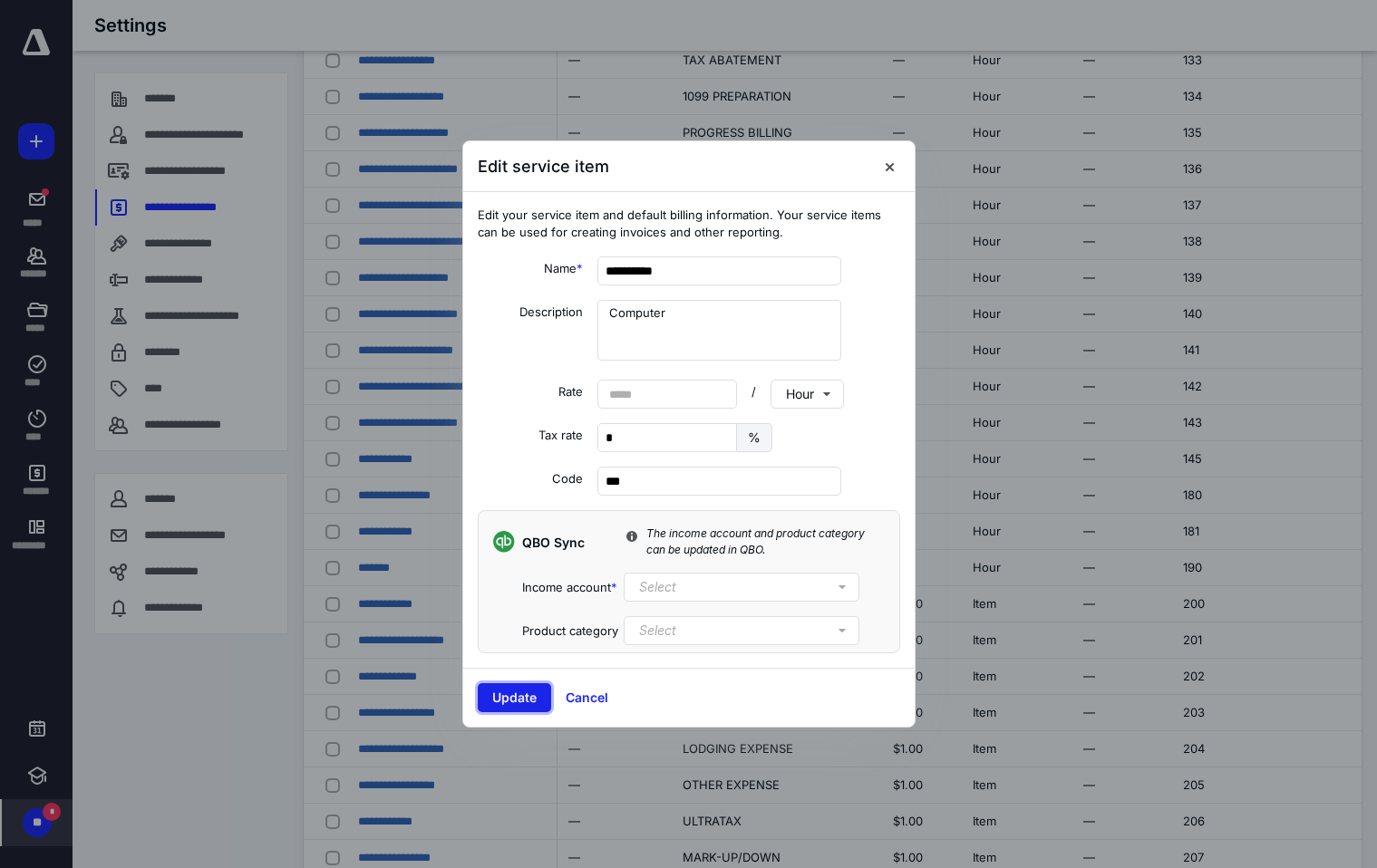 click on "Update" at bounding box center [514, 698] 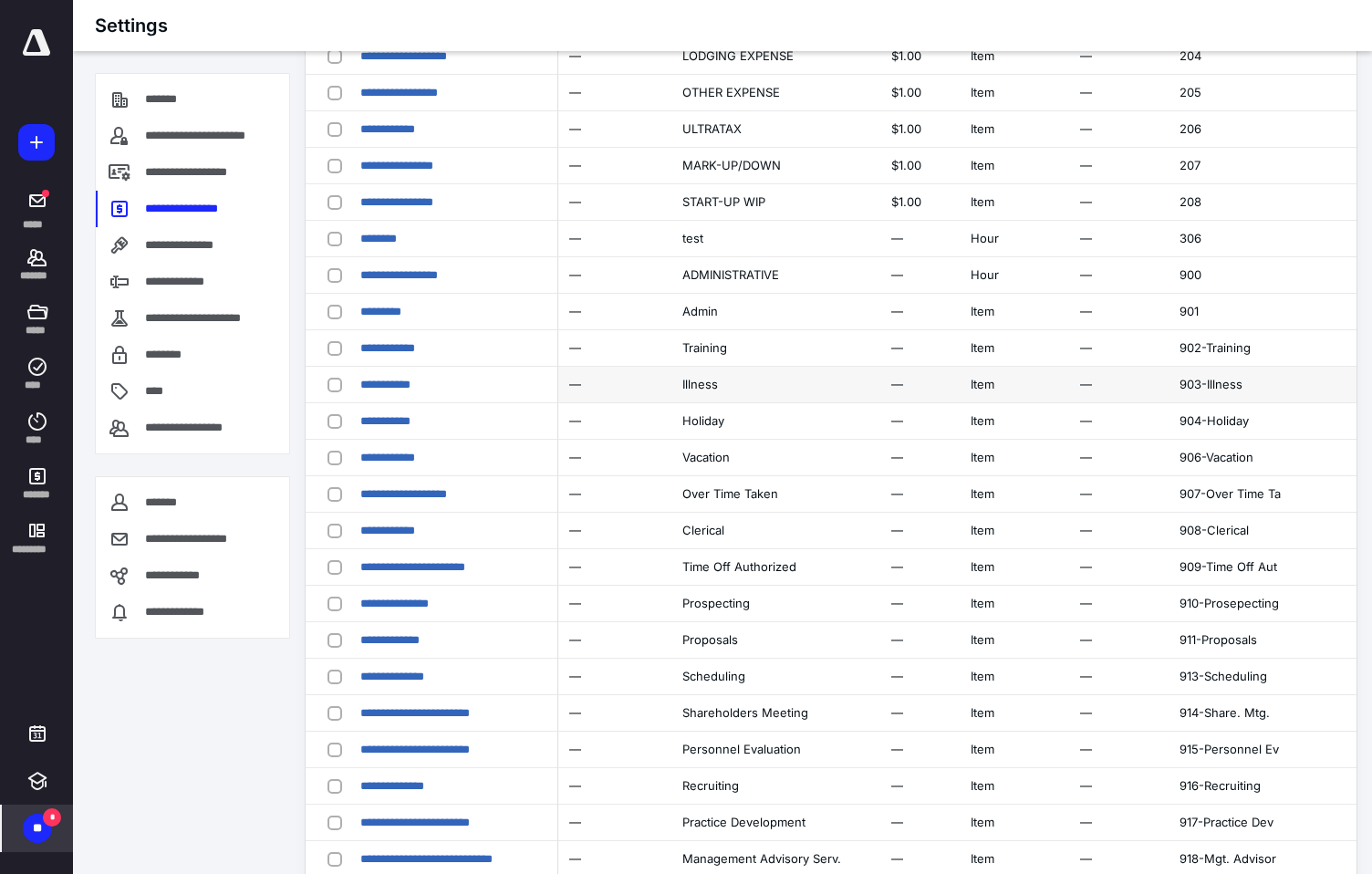 scroll, scrollTop: 2075, scrollLeft: 0, axis: vertical 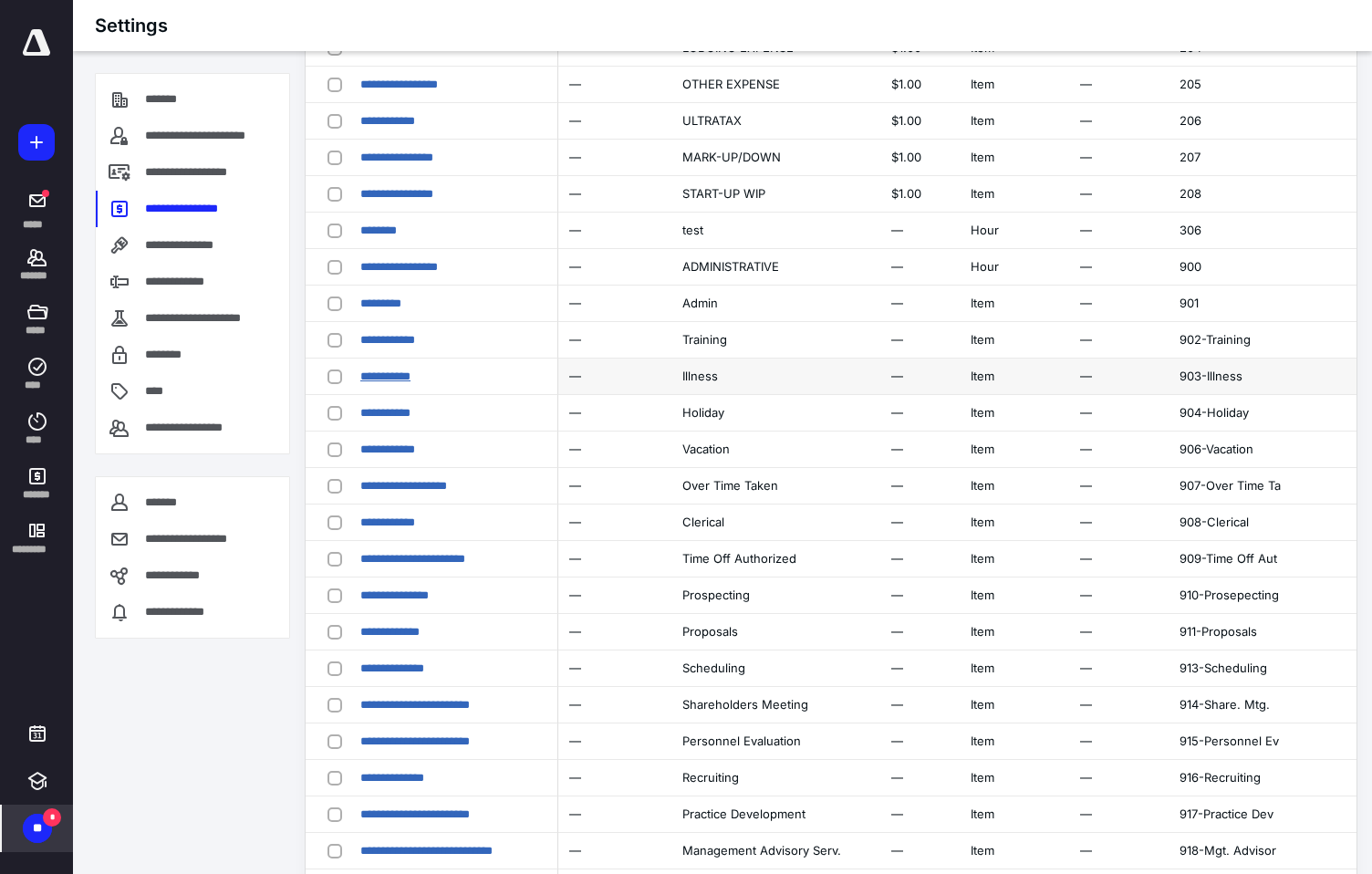 click on "**********" at bounding box center [385, 376] 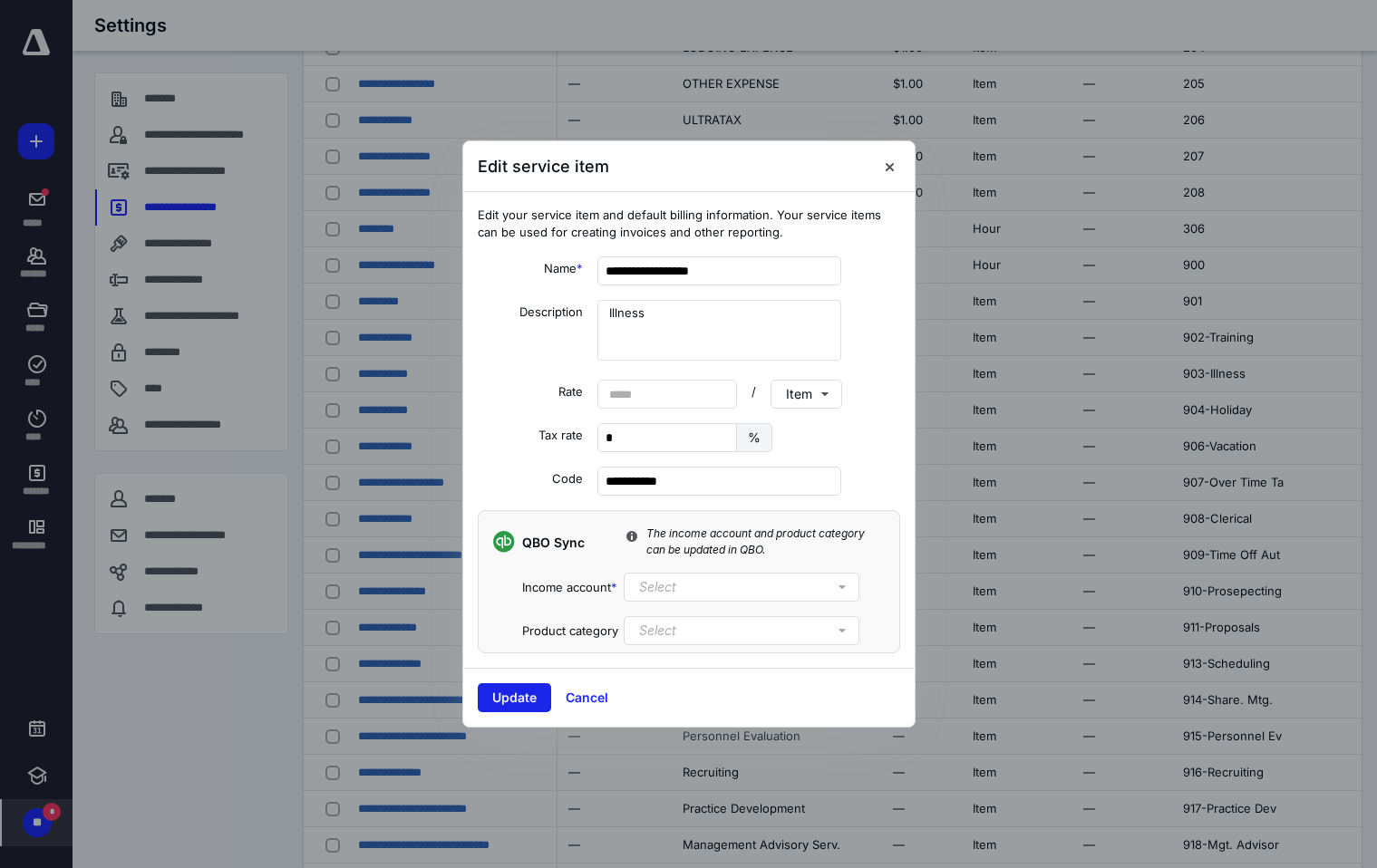 type on "**********" 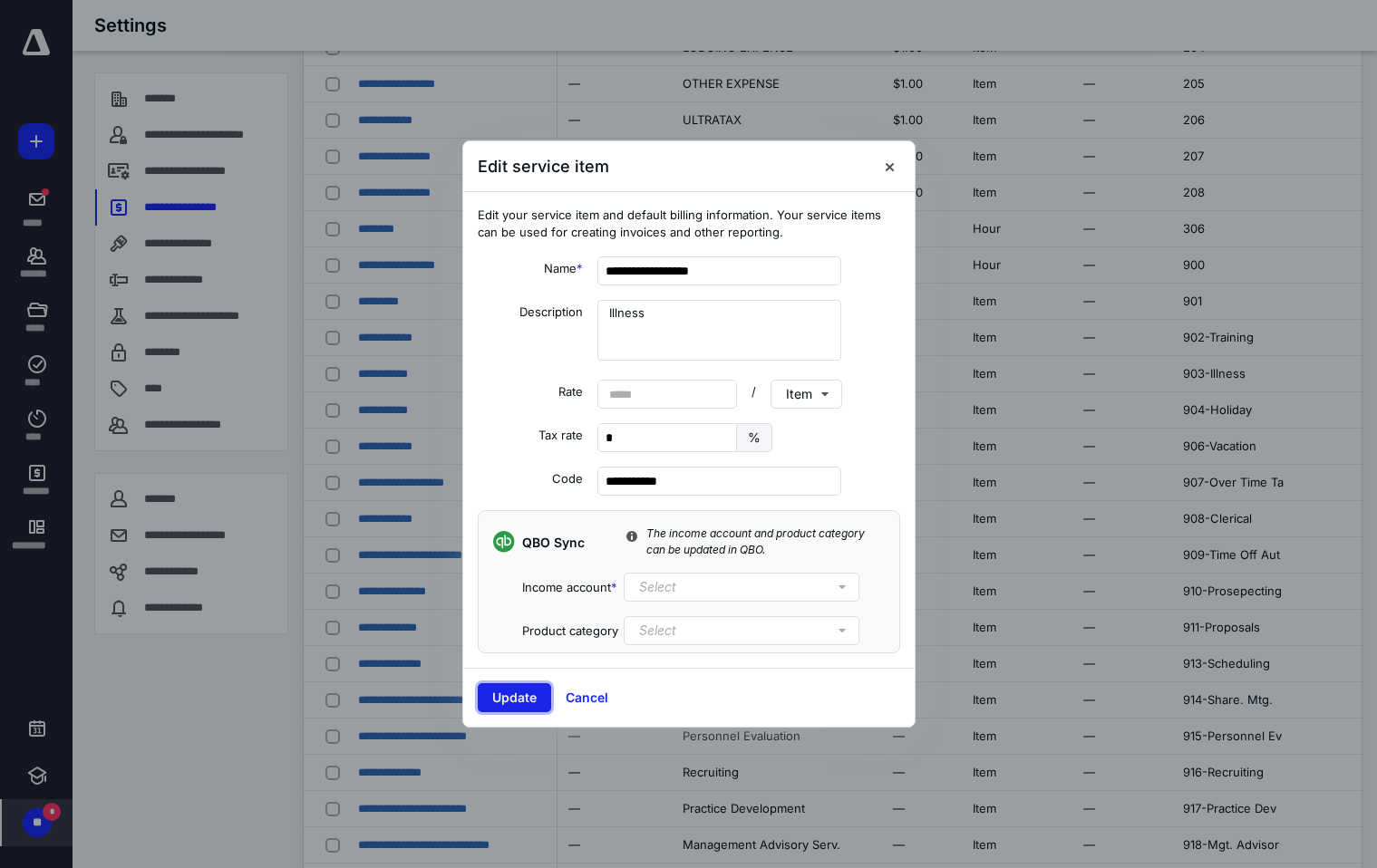 click on "Update" at bounding box center (514, 698) 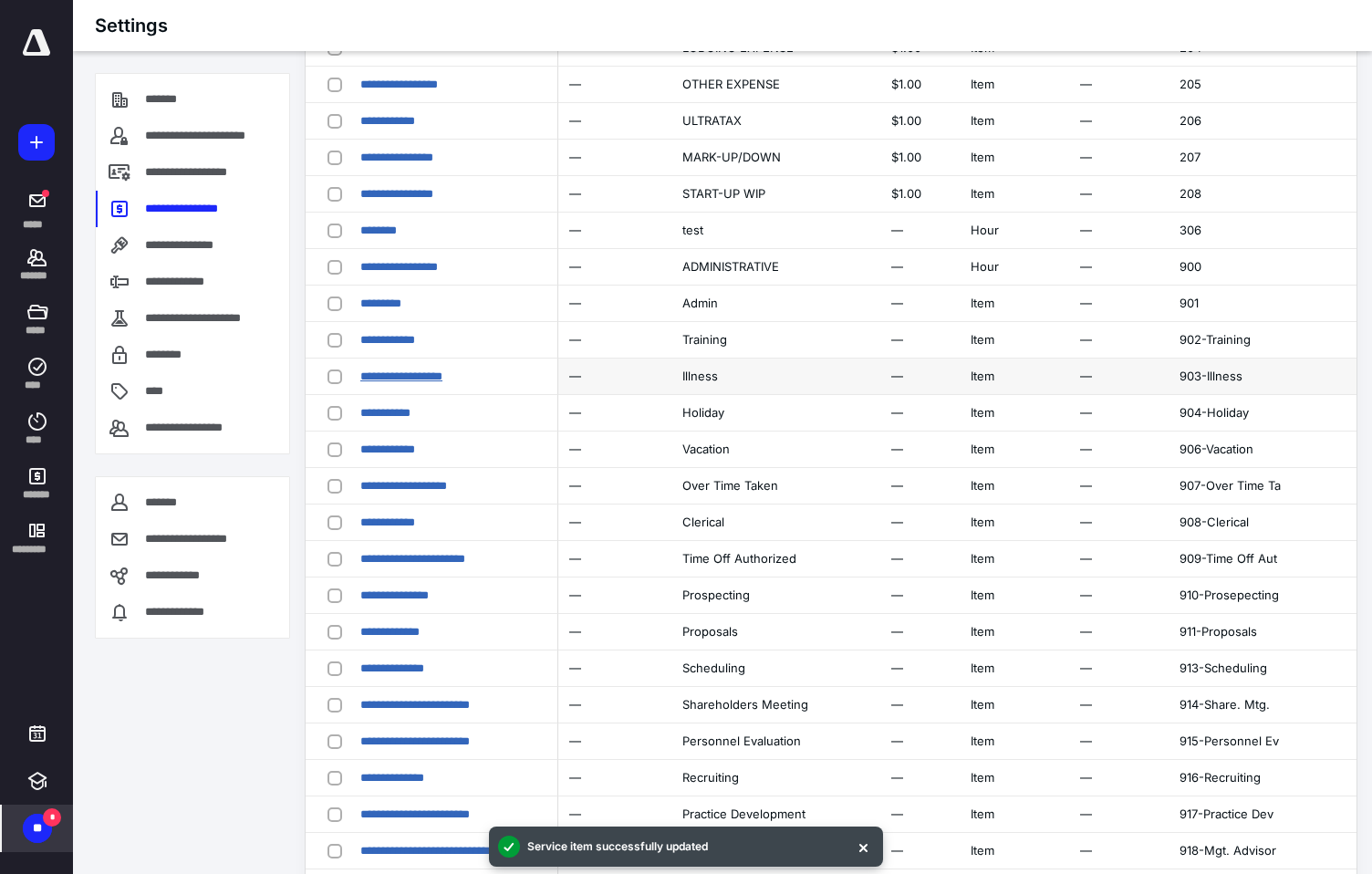click on "**********" at bounding box center [401, 376] 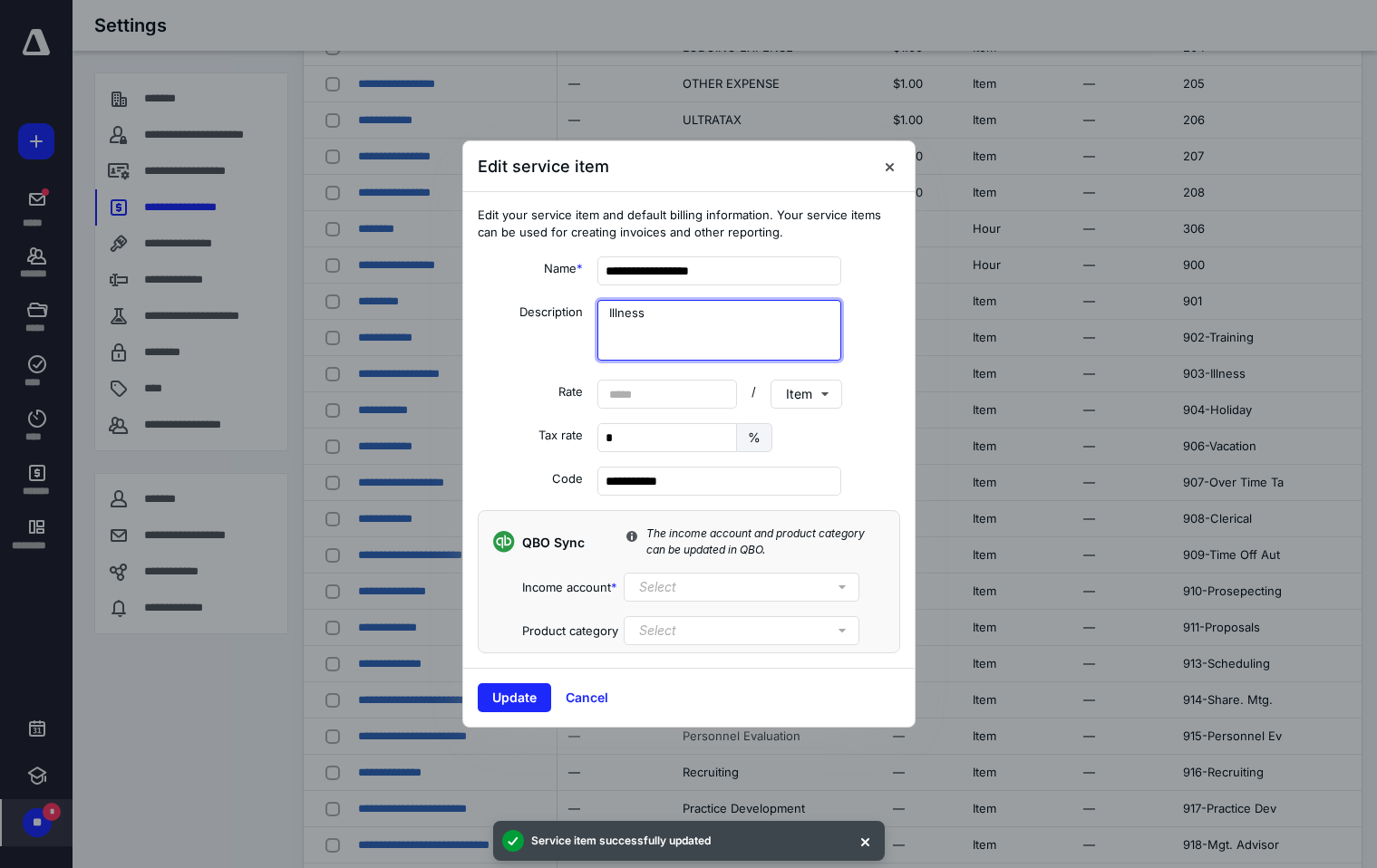 click on "Illness" at bounding box center [719, 330] 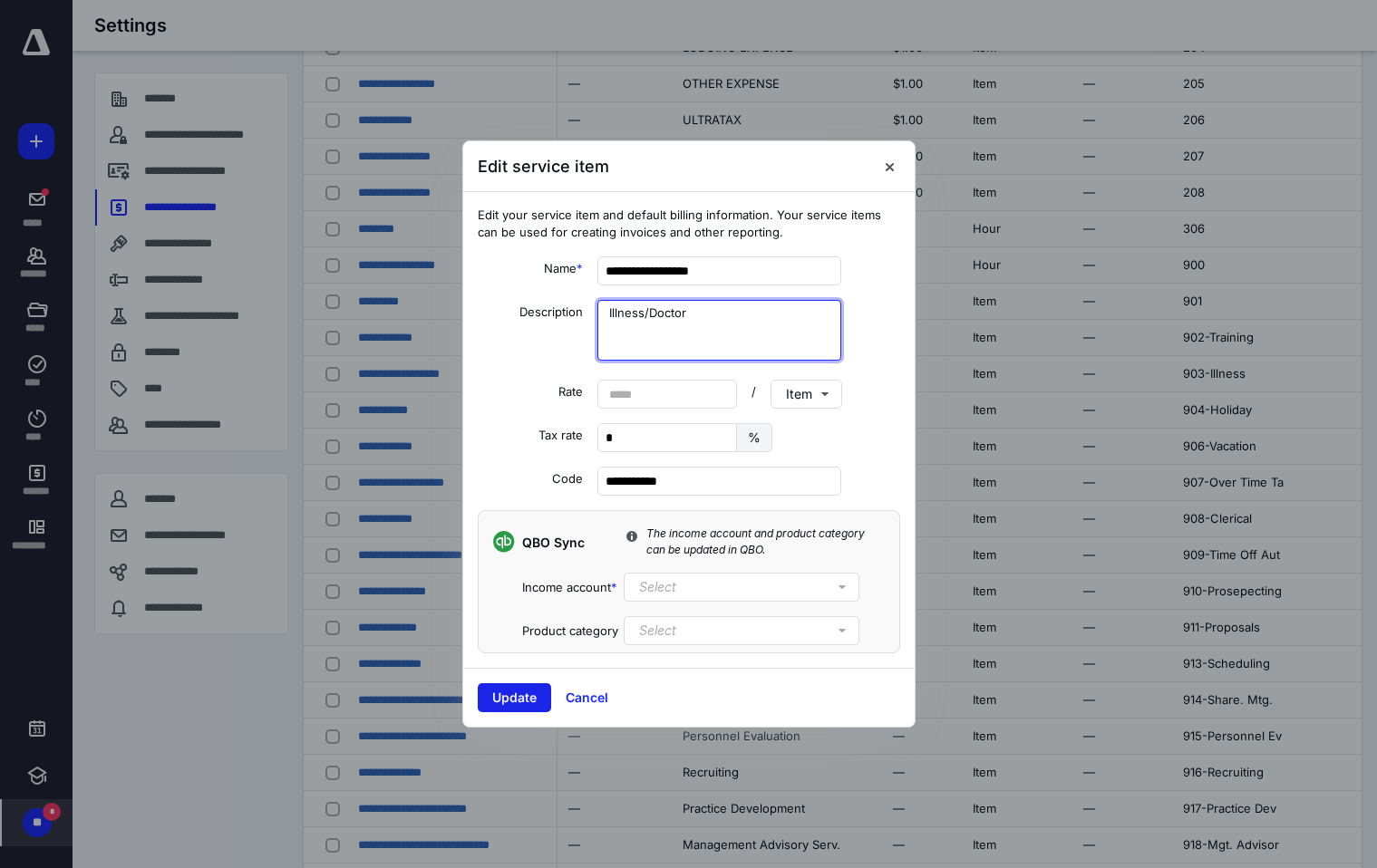 type on "Illness/Doctor" 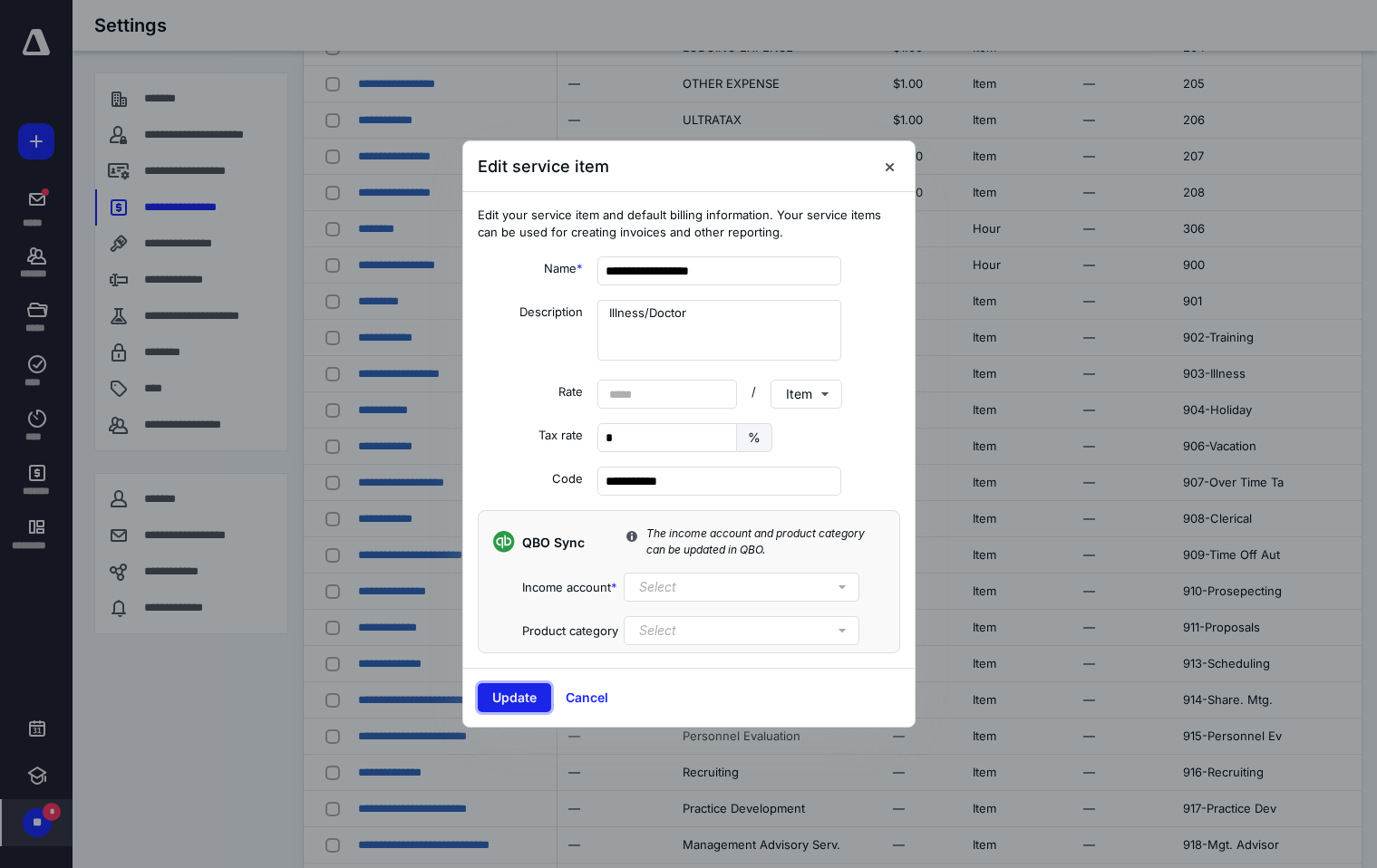 click on "Update" at bounding box center (514, 698) 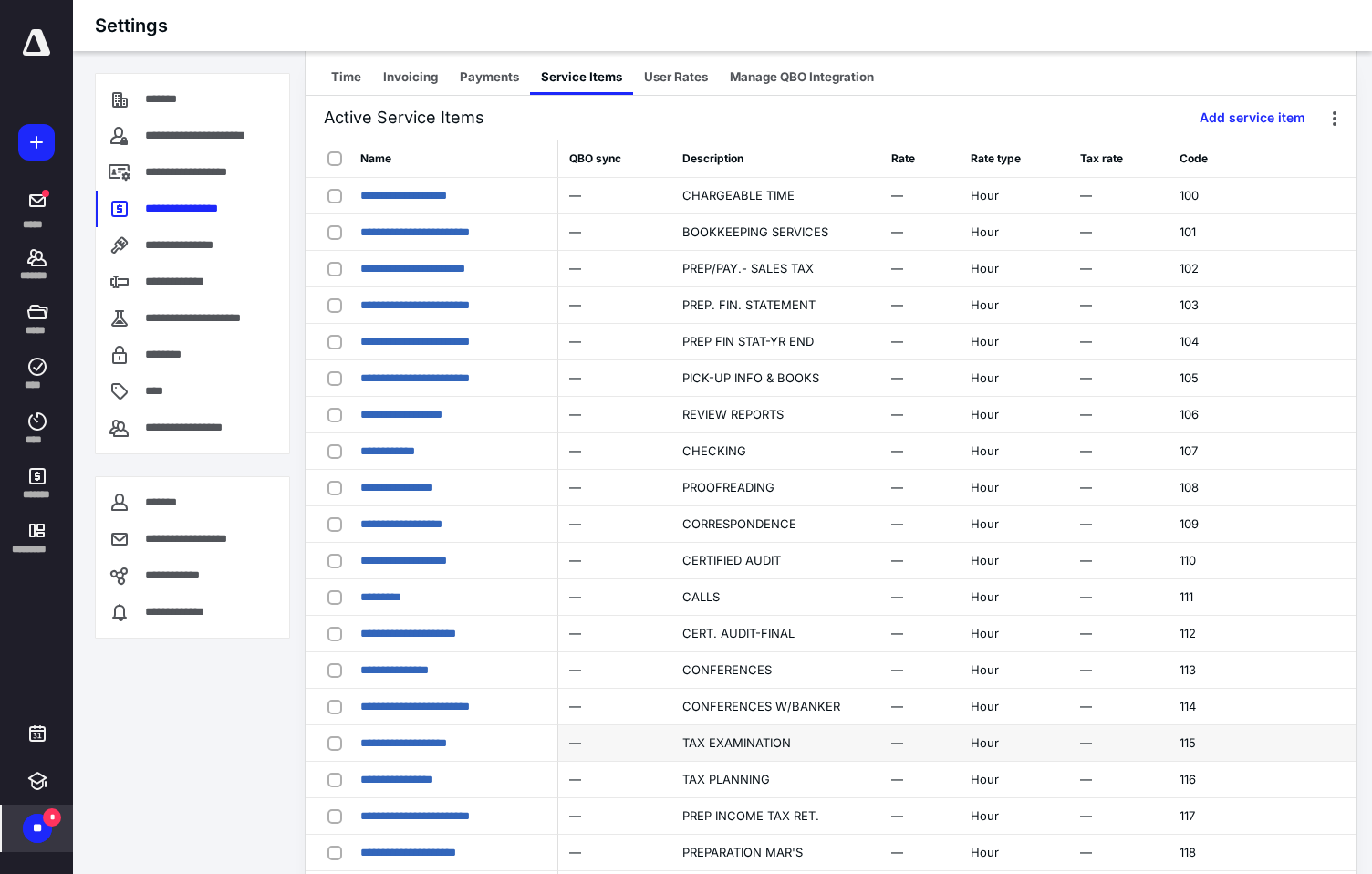 scroll, scrollTop: 0, scrollLeft: 0, axis: both 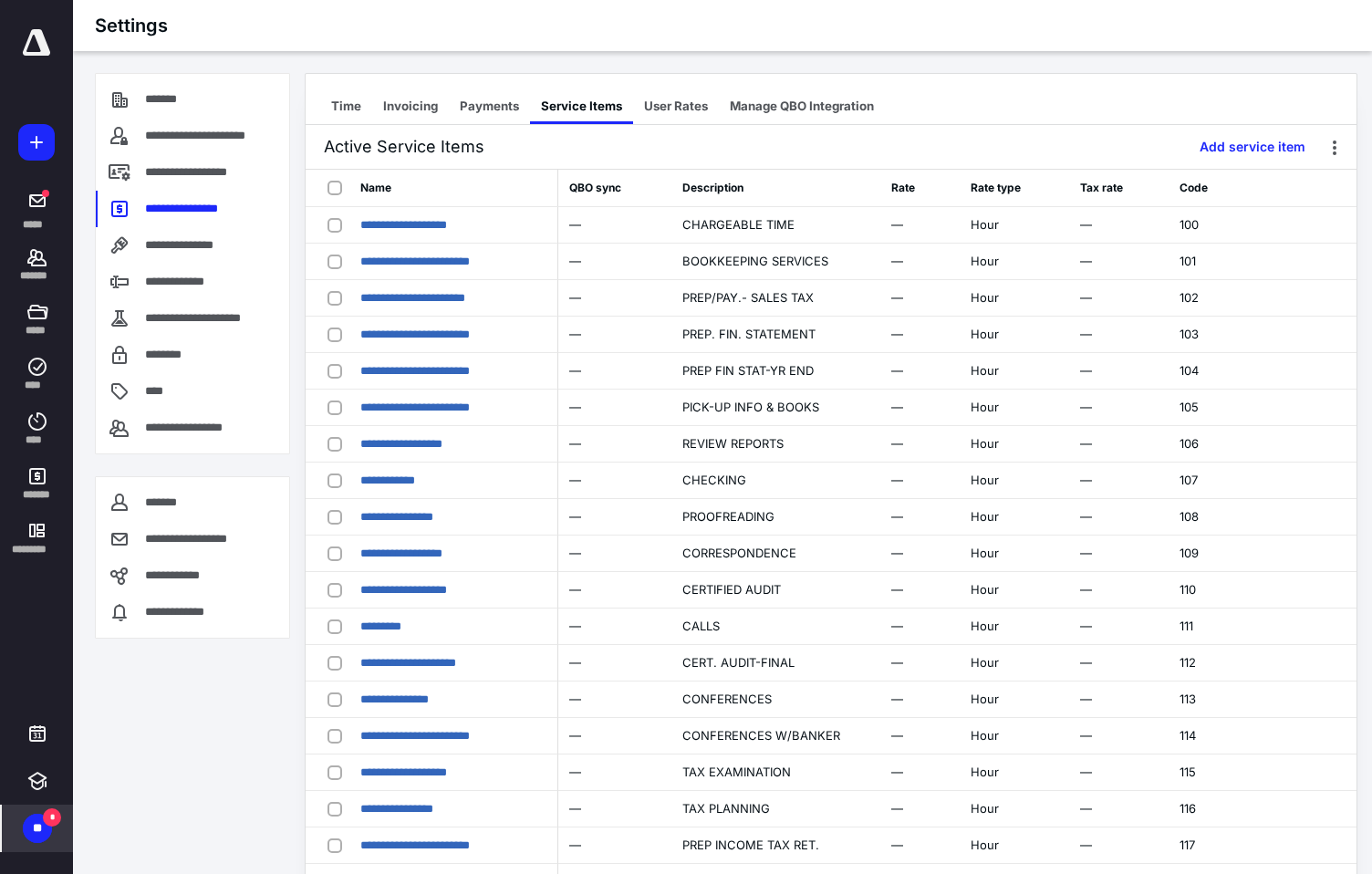 click on "**********" at bounding box center (192, 463) 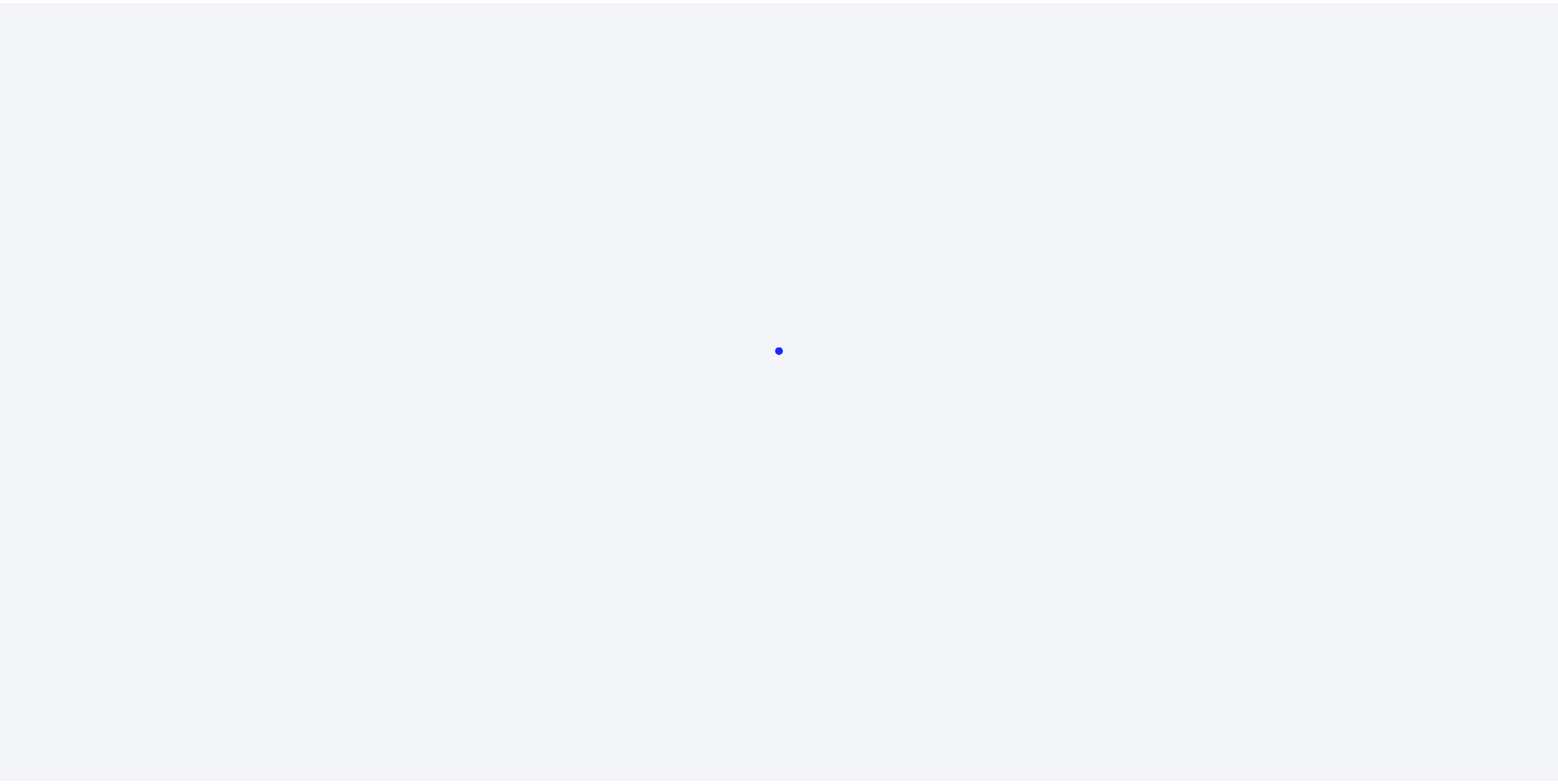 scroll, scrollTop: 0, scrollLeft: 0, axis: both 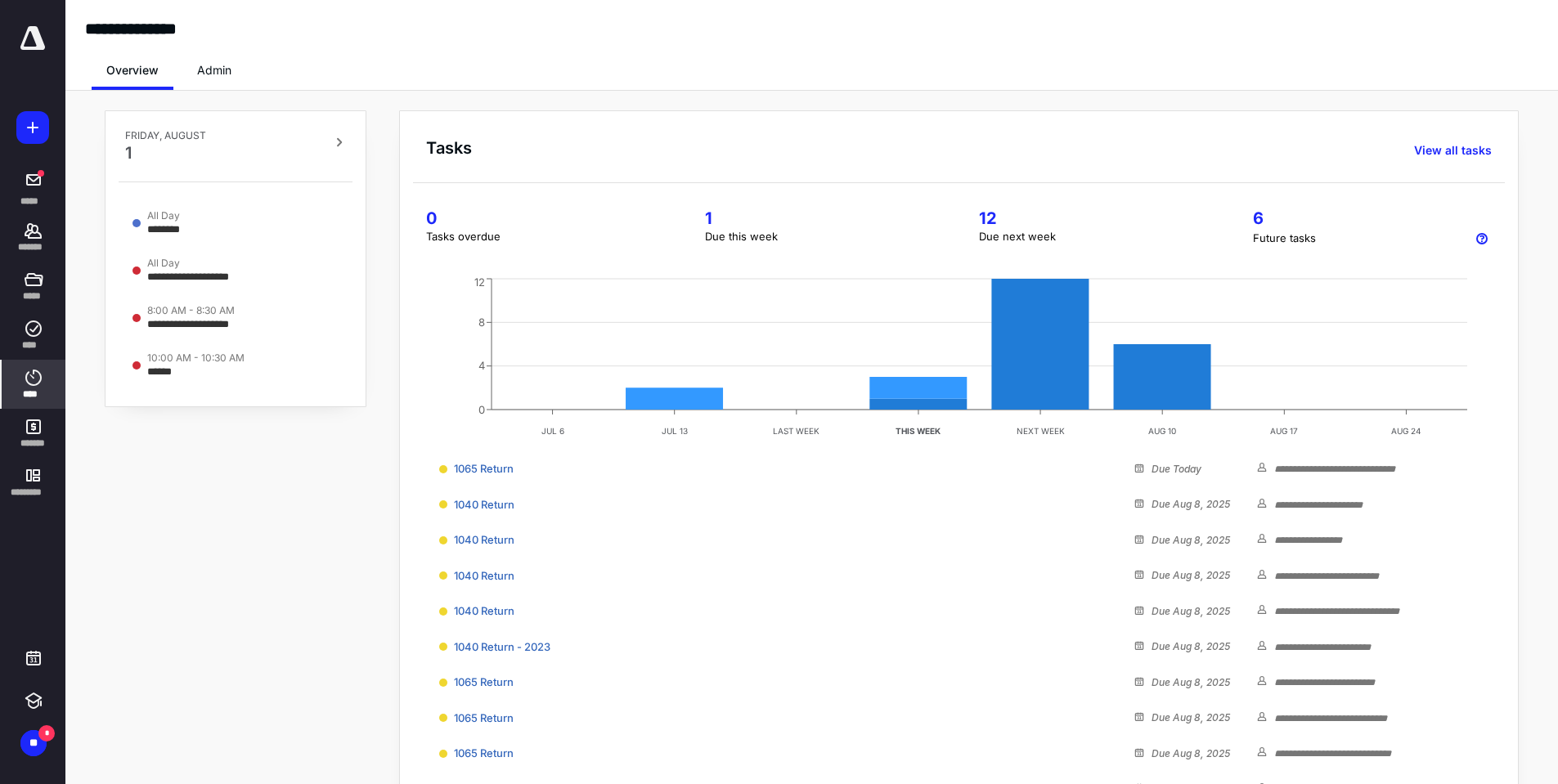 click 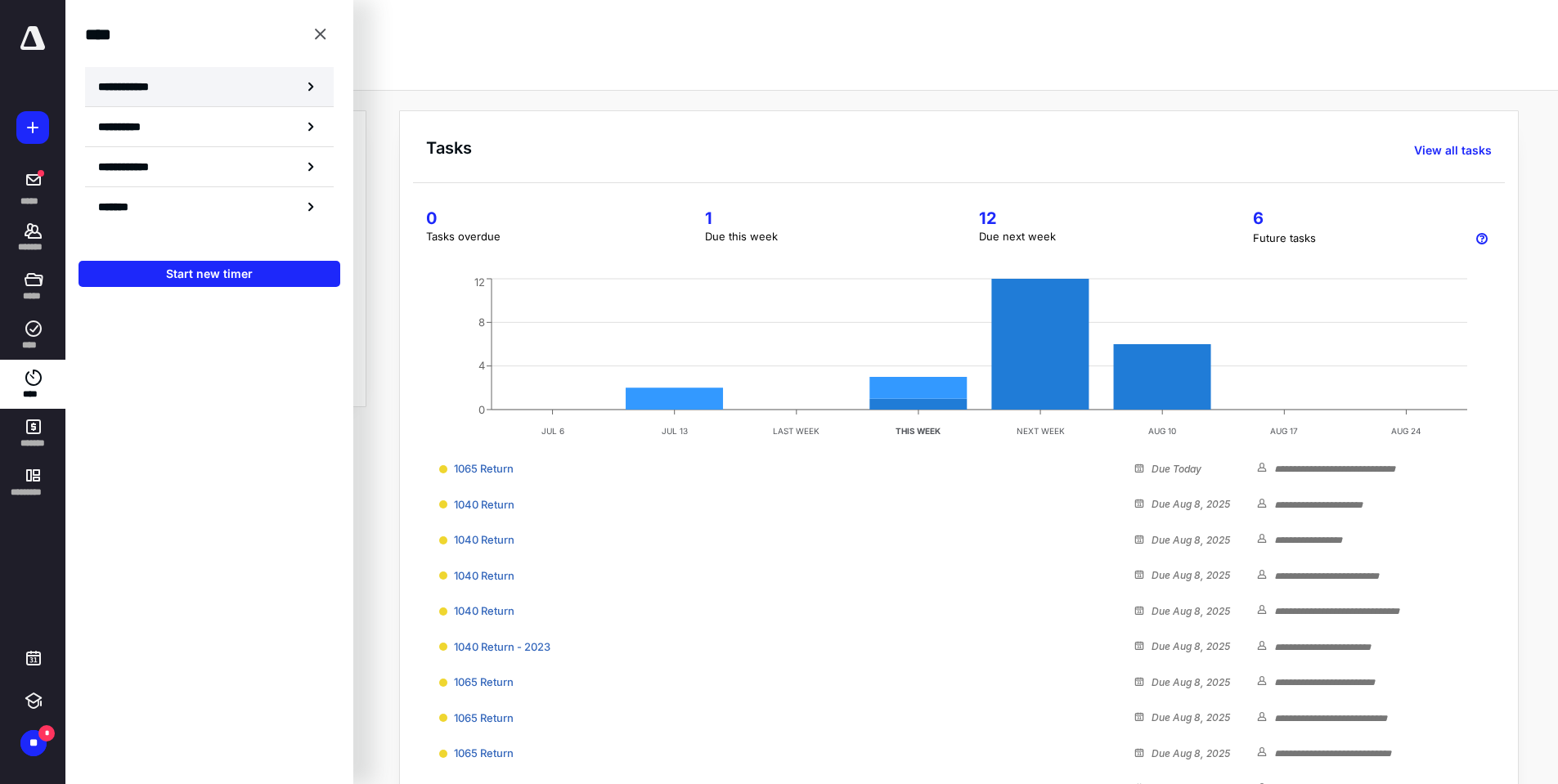 click on "**********" at bounding box center (132, 87) 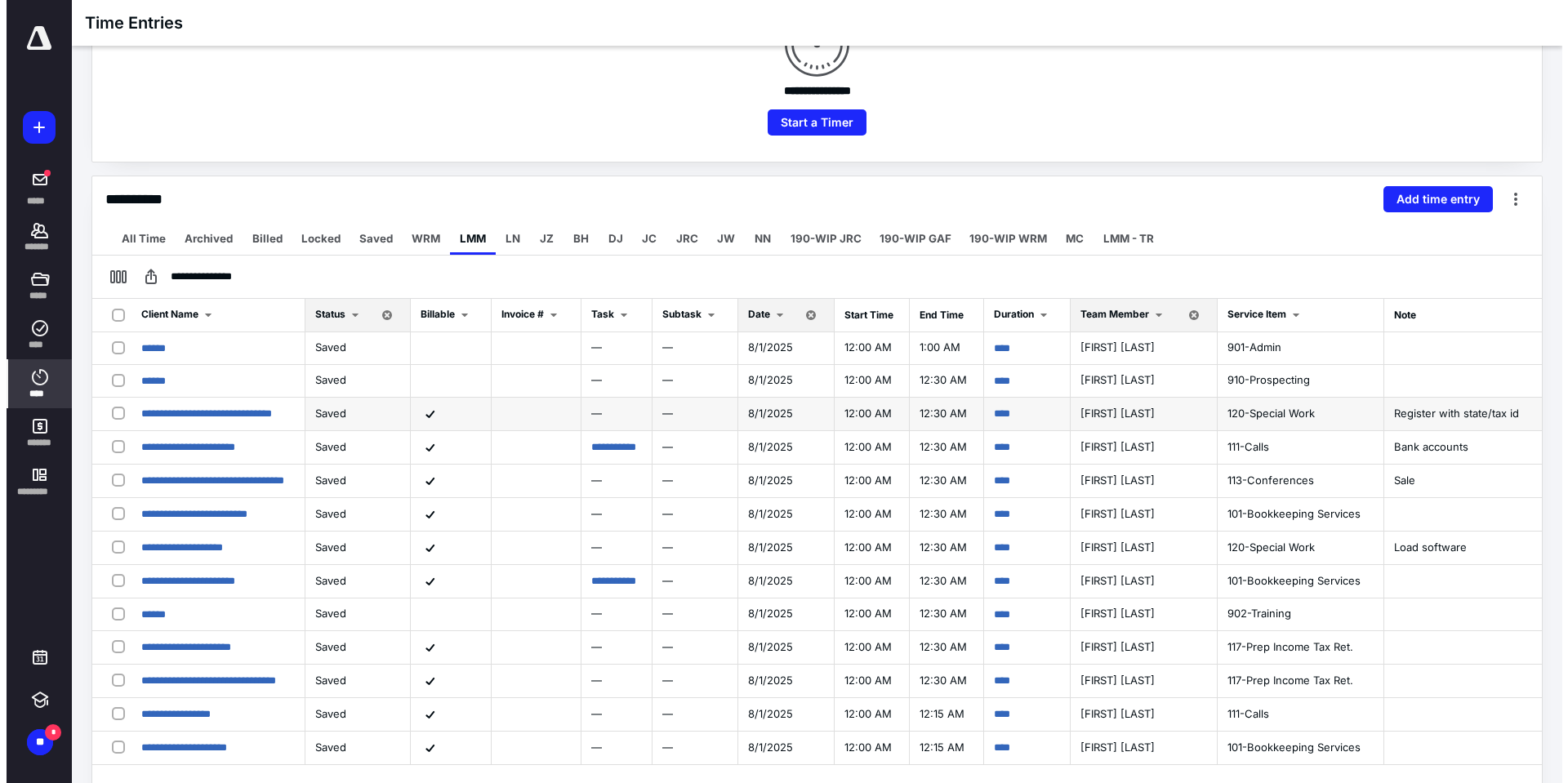 scroll, scrollTop: 245, scrollLeft: 0, axis: vertical 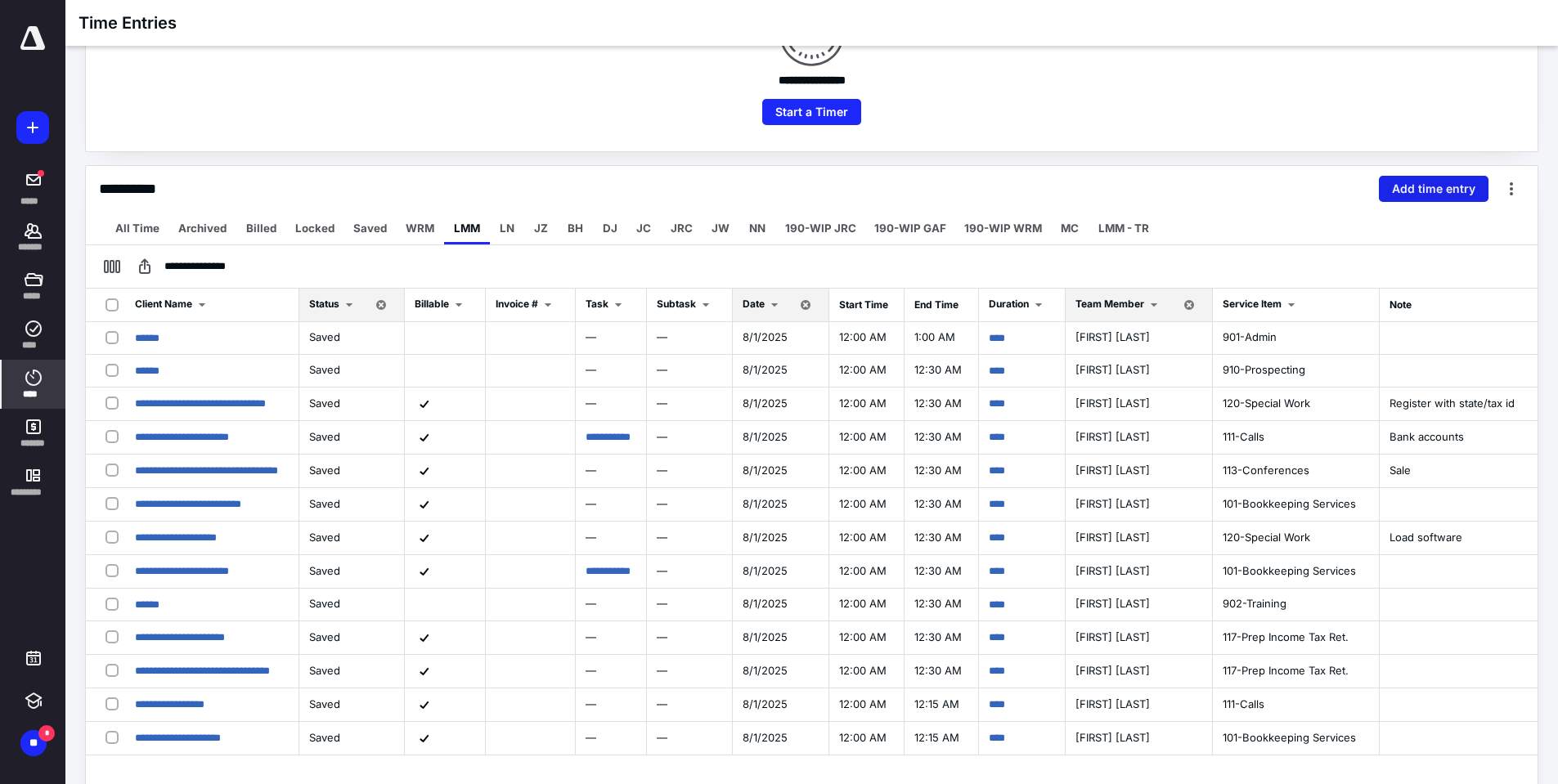 click on "Add time entry" at bounding box center (1434, 189) 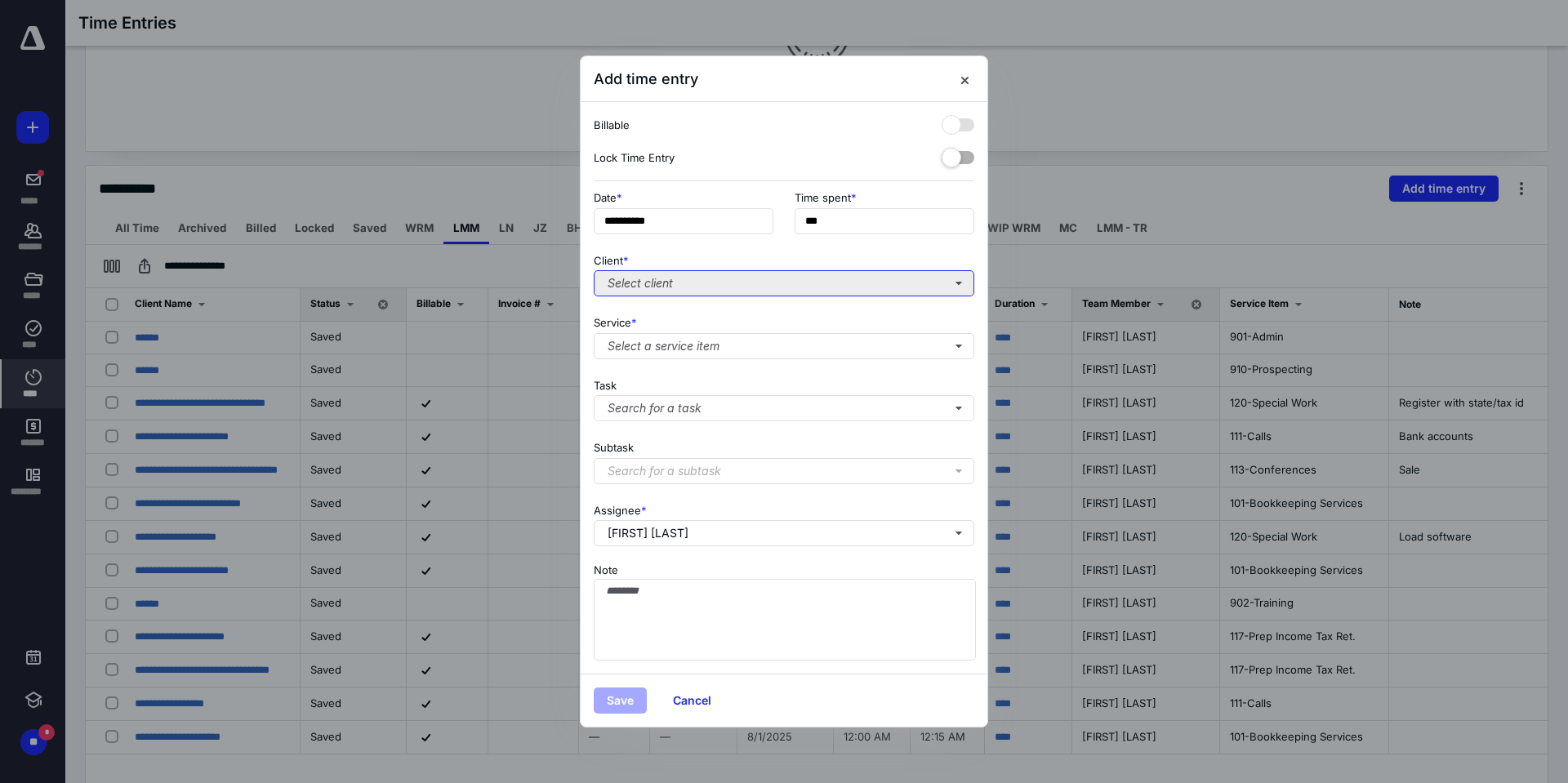 click on "Select client" at bounding box center [784, 283] 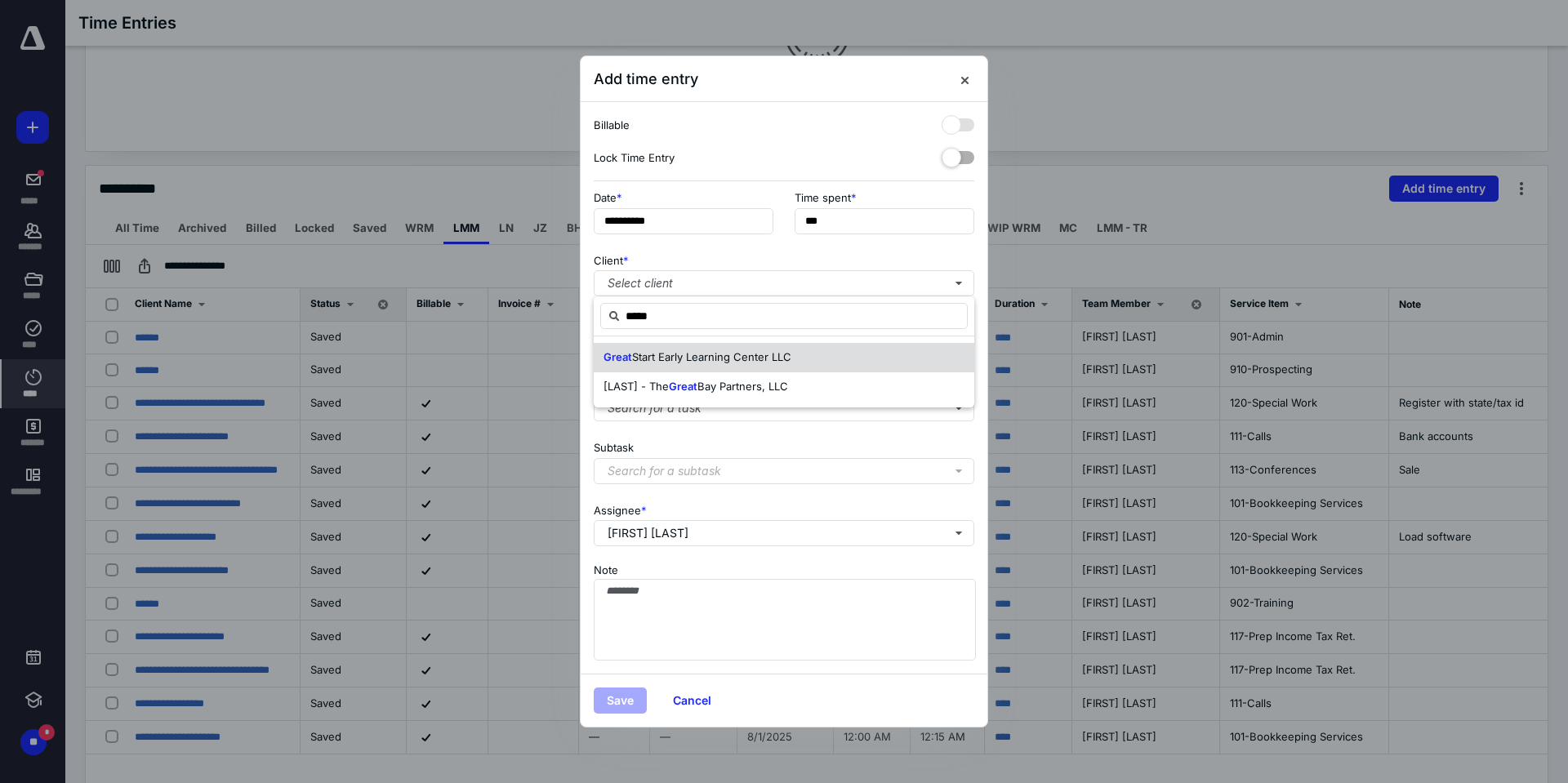 click on "Start Early Learning Center LLC" at bounding box center [711, 357] 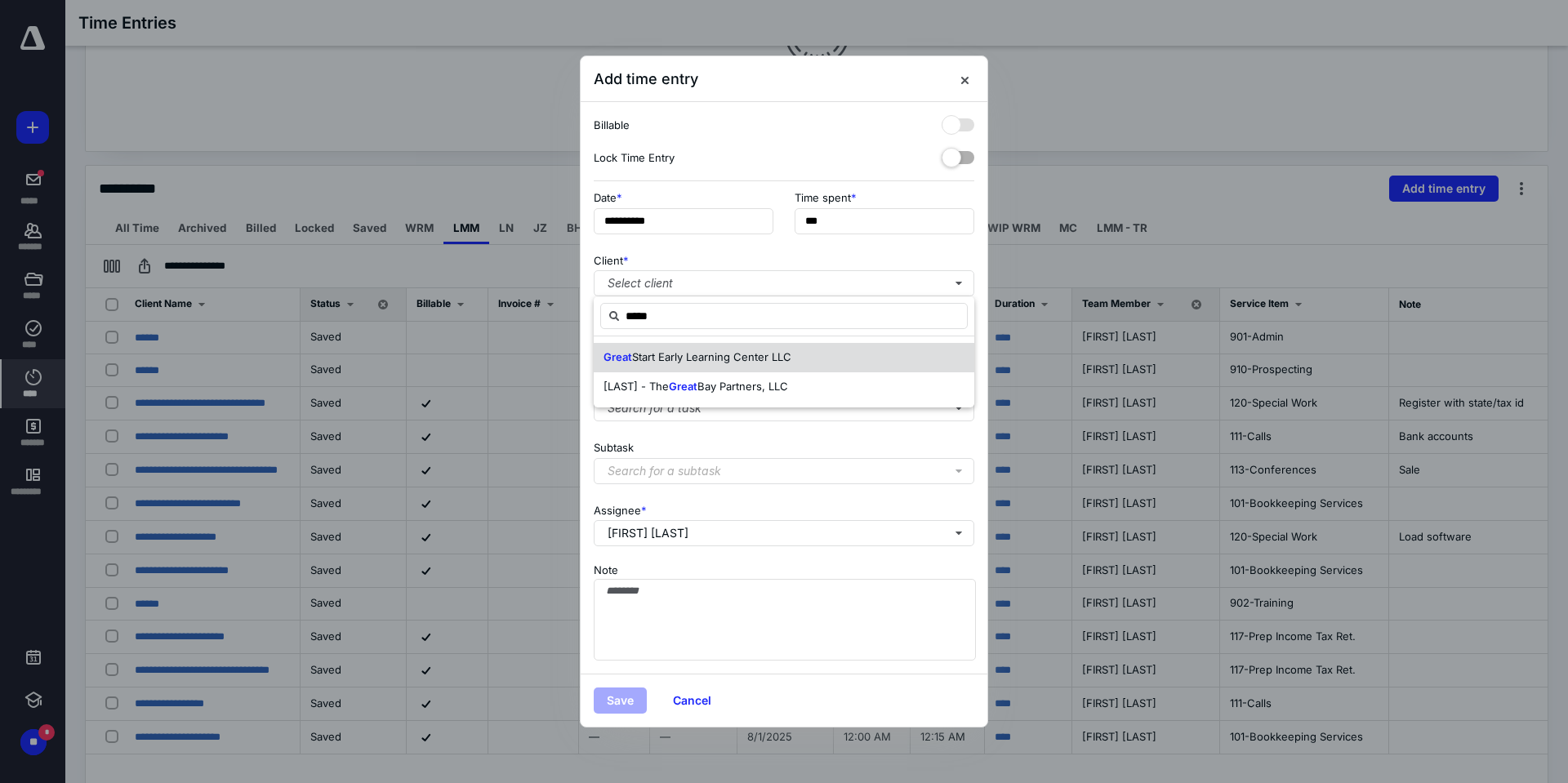 type on "*****" 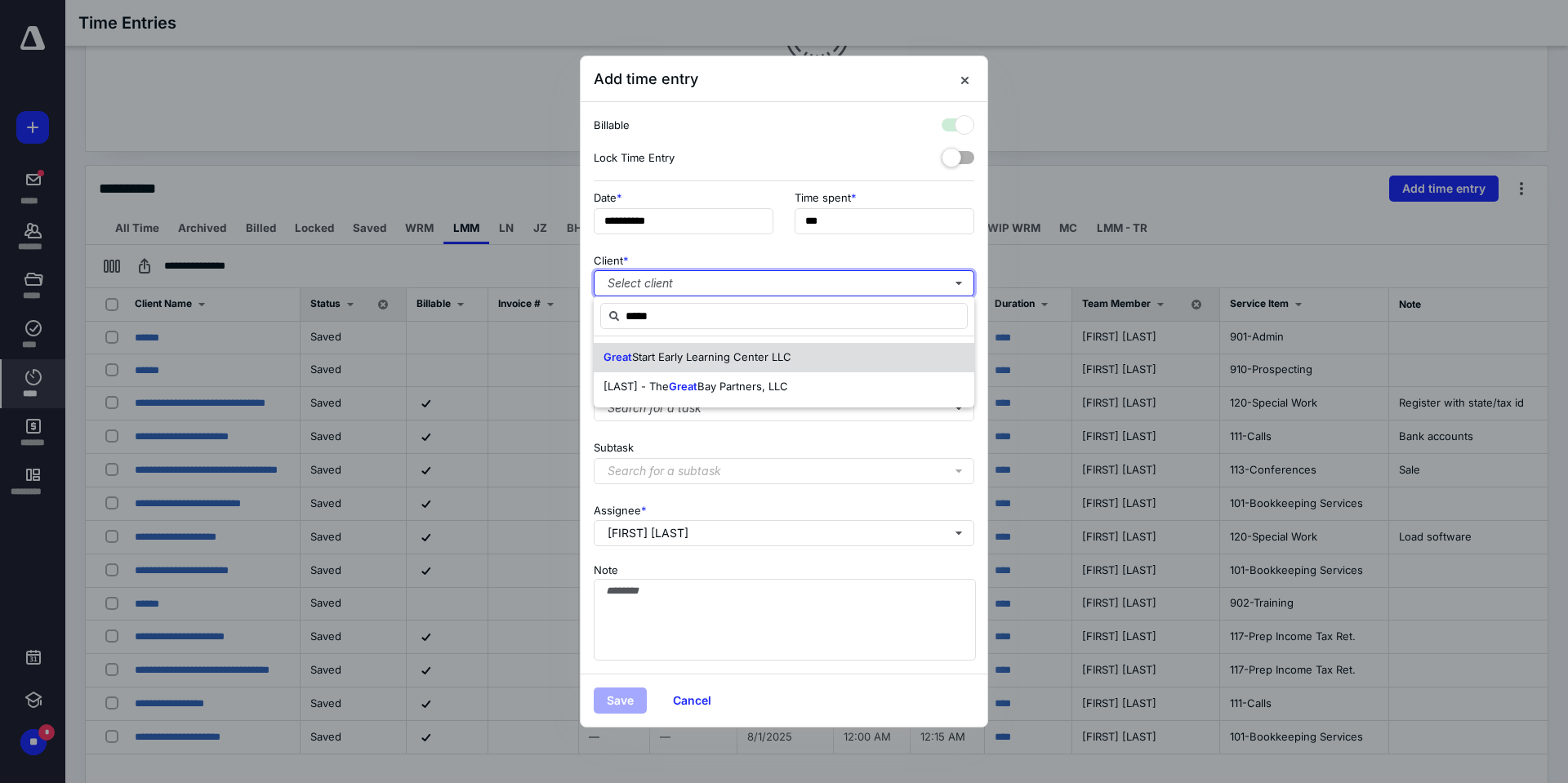 checkbox on "true" 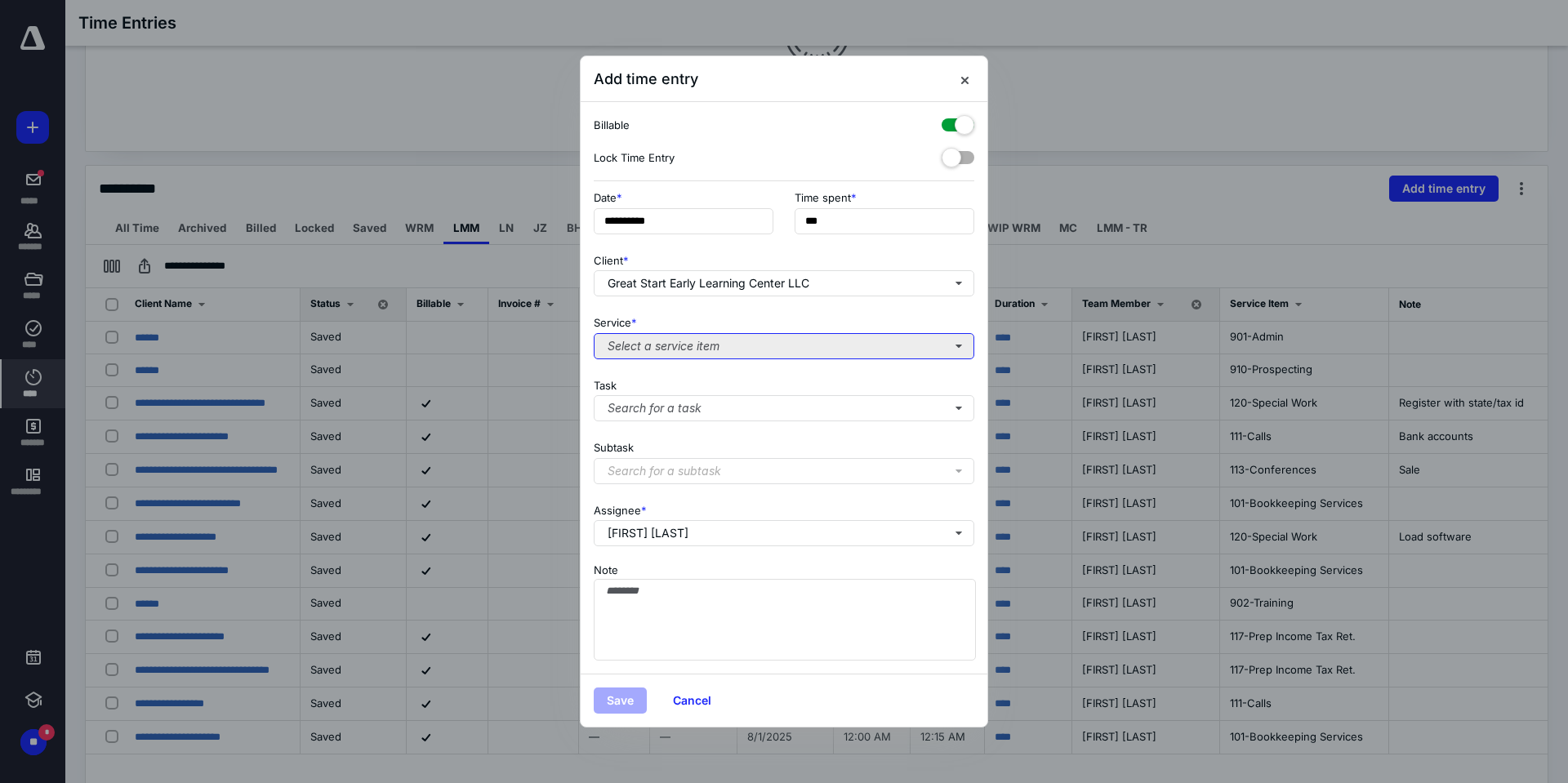 click on "Select a service item" at bounding box center [784, 346] 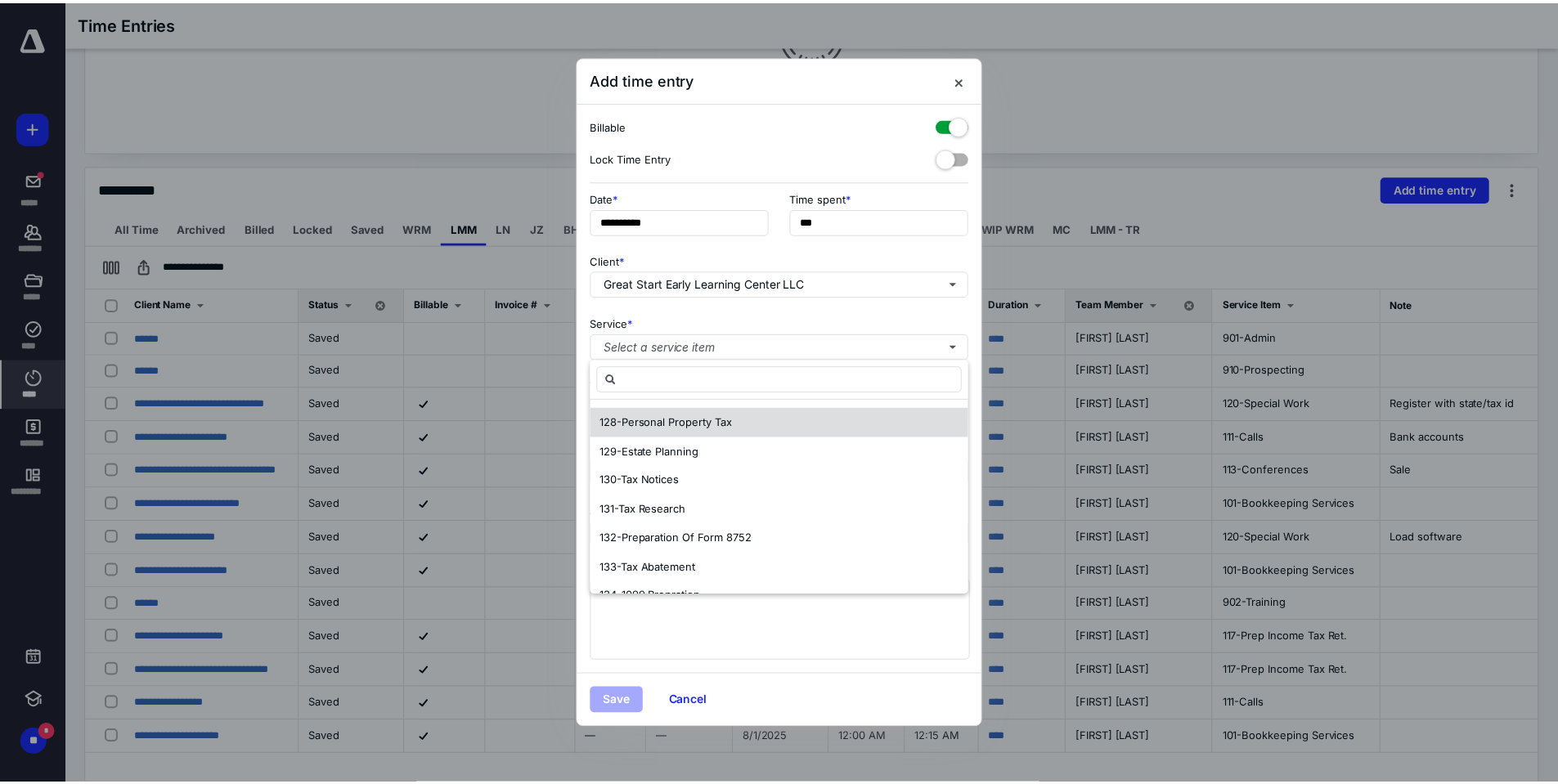 scroll, scrollTop: 818, scrollLeft: 0, axis: vertical 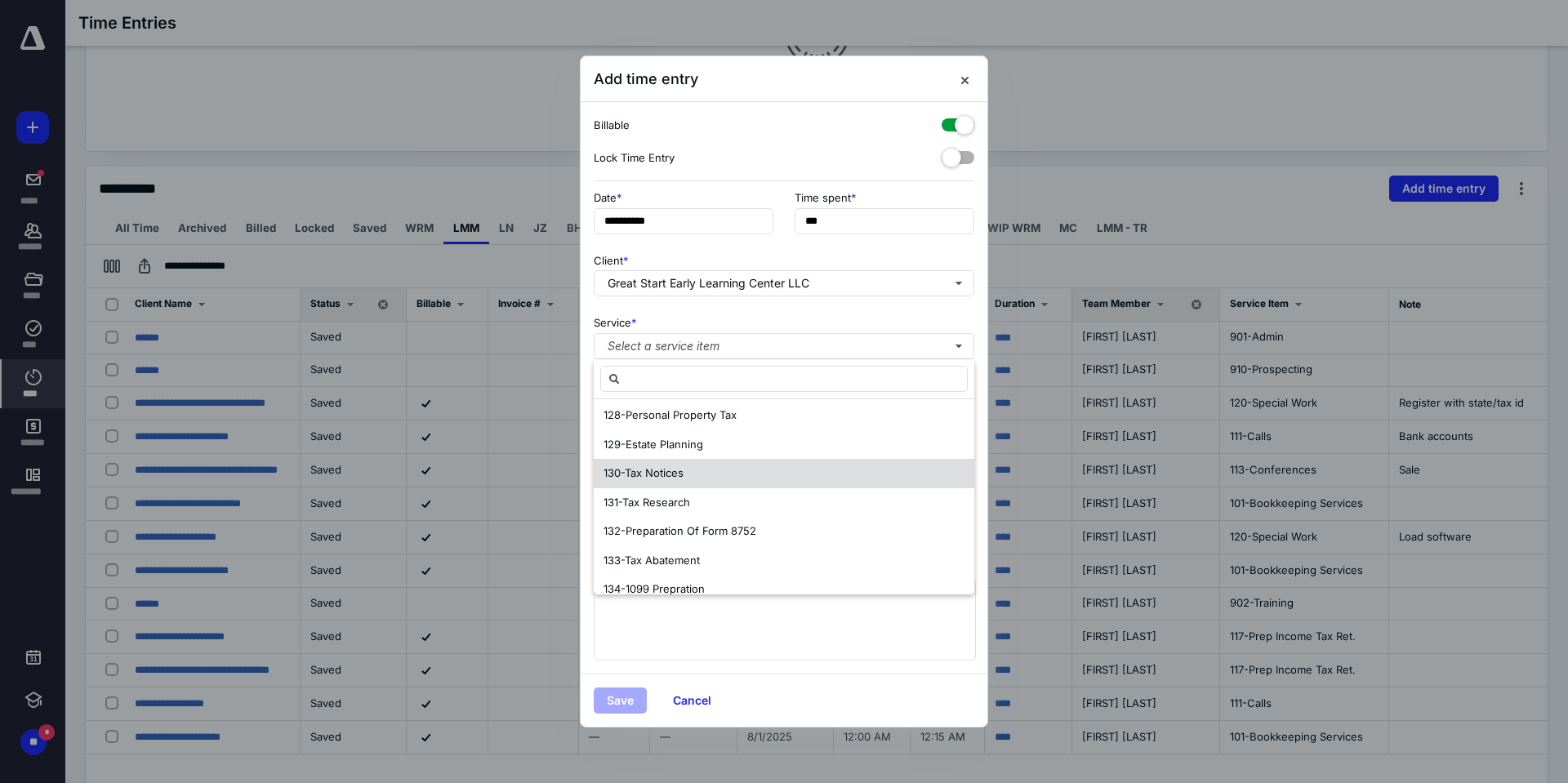 click on "130-Tax Notices" at bounding box center (644, 473) 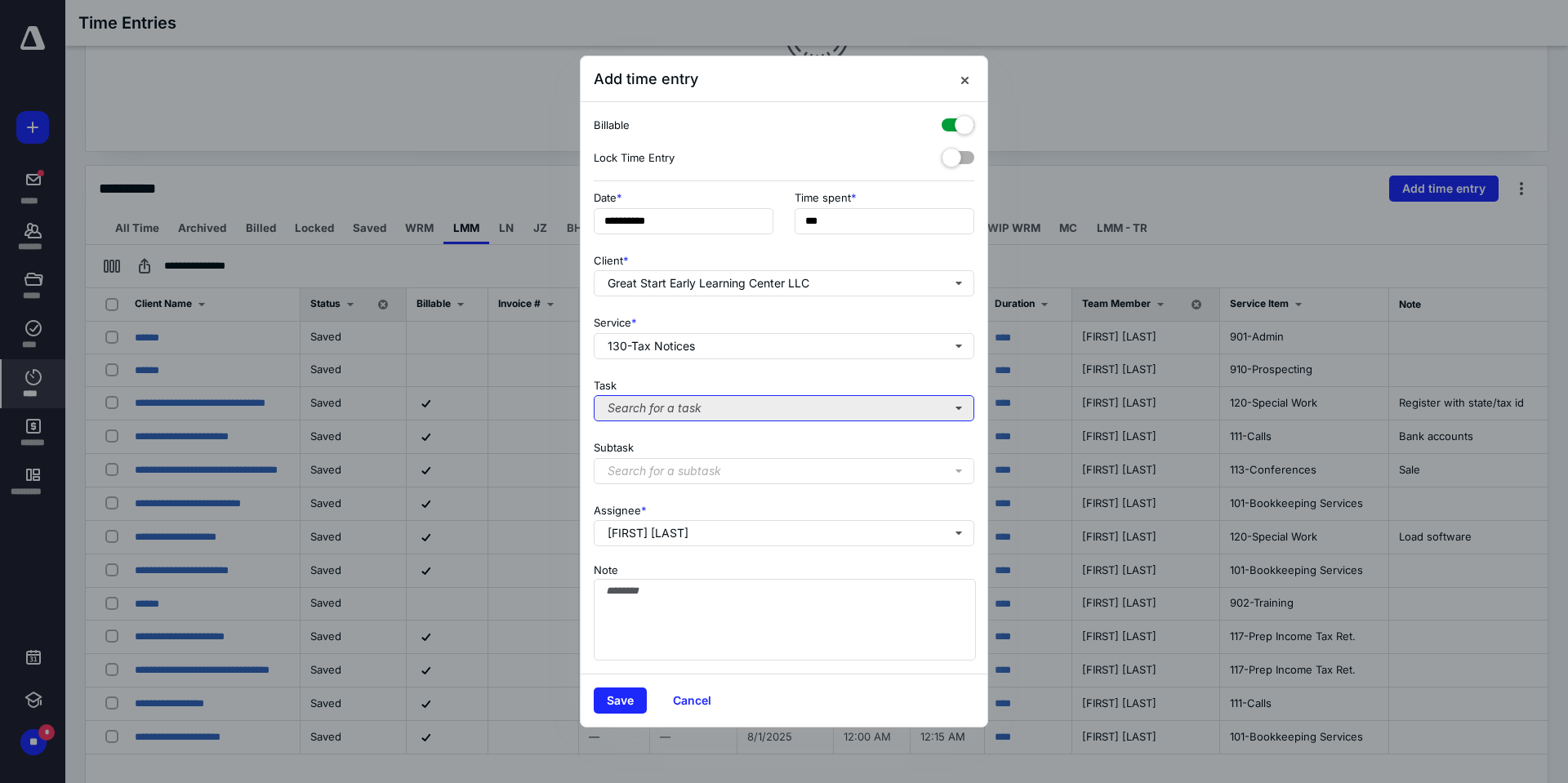 click on "Search for a task" at bounding box center [784, 408] 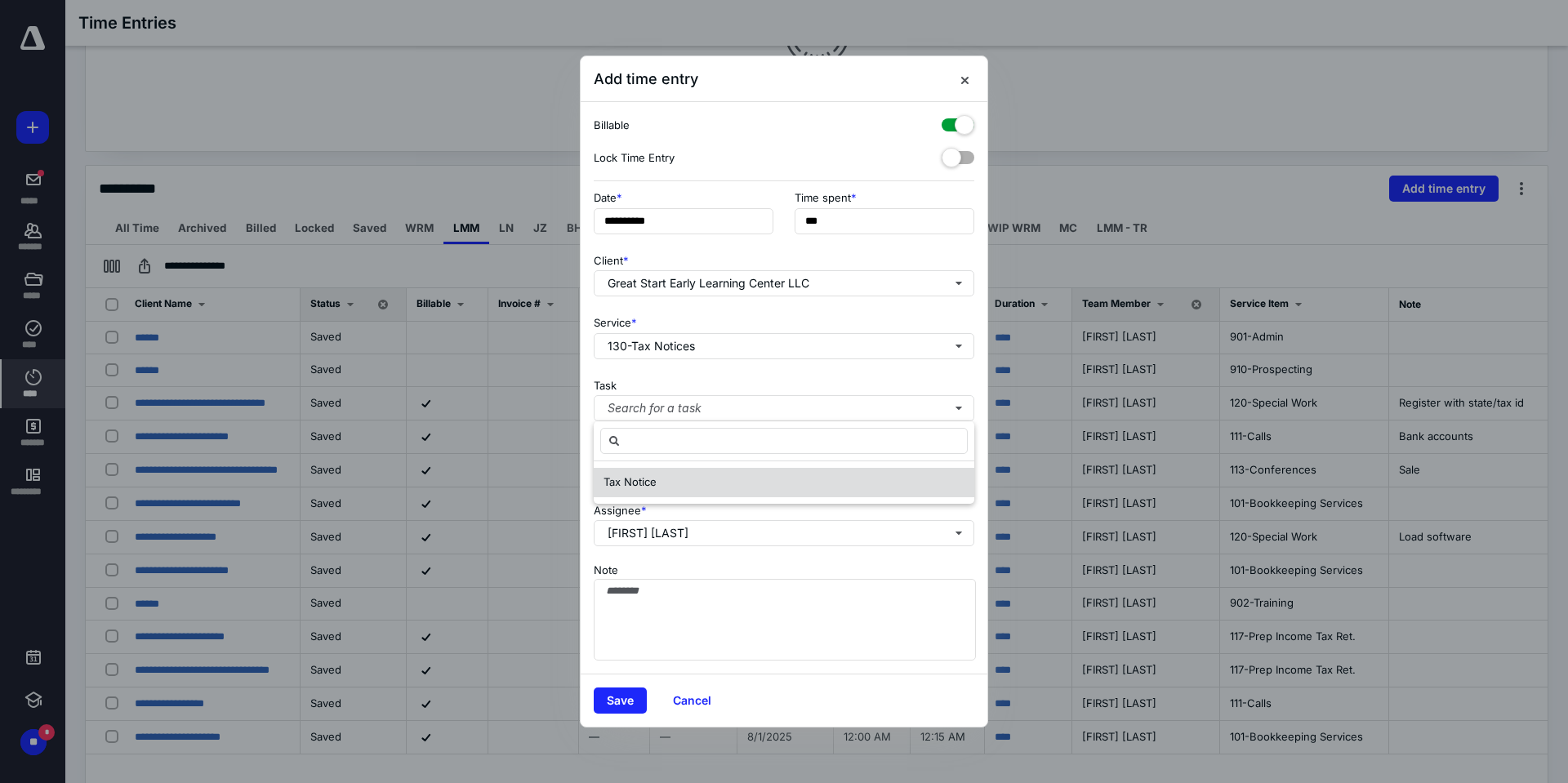 click on "Tax Notice" at bounding box center [630, 482] 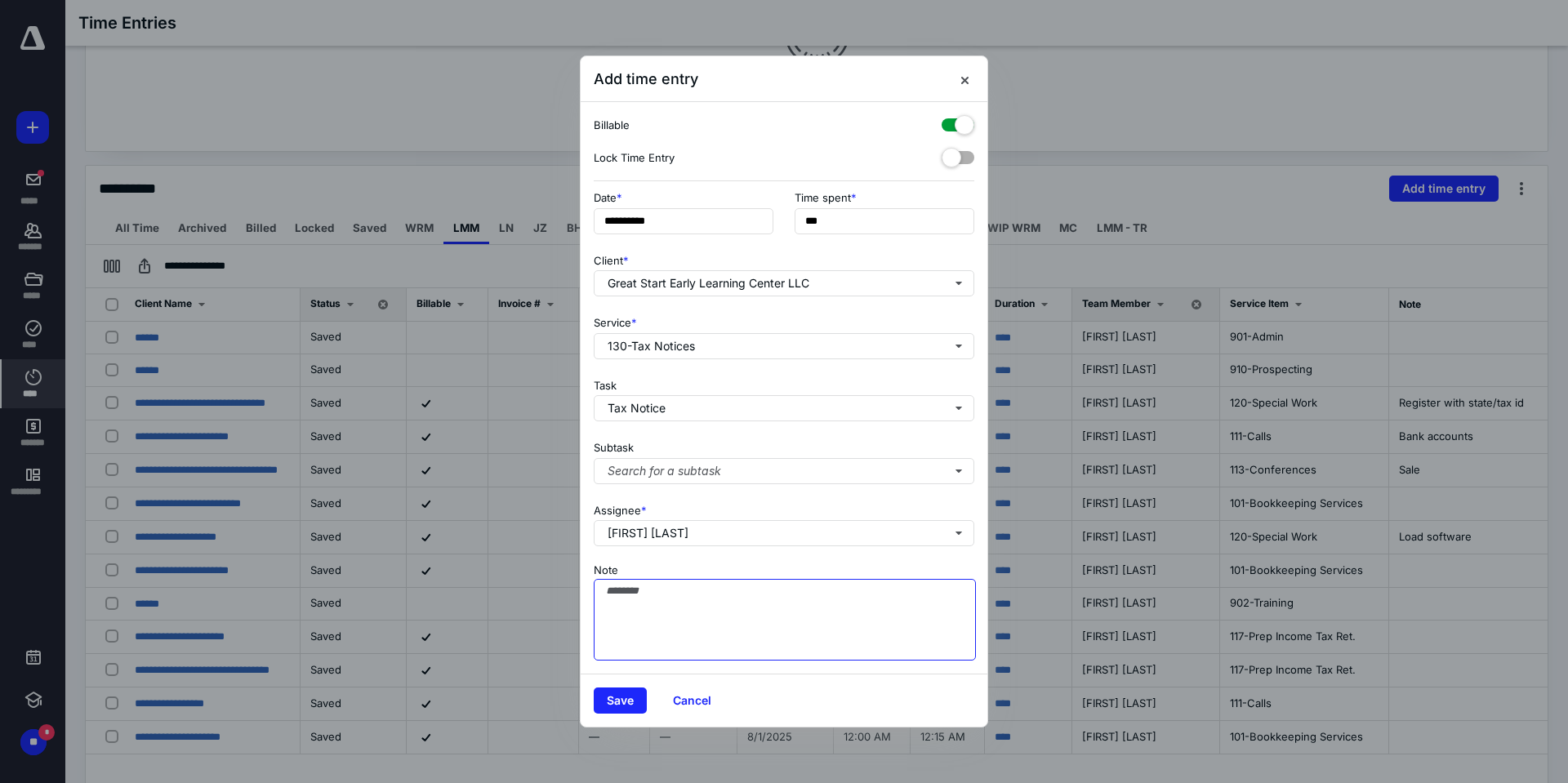click on "Note" at bounding box center [785, 620] 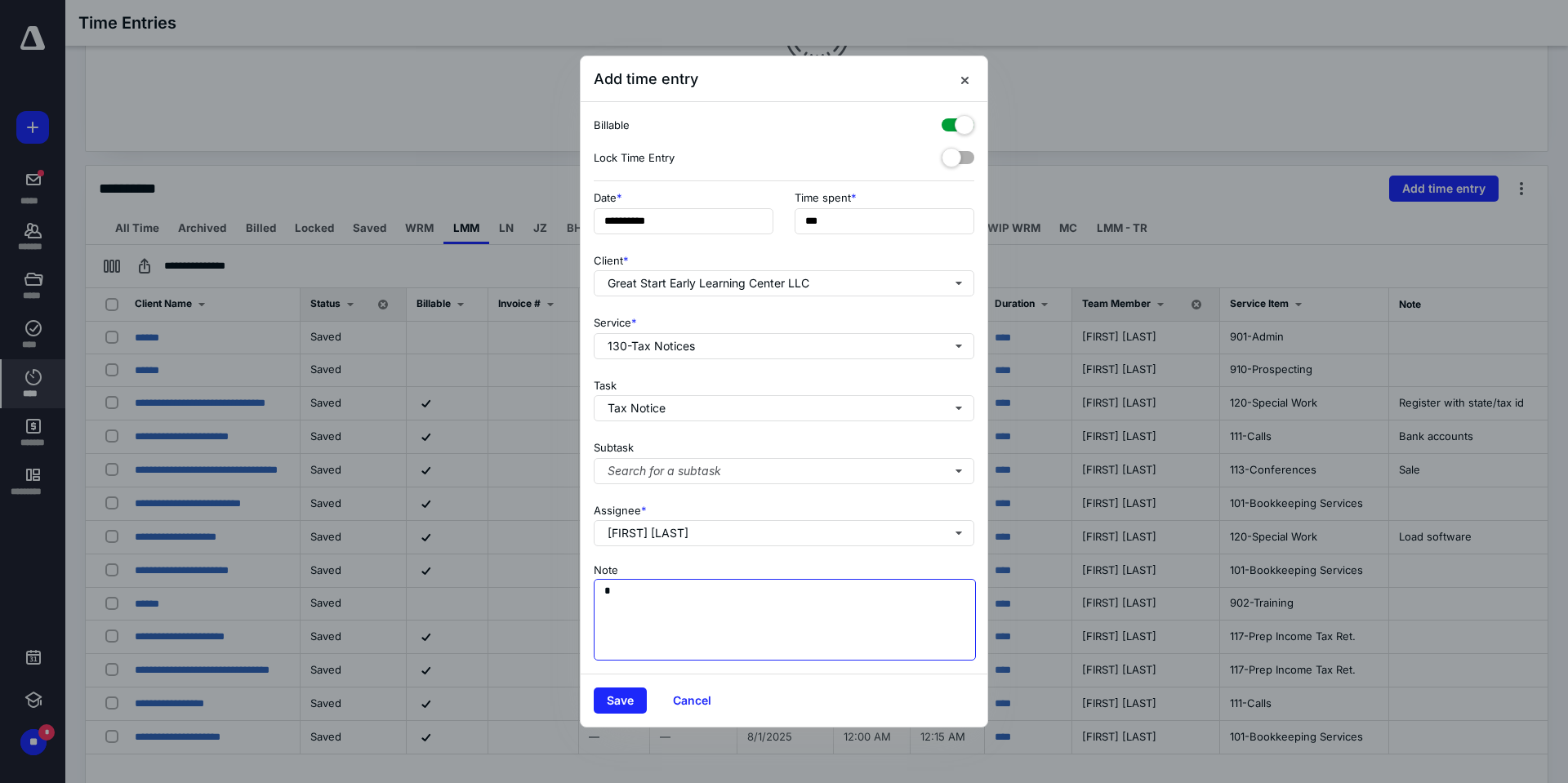 type 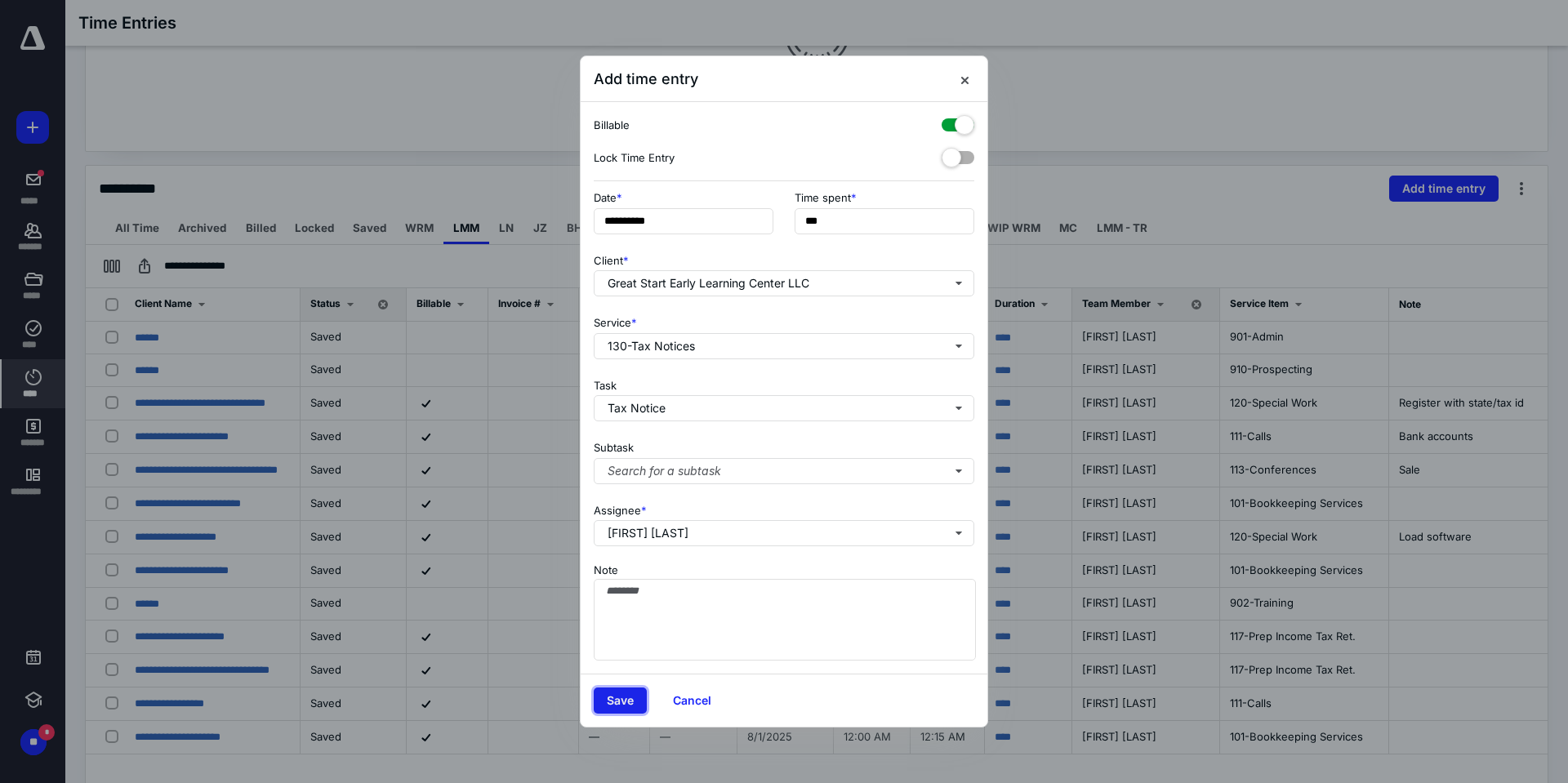click on "Save" at bounding box center [620, 701] 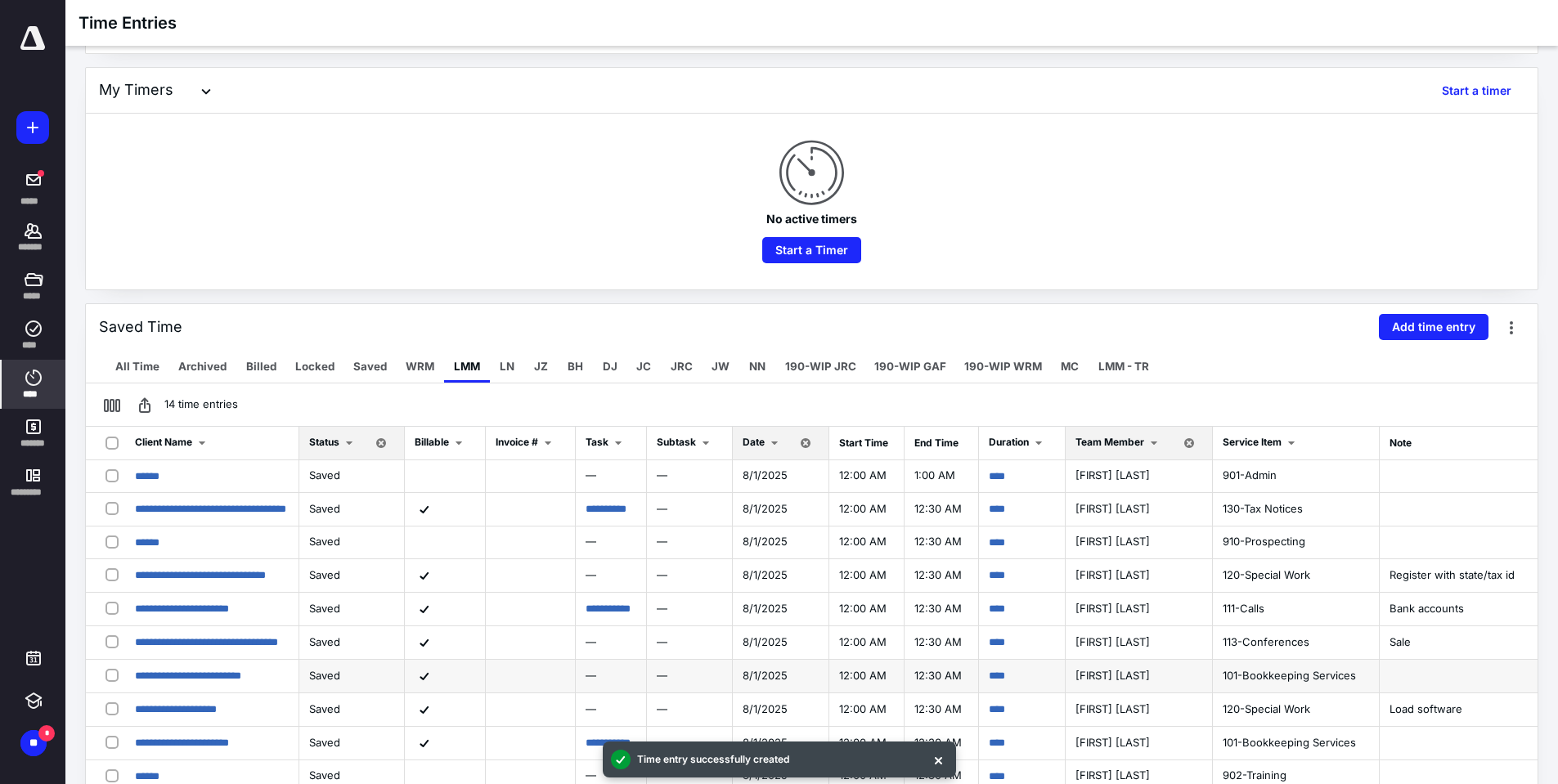 scroll, scrollTop: 327, scrollLeft: 0, axis: vertical 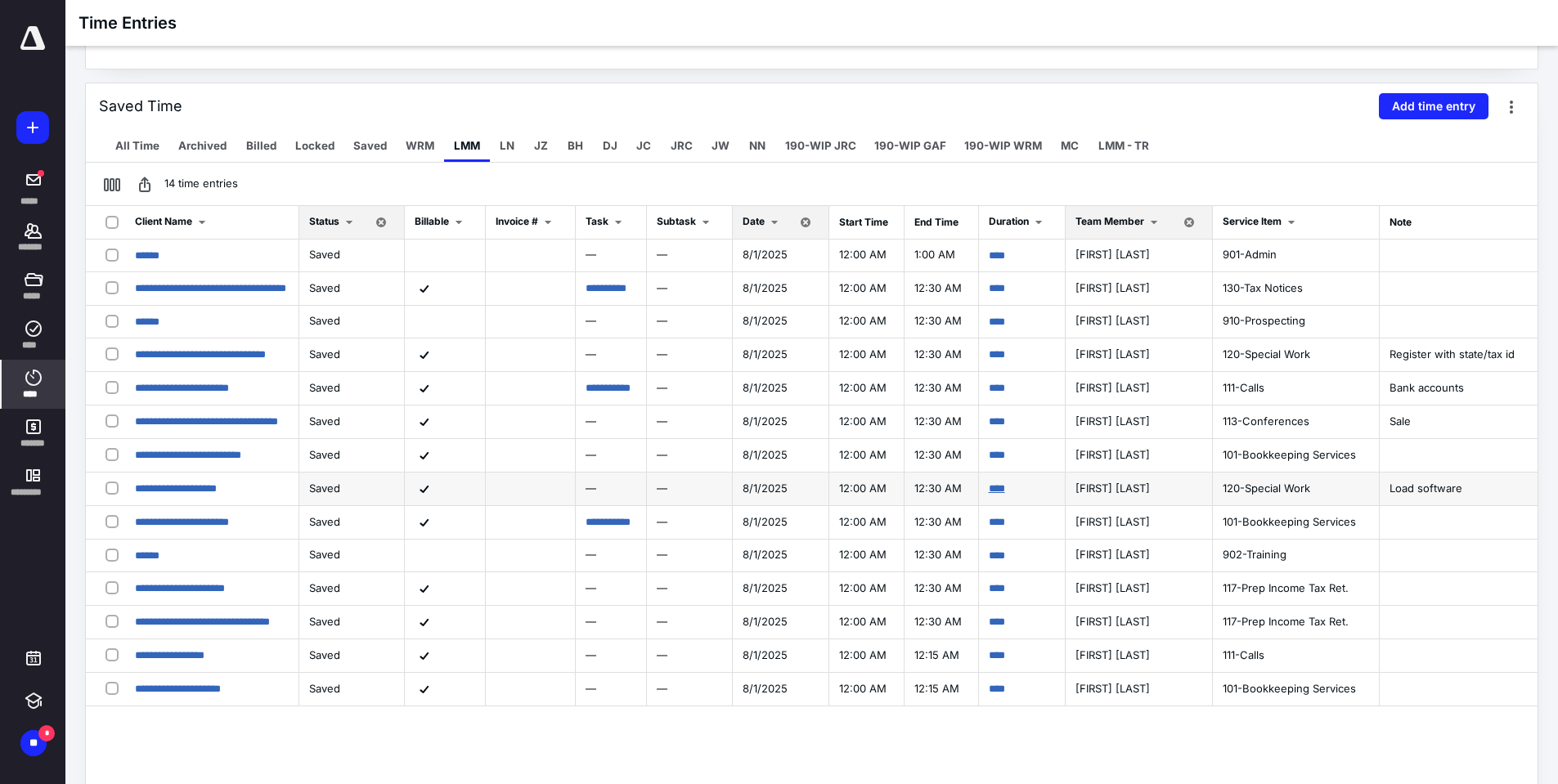 click on "****" at bounding box center (997, 488) 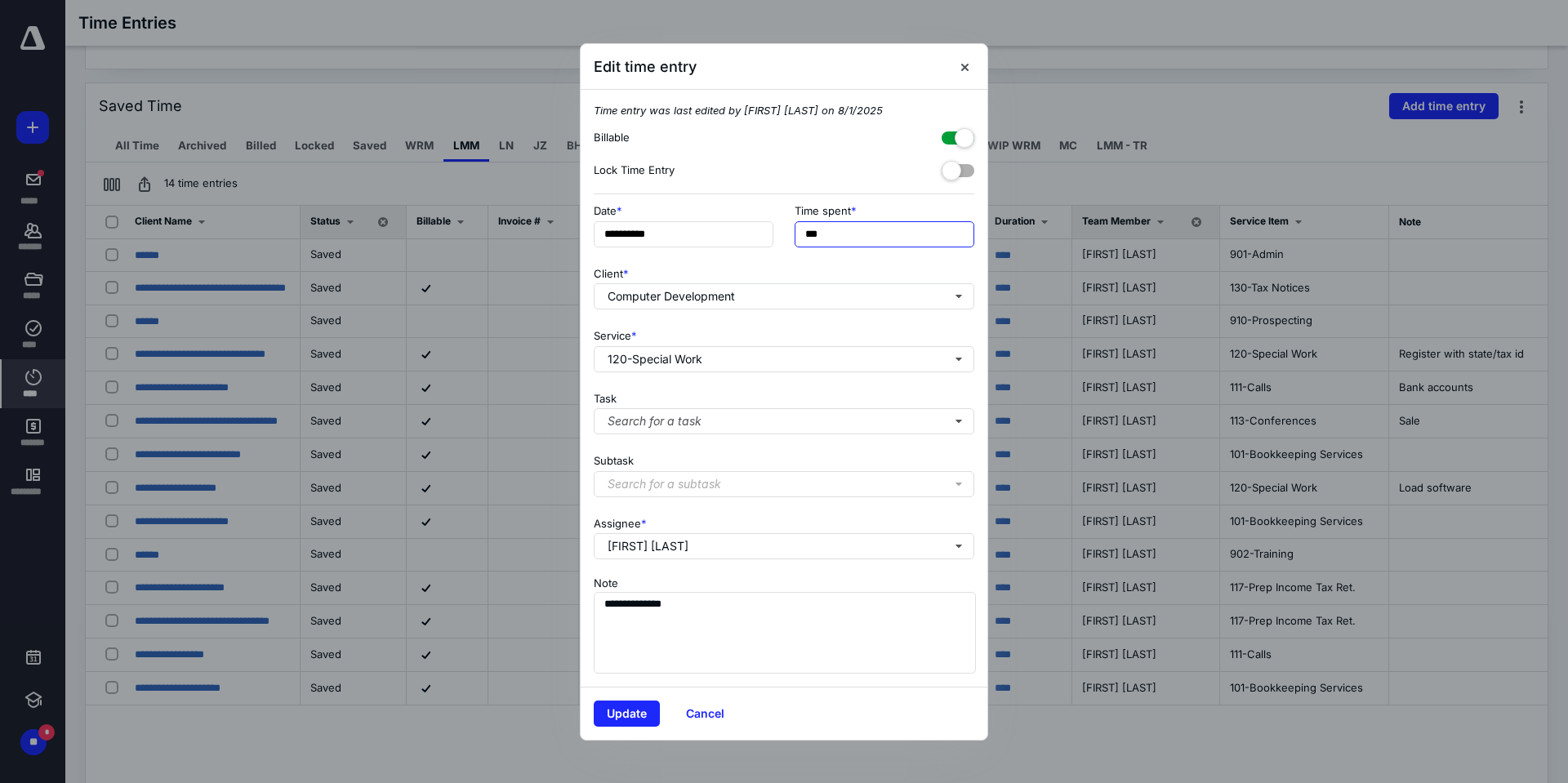 drag, startPoint x: 807, startPoint y: 225, endPoint x: 414, endPoint y: 234, distance: 393.10304 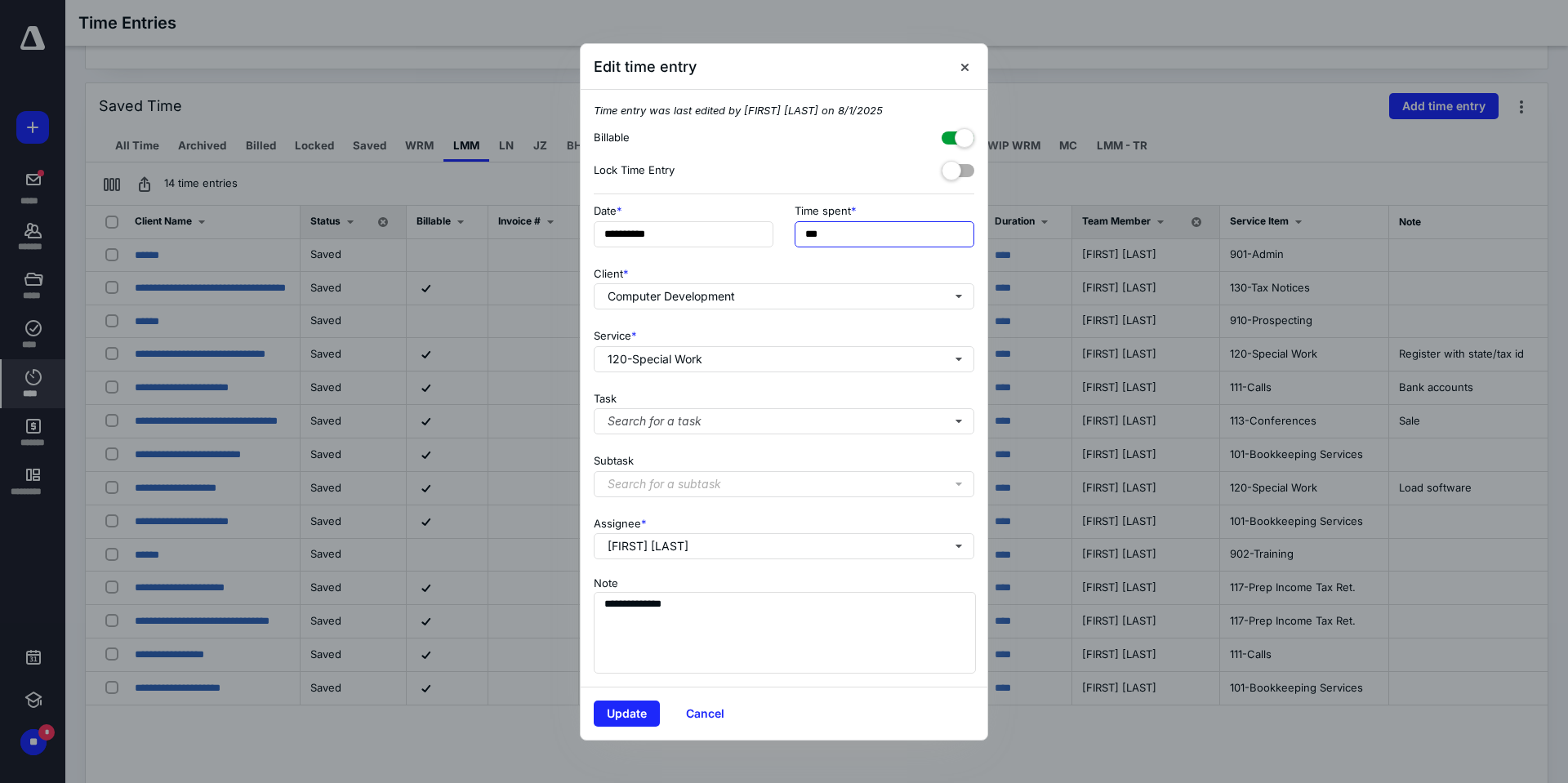 click on "**********" at bounding box center (784, 391) 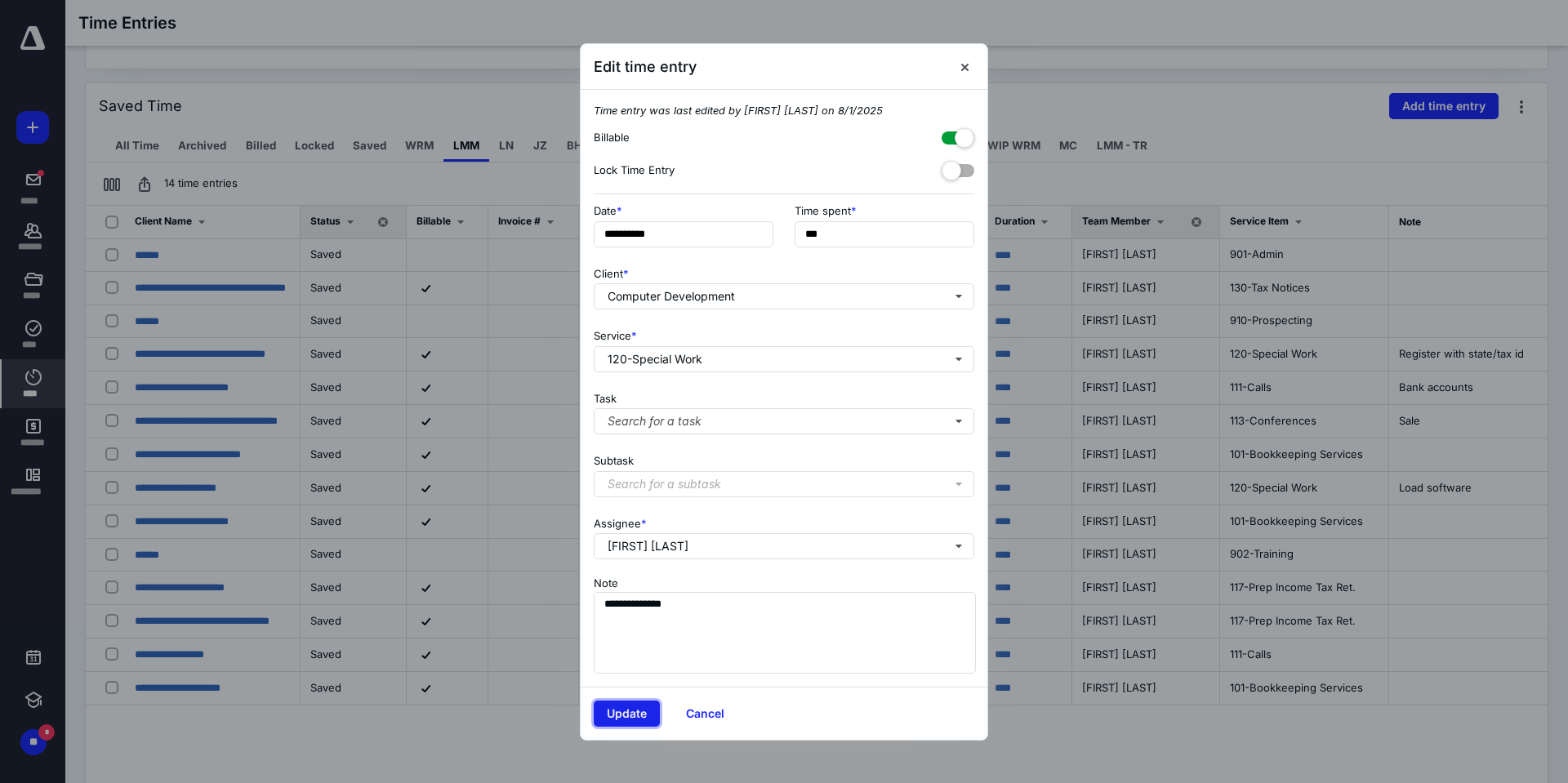 type on "***" 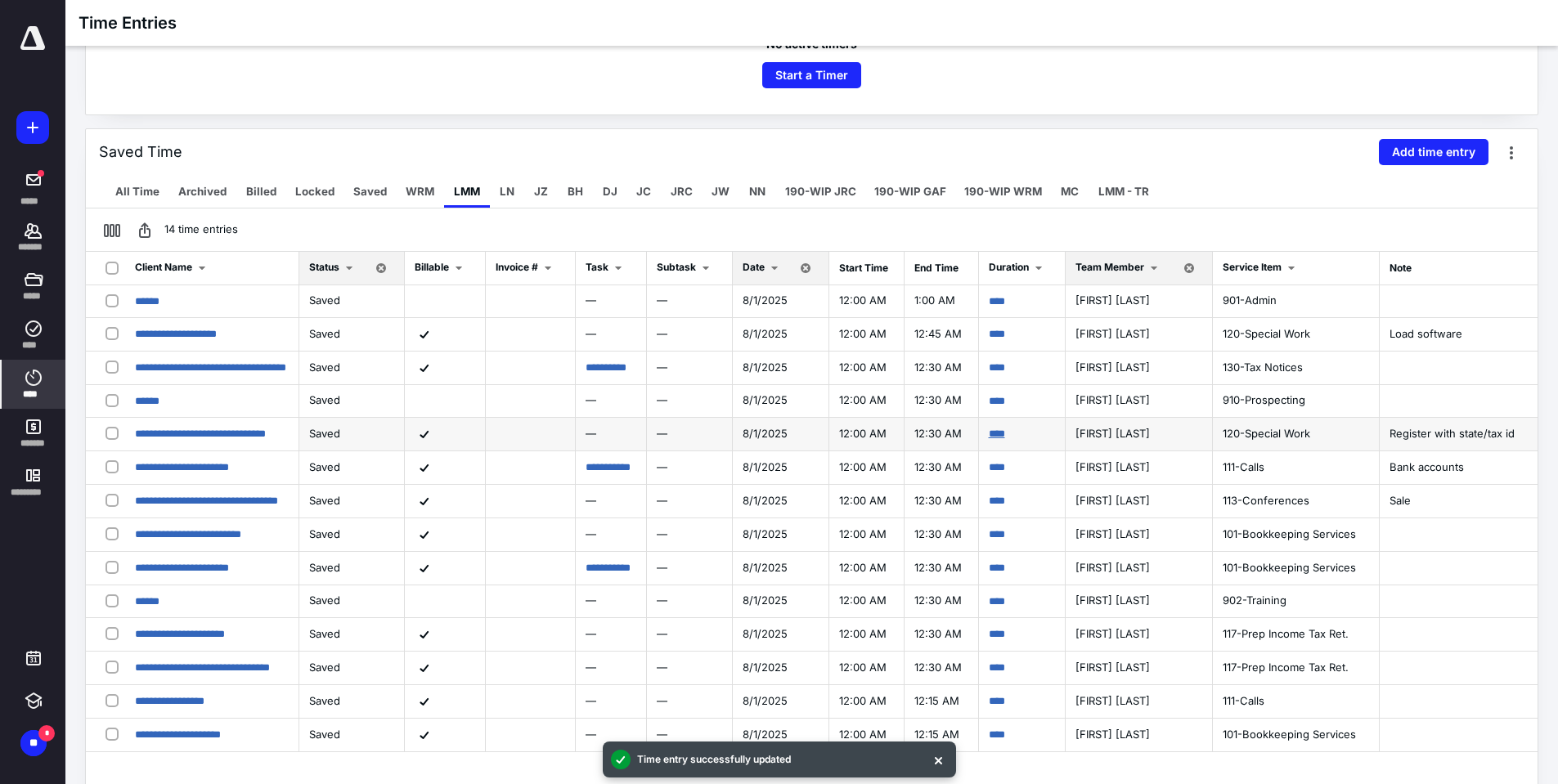 scroll, scrollTop: 327, scrollLeft: 0, axis: vertical 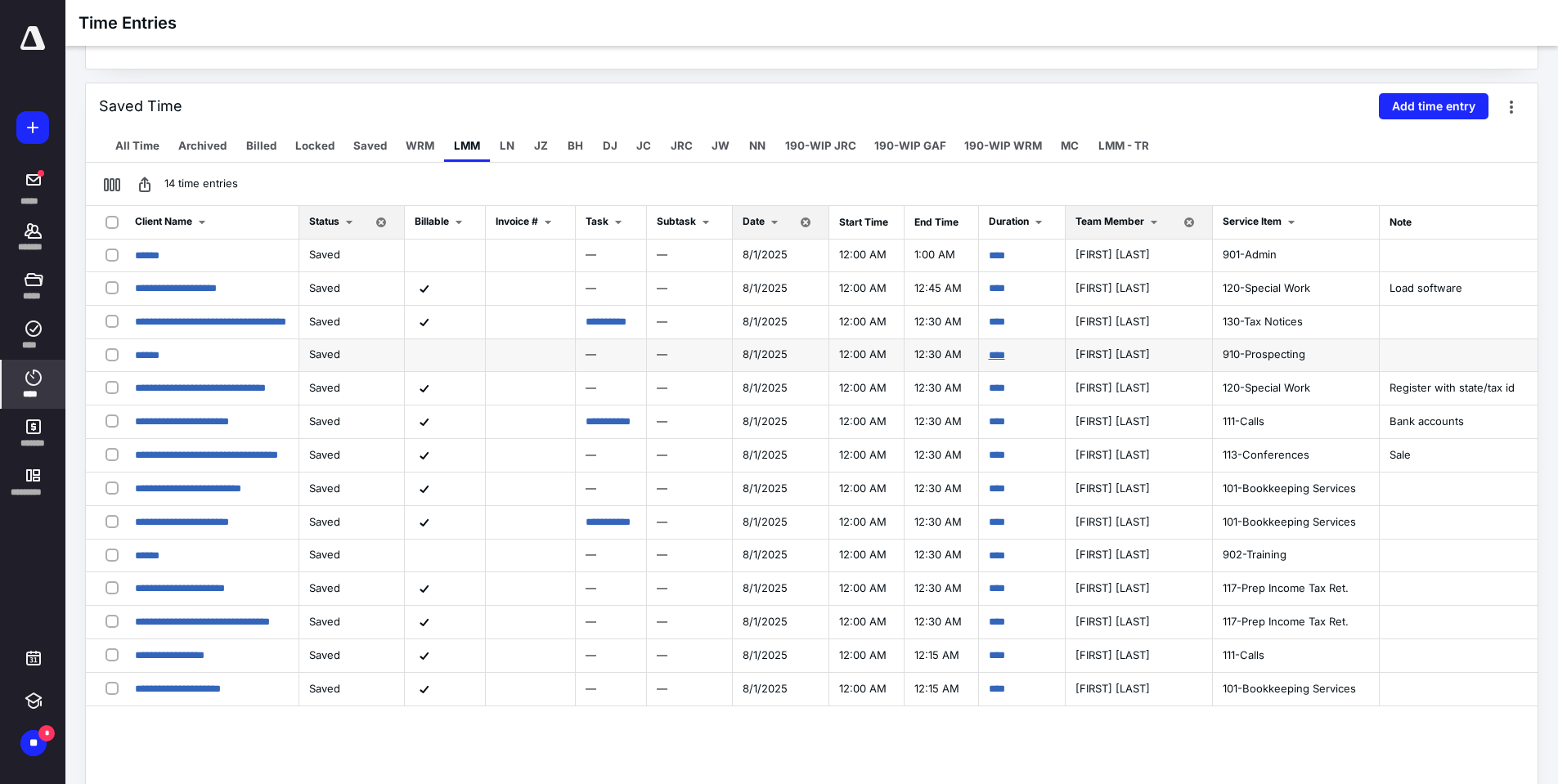 click on "****" at bounding box center (997, 355) 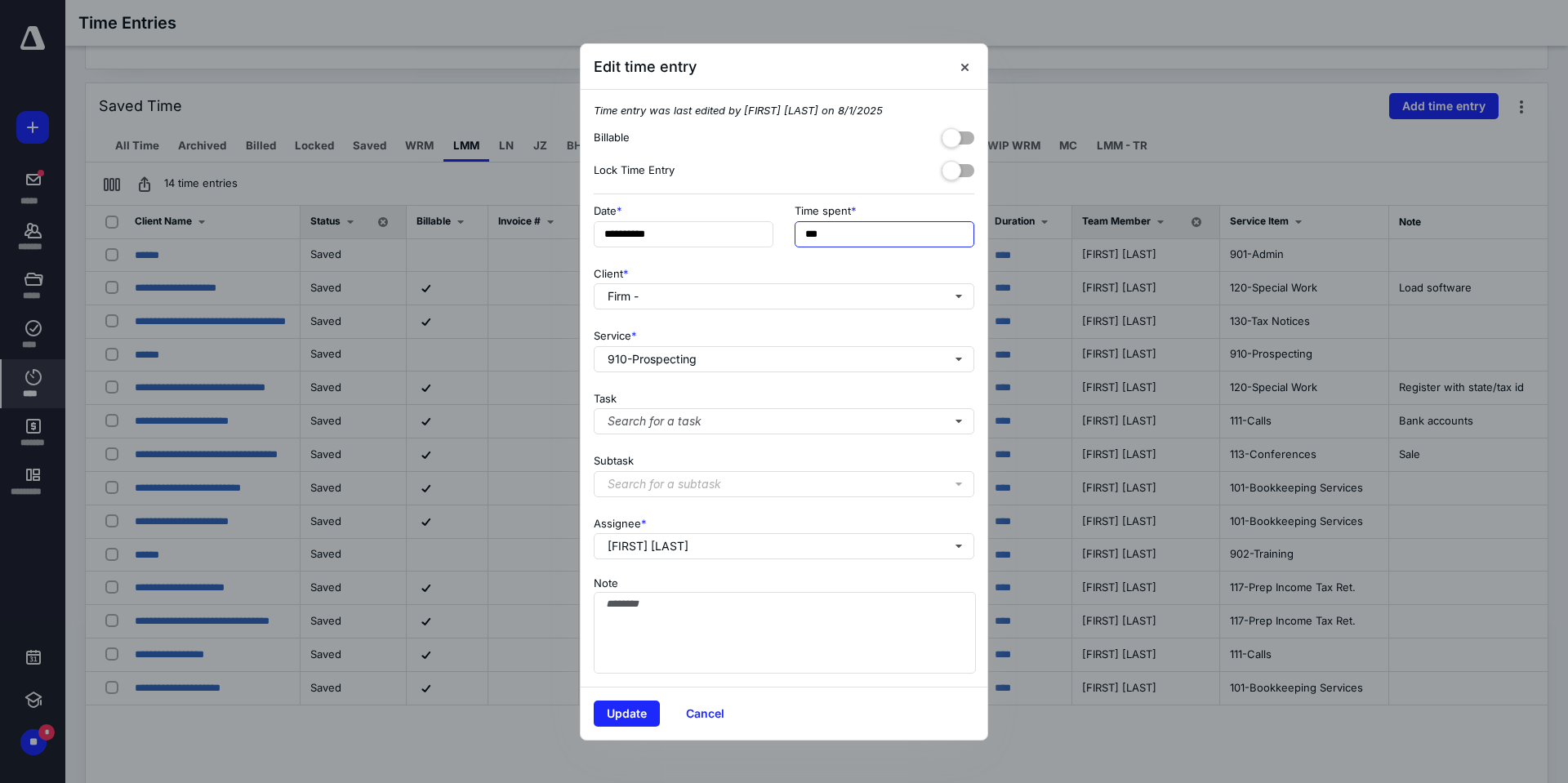 drag, startPoint x: 575, startPoint y: 213, endPoint x: 492, endPoint y: 200, distance: 84.011904 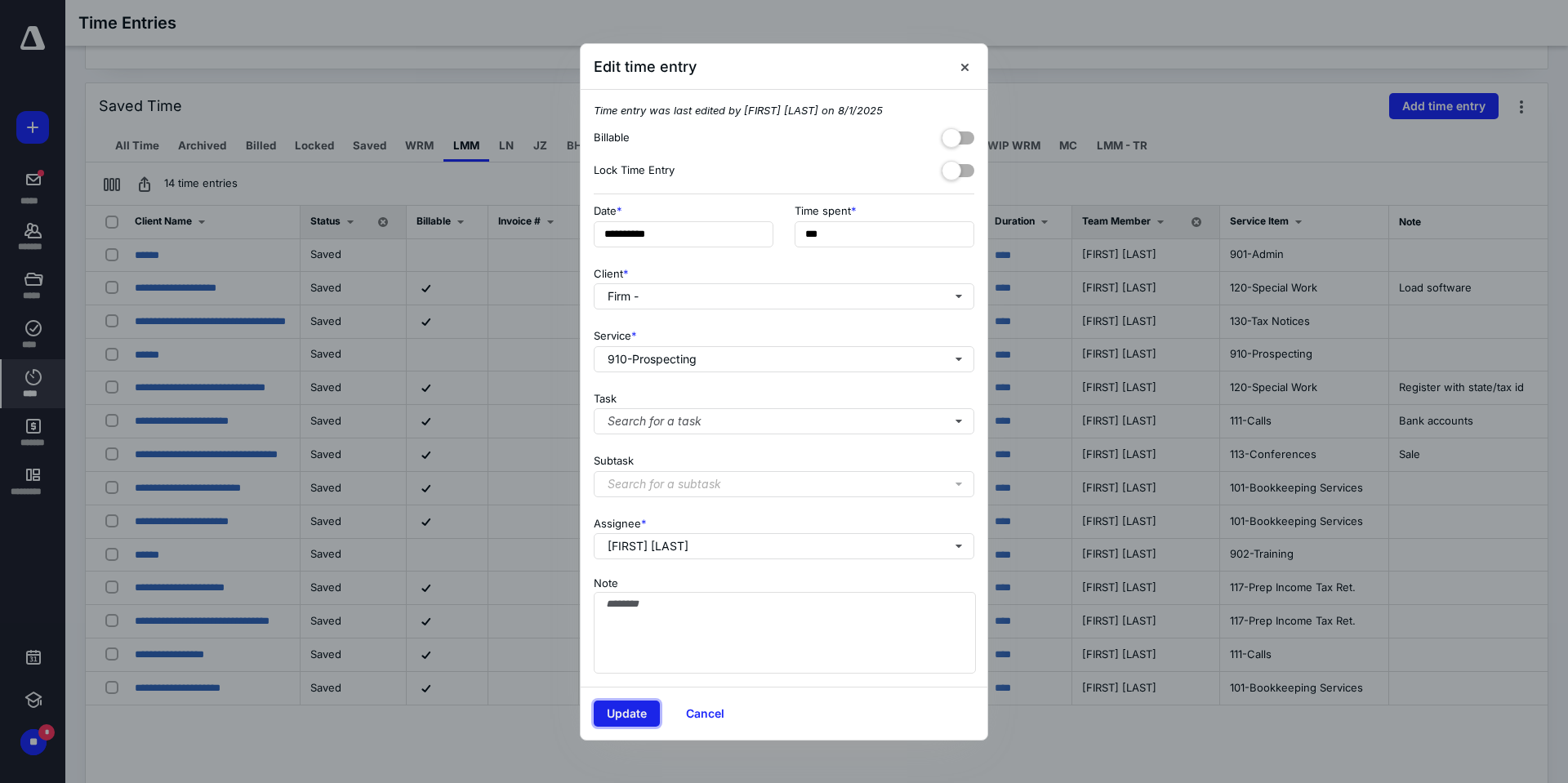 type on "***" 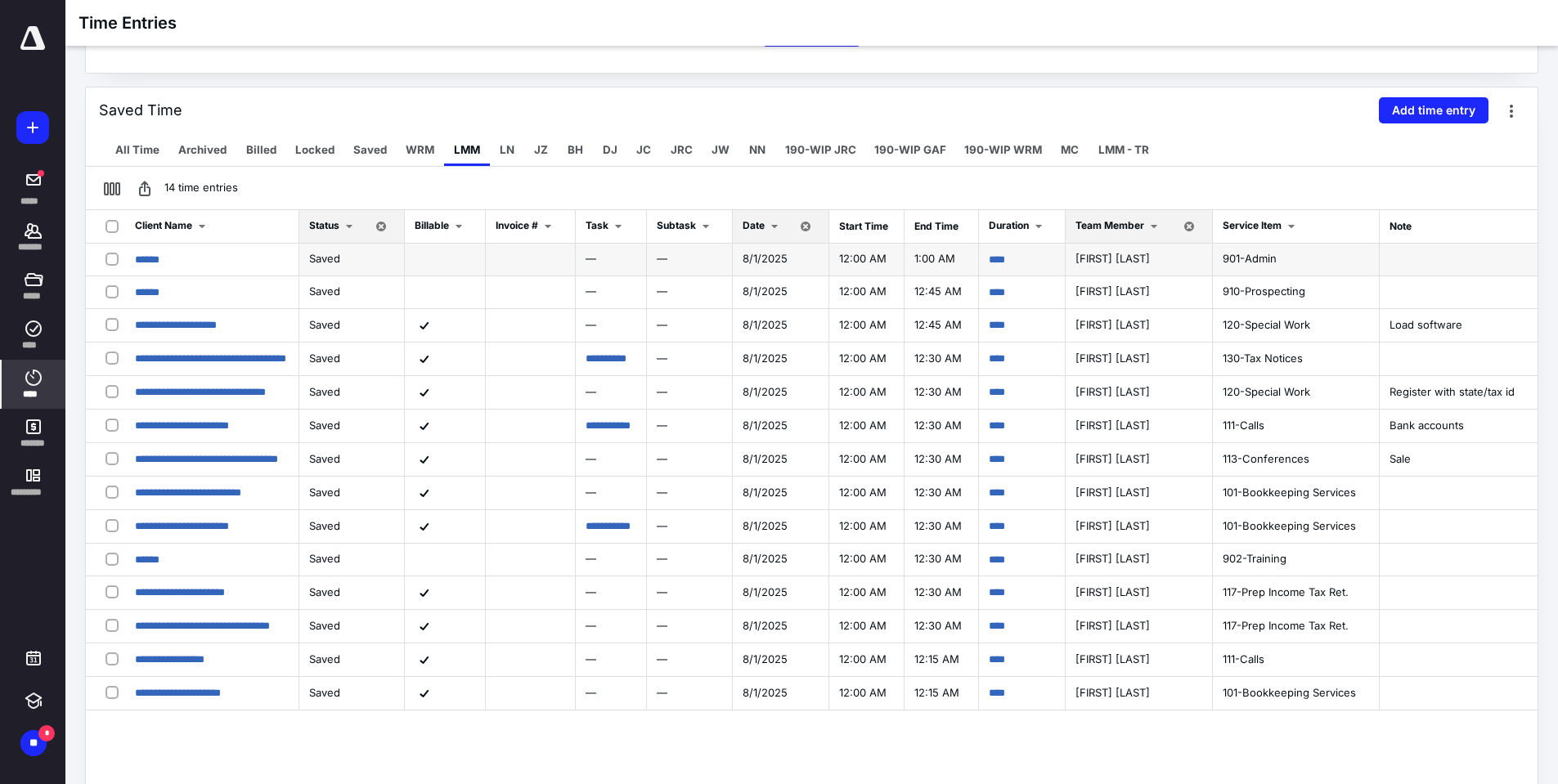 scroll, scrollTop: 364, scrollLeft: 0, axis: vertical 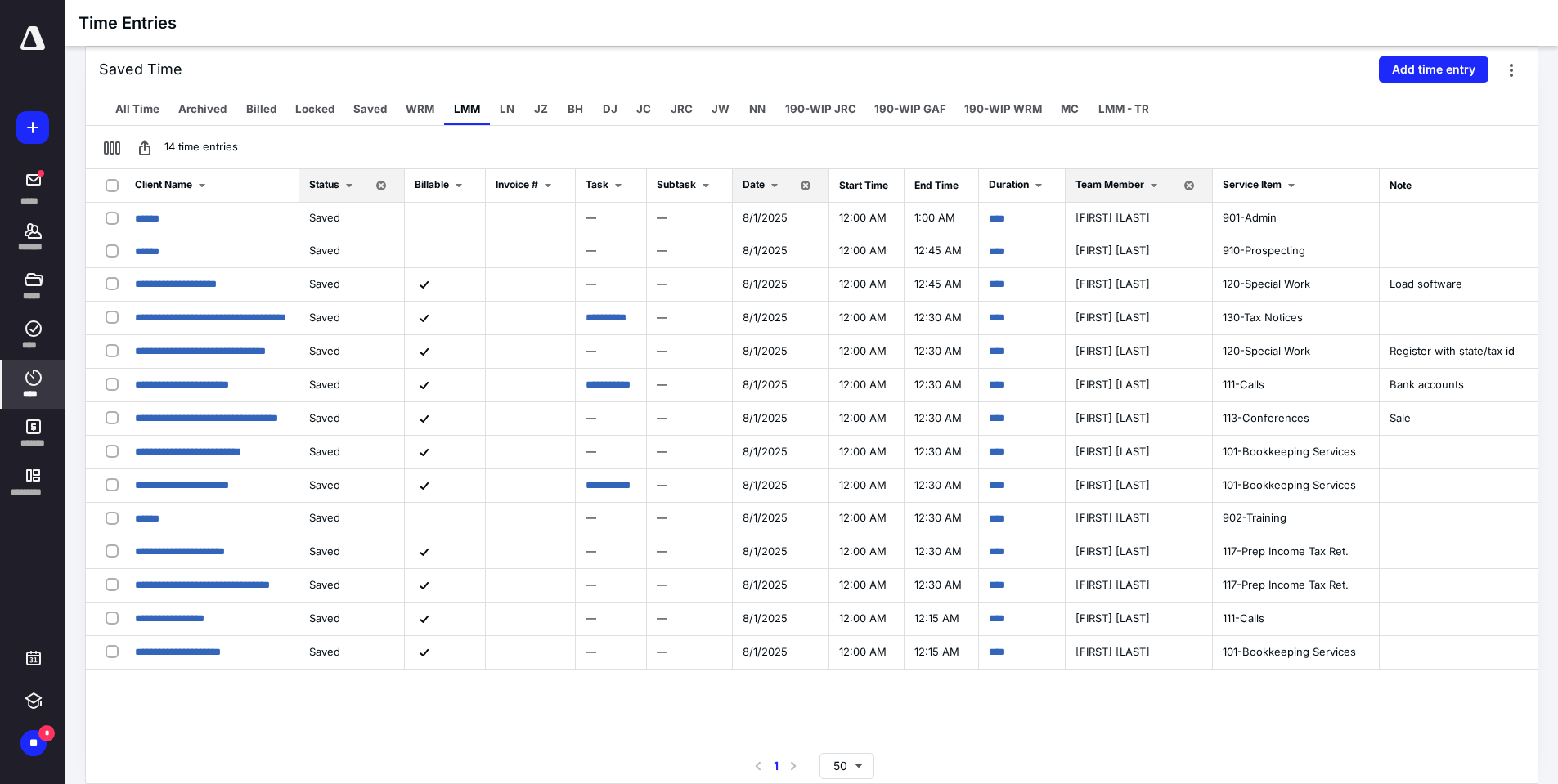 click at bounding box center [775, 186] 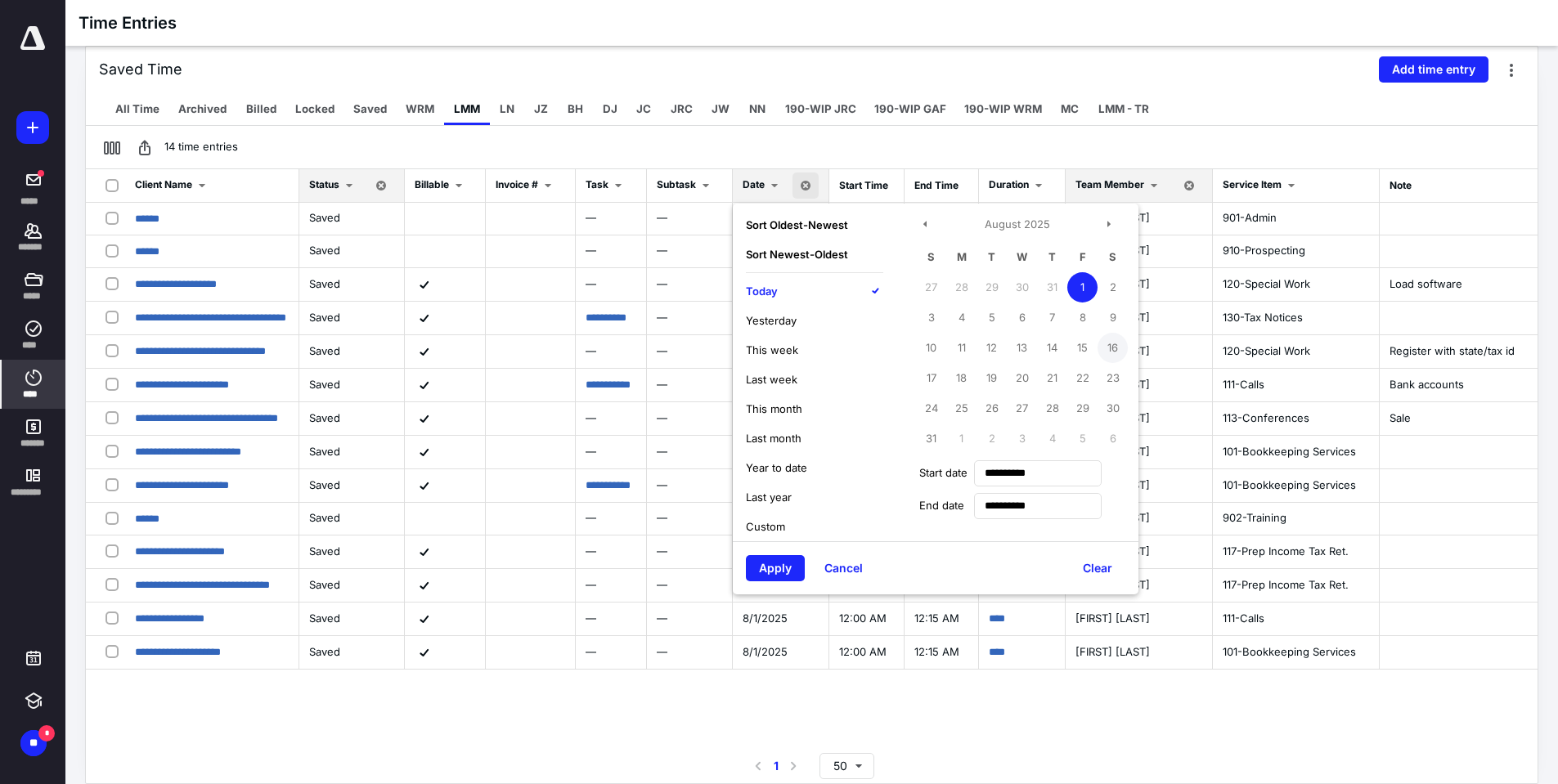 click on "16" at bounding box center (1112, 347) 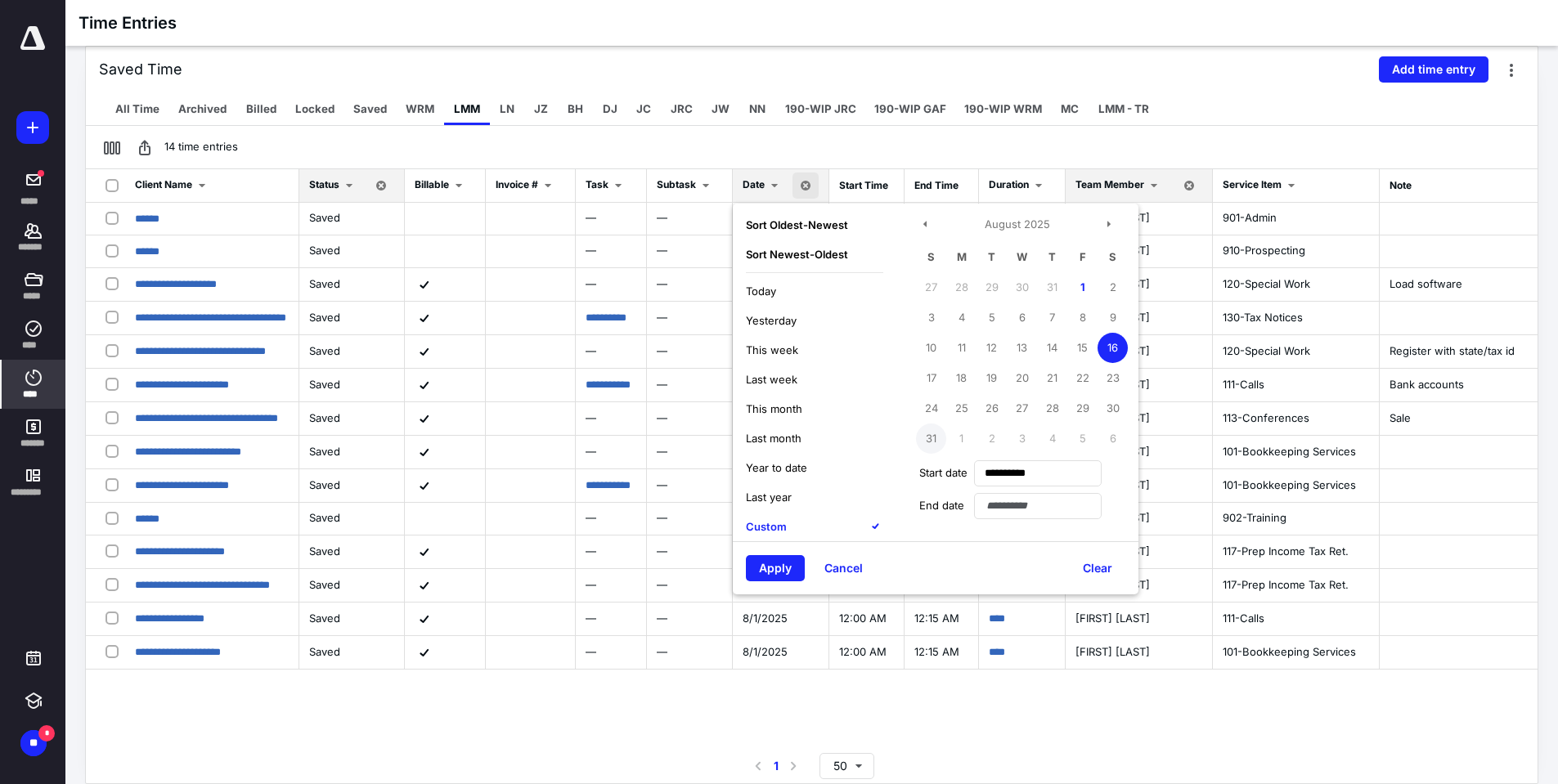 click on "31" at bounding box center [931, 438] 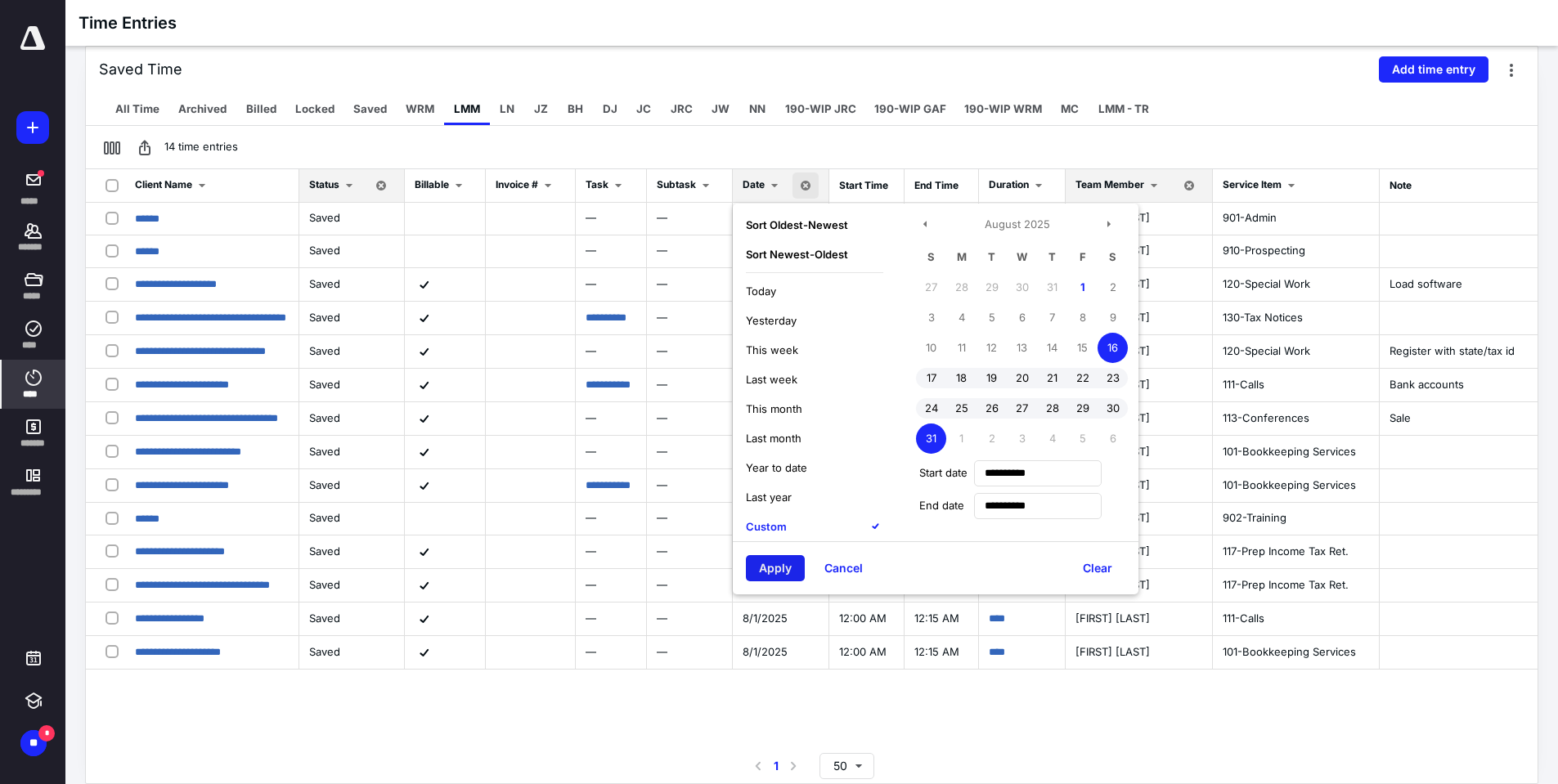 click on "Apply" at bounding box center [775, 568] 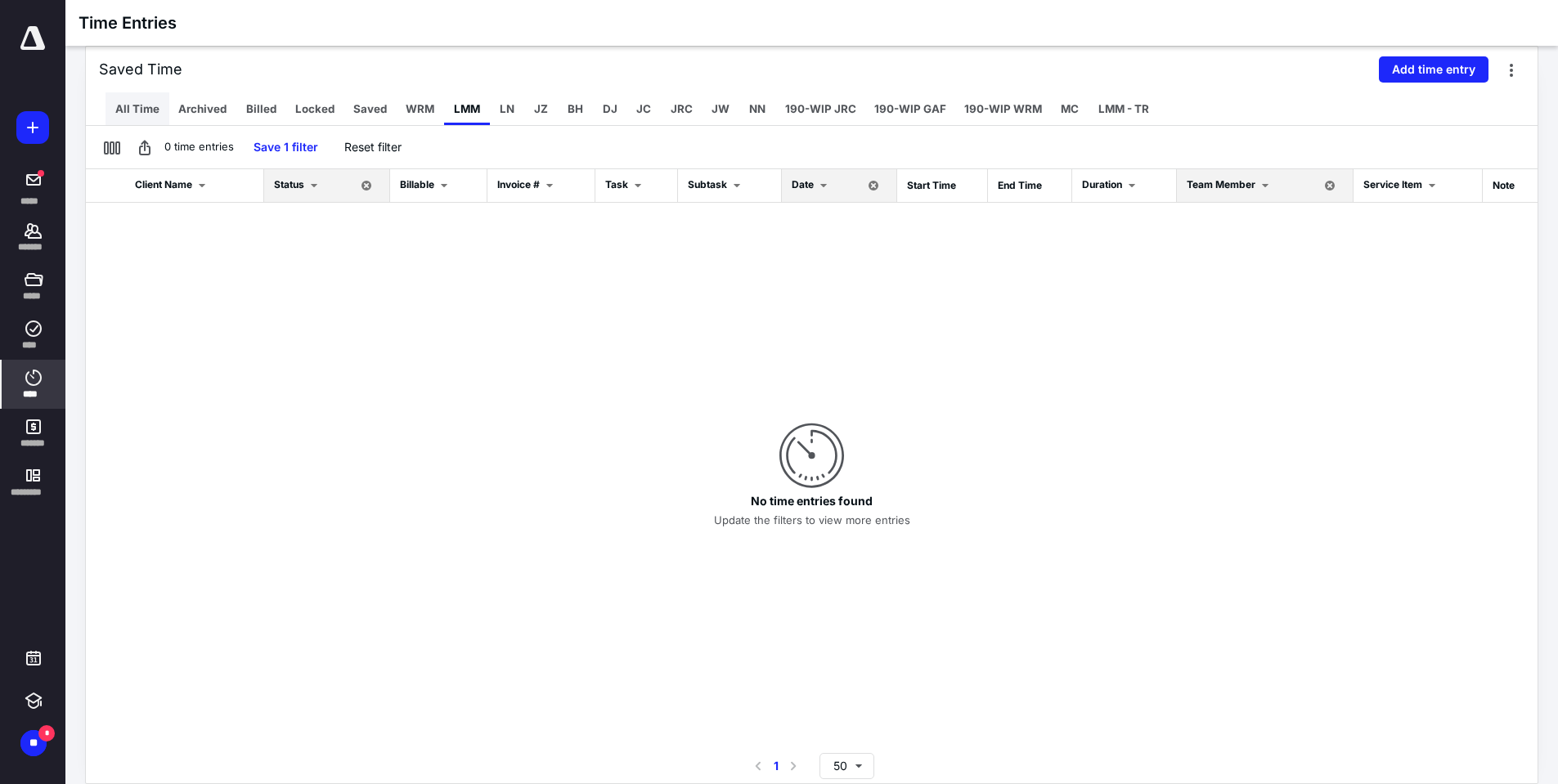 click on "All Time" at bounding box center [137, 109] 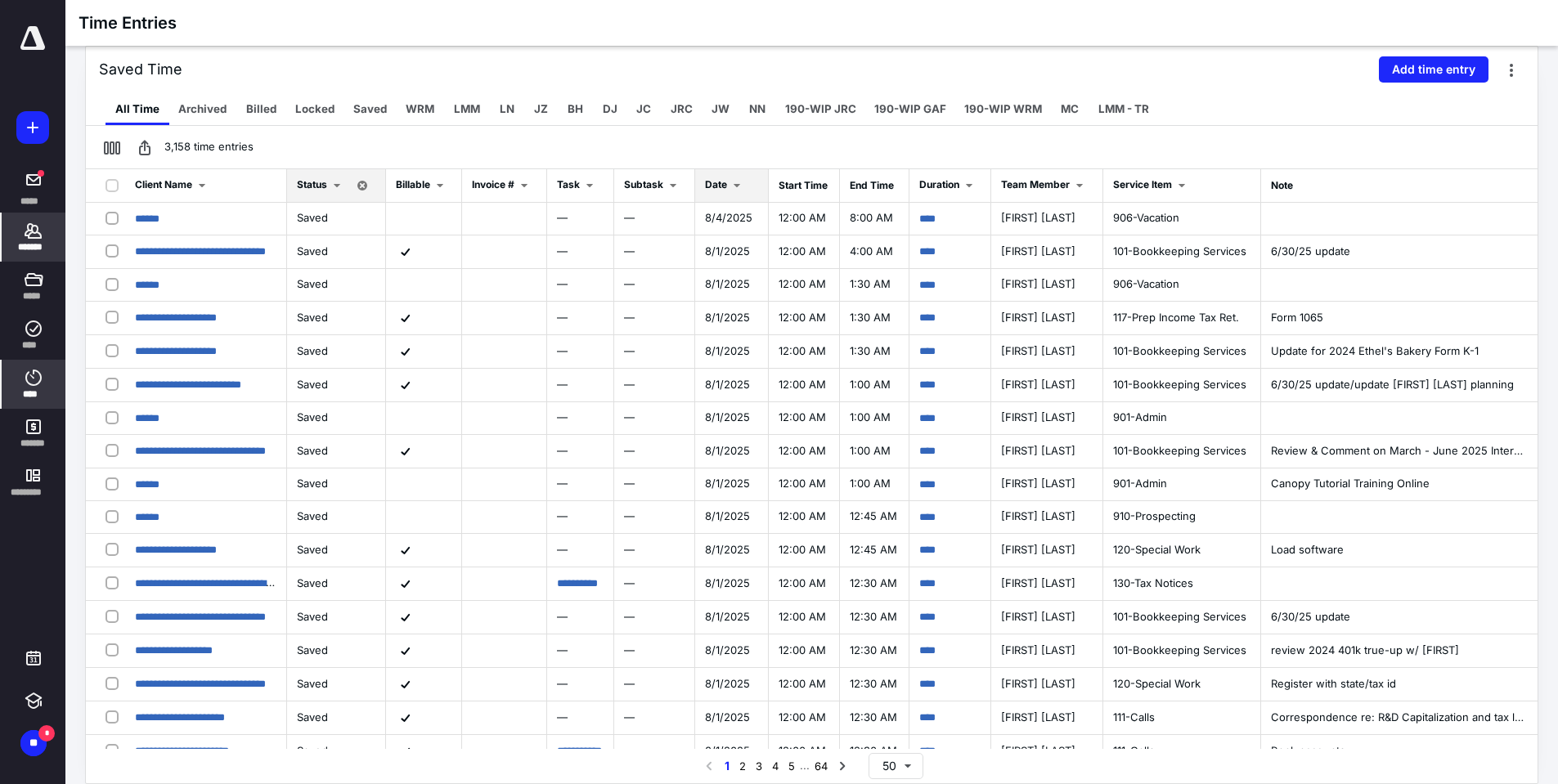 click 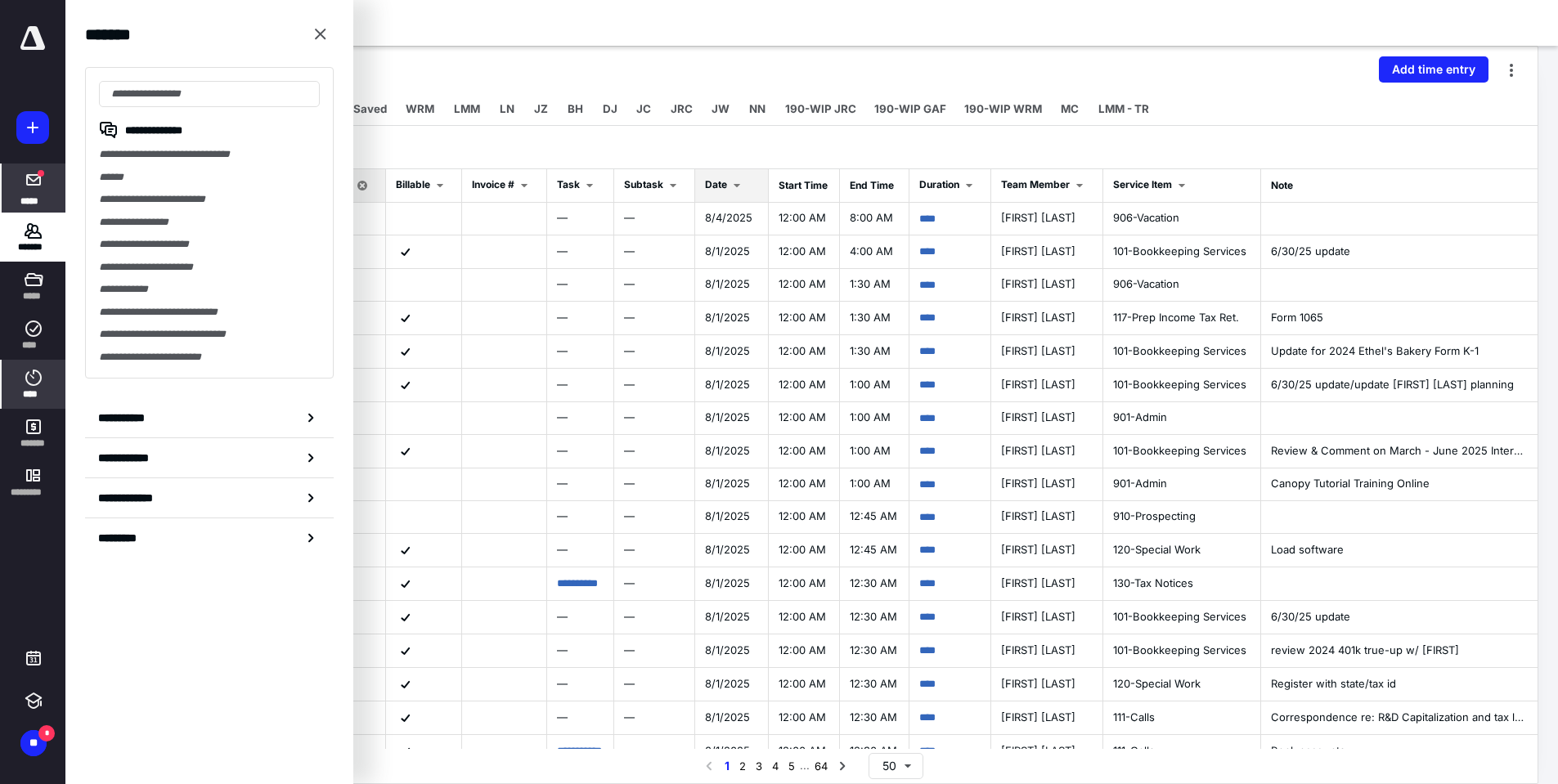 click 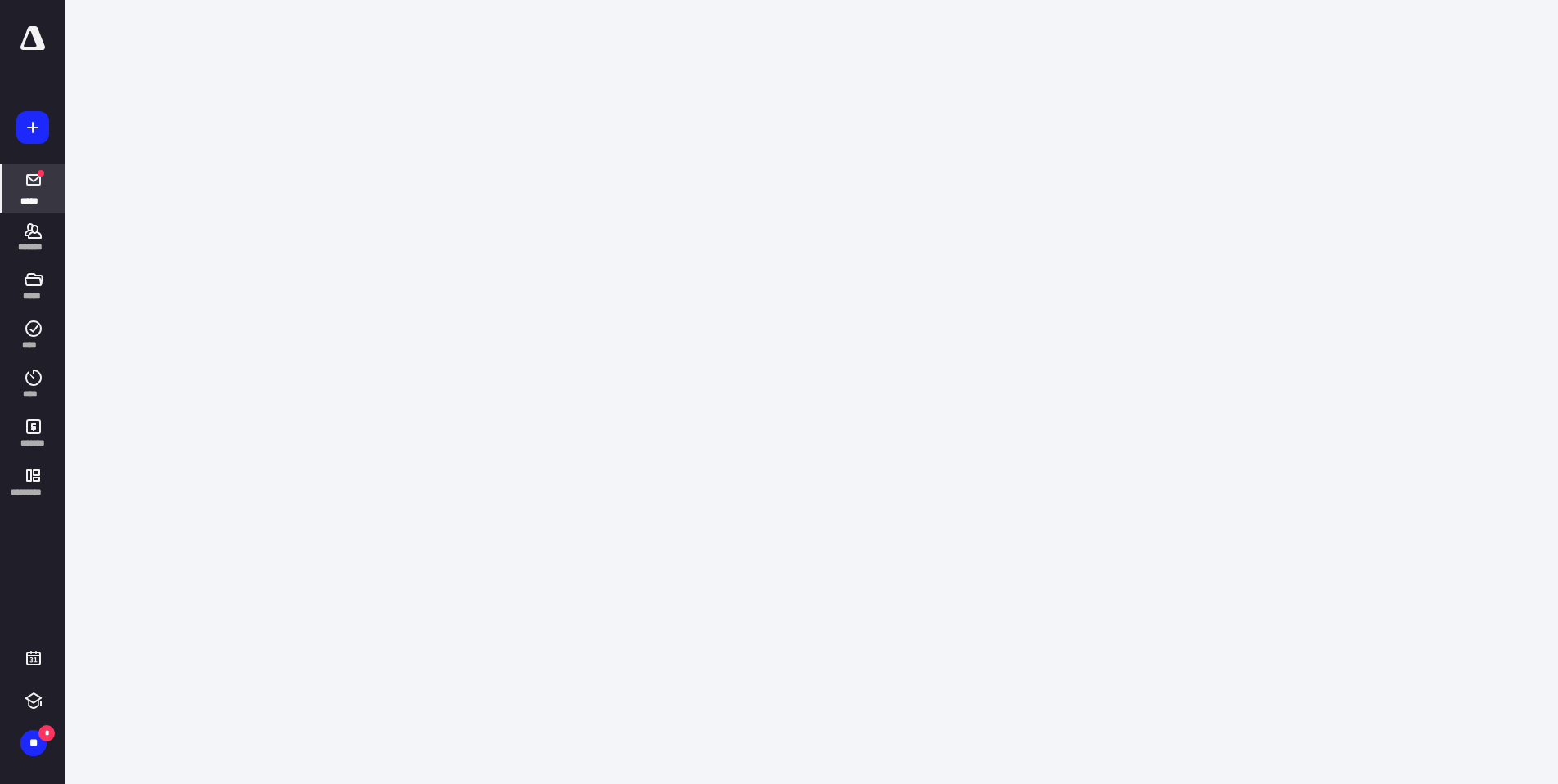 scroll, scrollTop: 0, scrollLeft: 0, axis: both 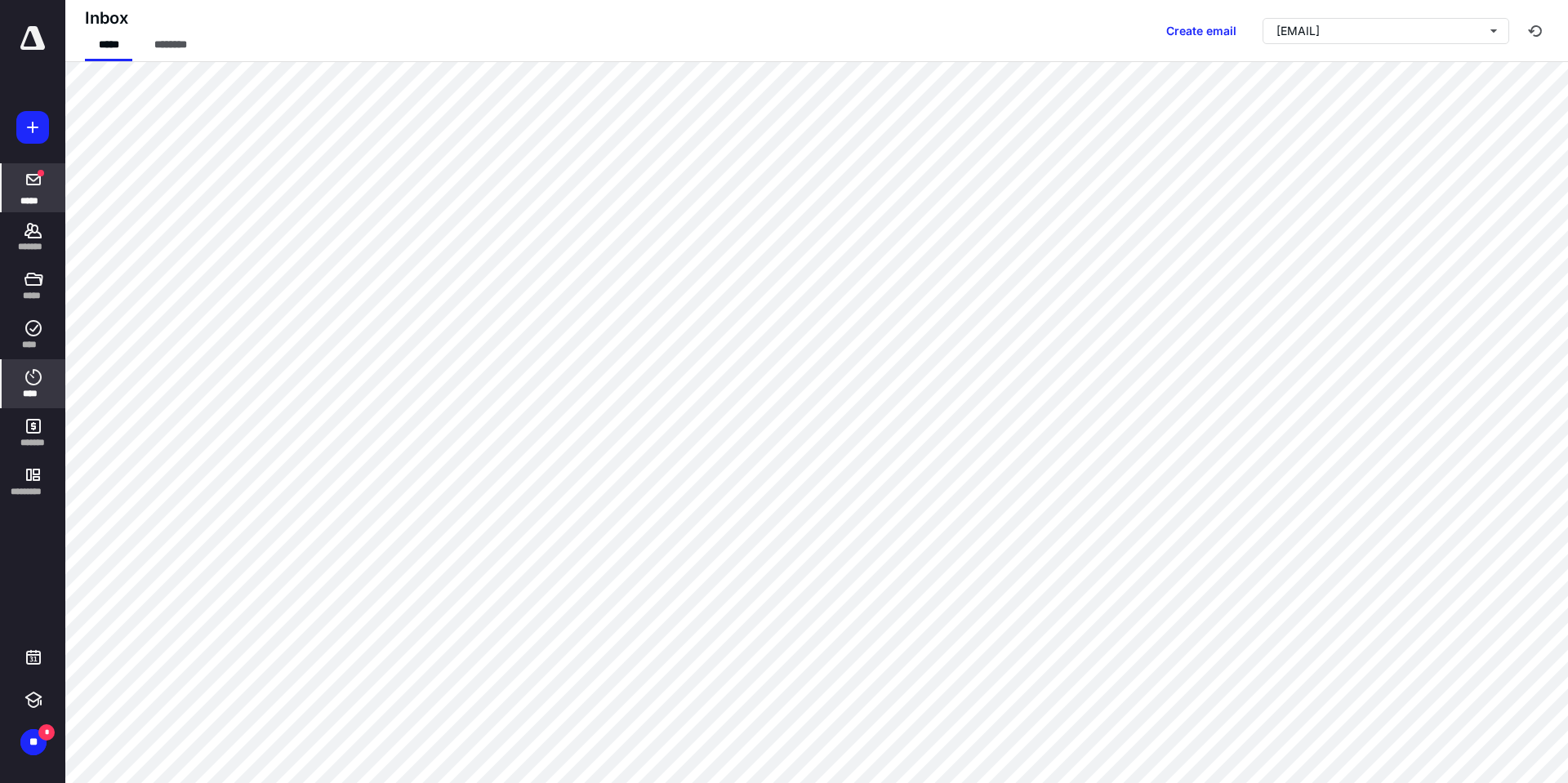 click on "****" at bounding box center [33, 394] 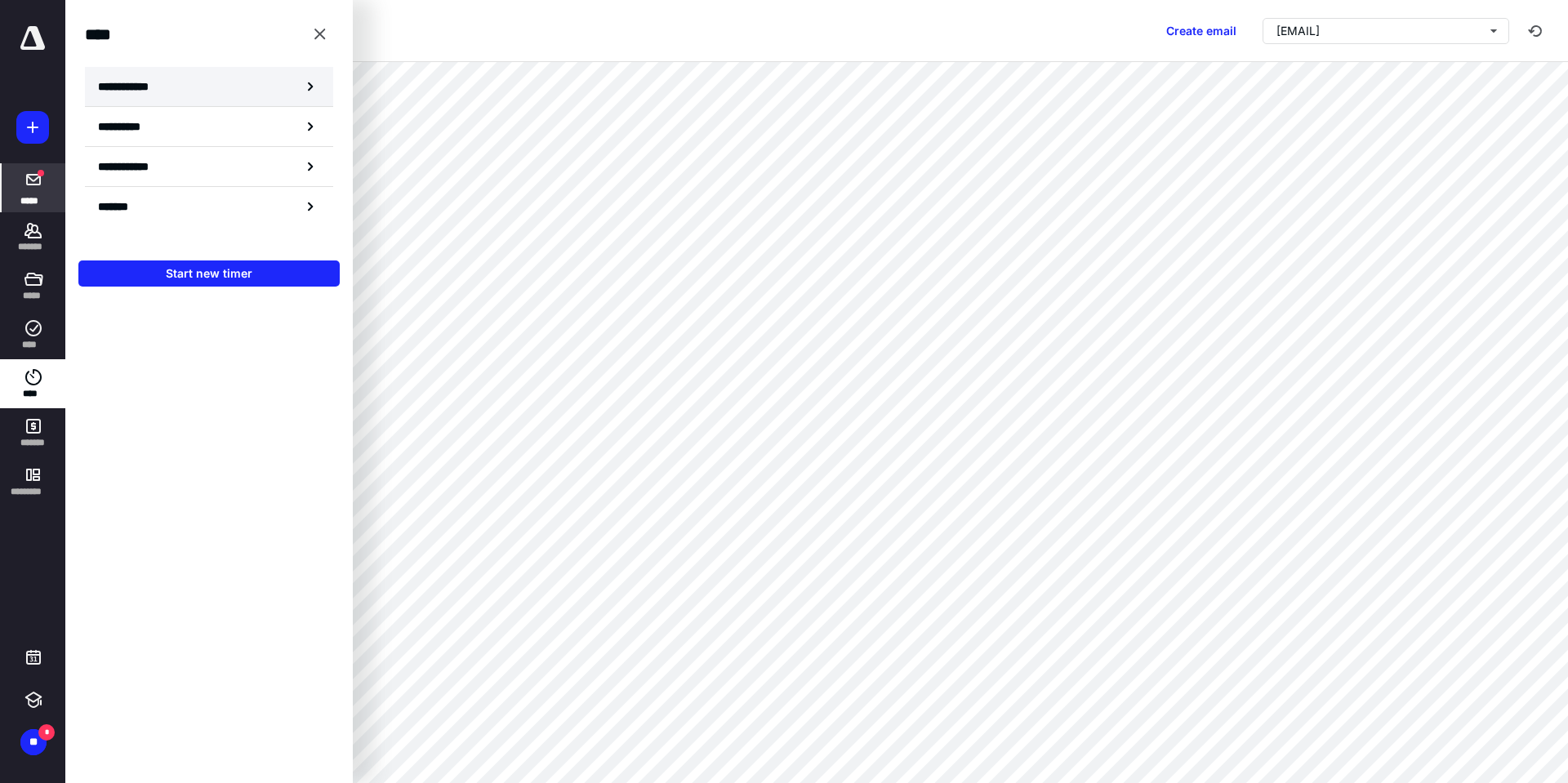click on "**********" at bounding box center [132, 87] 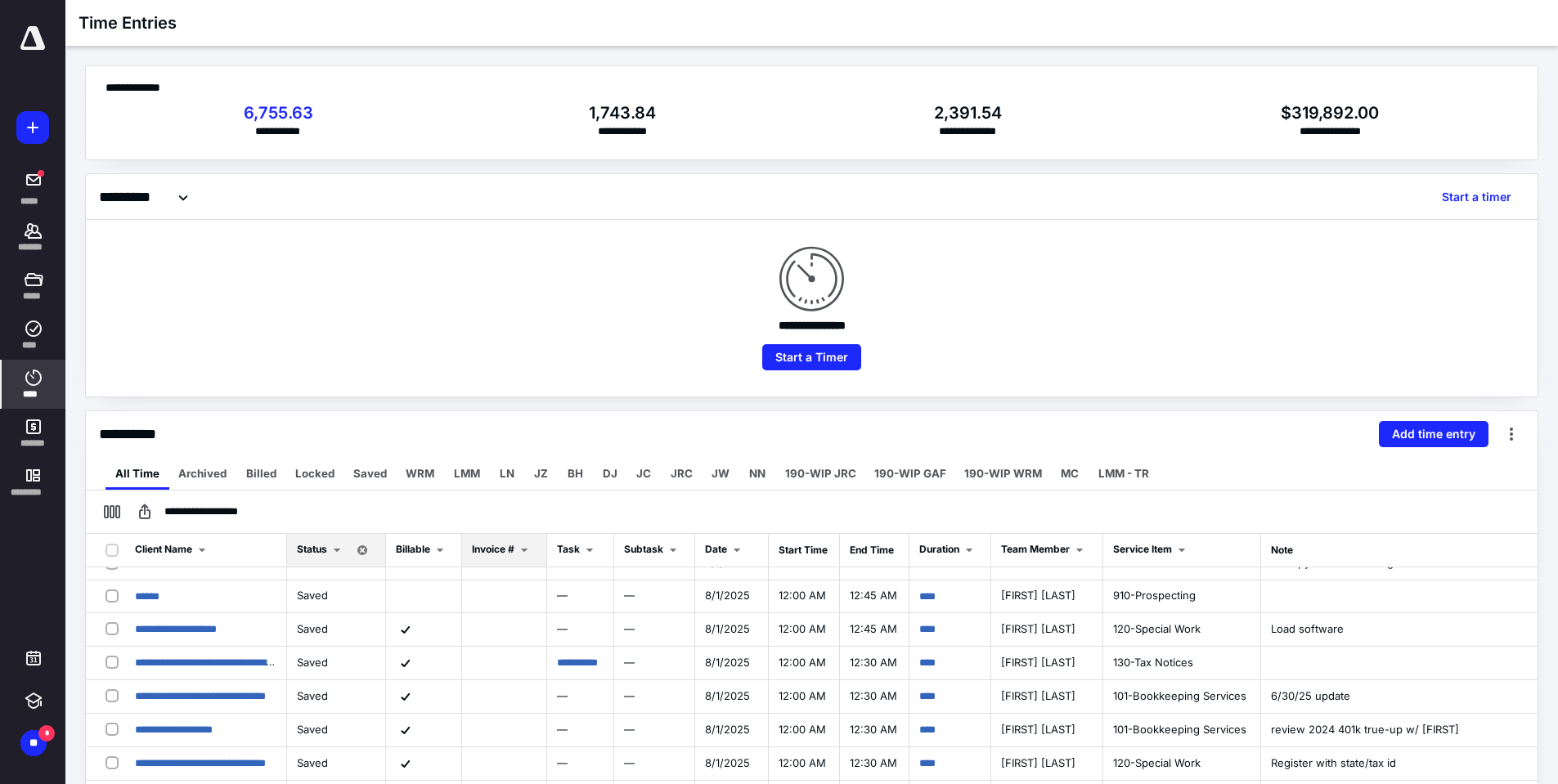 scroll, scrollTop: 409, scrollLeft: 0, axis: vertical 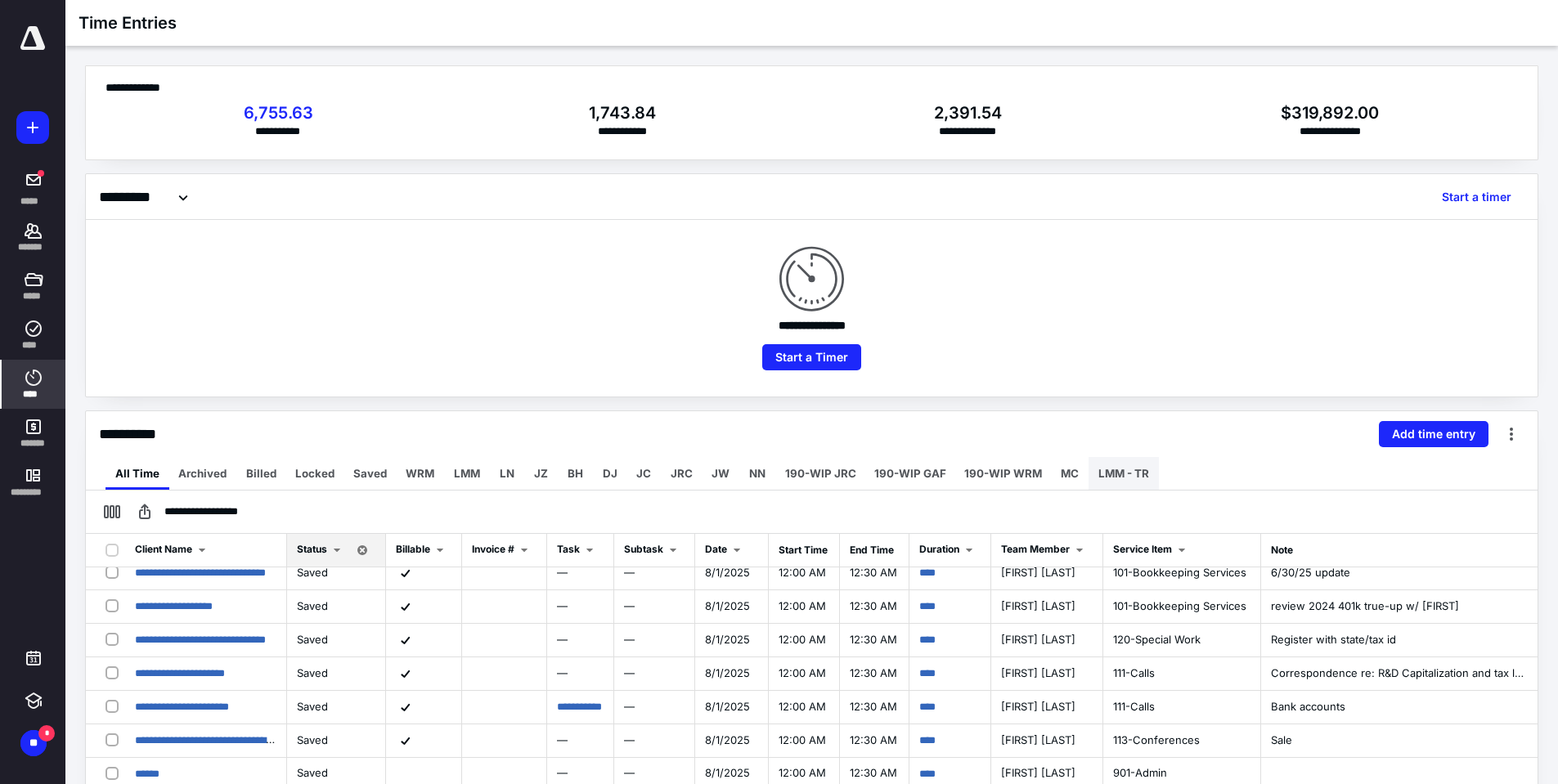 click on "LMM - TR" at bounding box center (1124, 473) 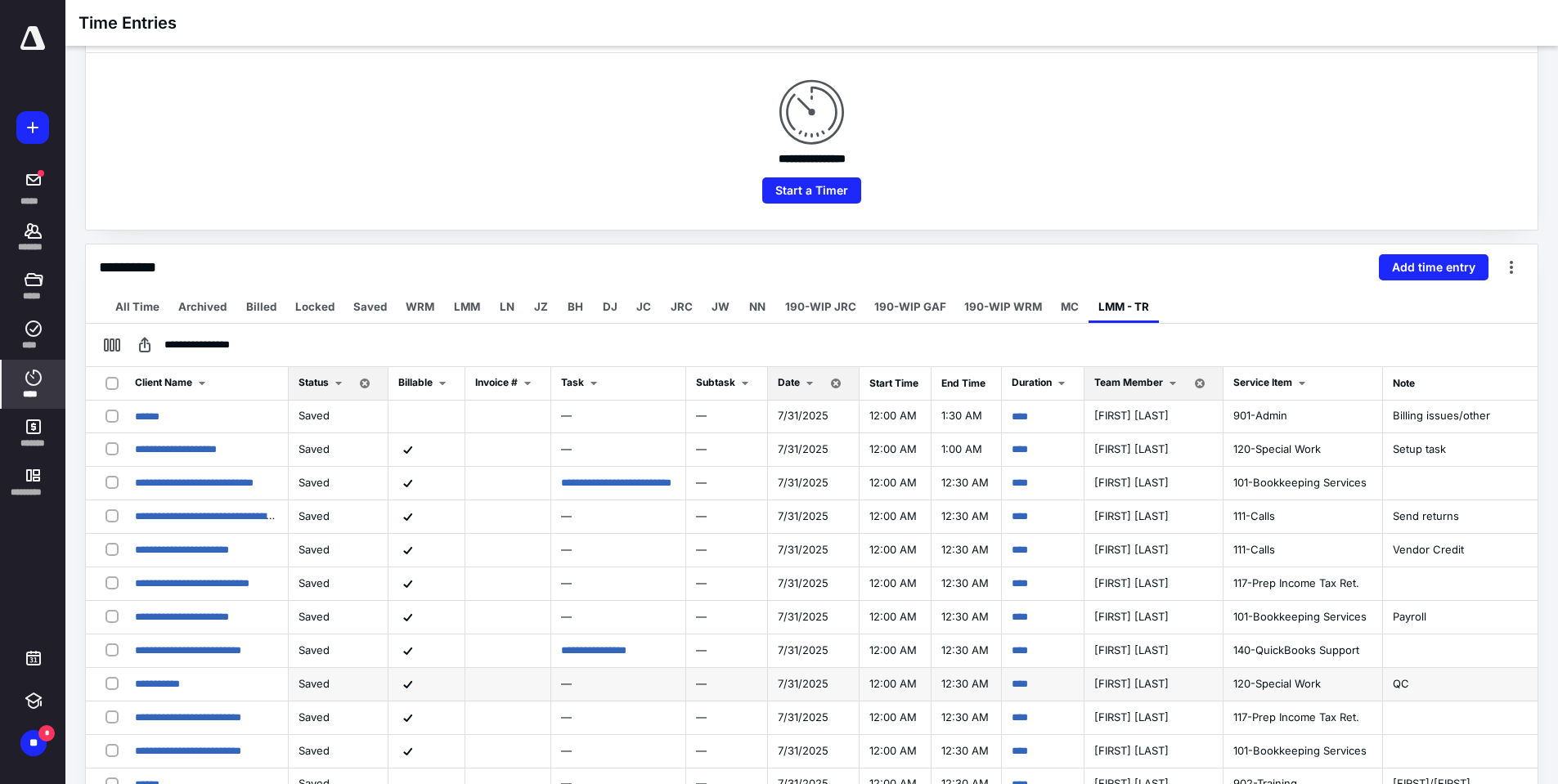 scroll, scrollTop: 364, scrollLeft: 0, axis: vertical 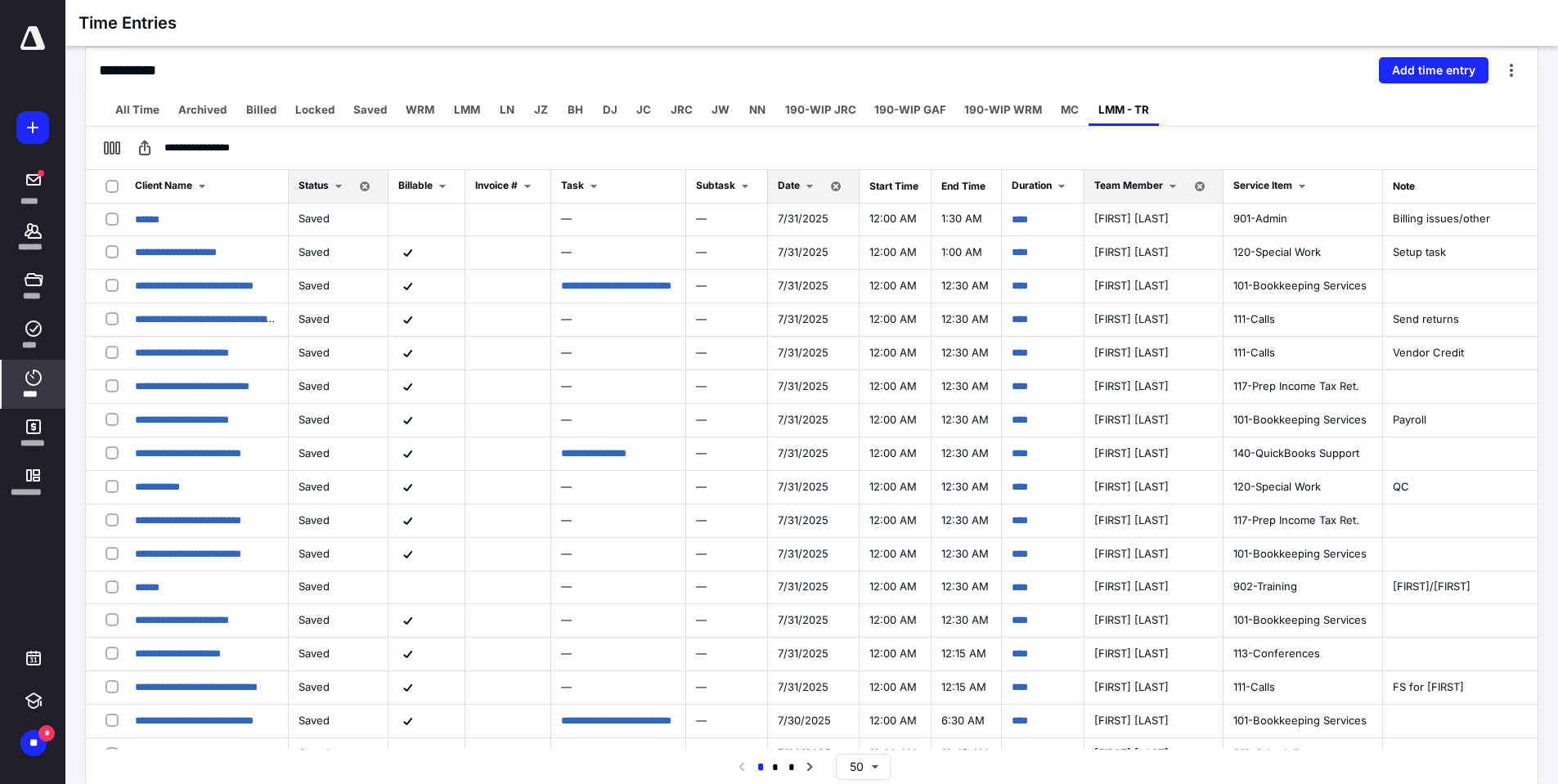 click on "Client Name" at bounding box center [164, 185] 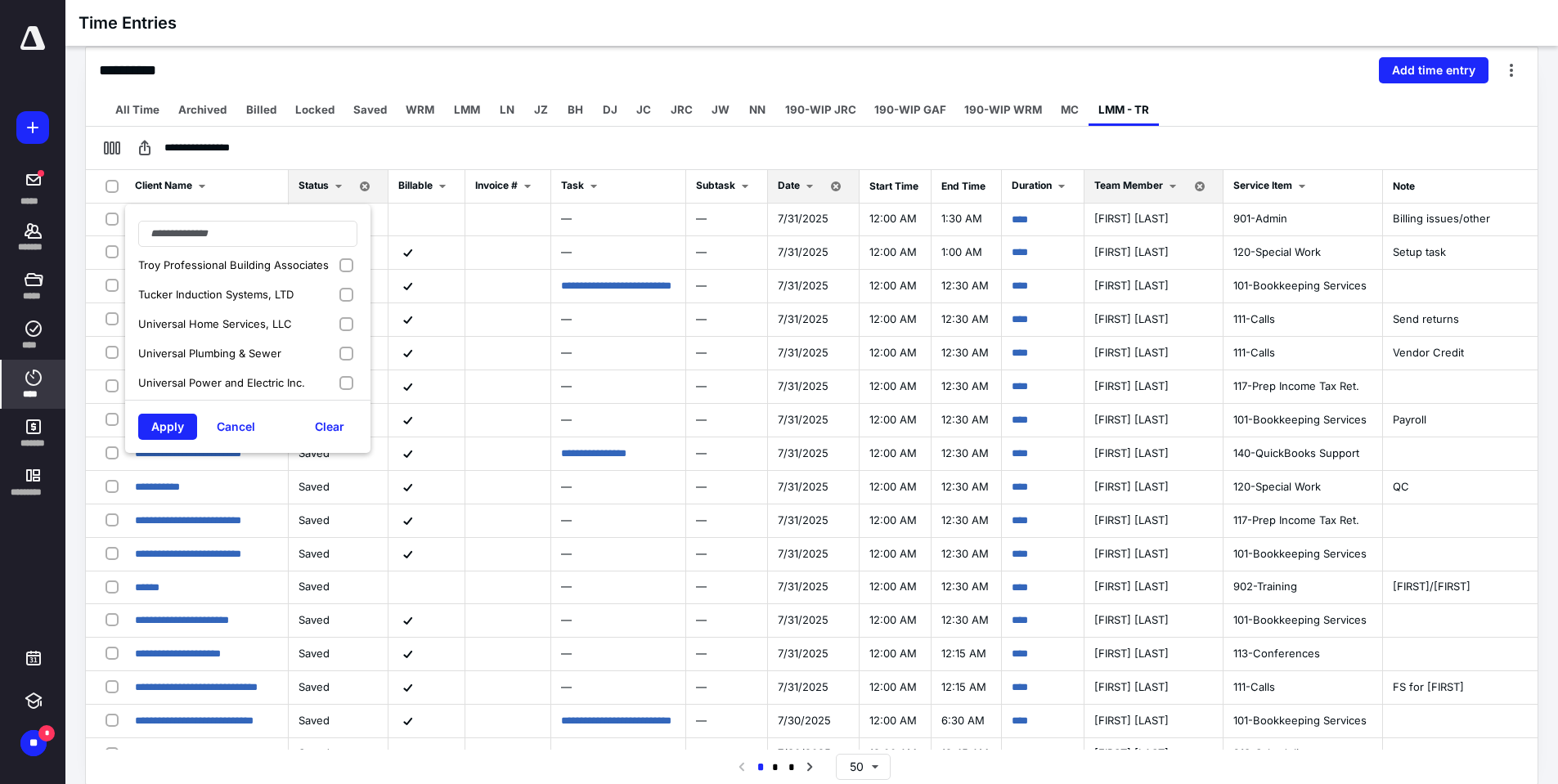 scroll, scrollTop: 1152, scrollLeft: 0, axis: vertical 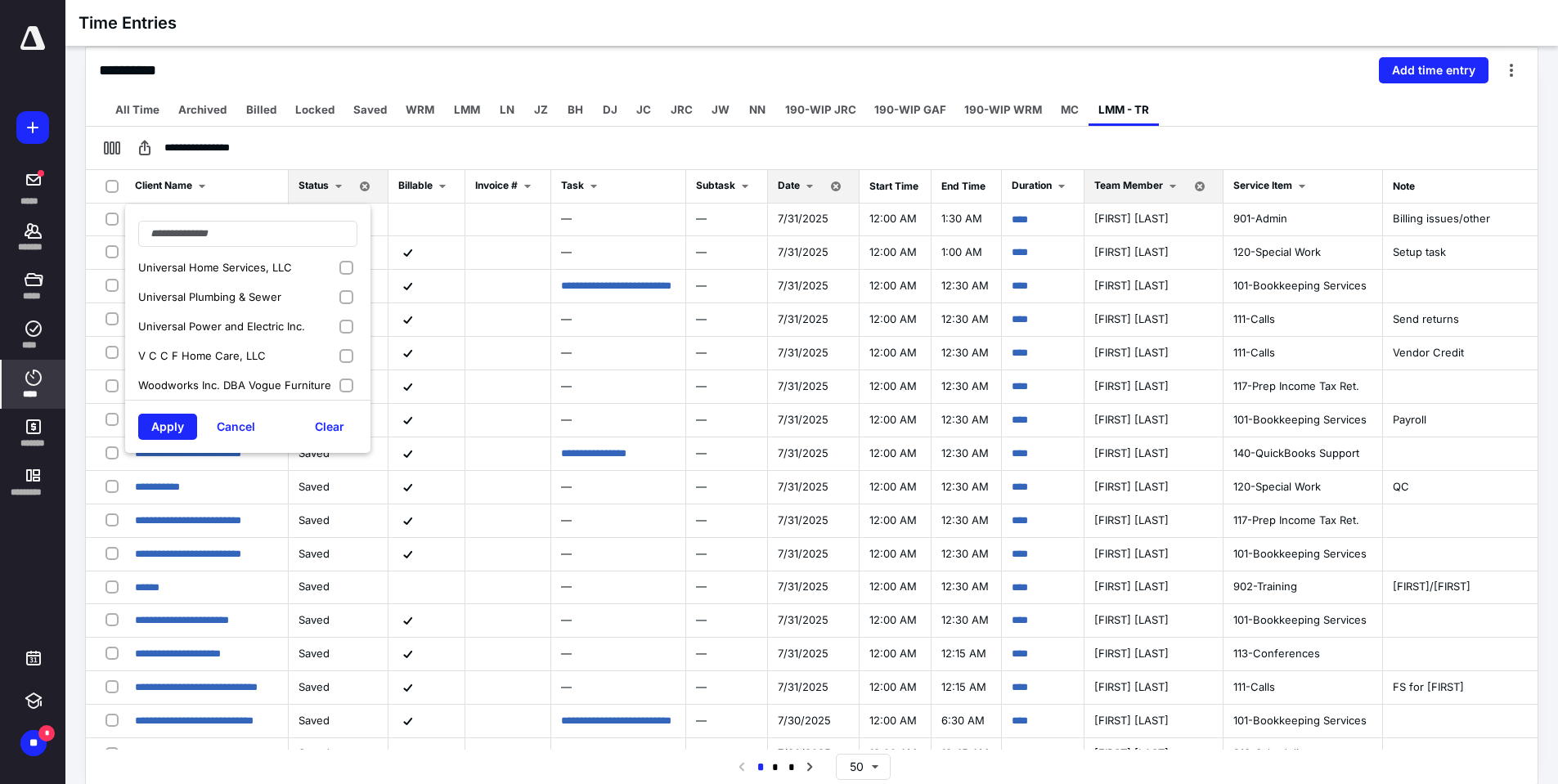 click on "Universal Home Services, LLC" at bounding box center (248, 267) 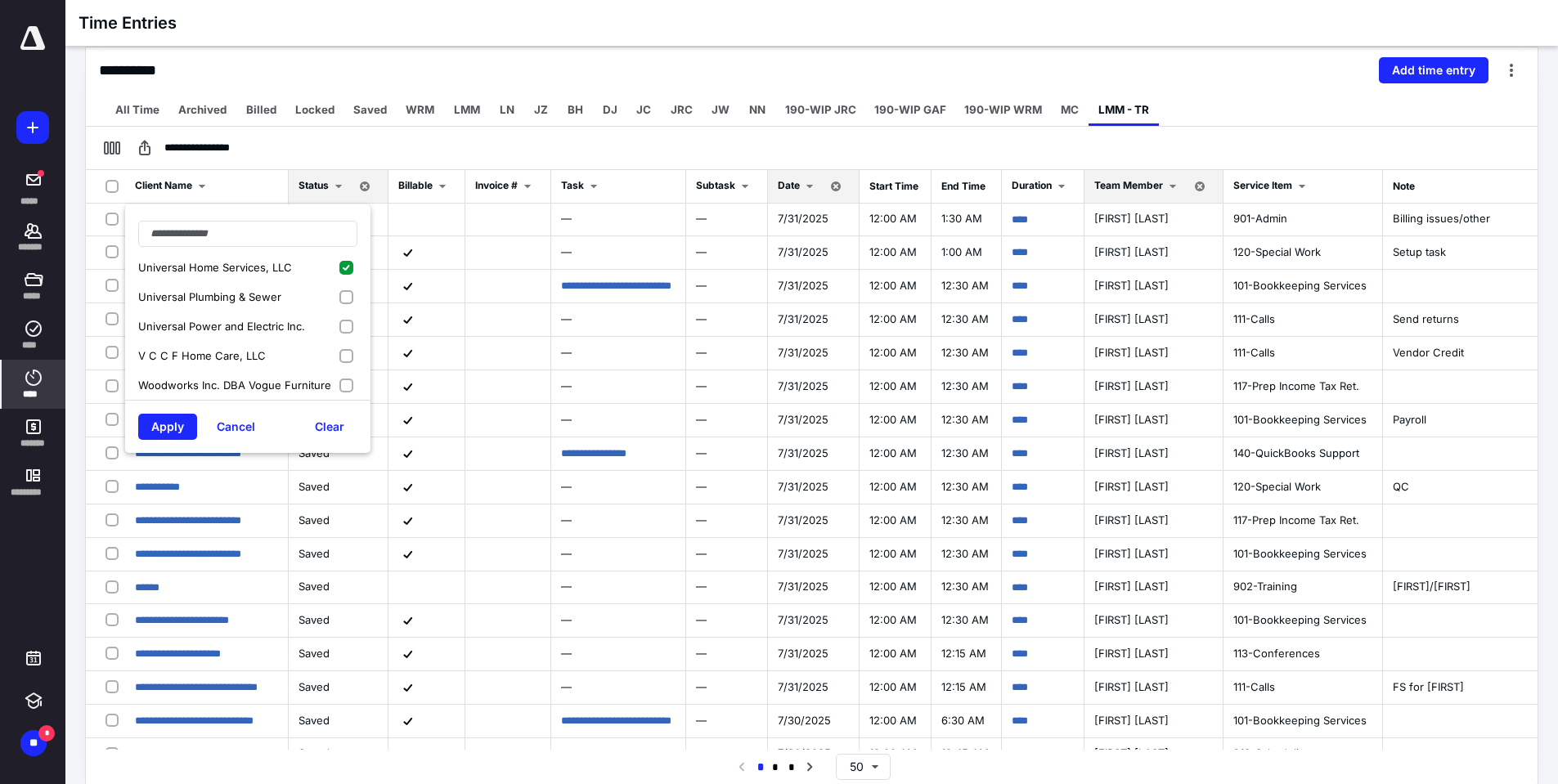click on "Universal Plumbing & Sewer" at bounding box center (248, 297) 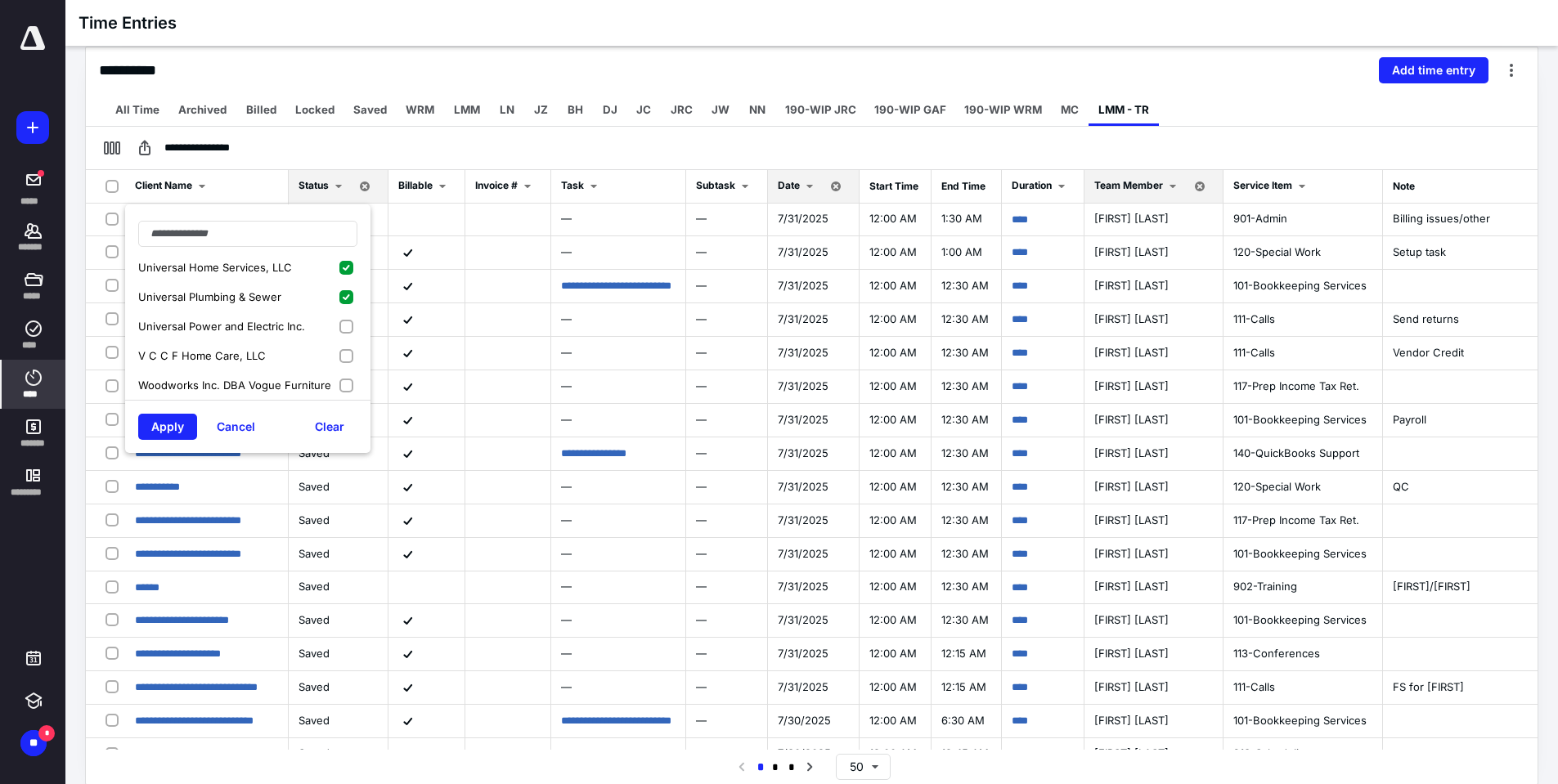 click on "Universal Power and Electric Inc." at bounding box center (248, 326) 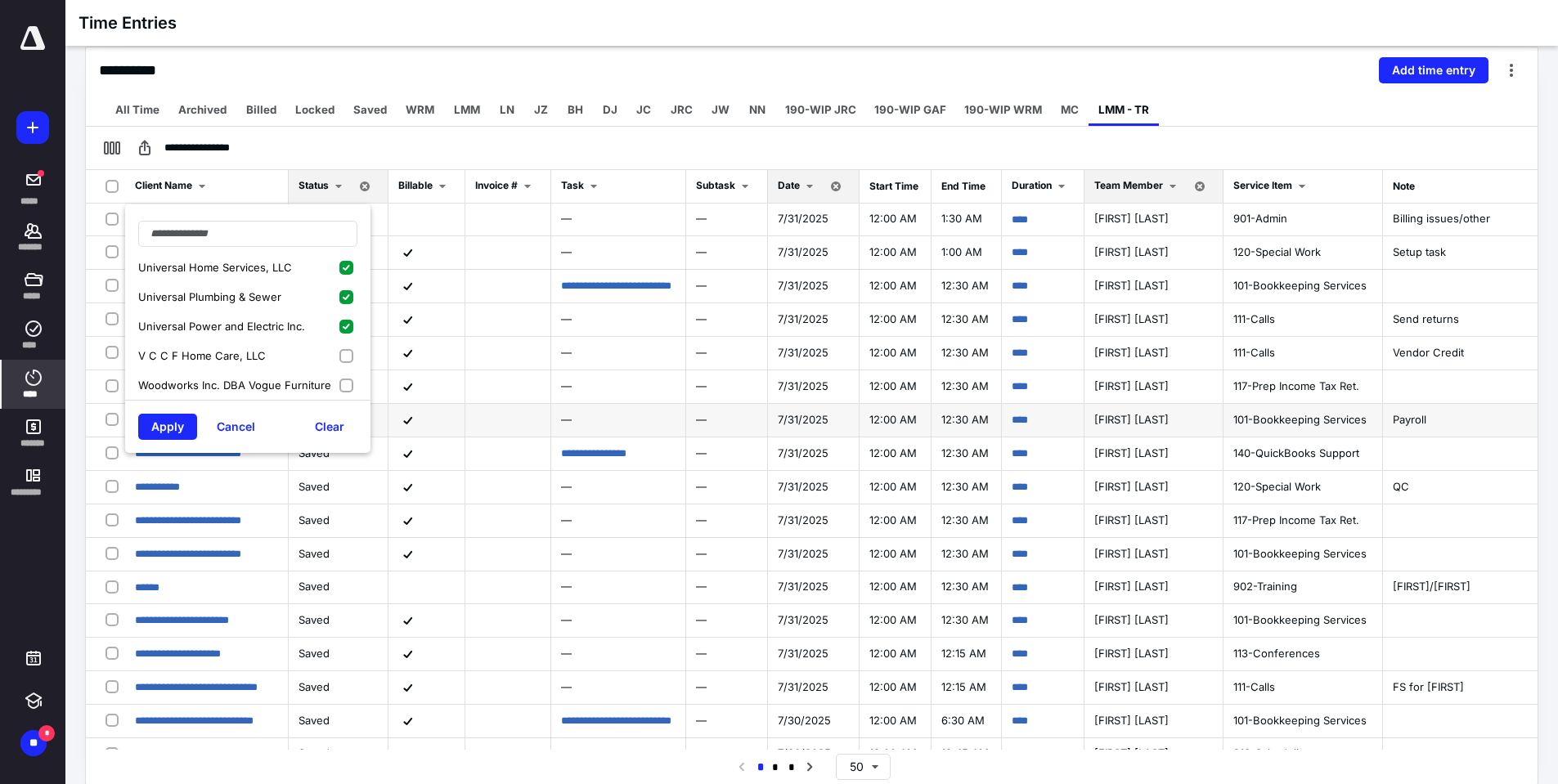 click on "Apply" at bounding box center [168, 427] 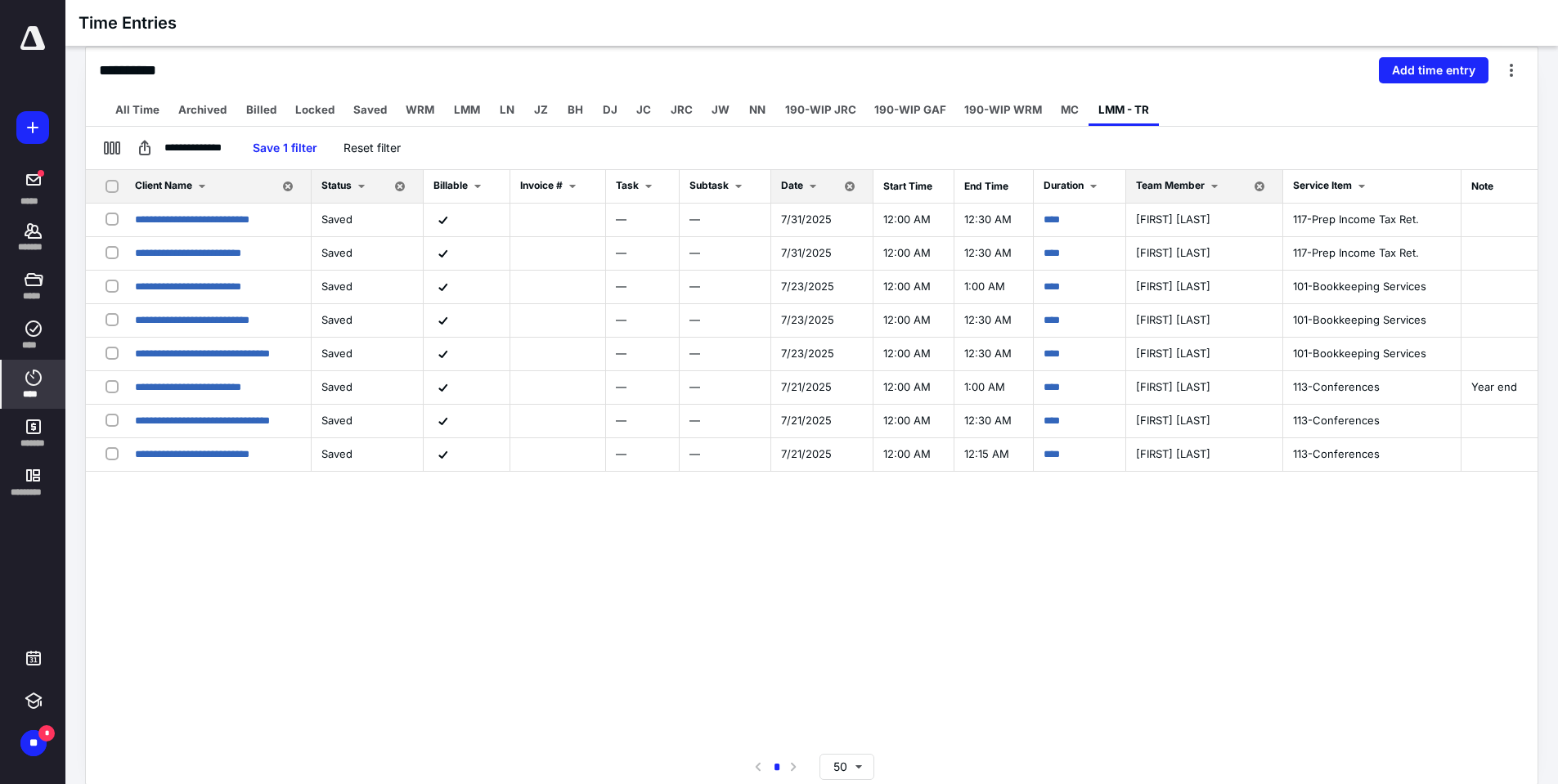 click at bounding box center [813, 186] 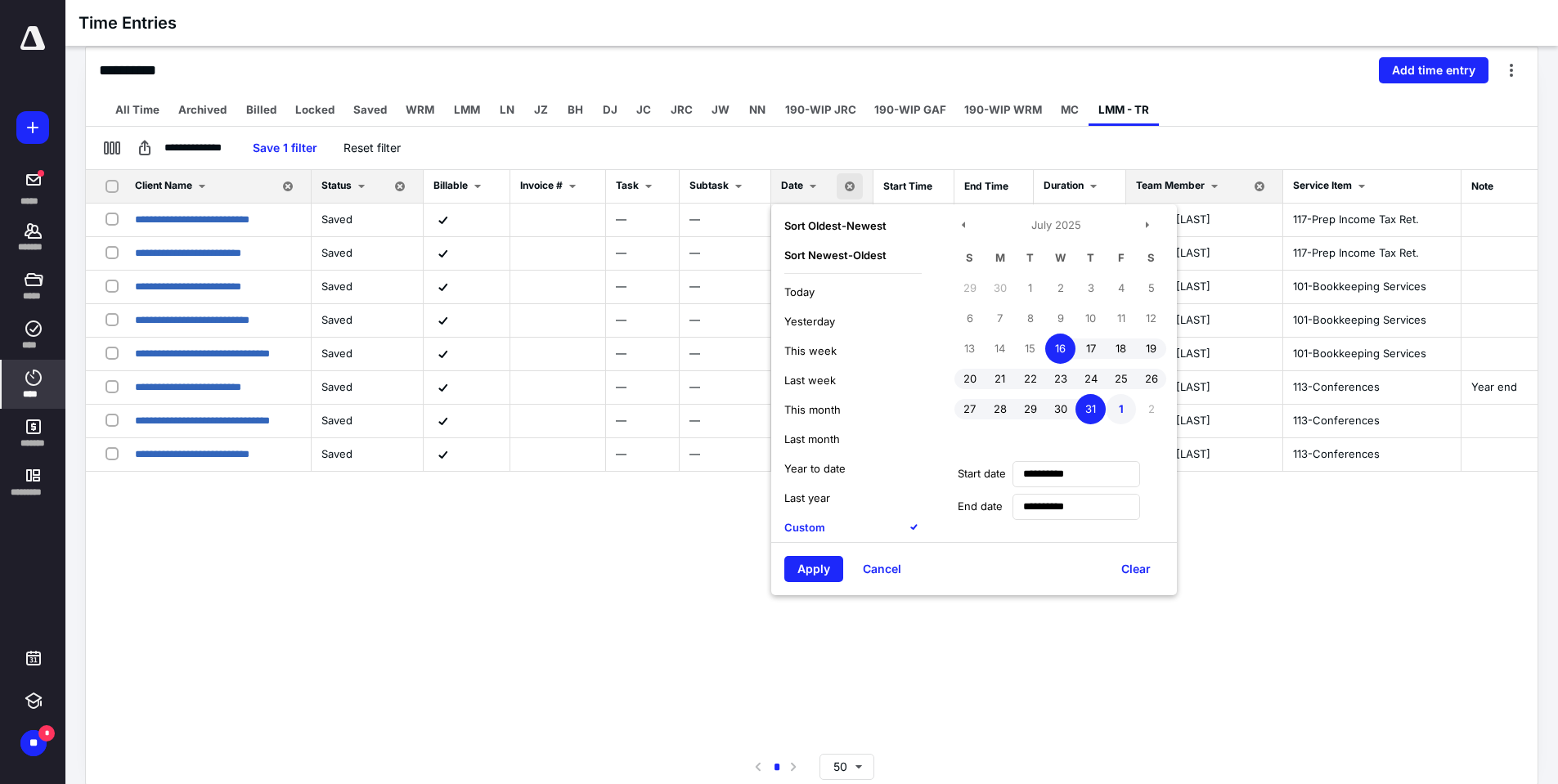 click on "1" at bounding box center (1120, 409) 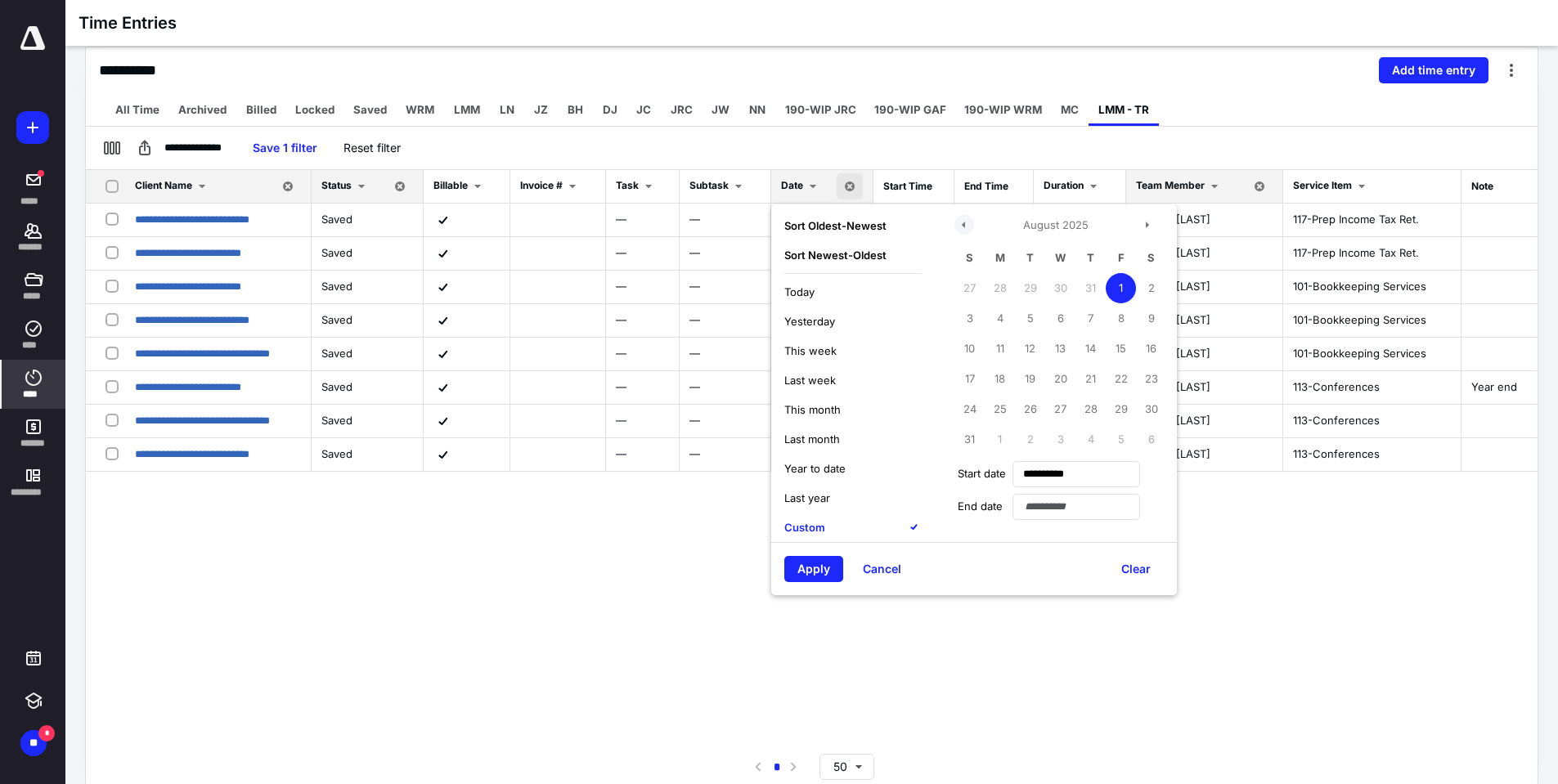 click at bounding box center (964, 225) 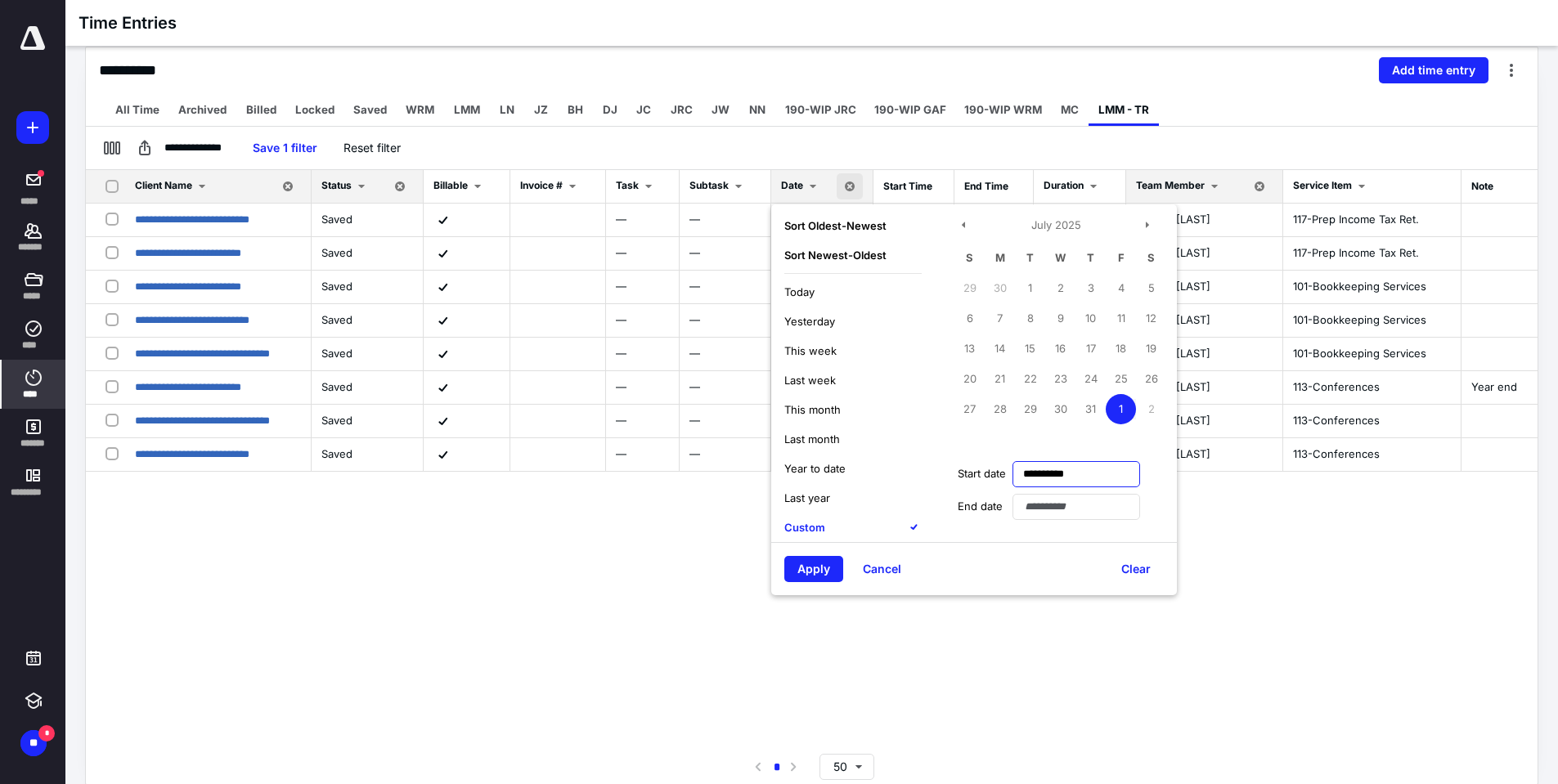 click on "**********" at bounding box center [1076, 474] 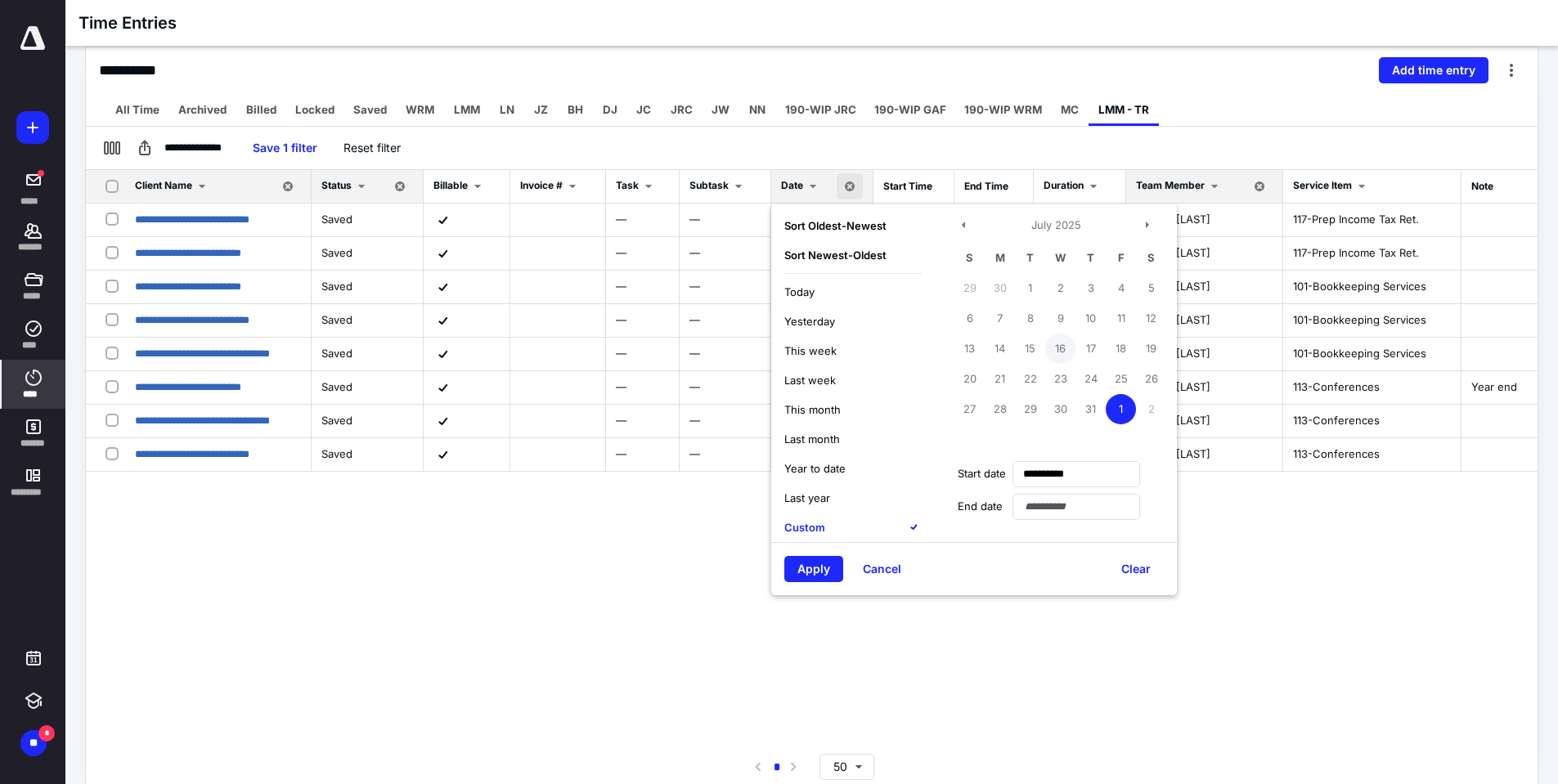 click on "16" at bounding box center [1060, 348] 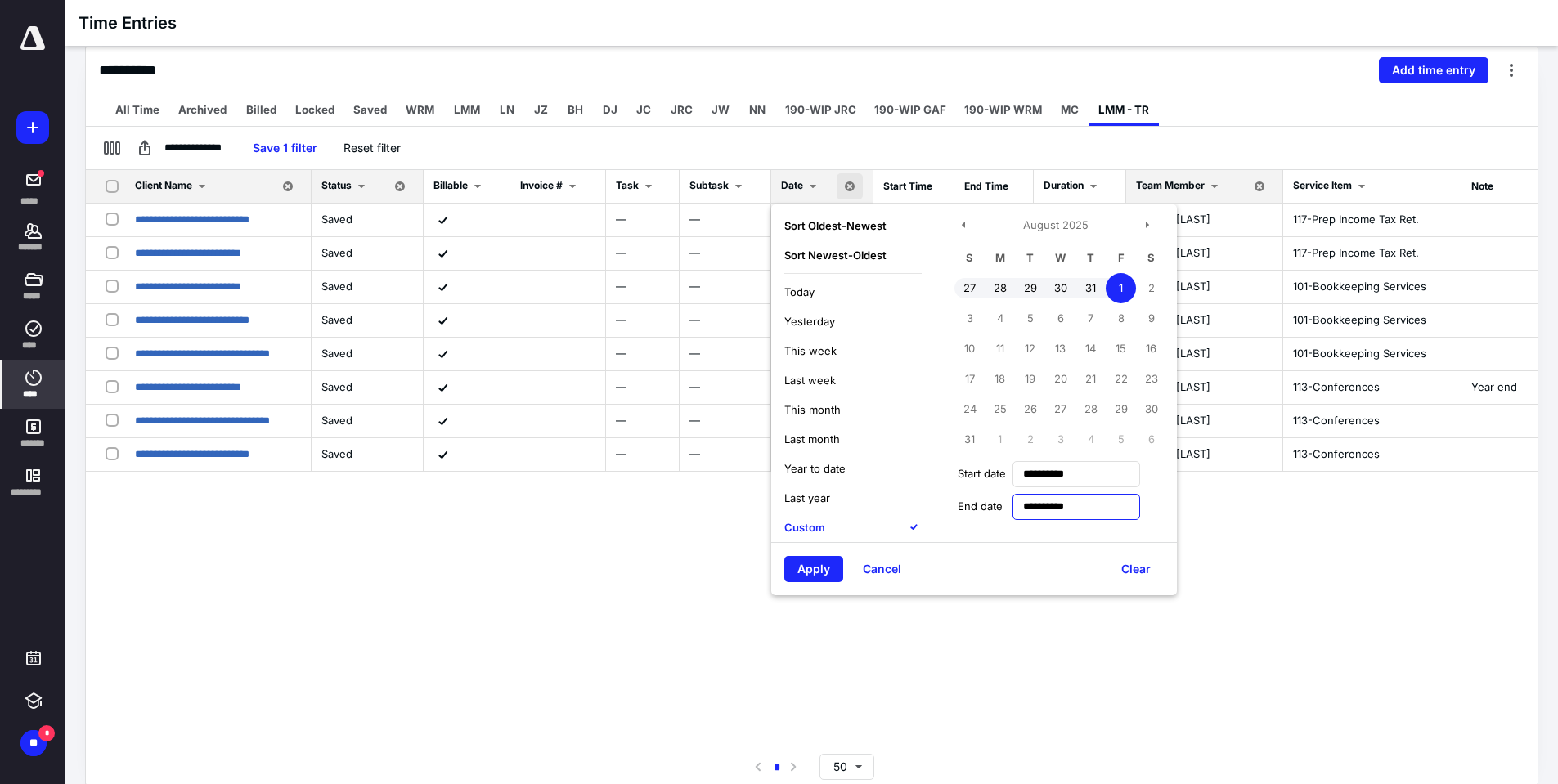 click on "**********" at bounding box center (1076, 507) 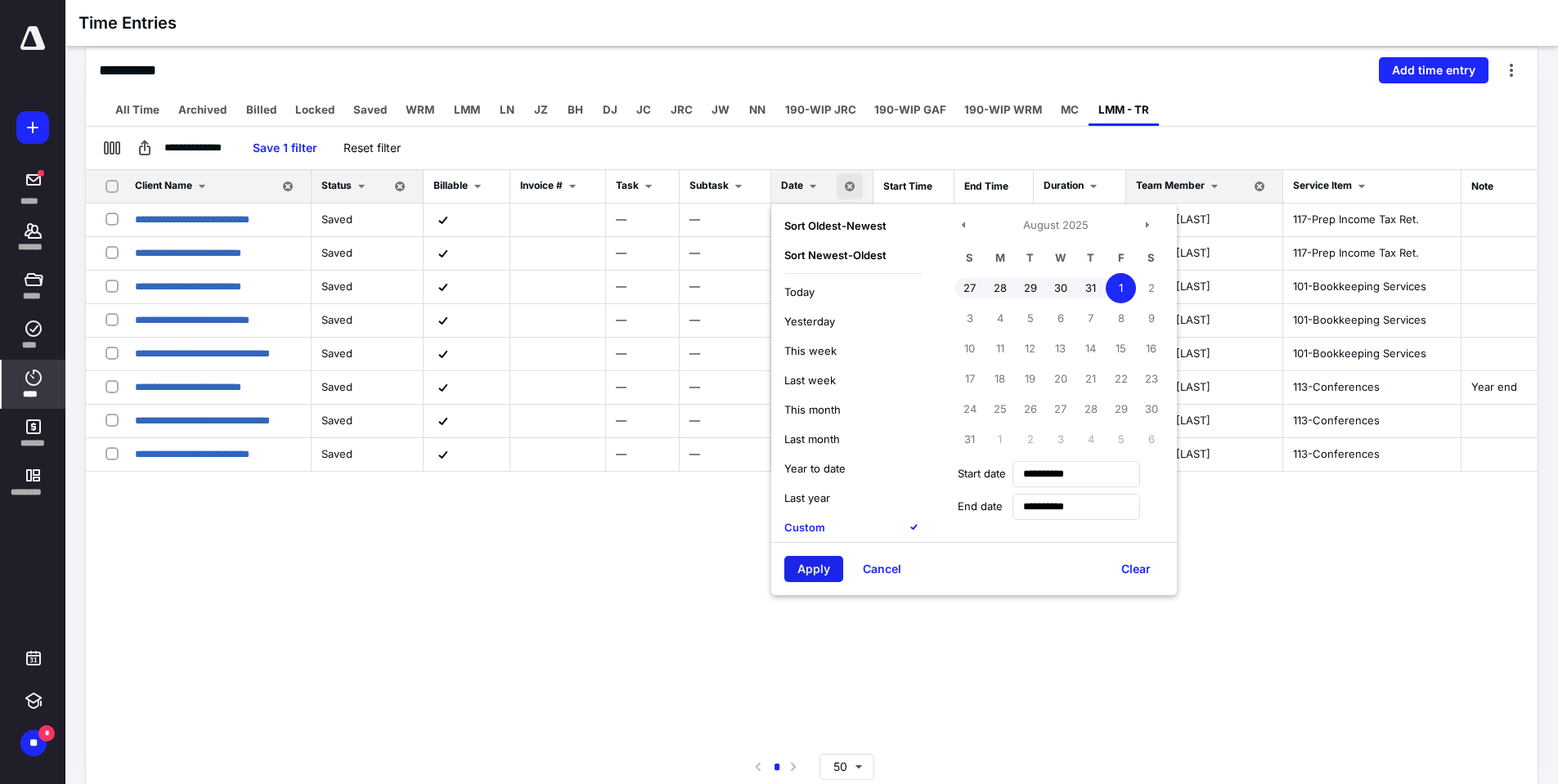 click on "Apply" at bounding box center [814, 569] 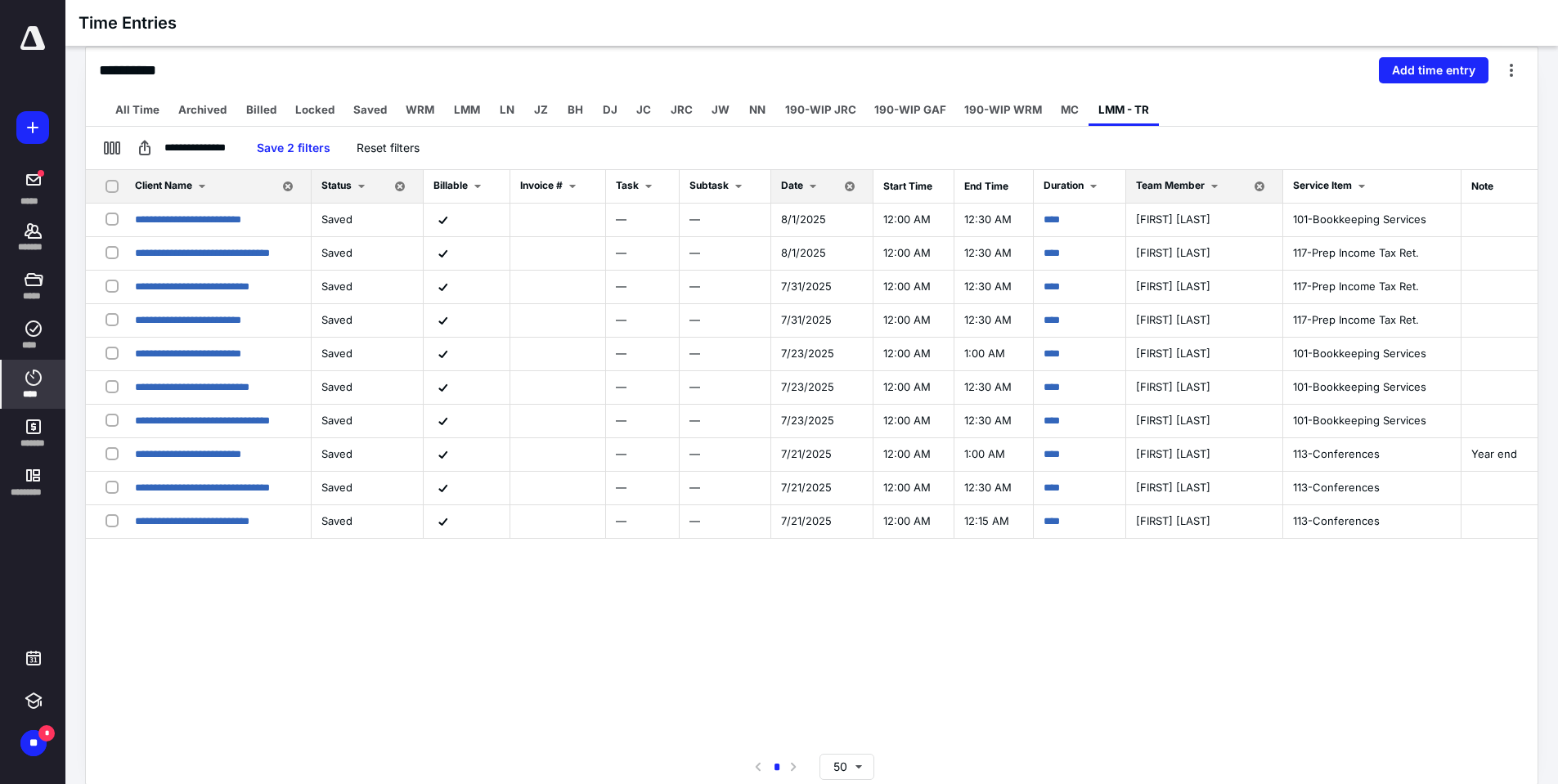 click on "Client Name" at bounding box center (164, 185) 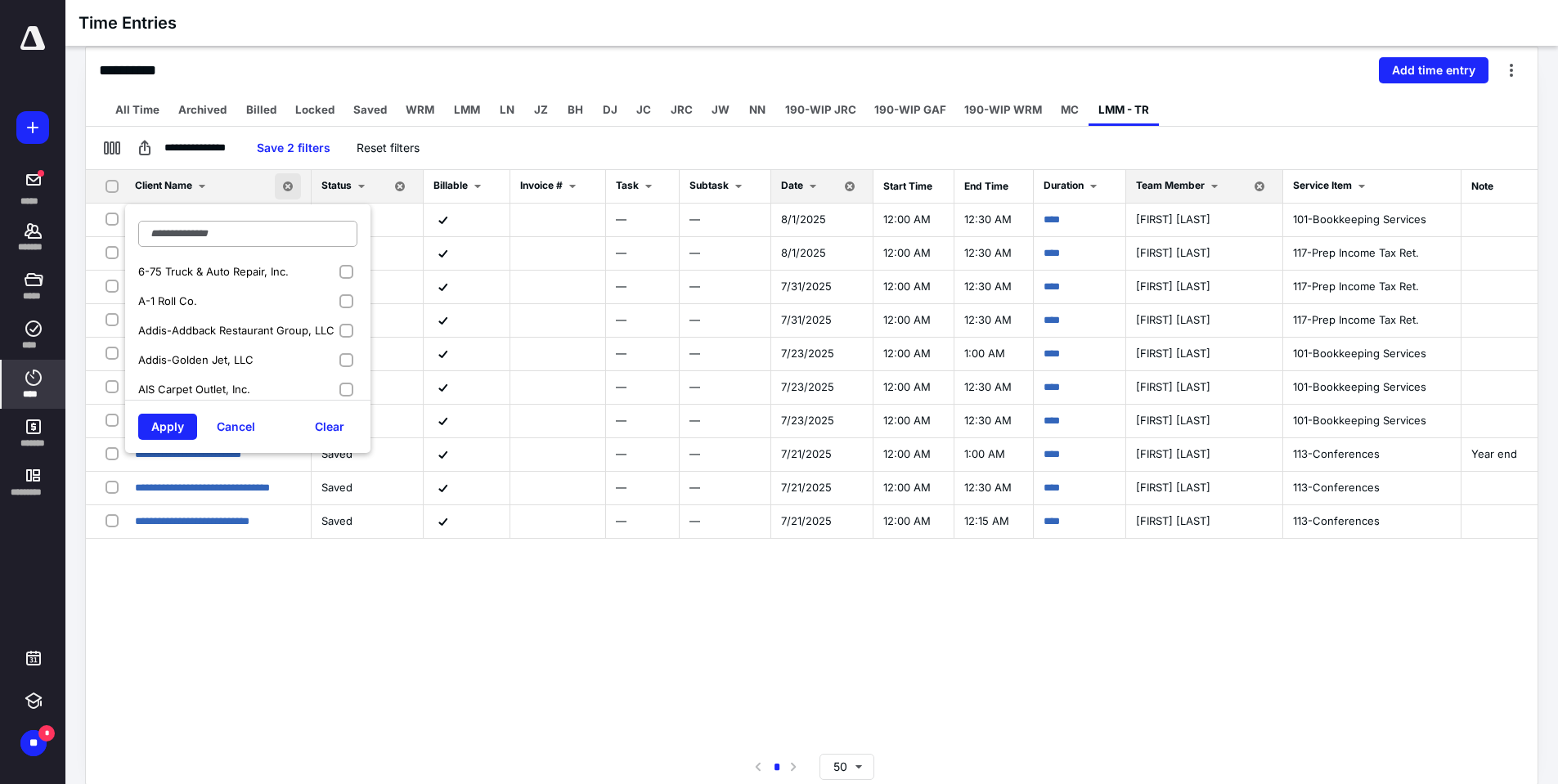 type on "*" 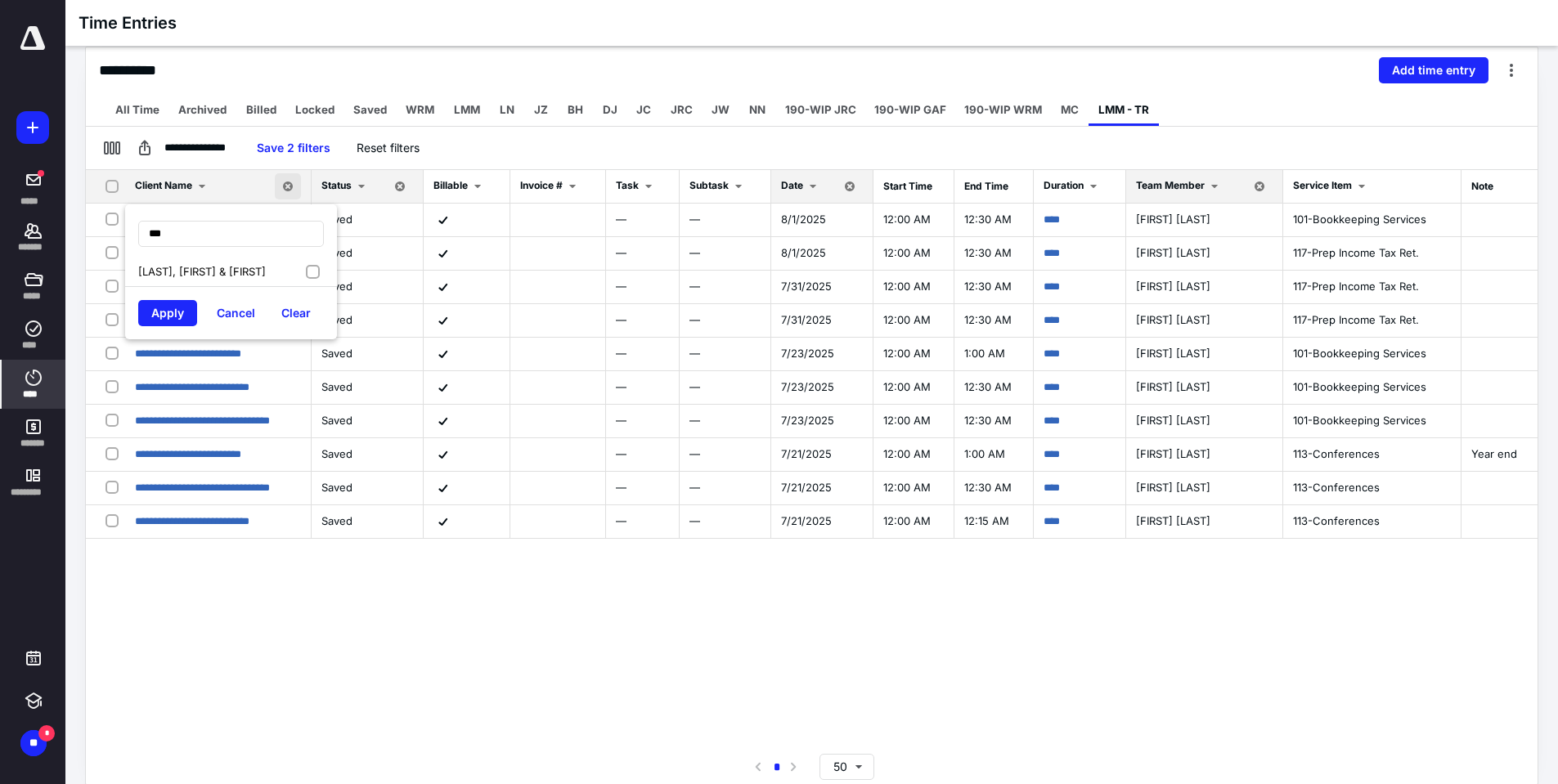type on "***" 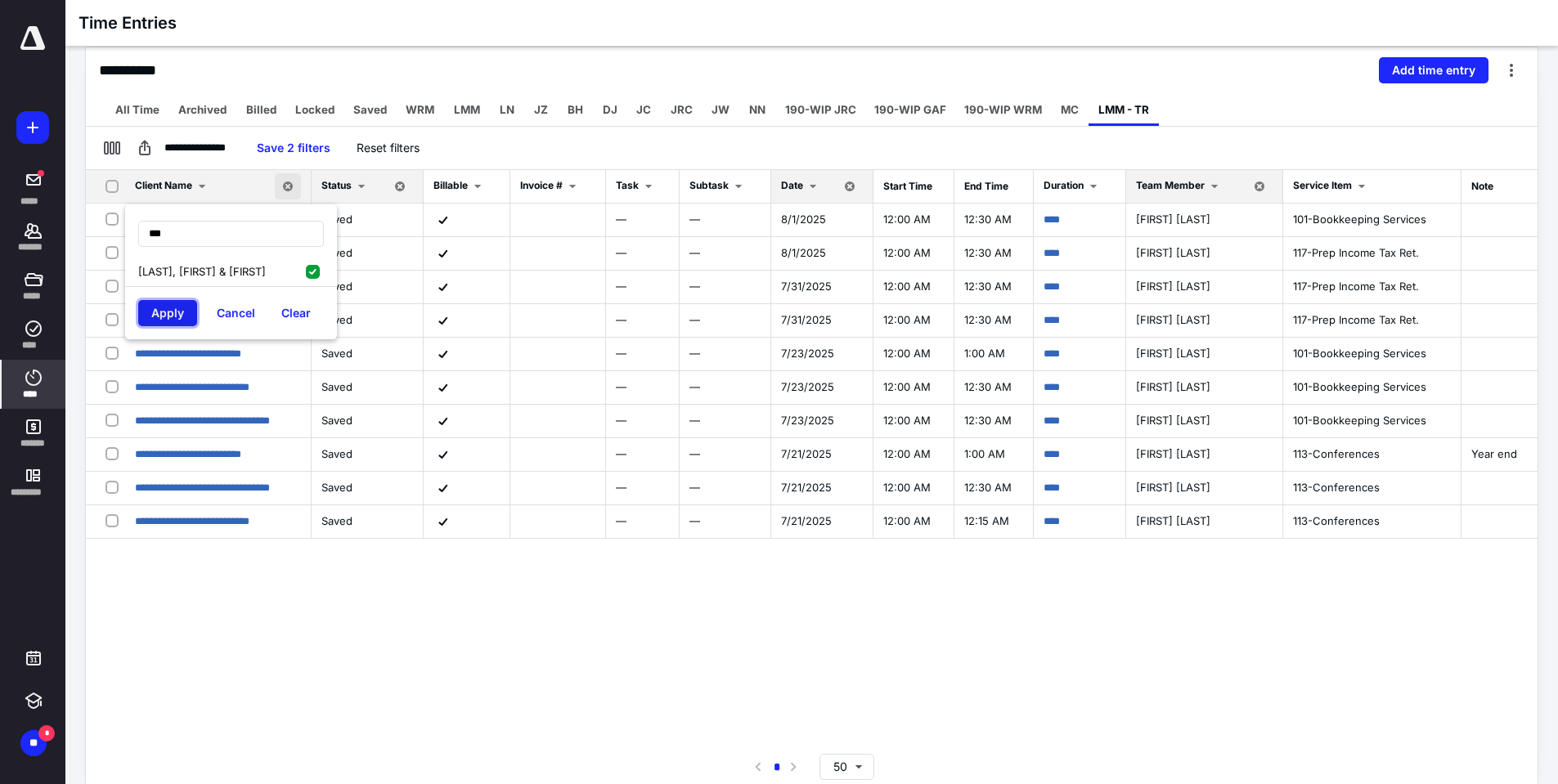 click on "Apply" at bounding box center (168, 313) 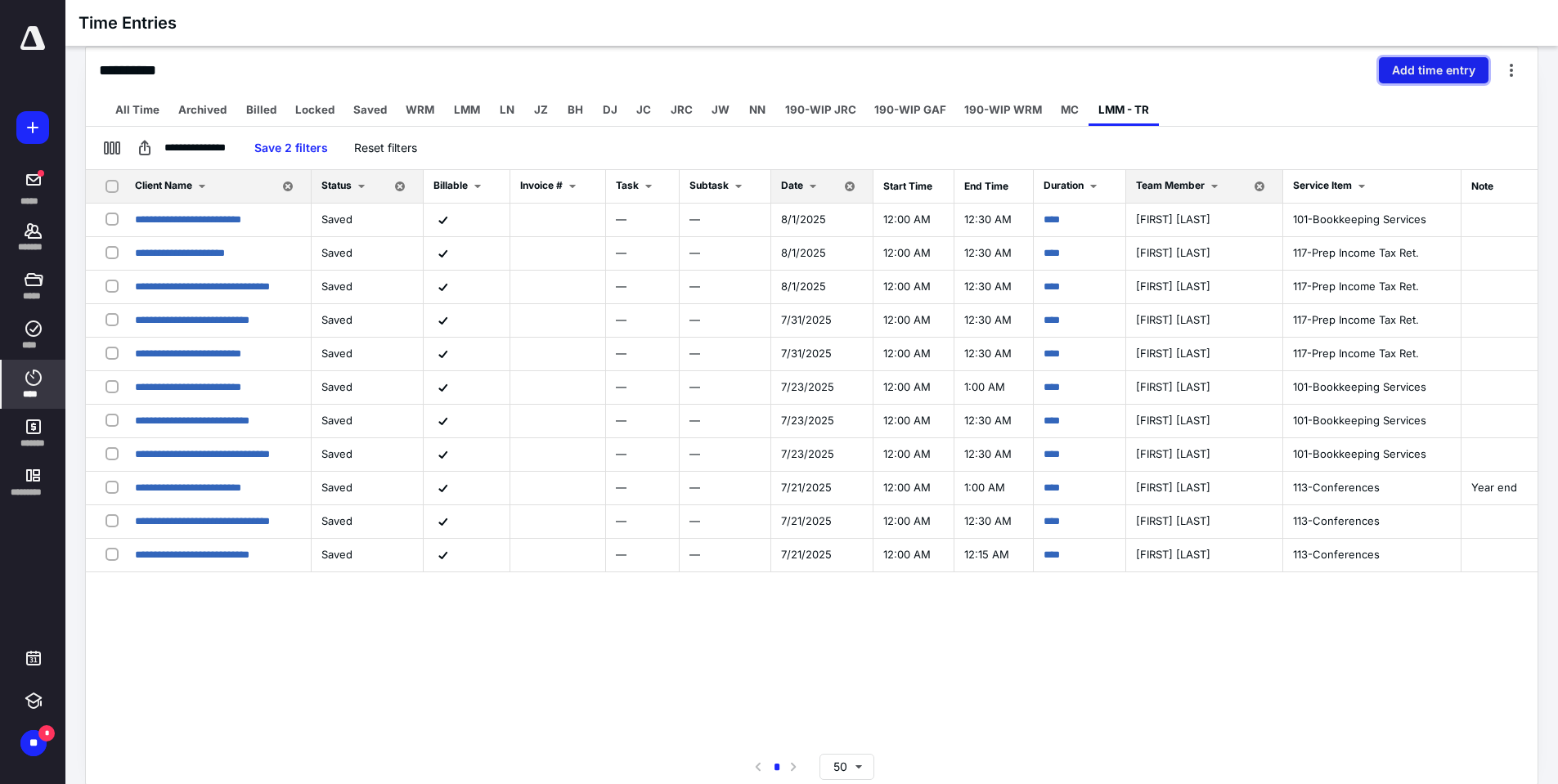 click on "Add time entry" at bounding box center [1434, 70] 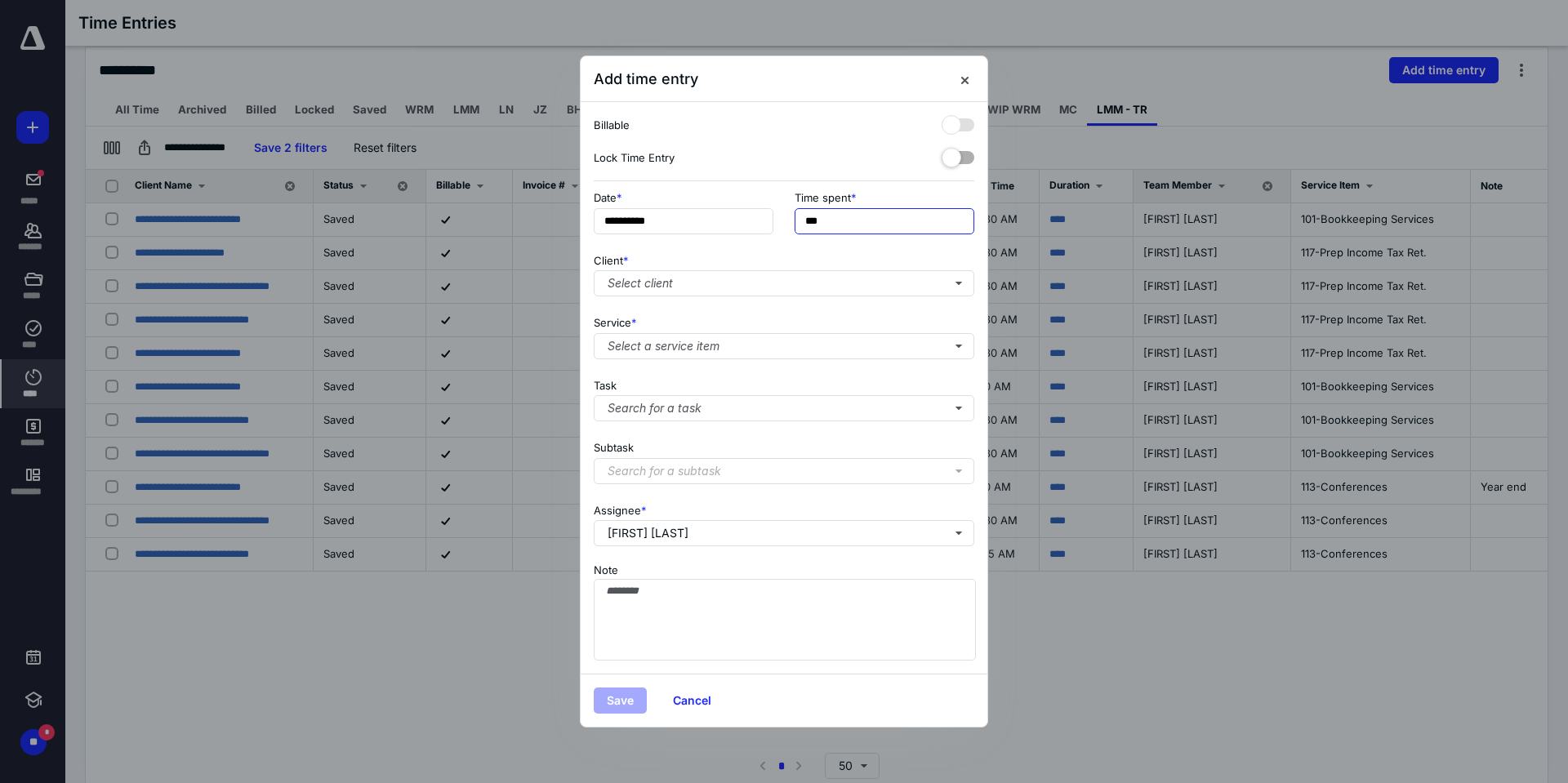 drag, startPoint x: 854, startPoint y: 220, endPoint x: 535, endPoint y: 225, distance: 319.03918 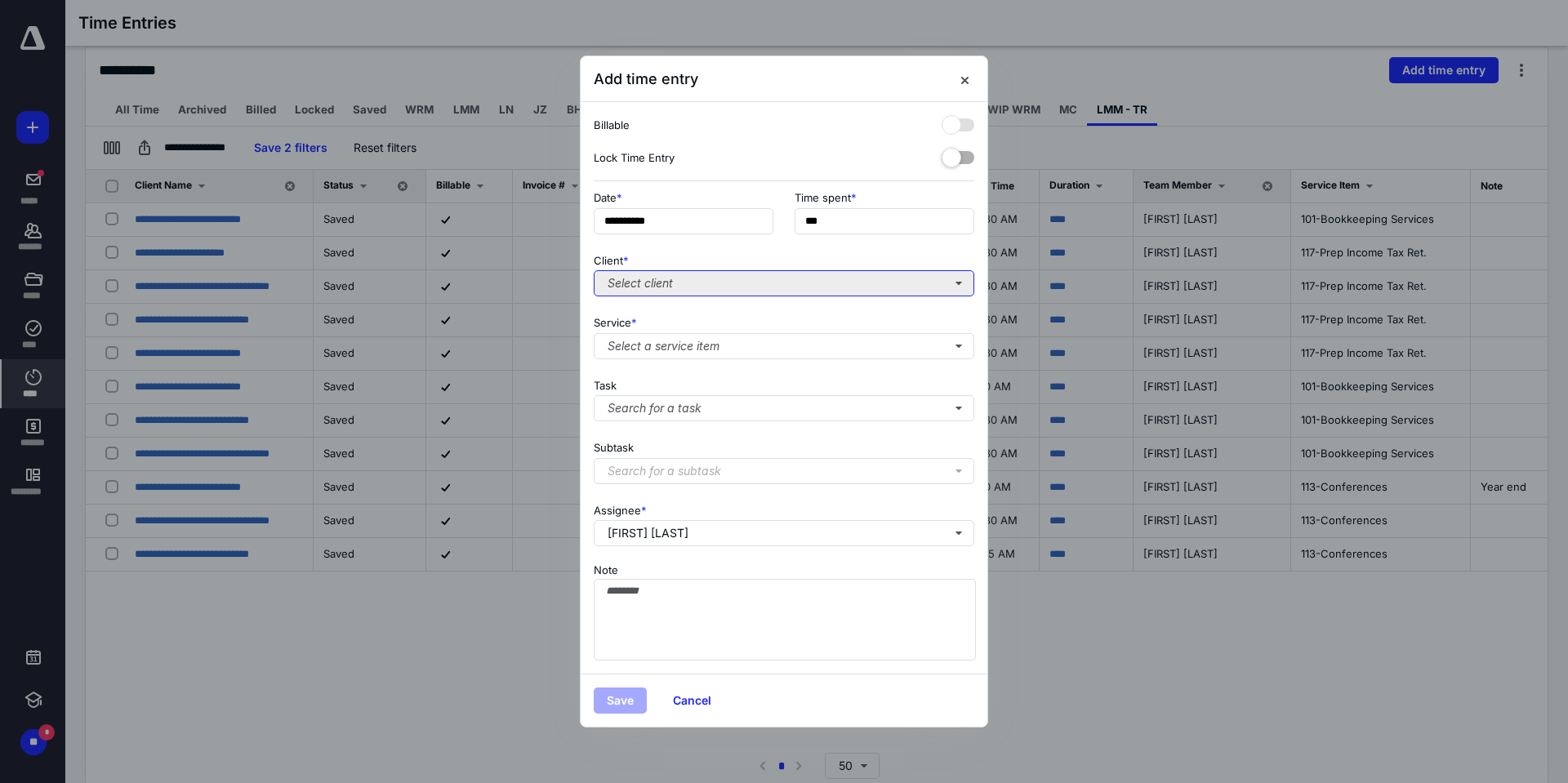 click on "Select client" at bounding box center [784, 283] 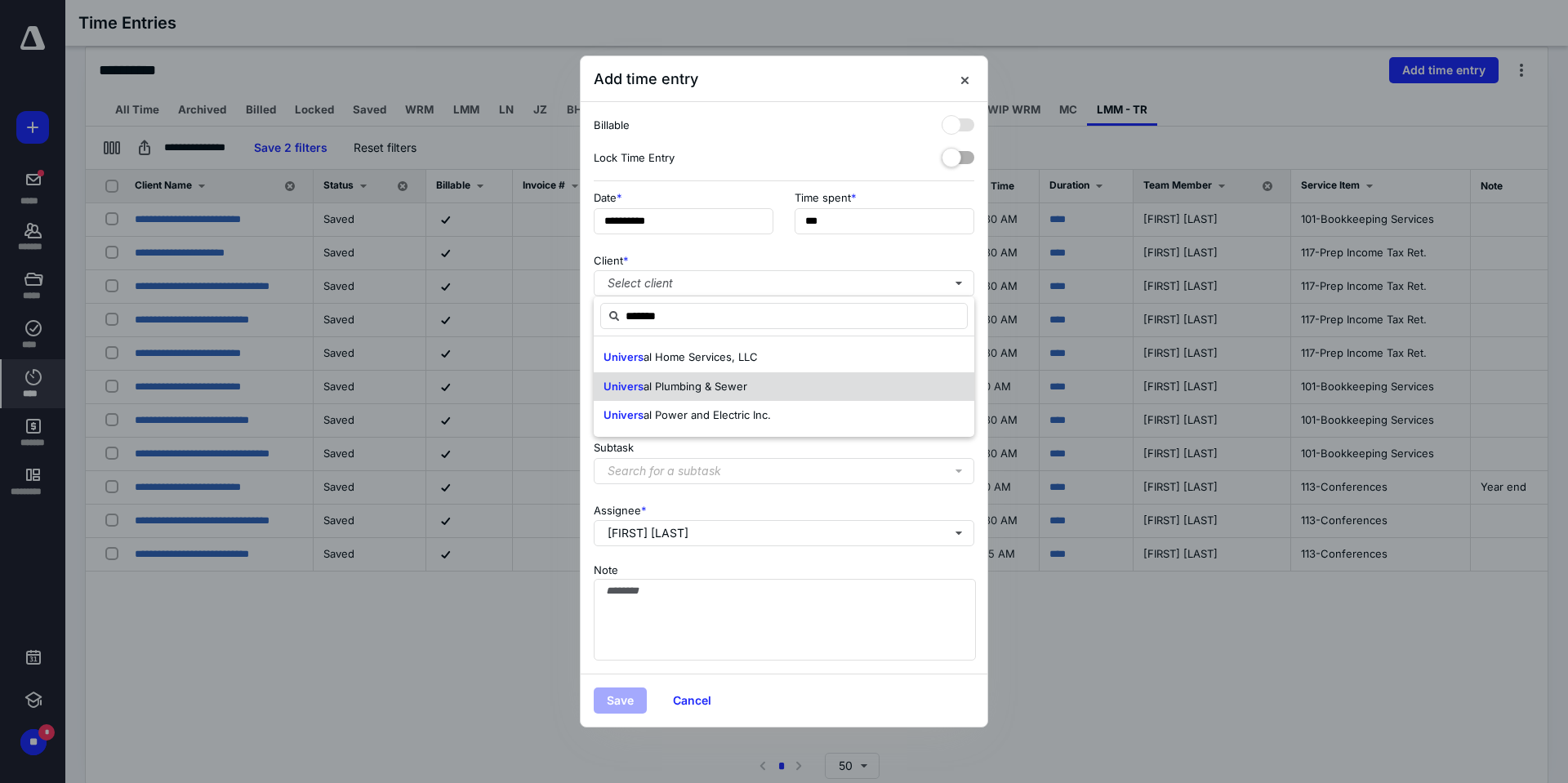 click on "al Plumbing & Sewer" at bounding box center [695, 386] 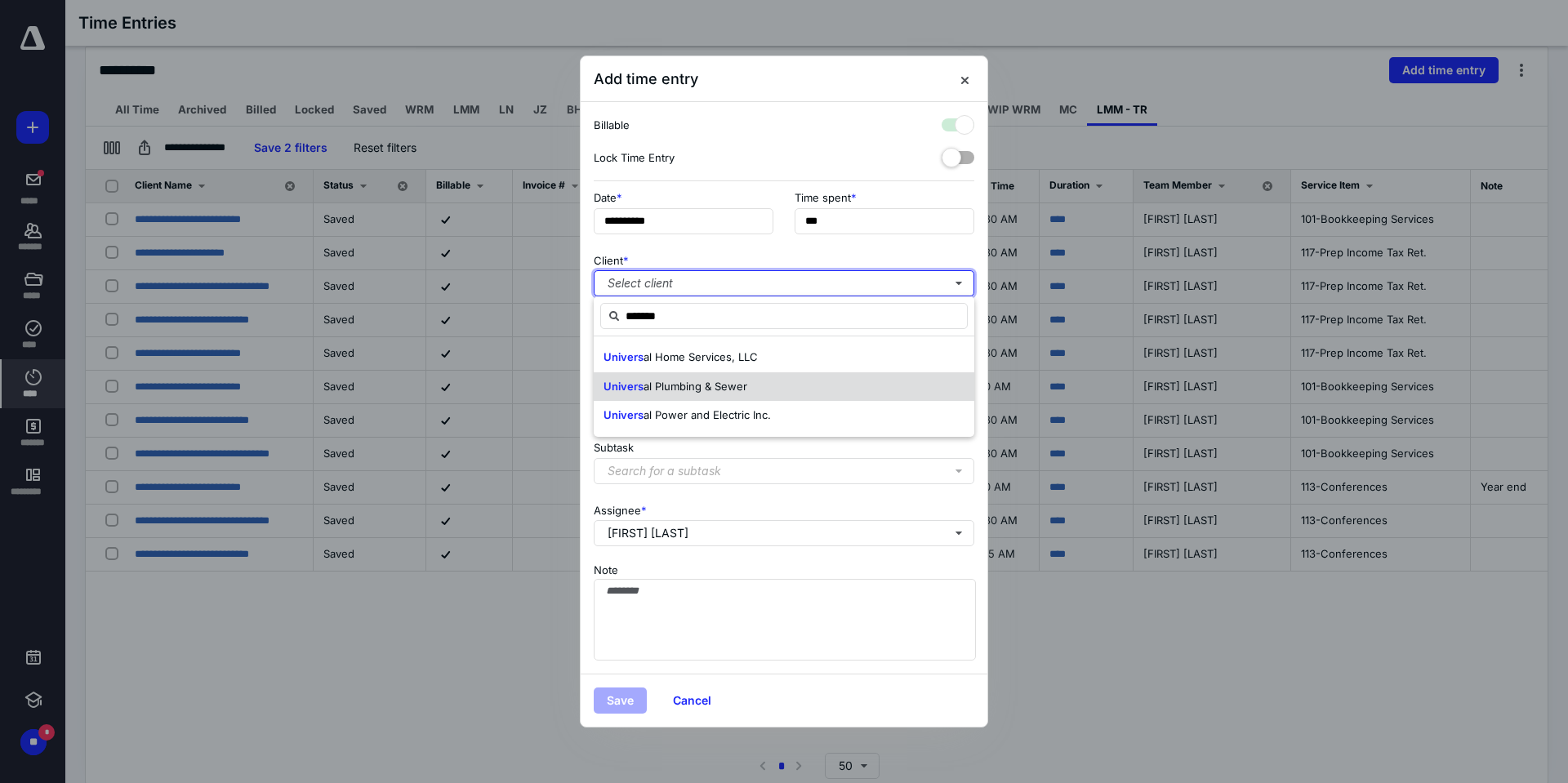 checkbox on "true" 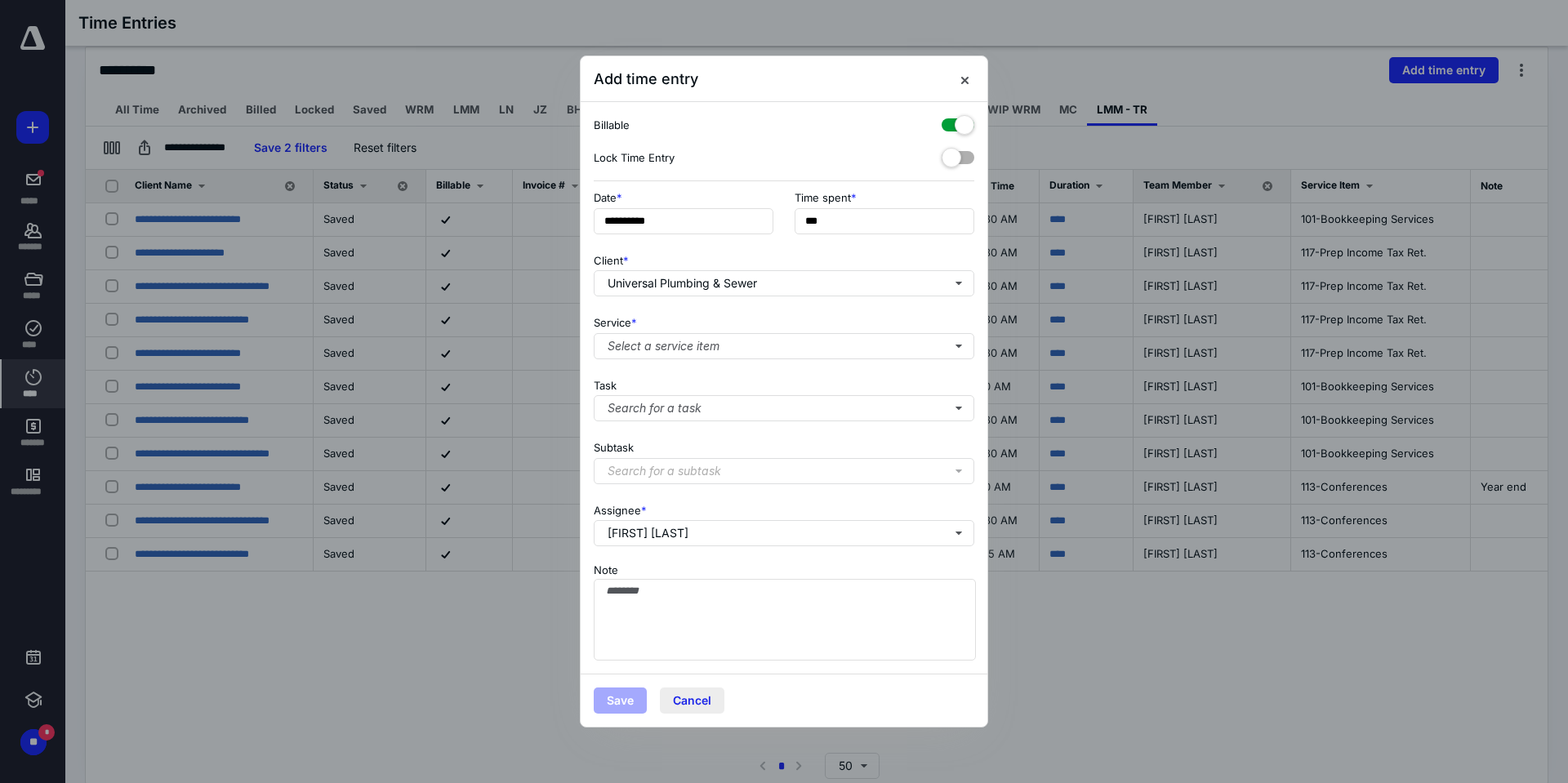 click on "Cancel" at bounding box center [692, 701] 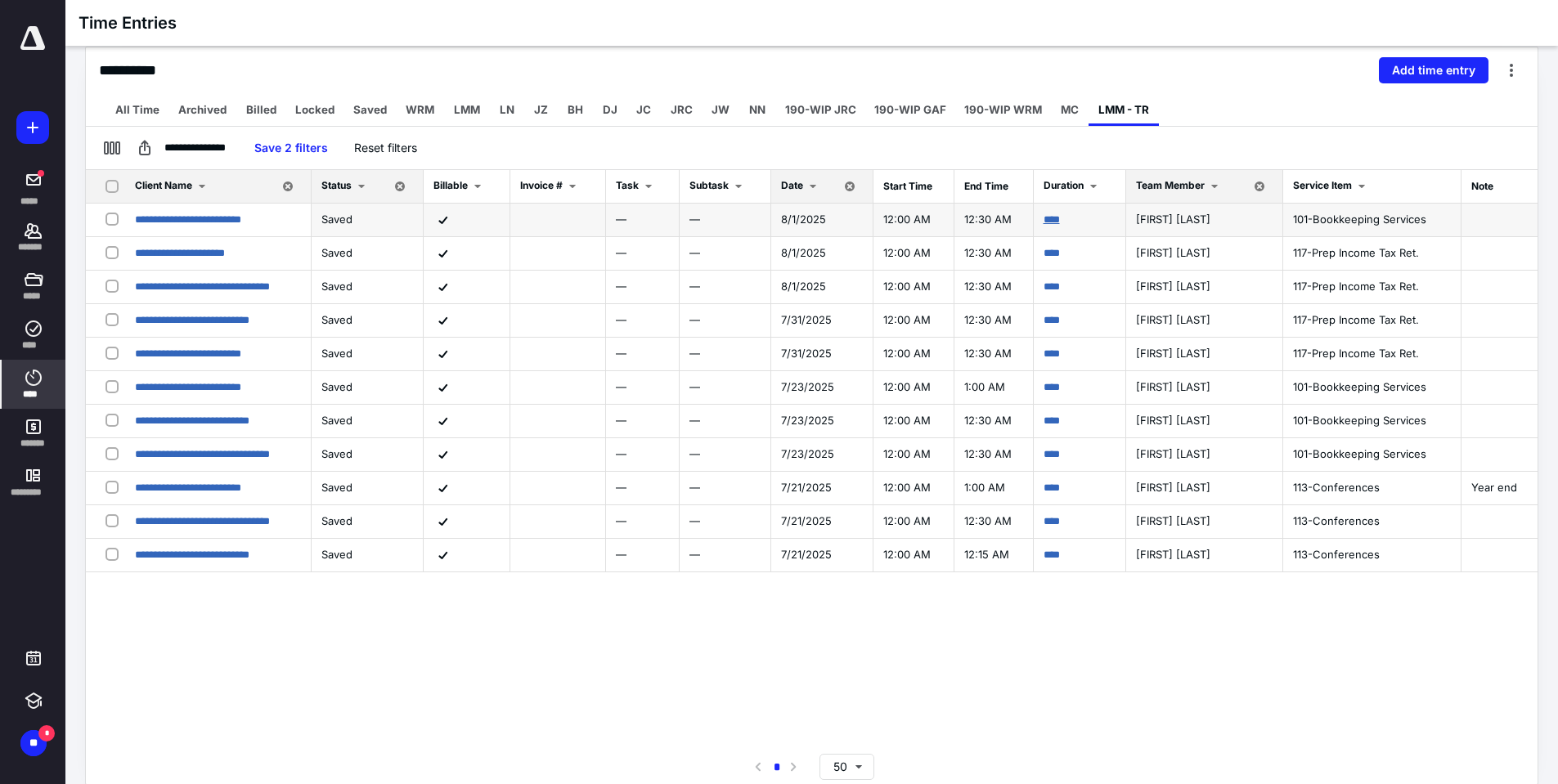 click on "****" at bounding box center (1052, 219) 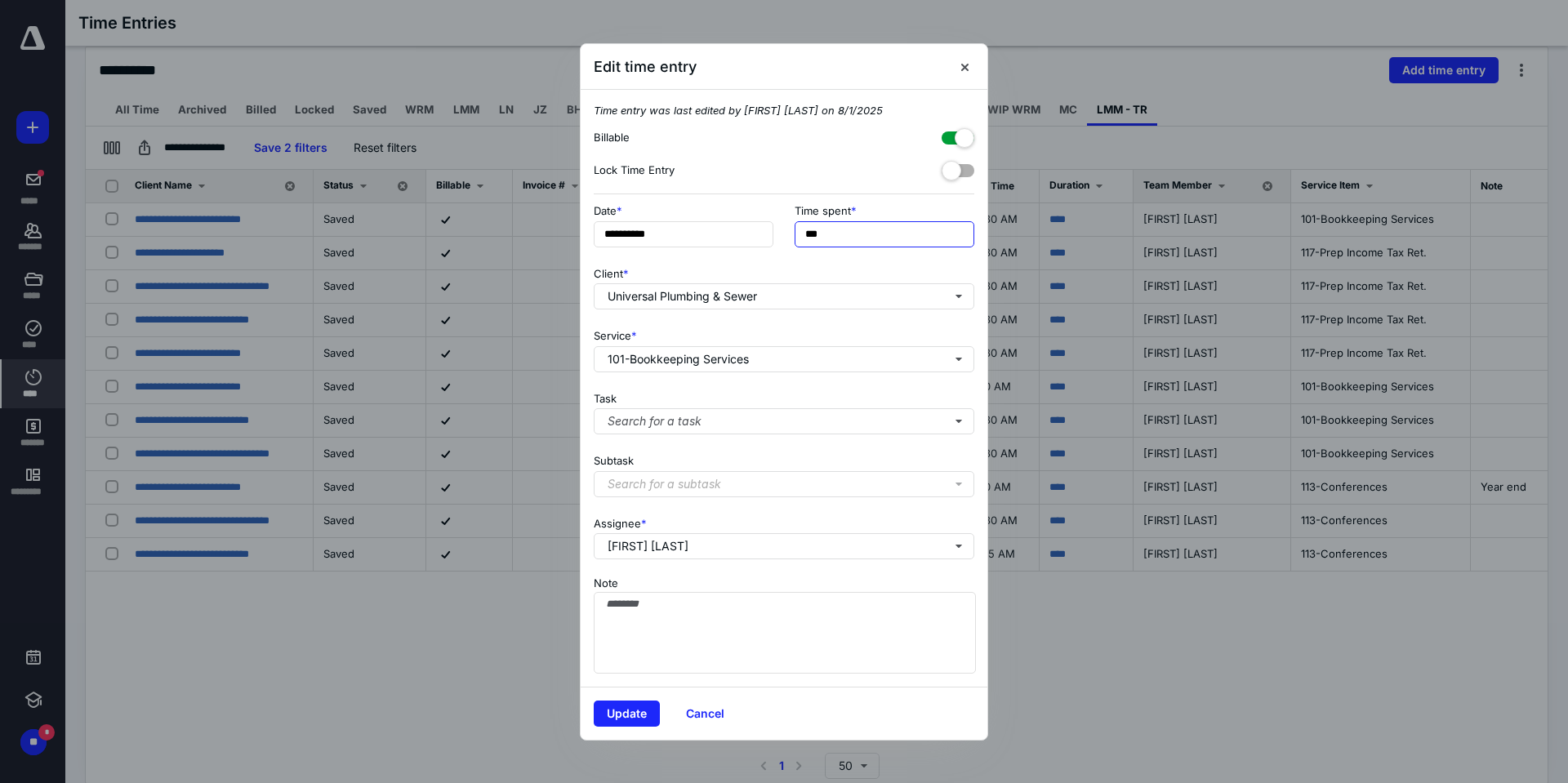 drag, startPoint x: 882, startPoint y: 234, endPoint x: 466, endPoint y: 197, distance: 417.64219 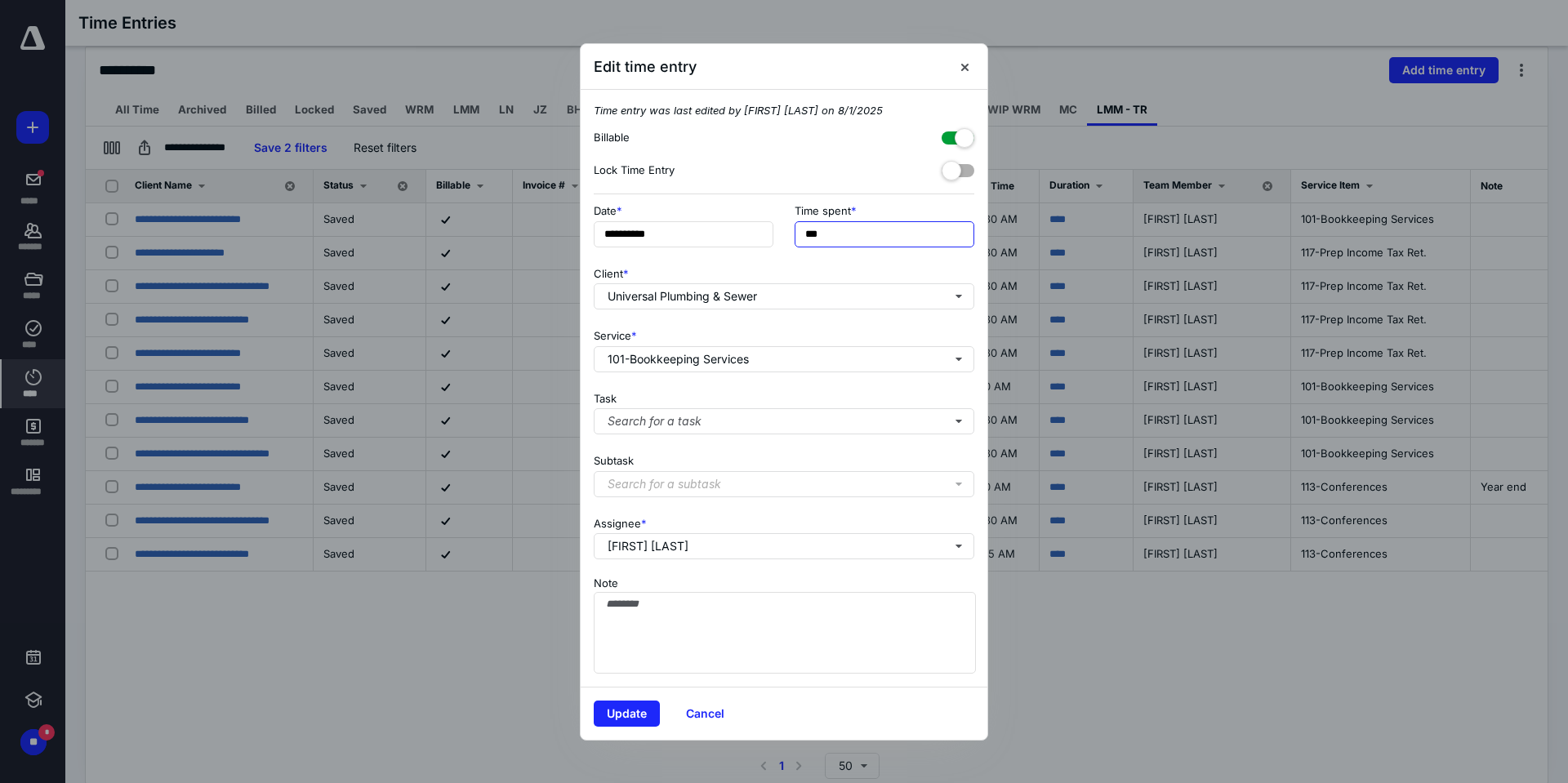 click on "**********" at bounding box center (784, 391) 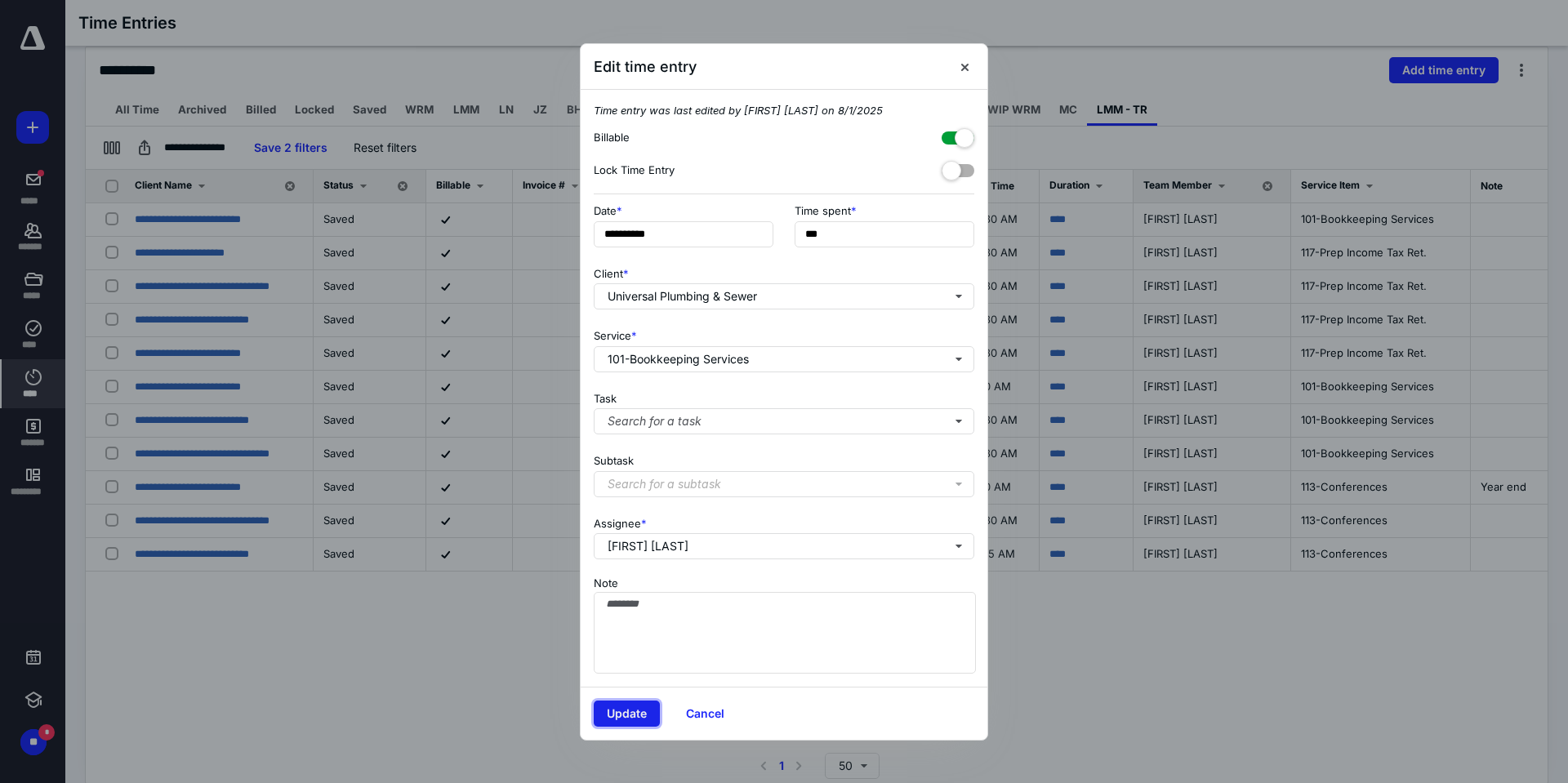 type on "***" 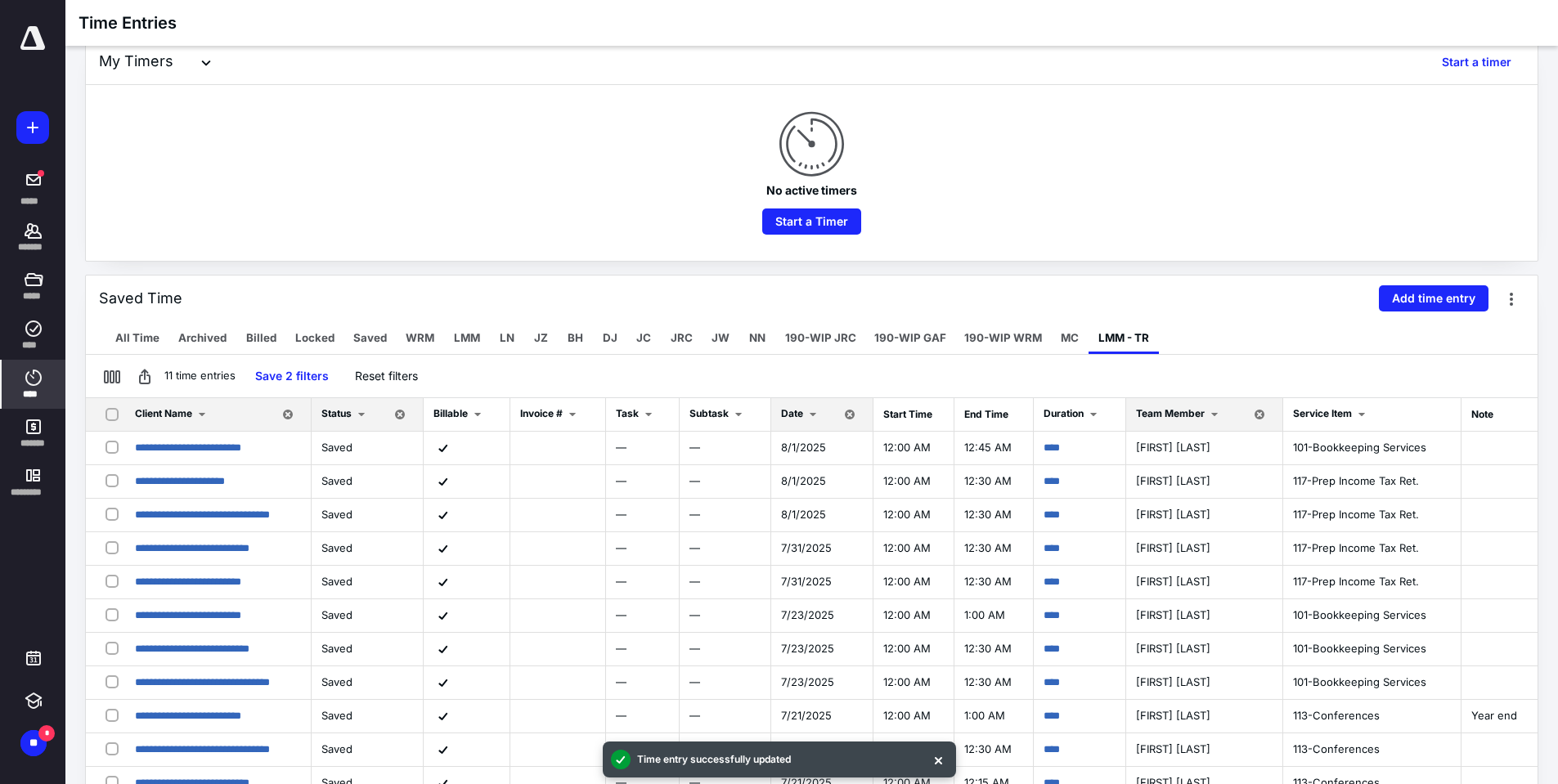scroll, scrollTop: 82, scrollLeft: 0, axis: vertical 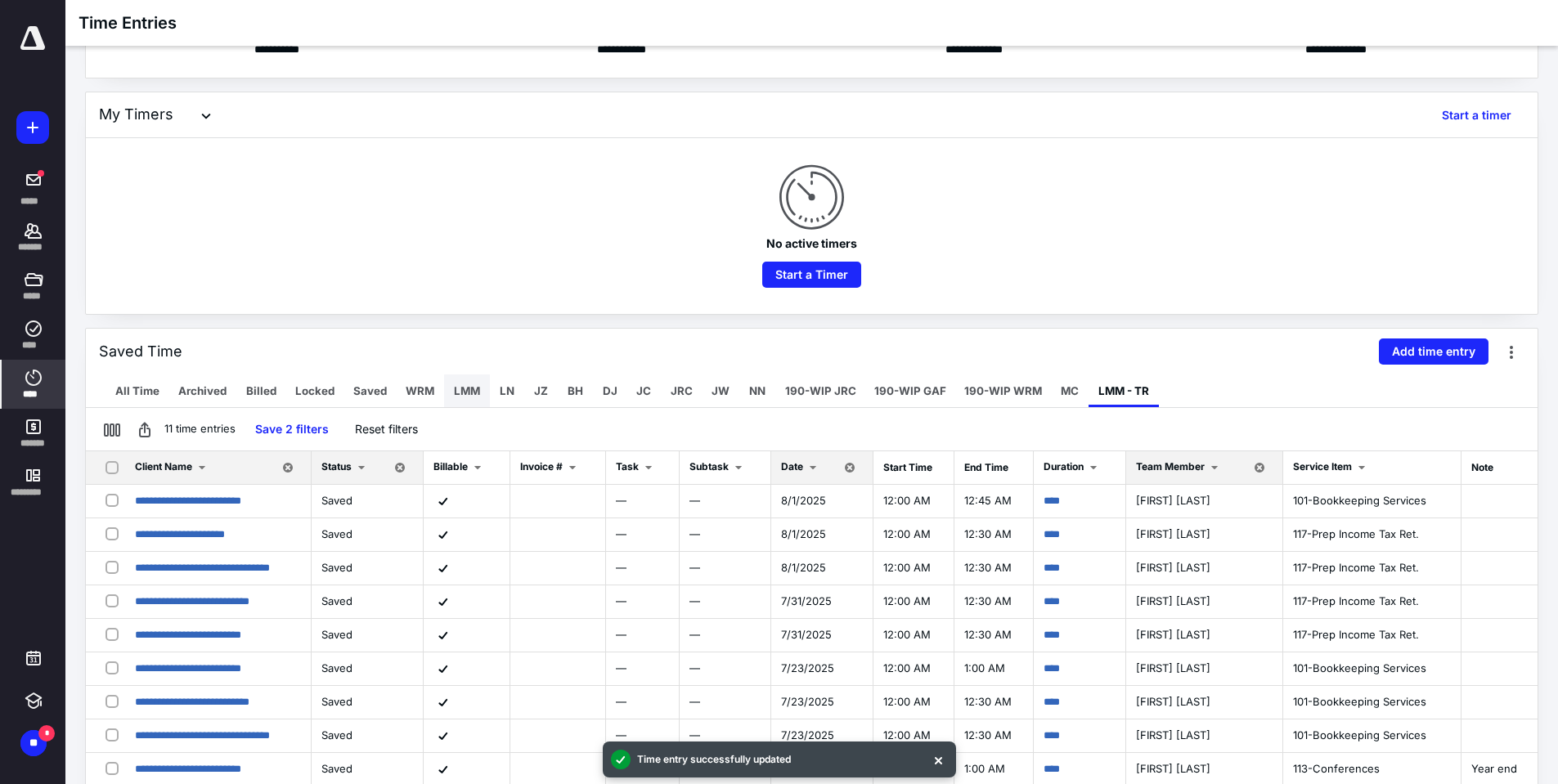 click on "LMM" at bounding box center [467, 391] 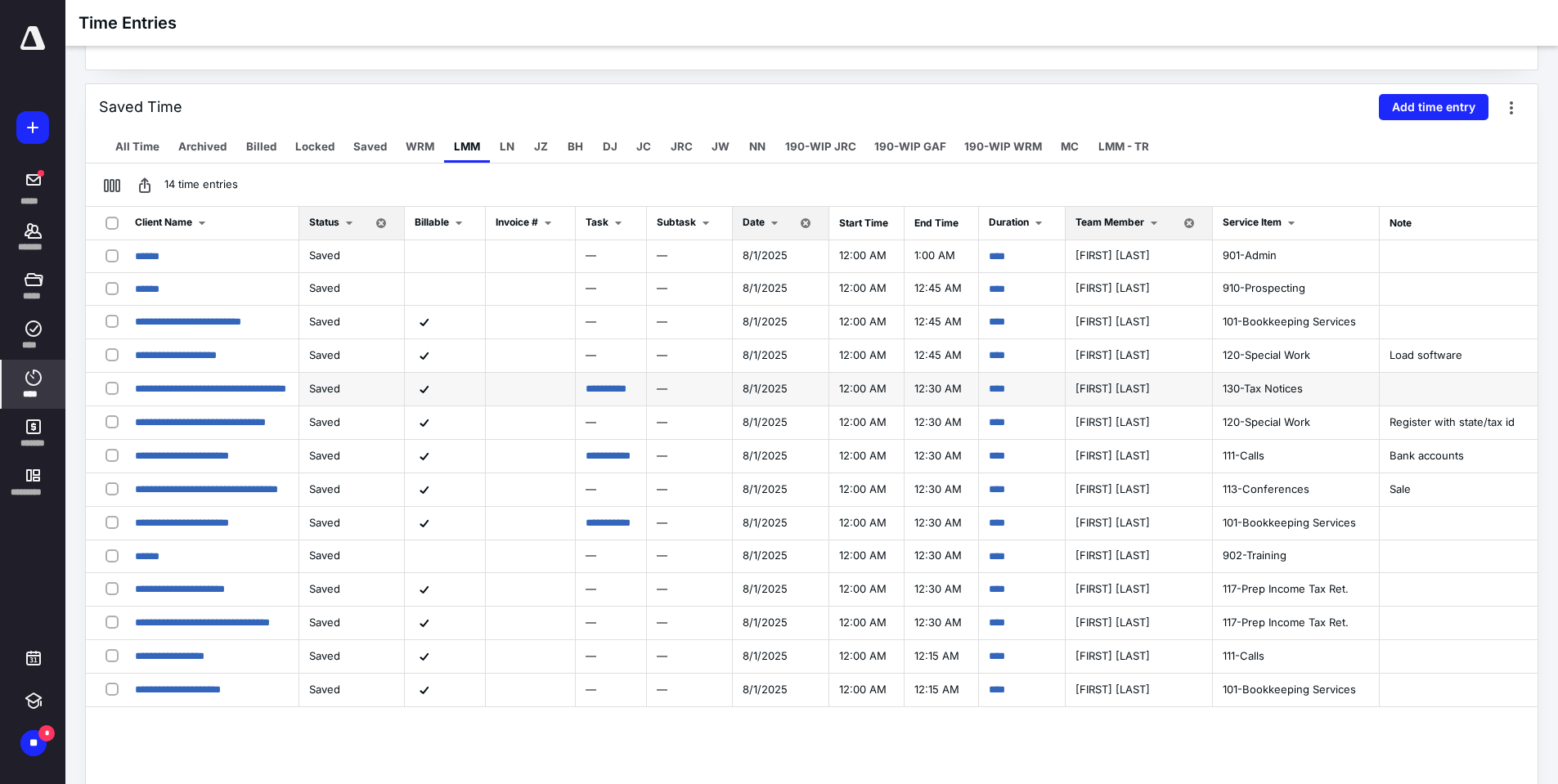 scroll, scrollTop: 327, scrollLeft: 0, axis: vertical 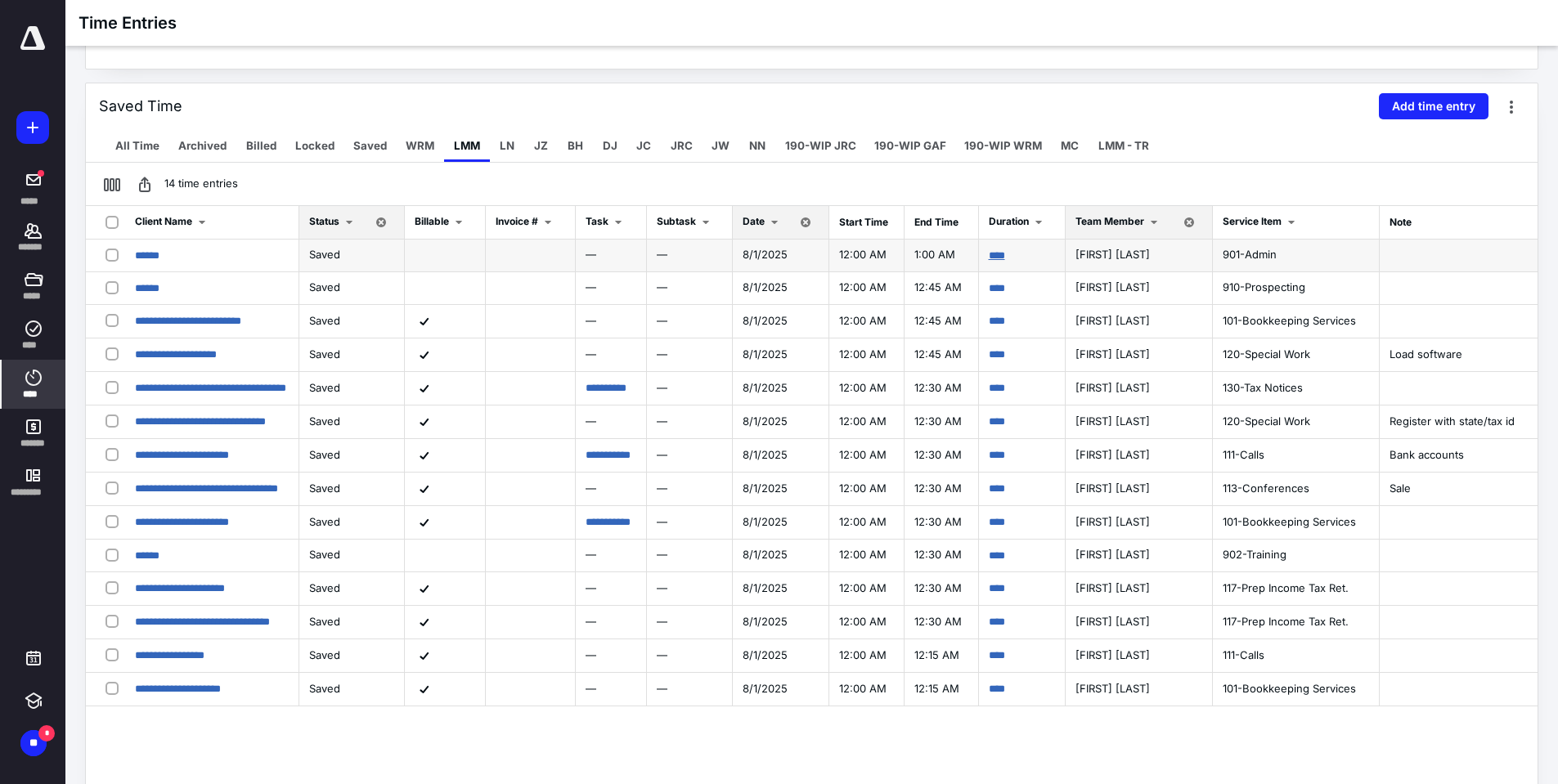 click on "****" at bounding box center (1022, 256) 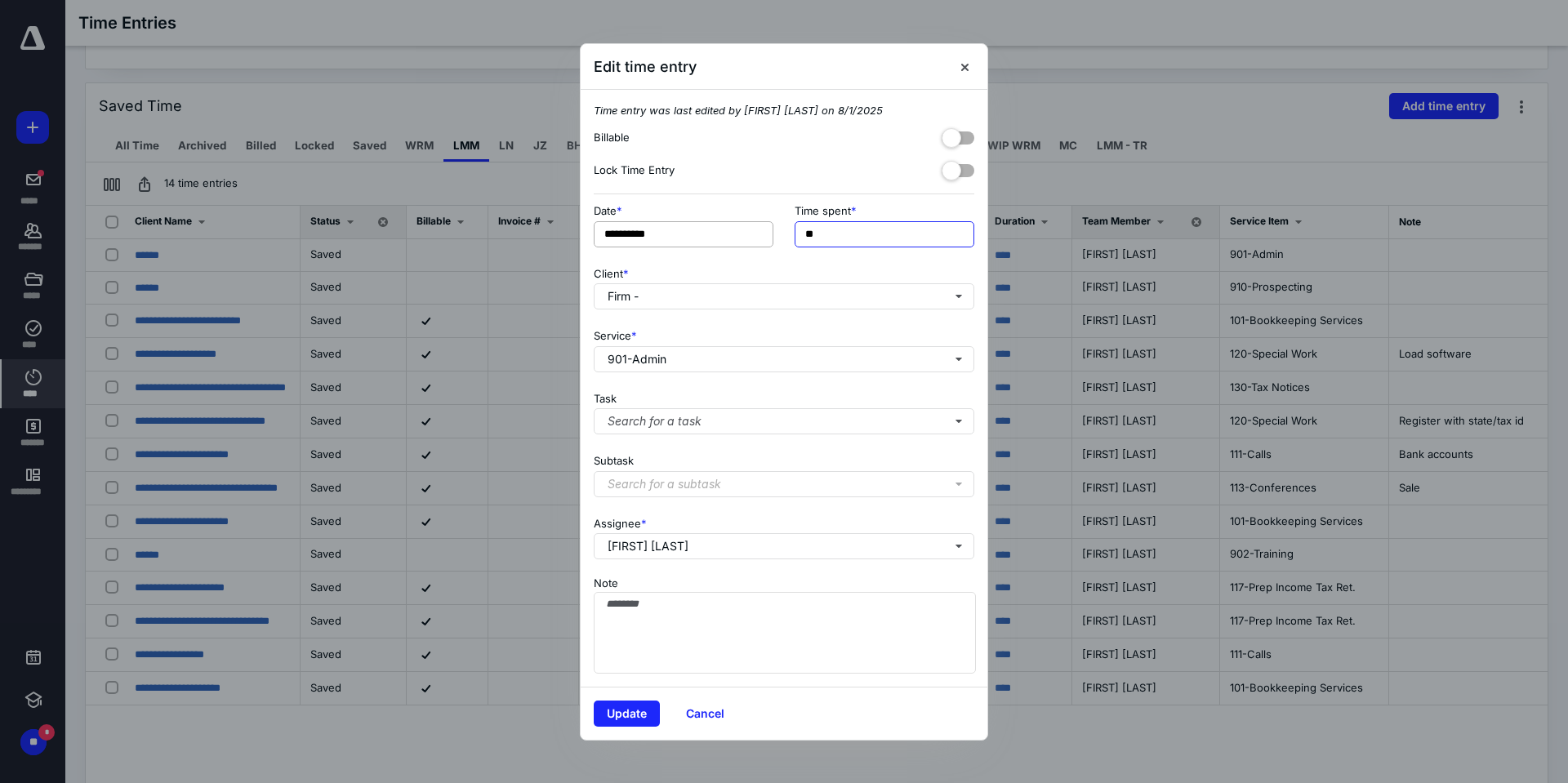 drag, startPoint x: 849, startPoint y: 234, endPoint x: 626, endPoint y: 243, distance: 223.18154 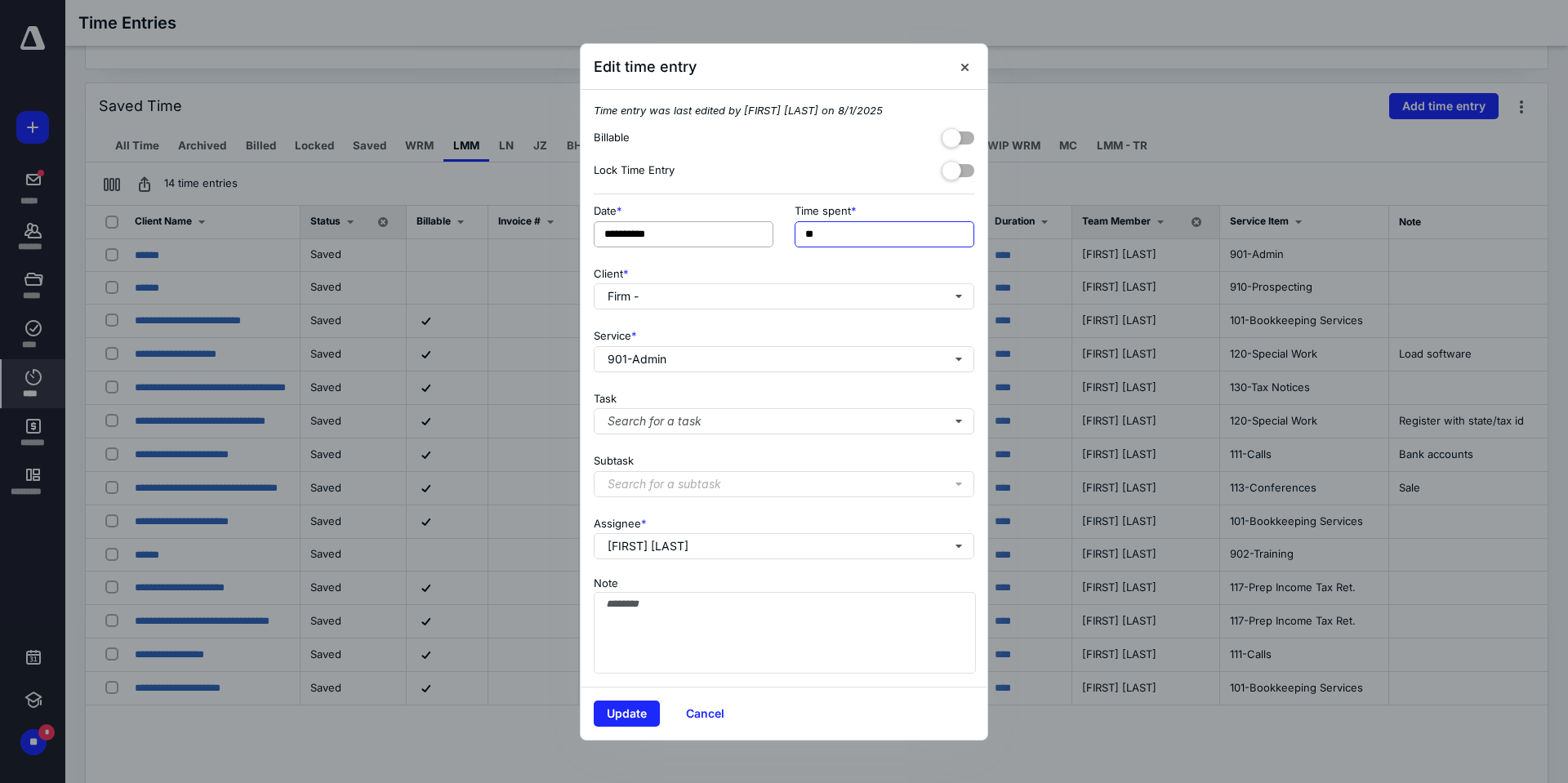 click on "**********" at bounding box center (784, 230) 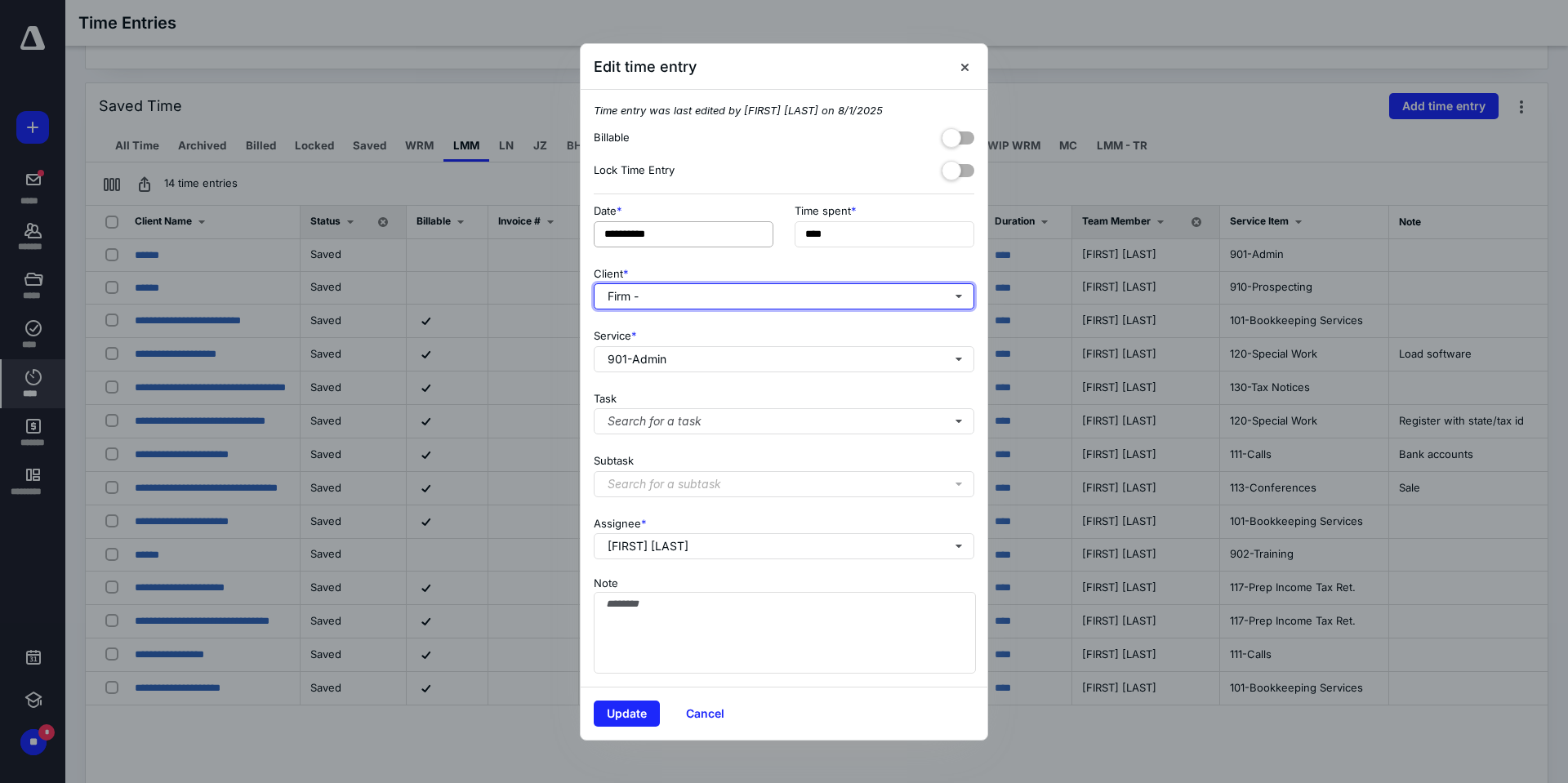 type on "******" 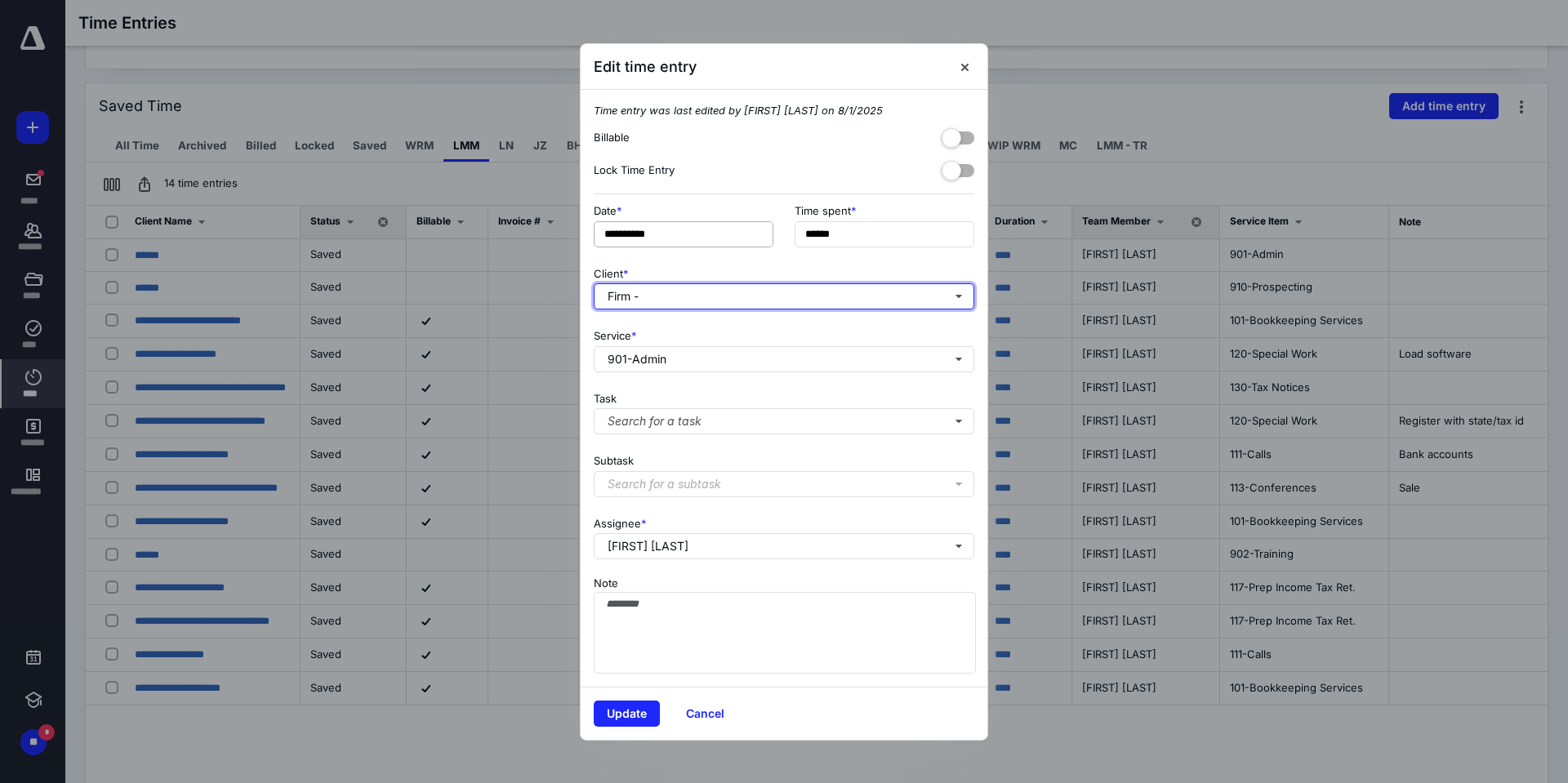 type 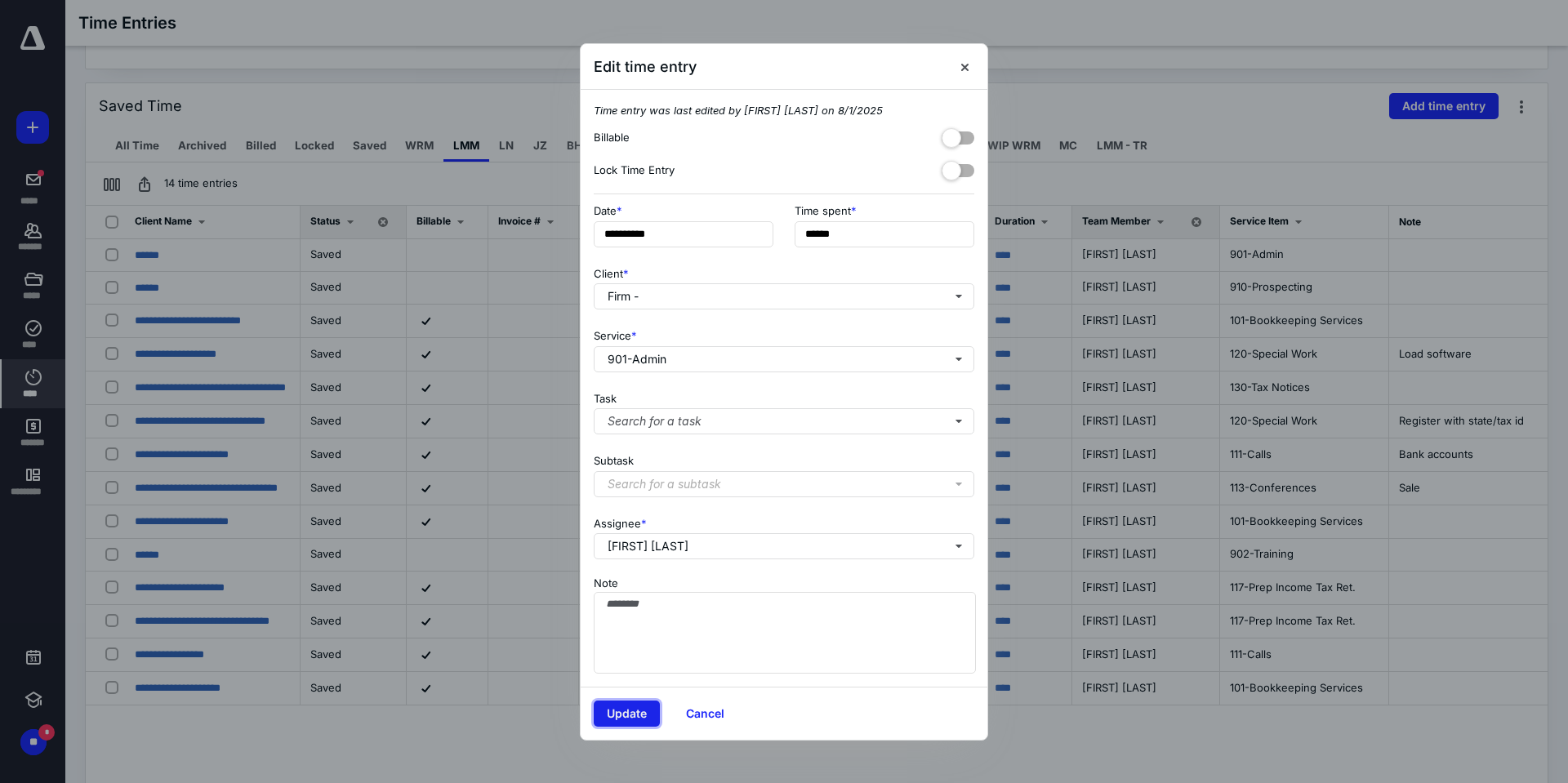 click on "Update" at bounding box center [626, 714] 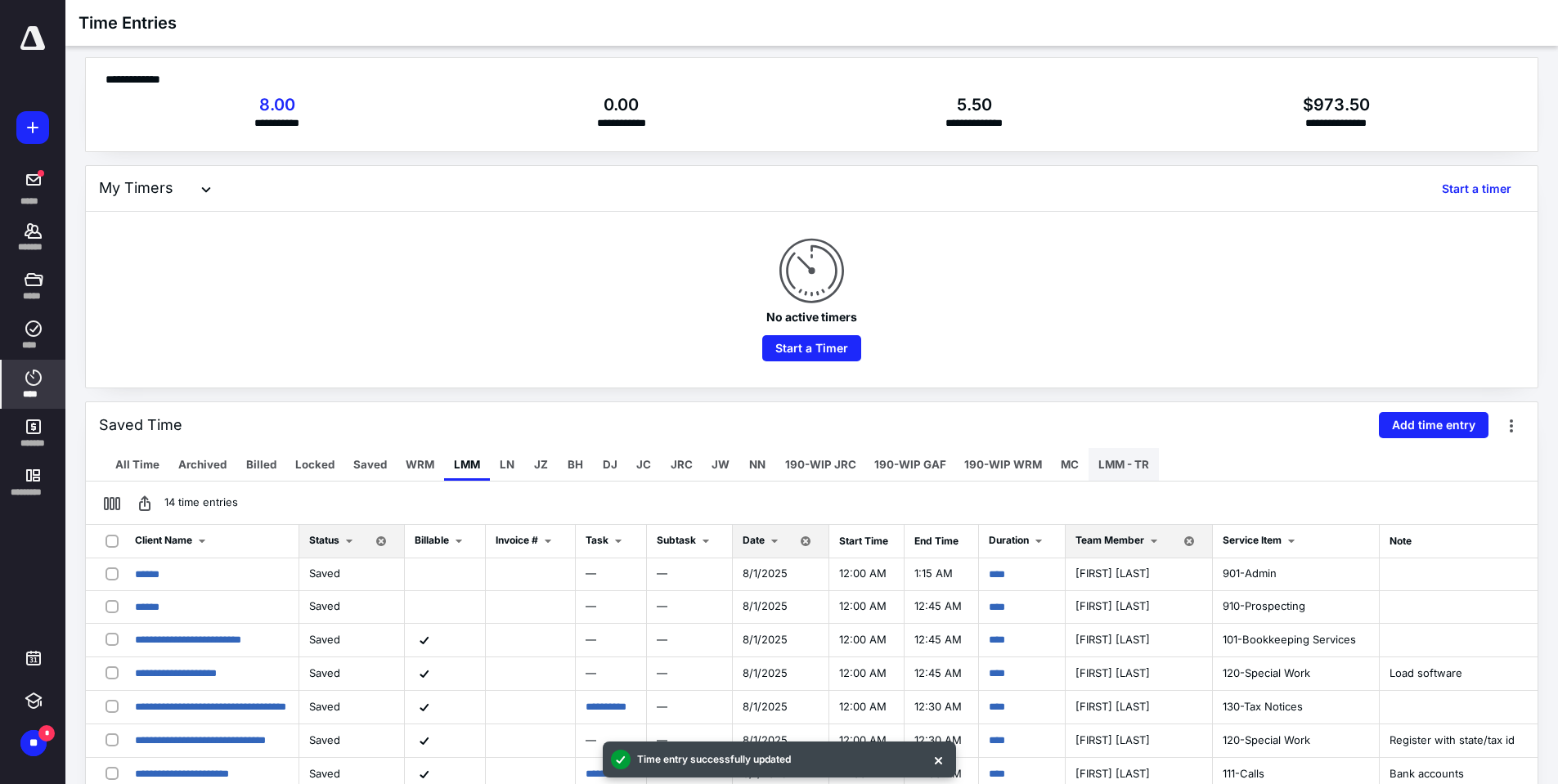 scroll, scrollTop: 0, scrollLeft: 0, axis: both 